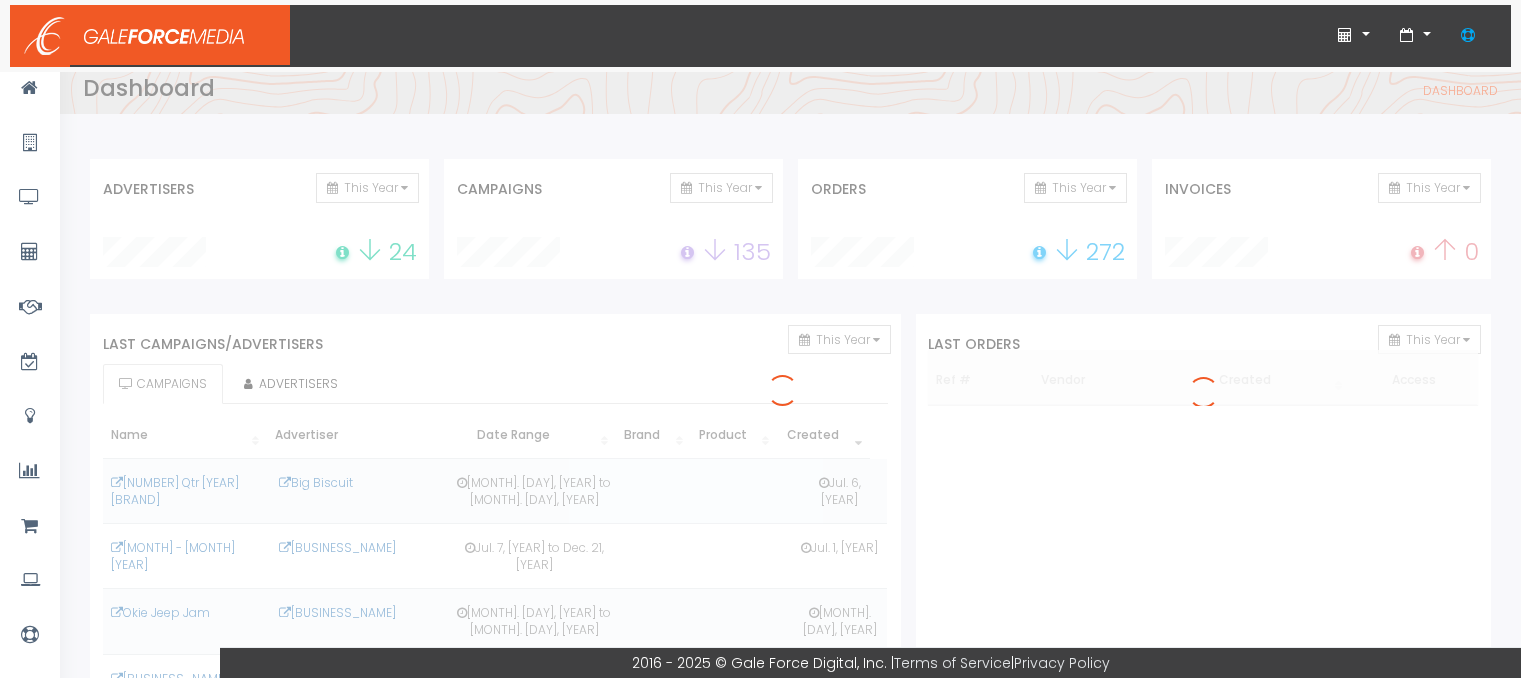 scroll, scrollTop: 0, scrollLeft: 0, axis: both 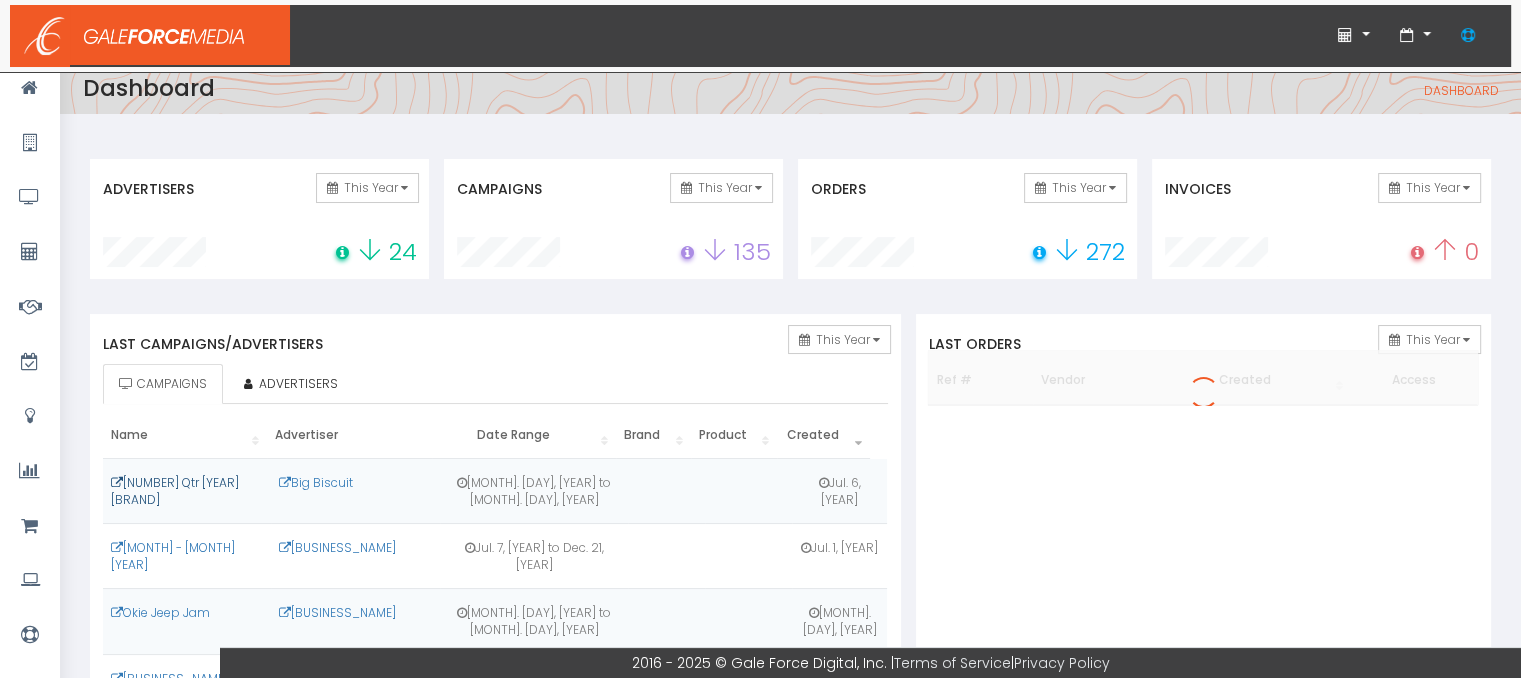 click on "[NUMBER] Qtr [YEAR] [BRAND]" at bounding box center [175, 491] 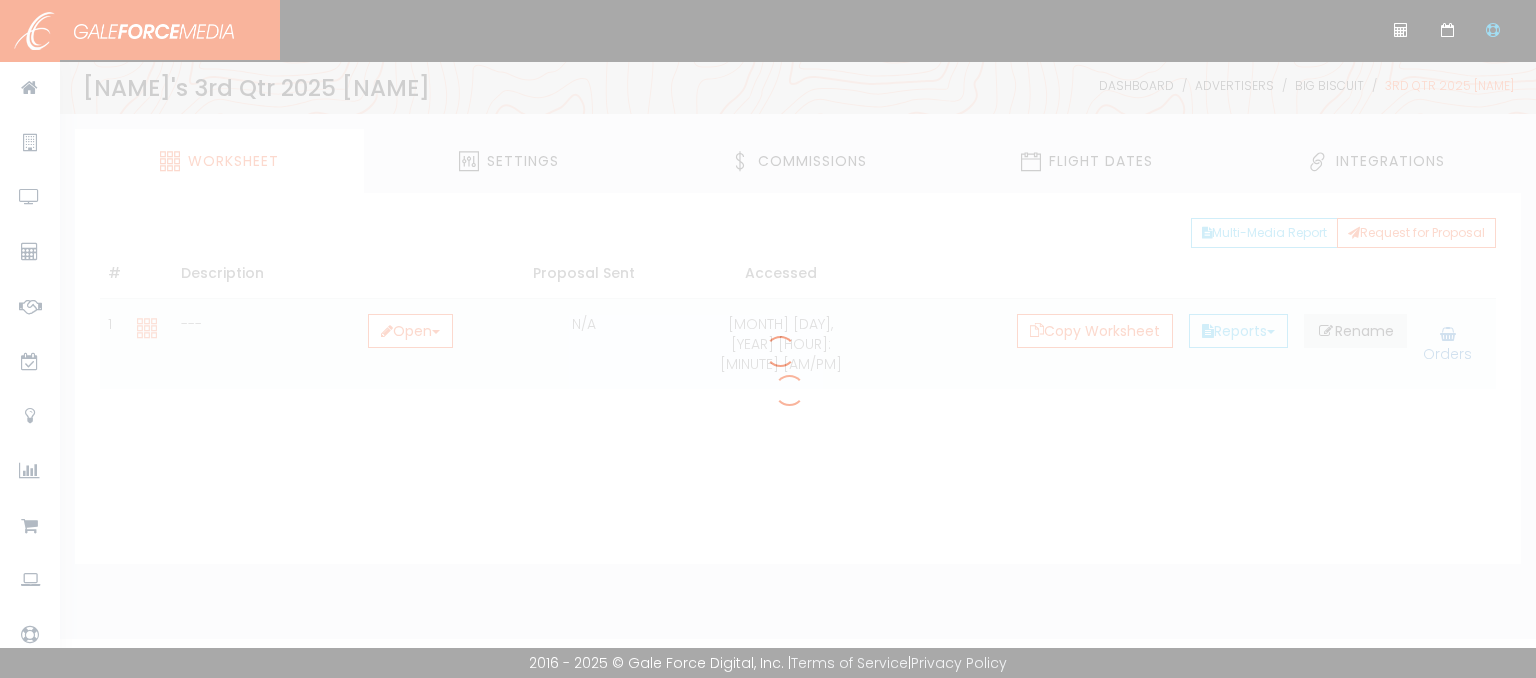 scroll, scrollTop: 0, scrollLeft: 0, axis: both 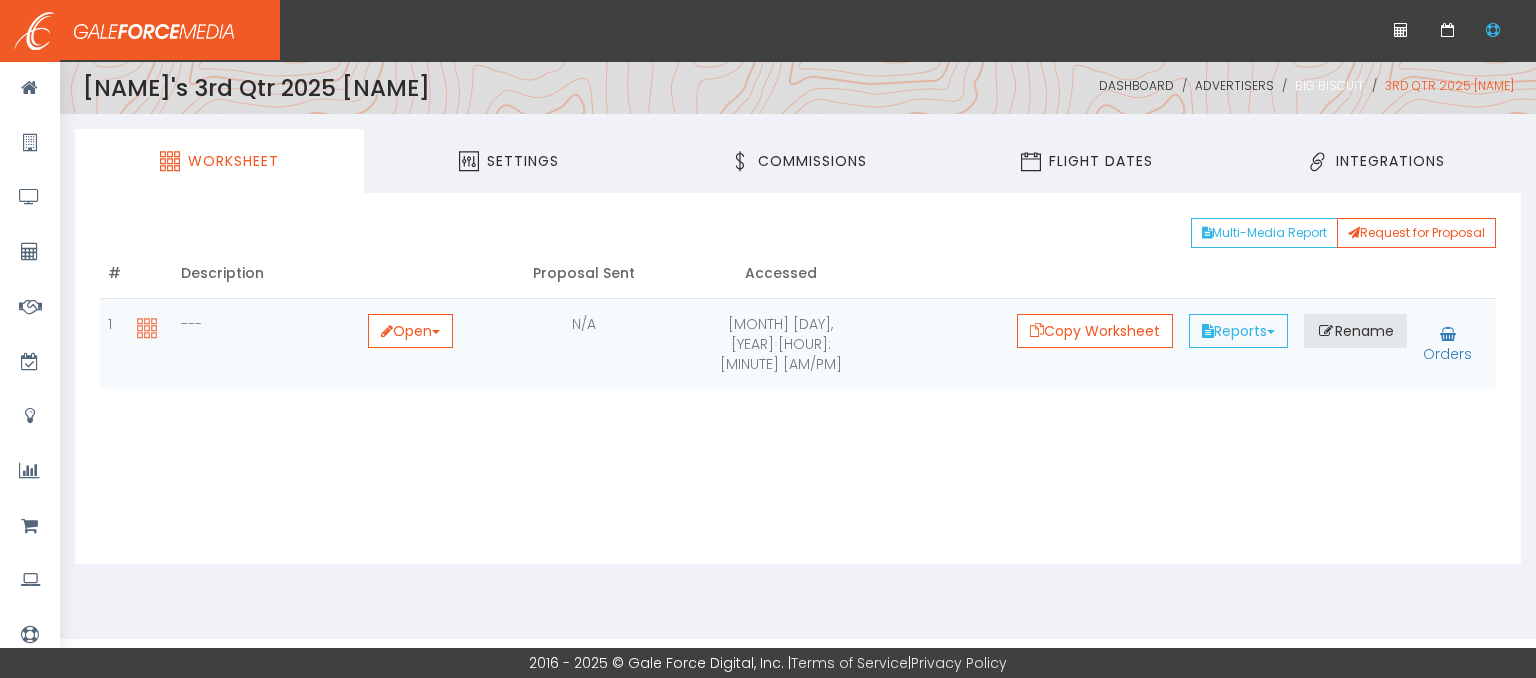 click on "Big Biscuit" at bounding box center (1329, 85) 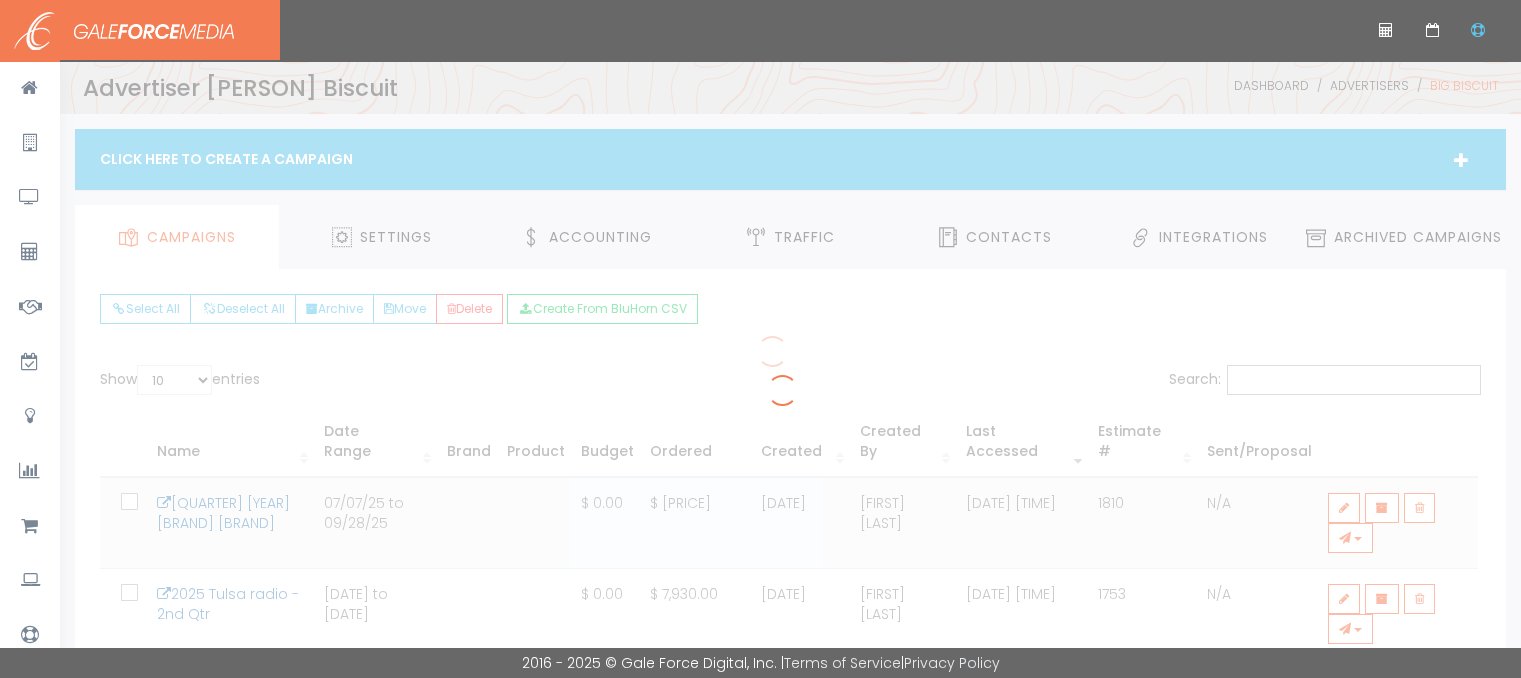 scroll, scrollTop: 0, scrollLeft: 0, axis: both 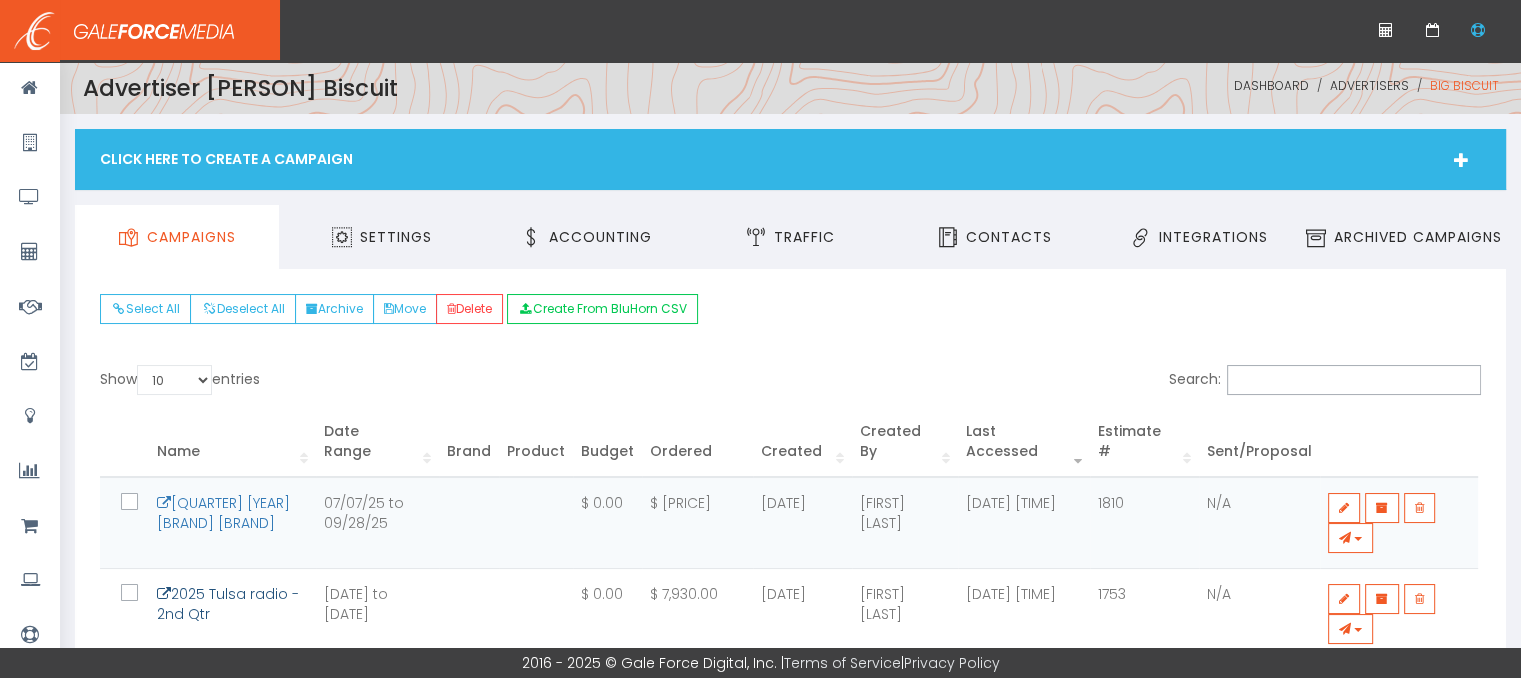 click on "2025 Tulsa radio - 2nd Qtr" at bounding box center [228, 604] 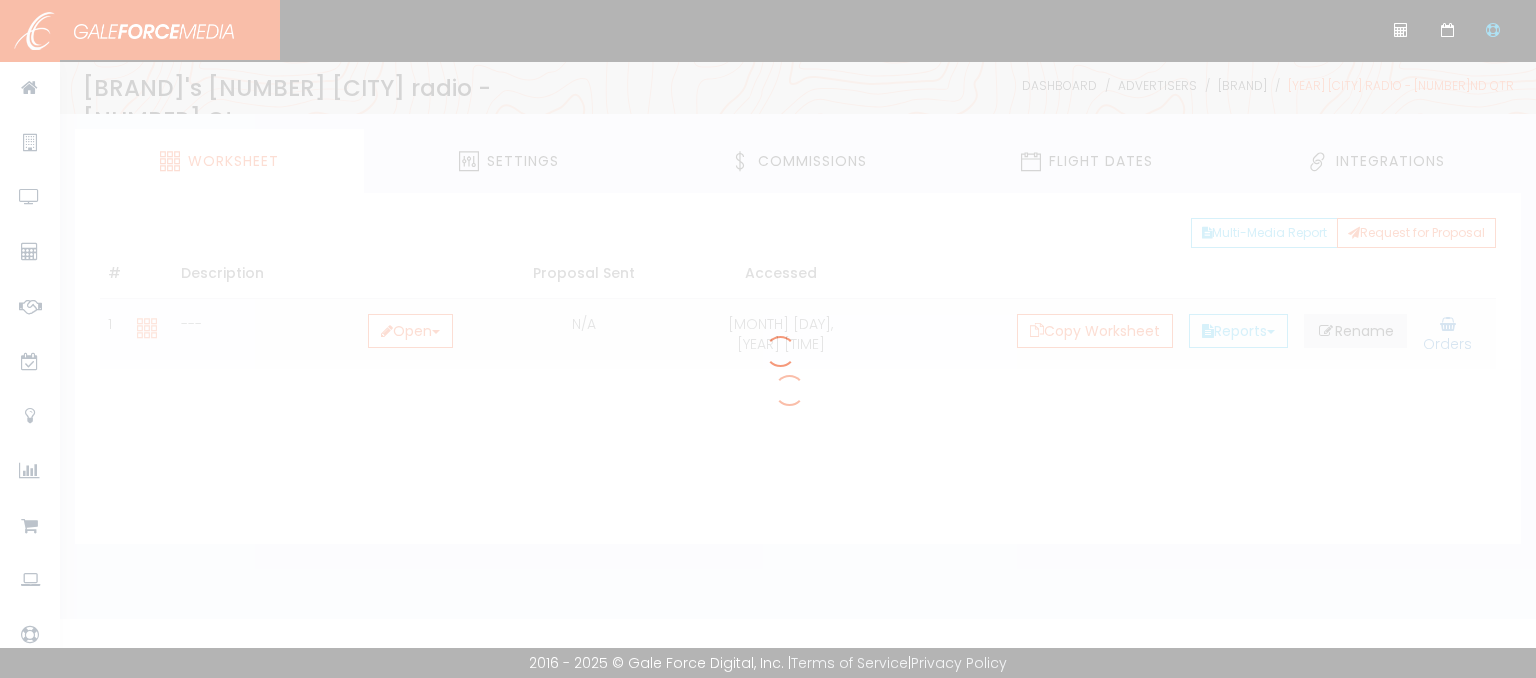 scroll, scrollTop: 0, scrollLeft: 0, axis: both 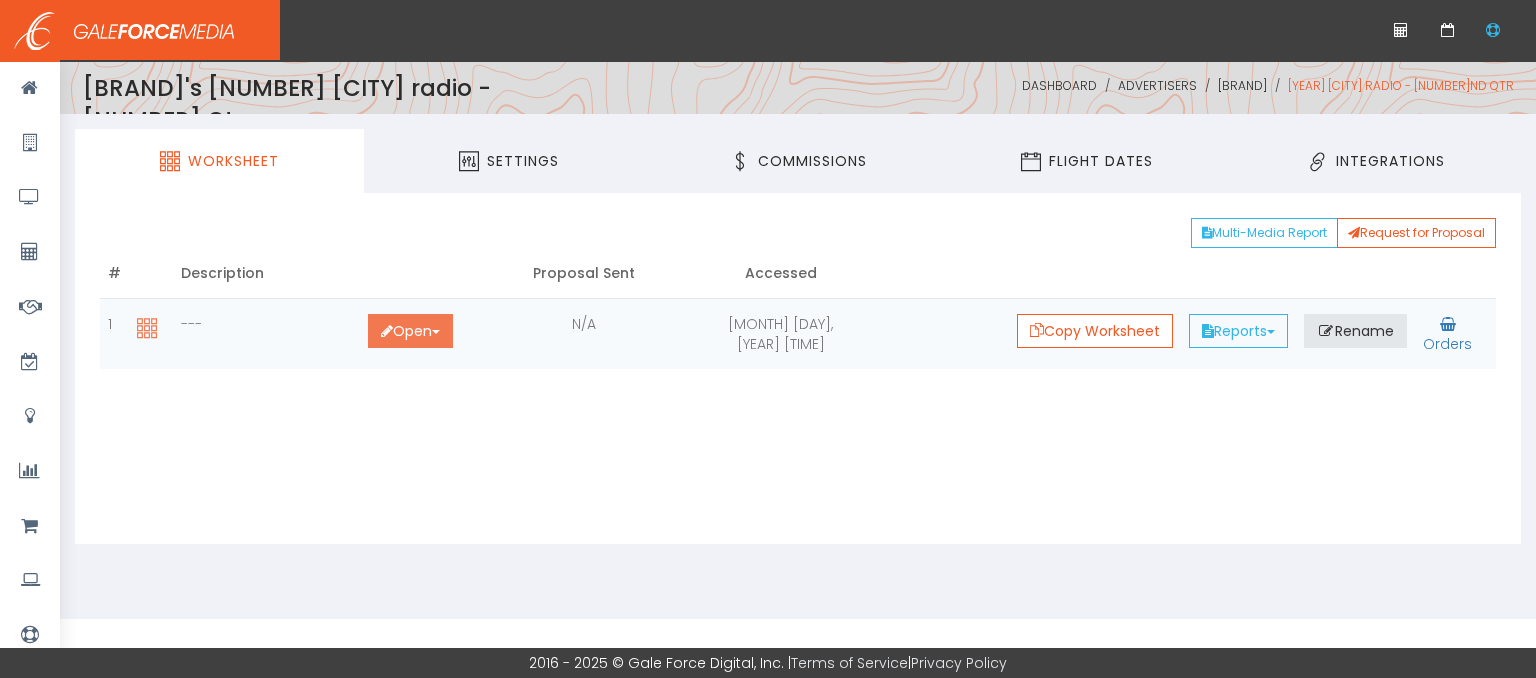 click on "Open
Toggle Dropdown" at bounding box center [410, 331] 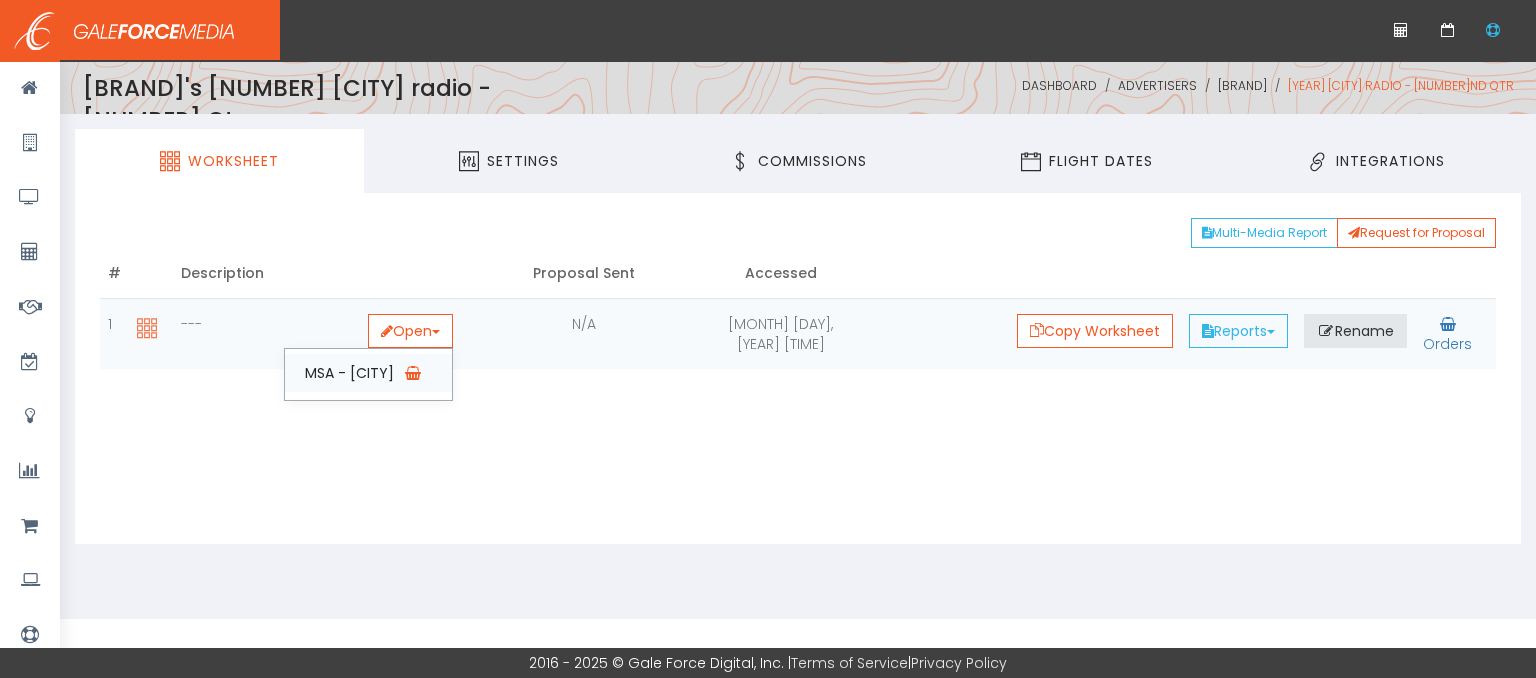 click on "[ORGANIZATION] - [CITY]" at bounding box center (368, 373) 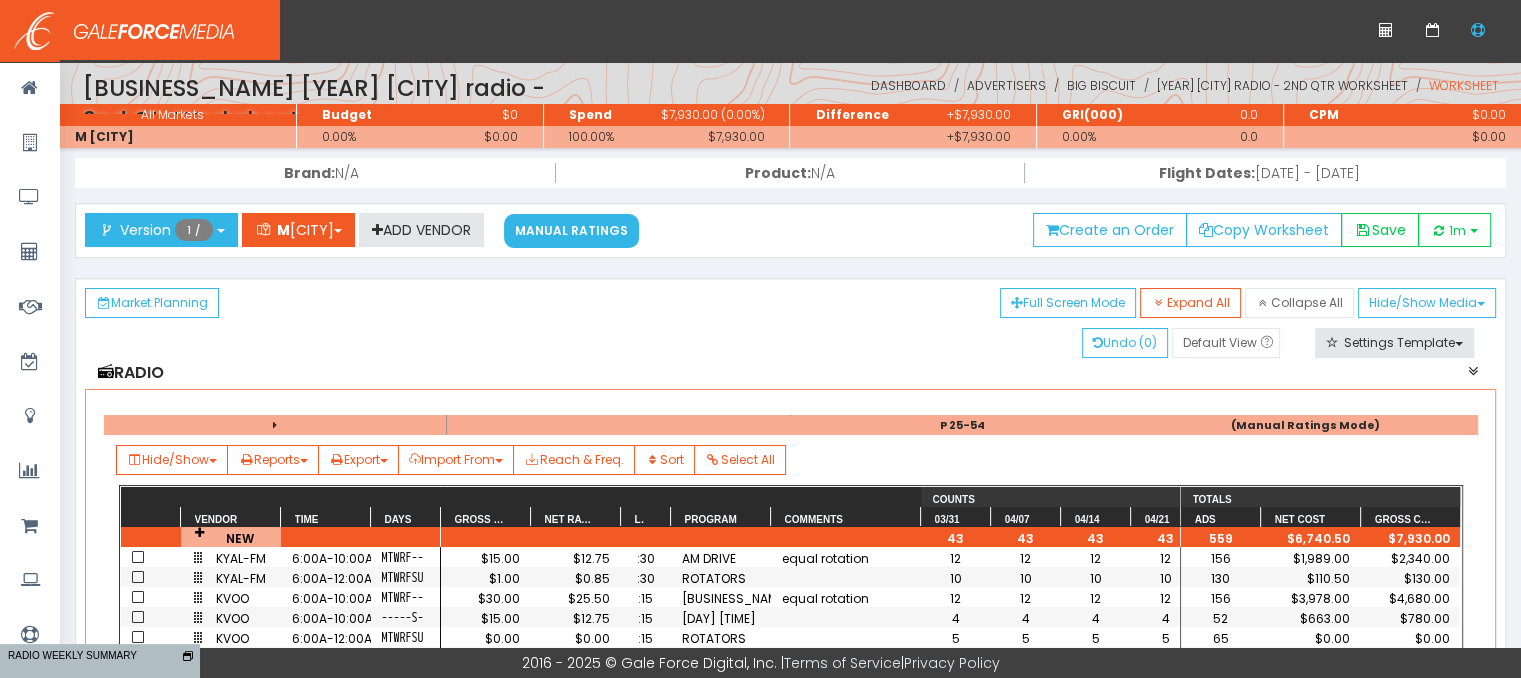 scroll, scrollTop: 200, scrollLeft: 0, axis: vertical 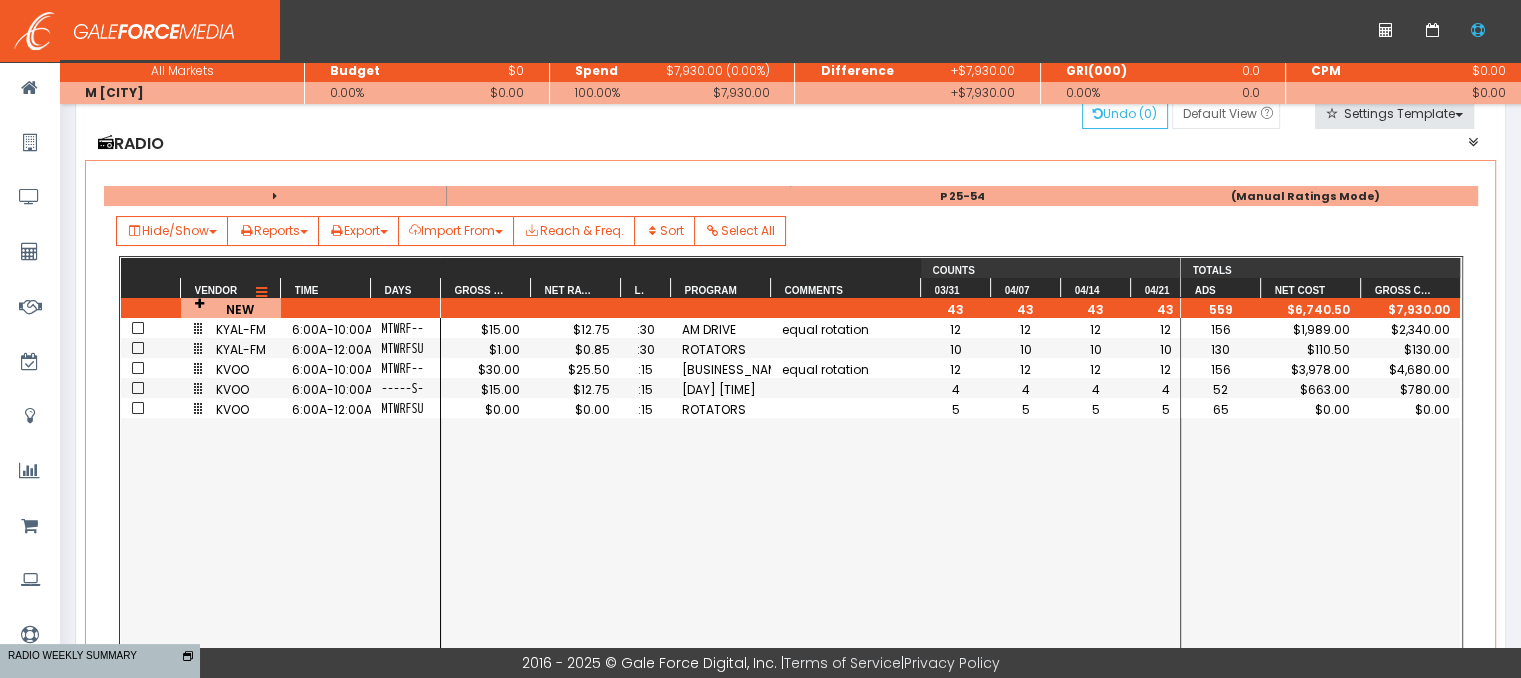 click at bounding box center [261, 293] 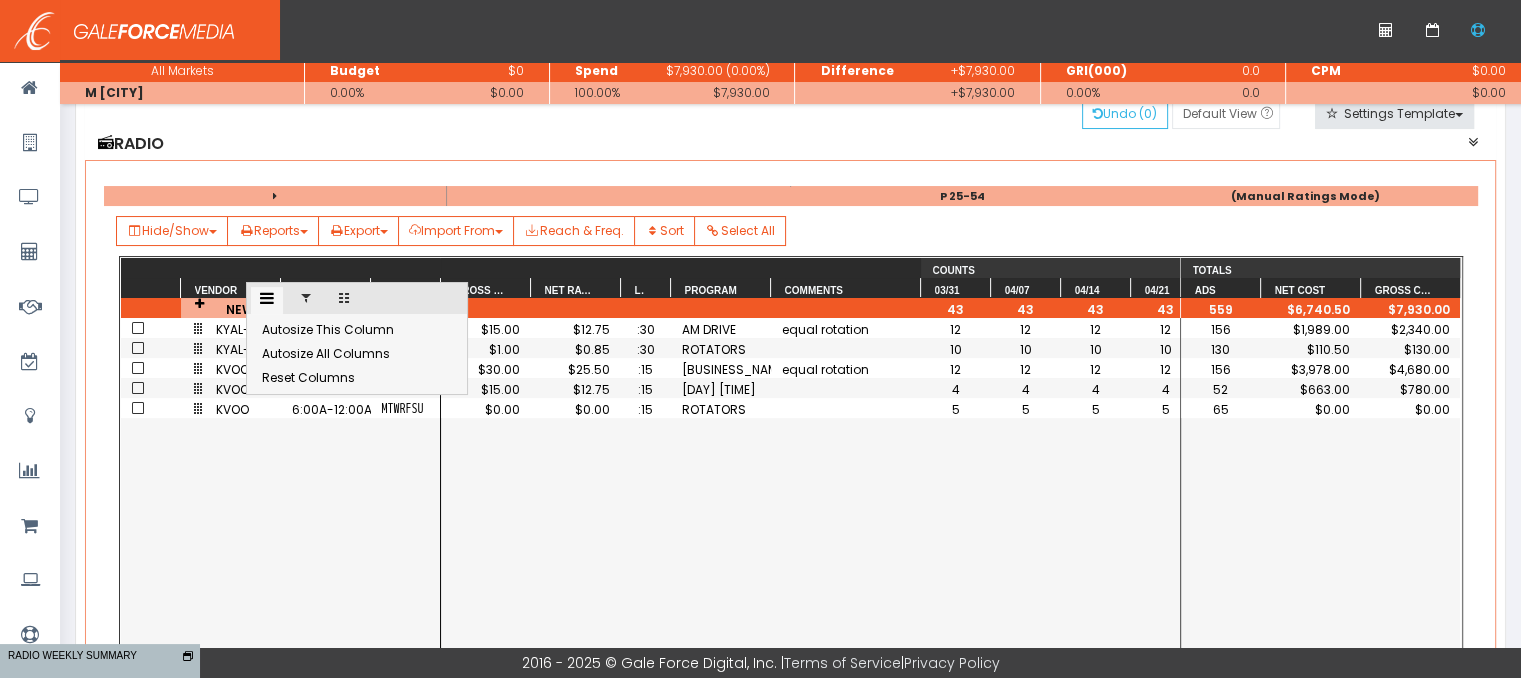 click at bounding box center (306, 298) 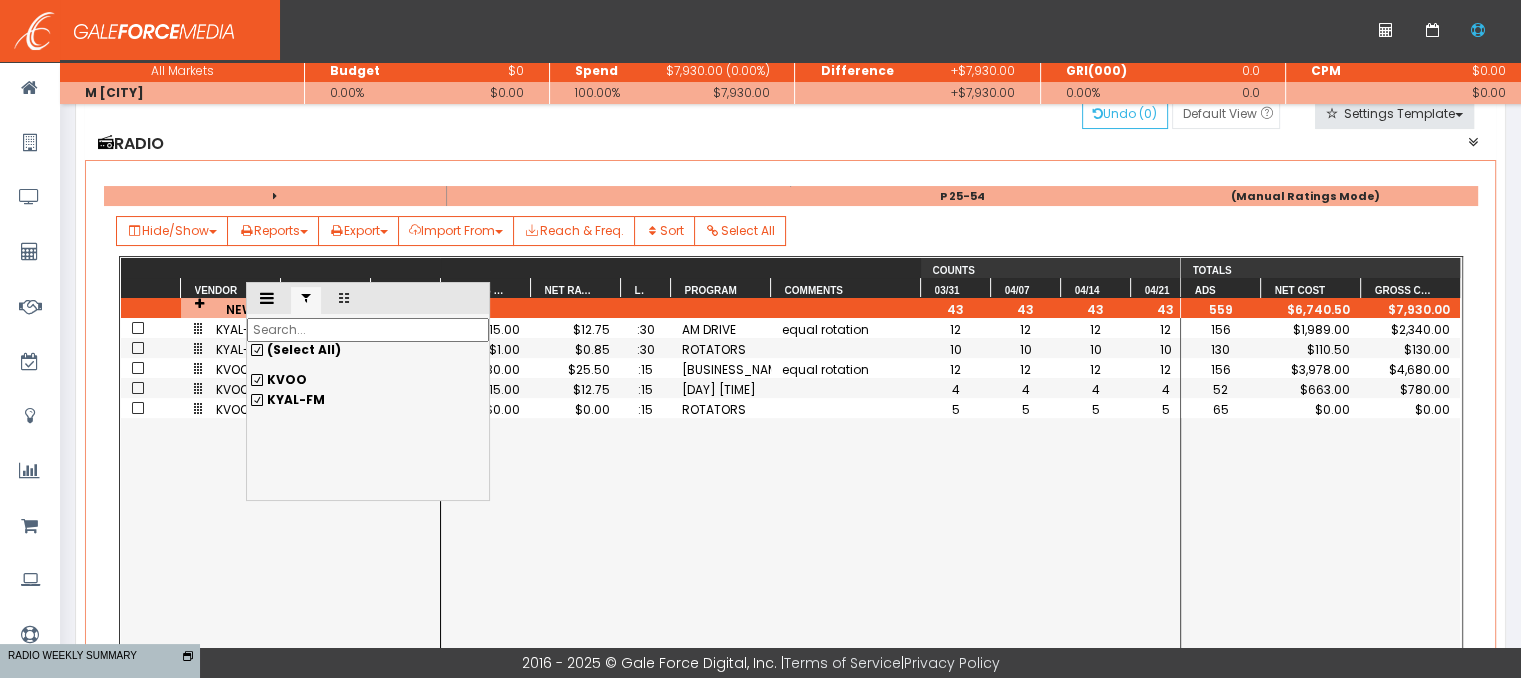 click on "KYAL-FM" at bounding box center (368, 380) 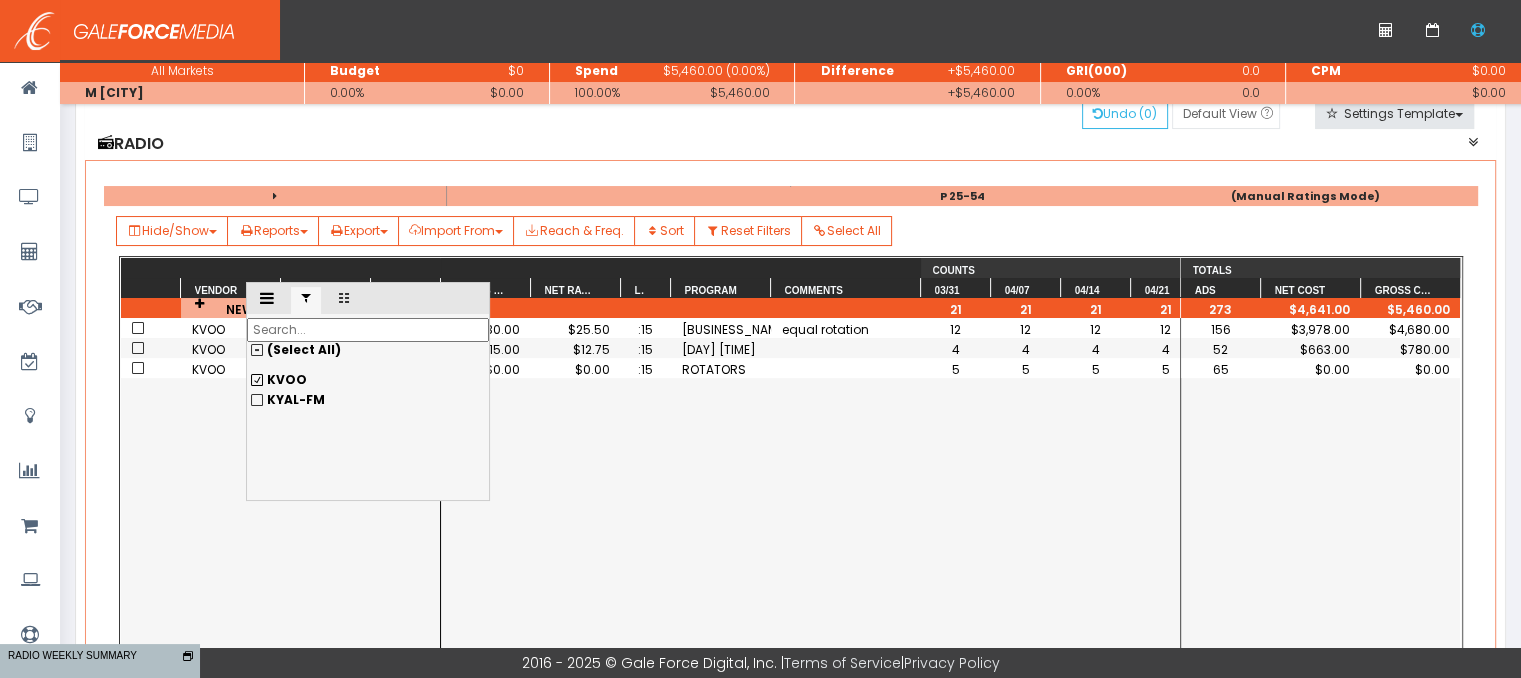 click on "$30.00 $25.50 :15 TIGE & DANIEL equal rotation 12 12 12 12 $15.00 $12.75 :15 SAT AM 4 4 4 4 $0.00 $0.00 :15 ROTATORS 5 5 5 5" at bounding box center [810, 513] 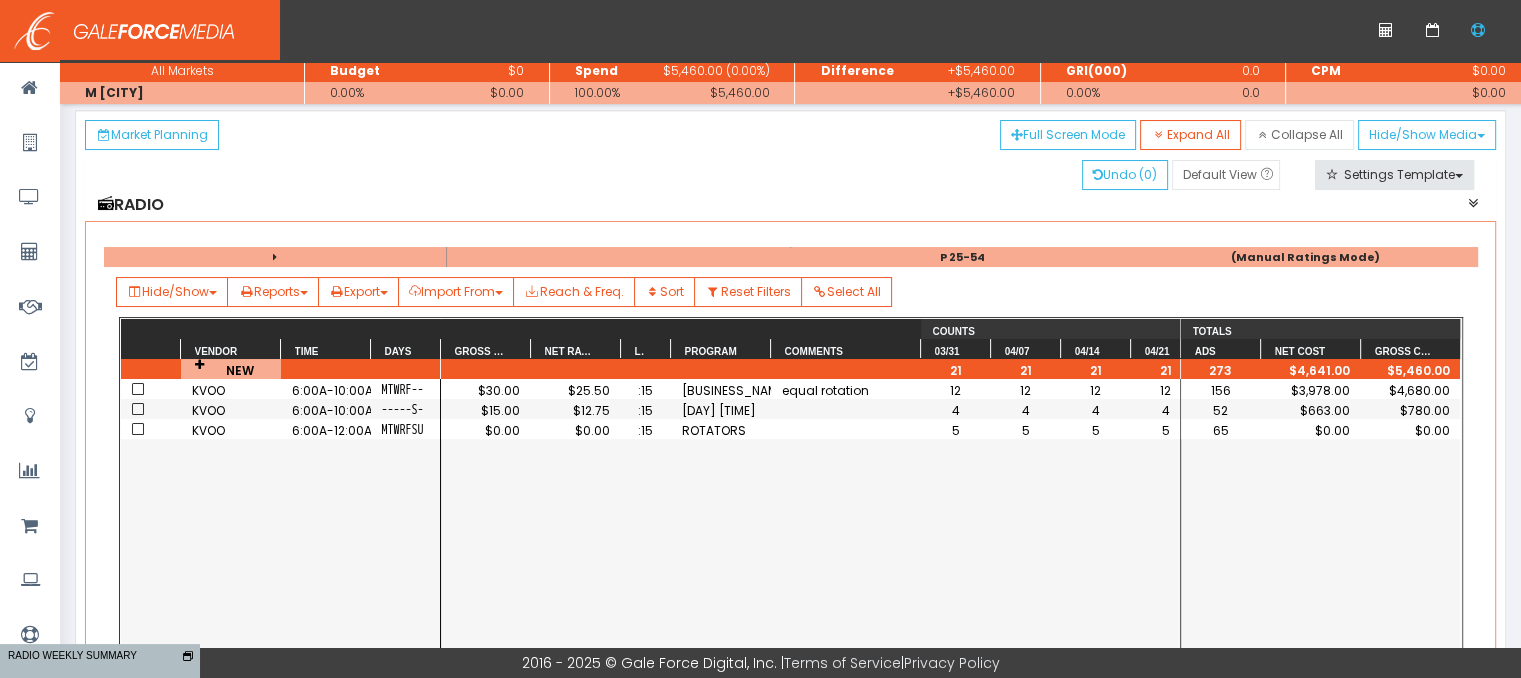 scroll, scrollTop: 0, scrollLeft: 0, axis: both 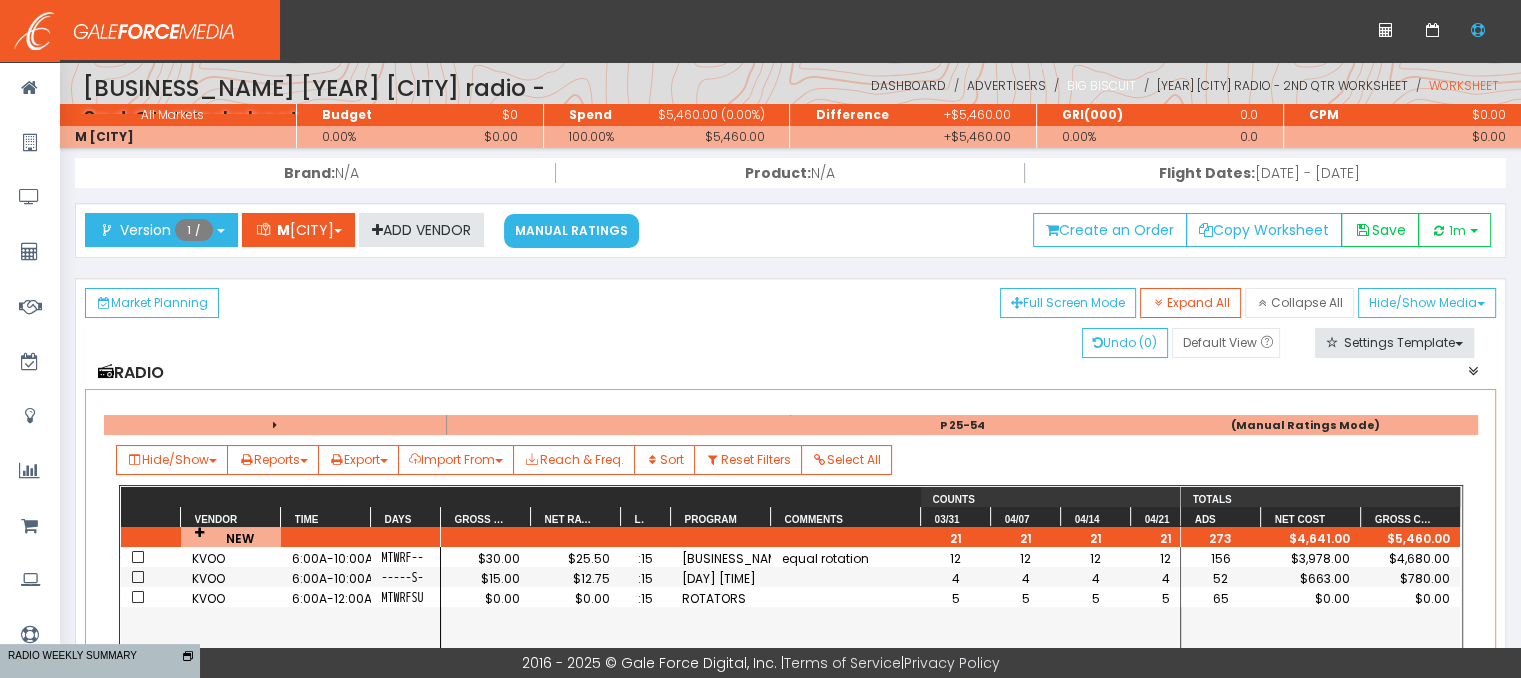 click on "Big Biscuit" at bounding box center (1101, 85) 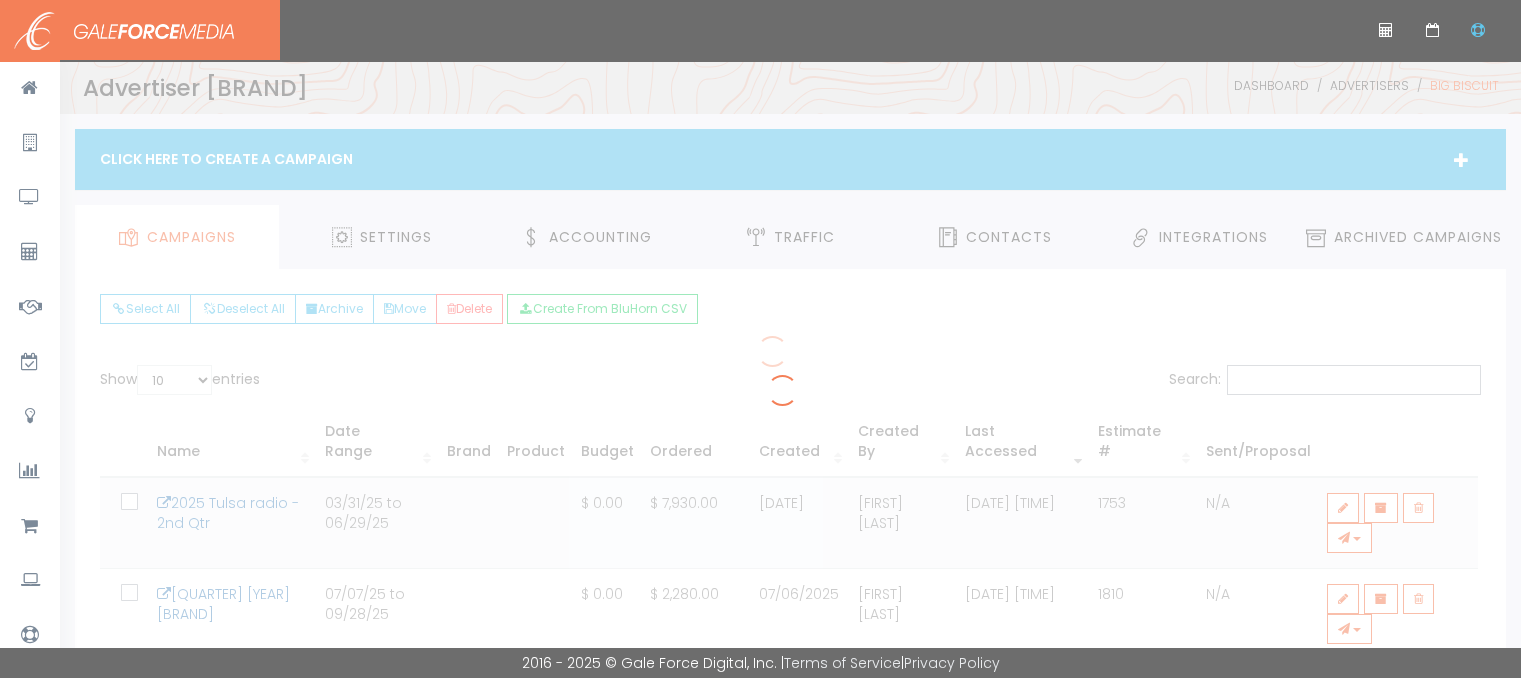 scroll, scrollTop: 0, scrollLeft: 0, axis: both 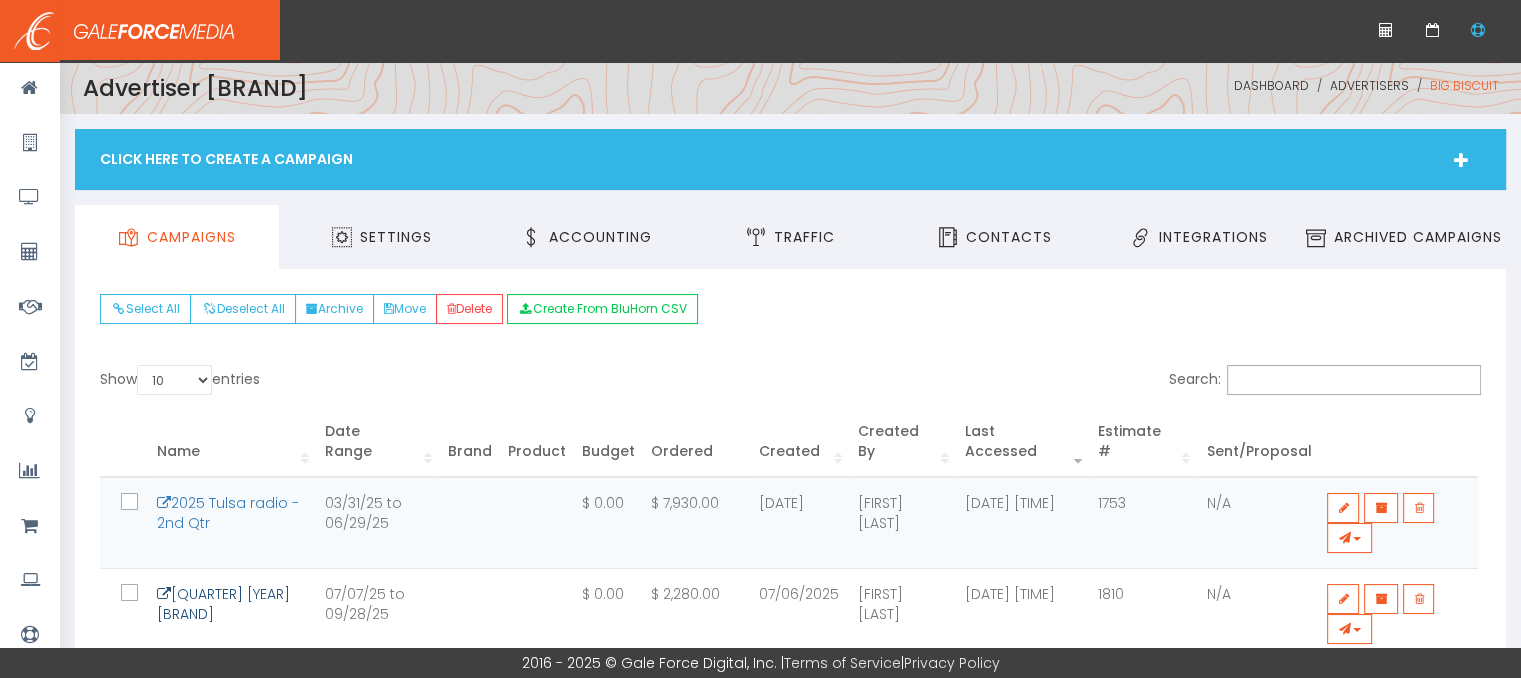 click on "[NUMBER] [QUARTER] [YEAR] [NAME]" at bounding box center [223, 604] 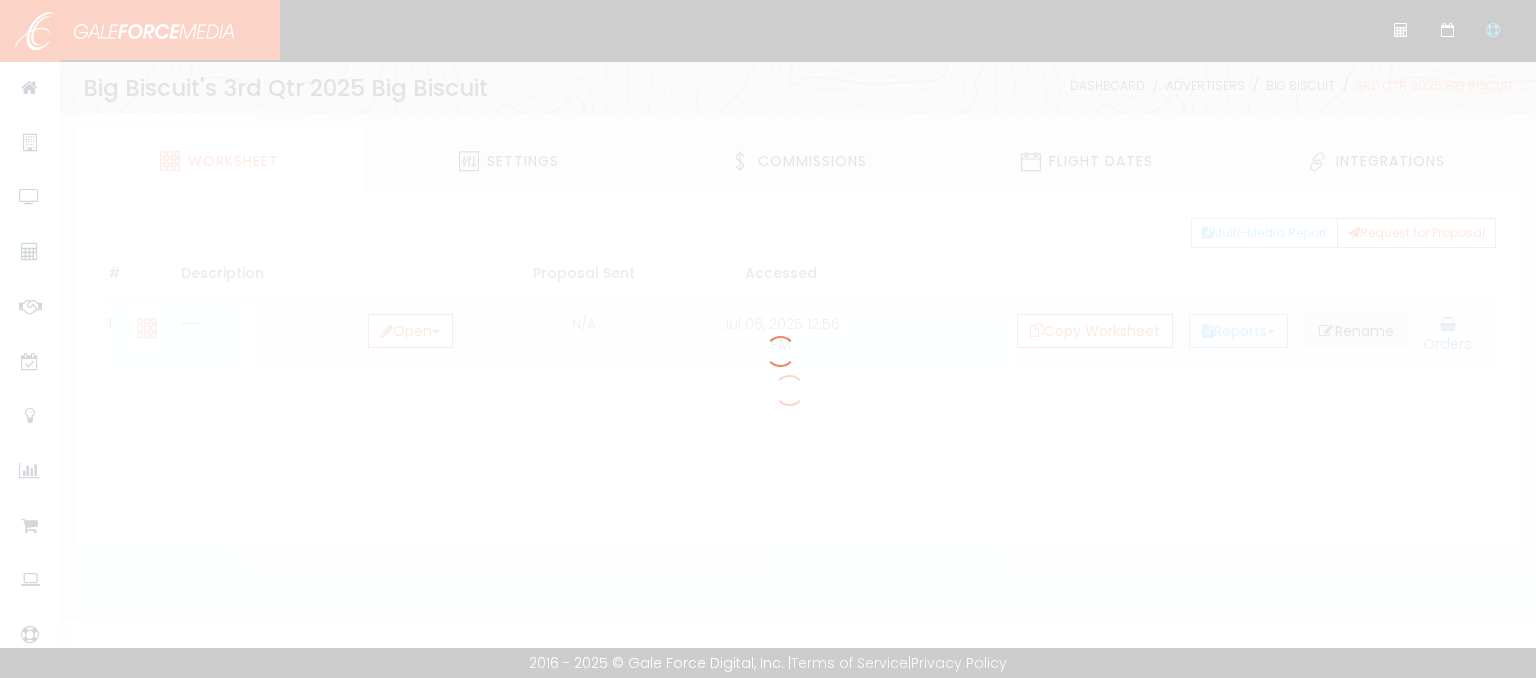 scroll, scrollTop: 0, scrollLeft: 0, axis: both 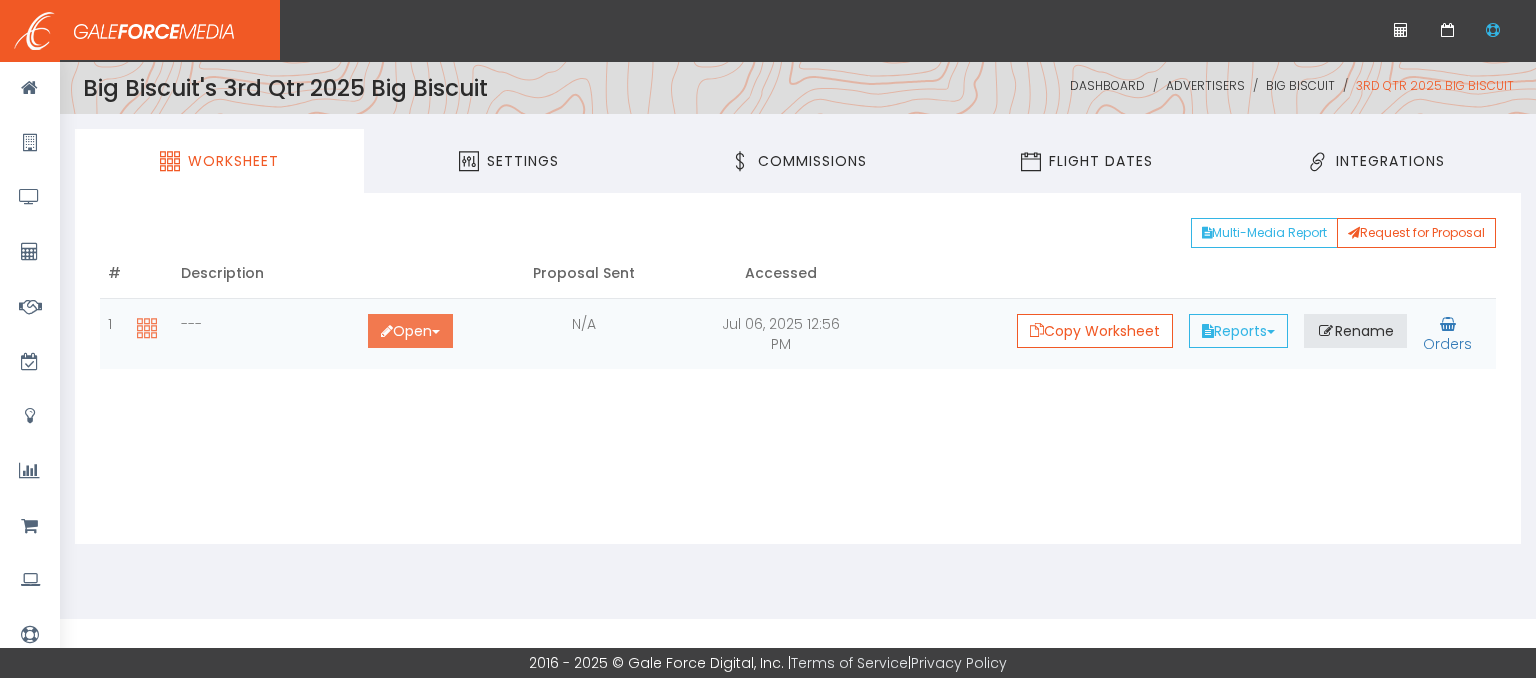 click on "Open
Toggle Dropdown" at bounding box center (410, 331) 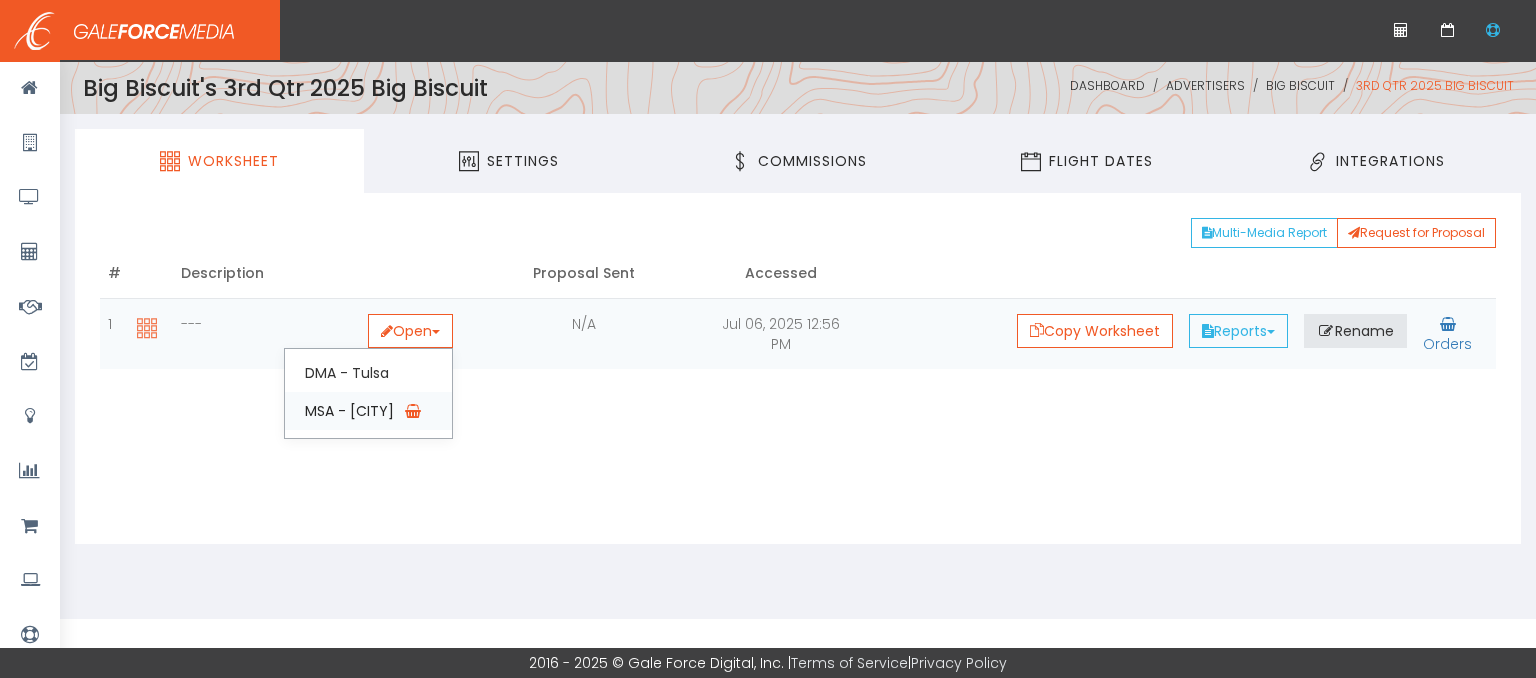 click on "MSA - Tulsa" at bounding box center [368, 411] 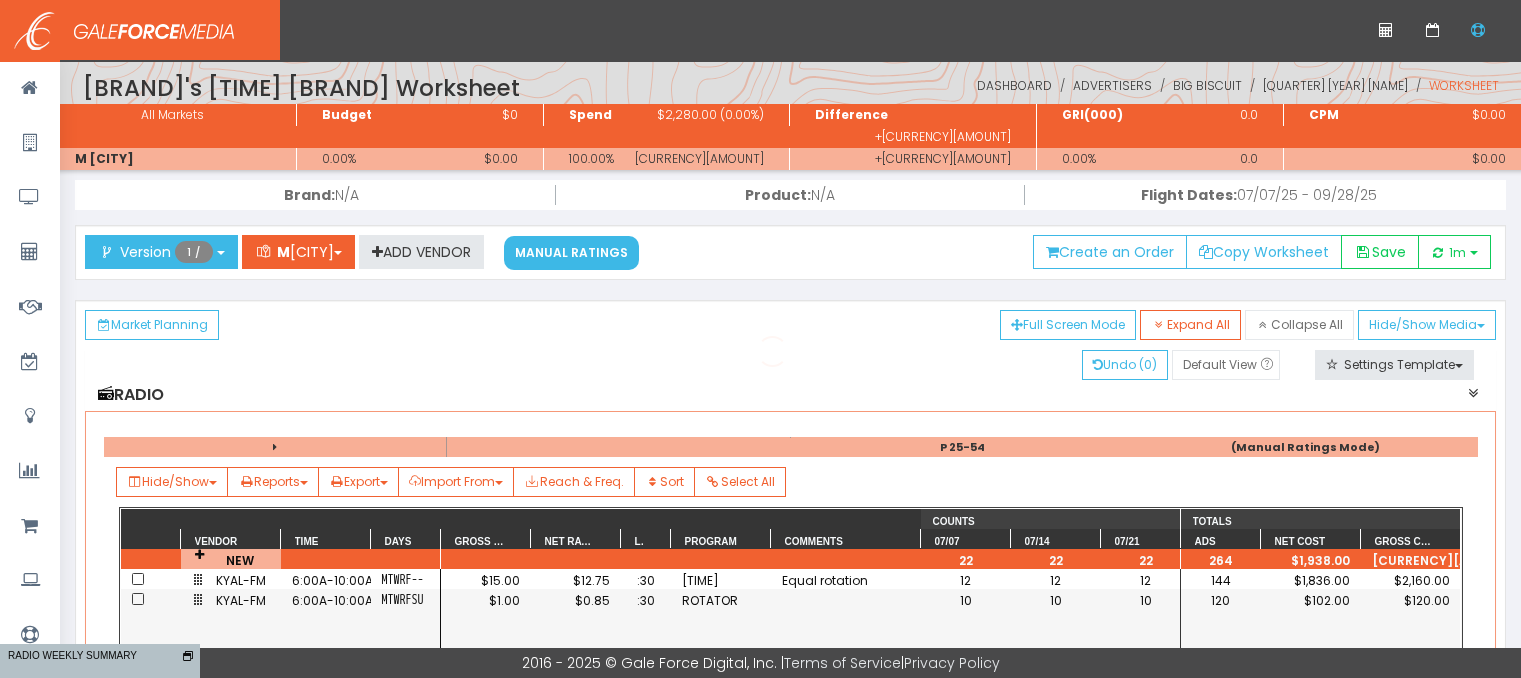 scroll, scrollTop: 0, scrollLeft: 0, axis: both 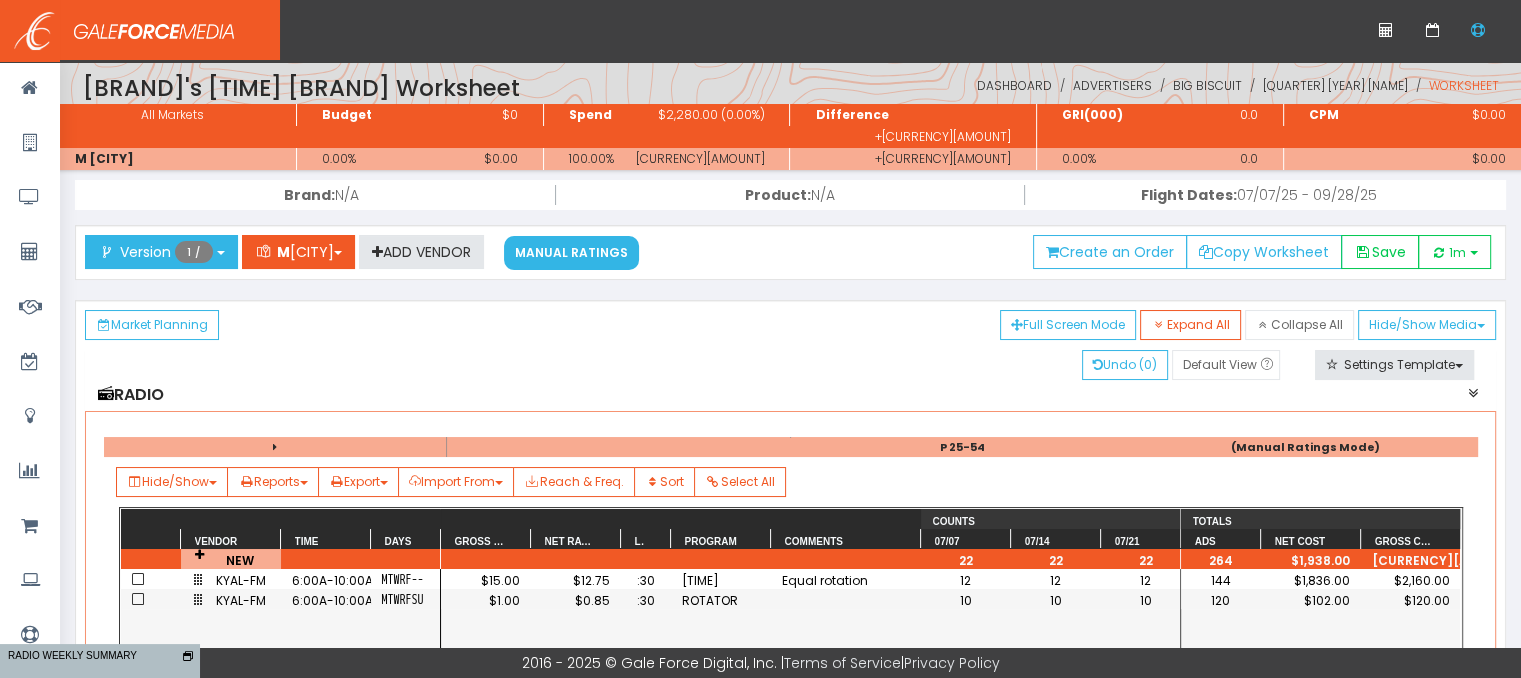 click on "NEW" at bounding box center (231, 559) 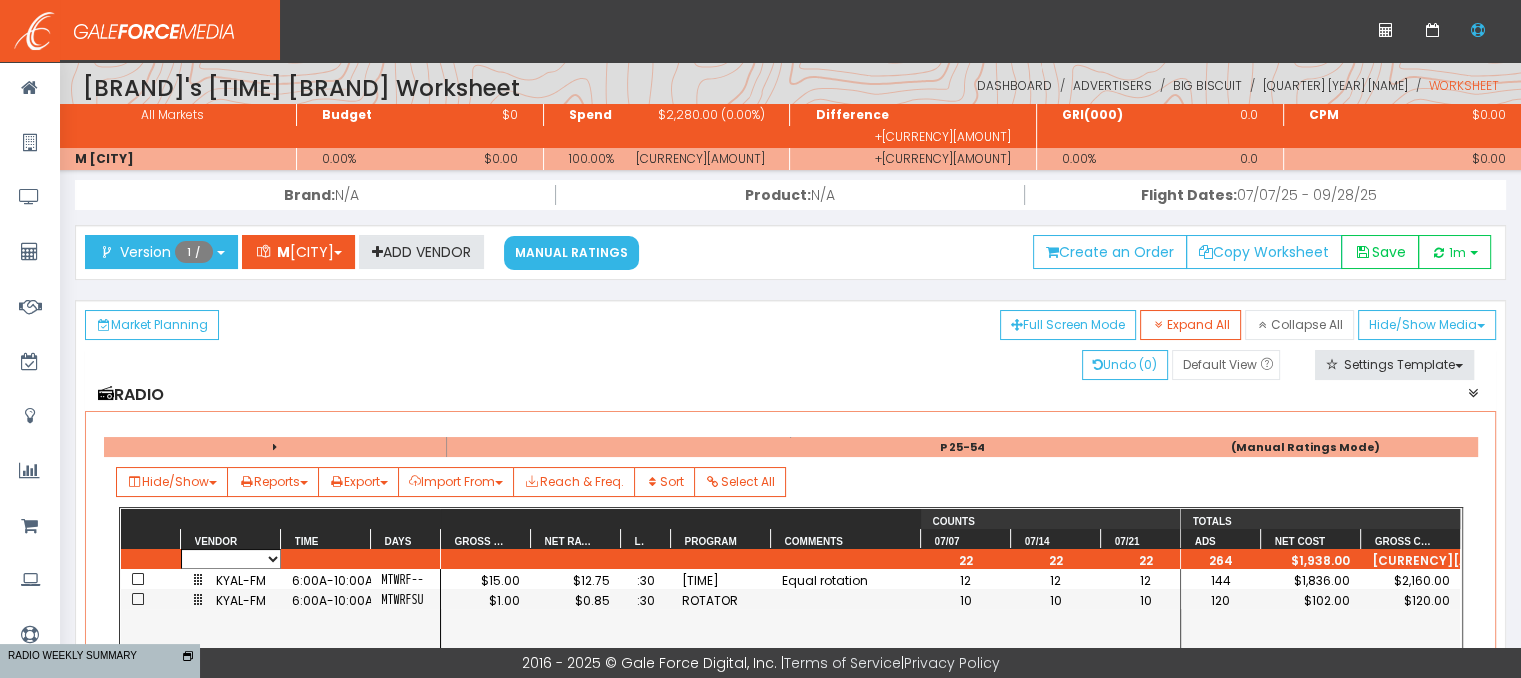 click on "105.7 Cox Media K101.3 KAKC KAKC-2 KALV KBEZ KCFO KEOK KEOK FM Lakes Country KGFY-FM KGYN-AM/FM KHTT KIZS-FM KJMM KJSR-FM KMCO KMOD-FM KMYZ KMZE-FM KNED AM/FM KOKL KOTV-AM KPMG KRAV KRDR-FM KRIG KRIG 104.9 KRMG KRQV-FM KRXO-FM KTBT KTBT-FM KTBZ-AM KTCS KTFR KTFX KTGX-FM KTGX-HD2 KTLQ-AM/FM KTMC KTMC AM/FM KTNT KTSB-AM KTSO KTSO-FM HD2 KTUZ KVOO KVRO KWEN KWON AM/FM KWOX 101 KWTU TU radio KXBL KXBL Stream KXDJ KXMX-FM KXOJ KYAL-AM KYAL-FM KYFM Que Buena The JET TTWN WNRQ" at bounding box center (231, 559) 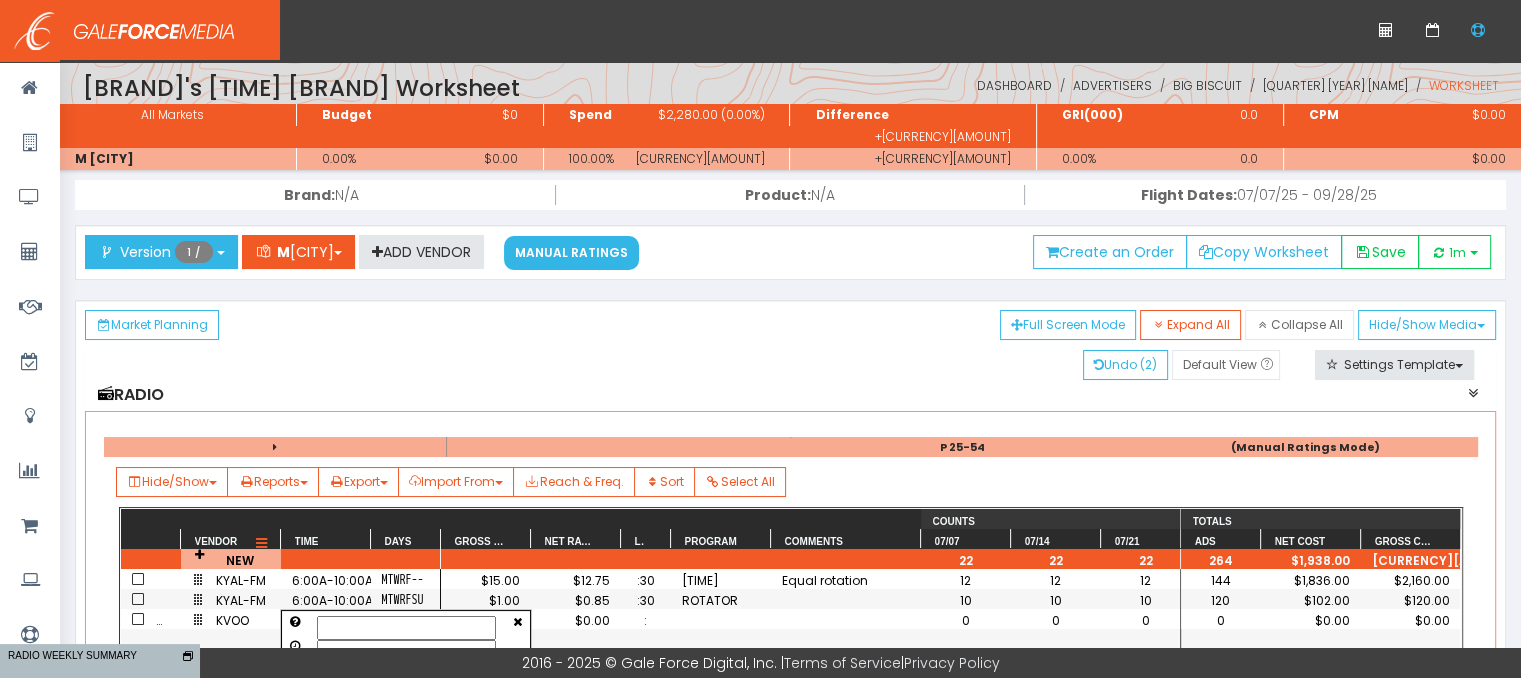 click at bounding box center [261, 544] 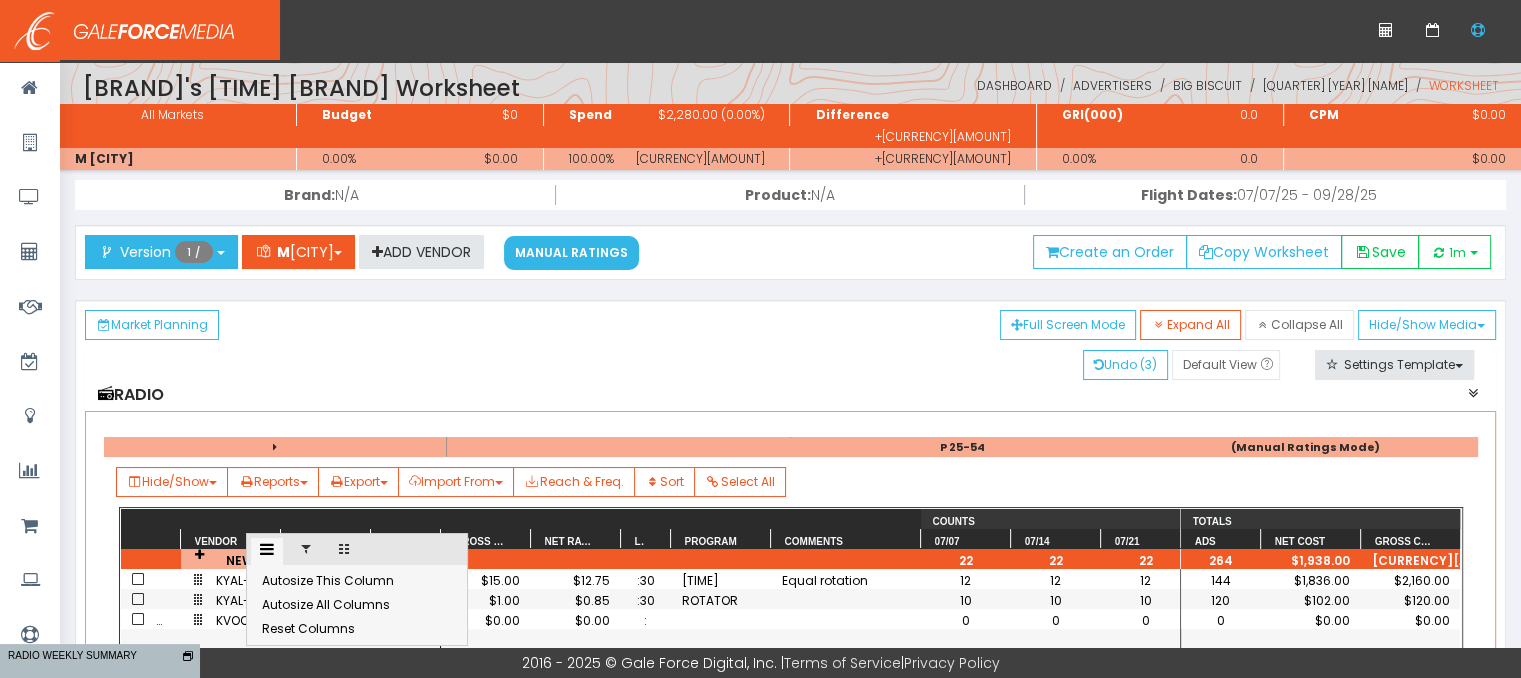 click at bounding box center (306, 549) 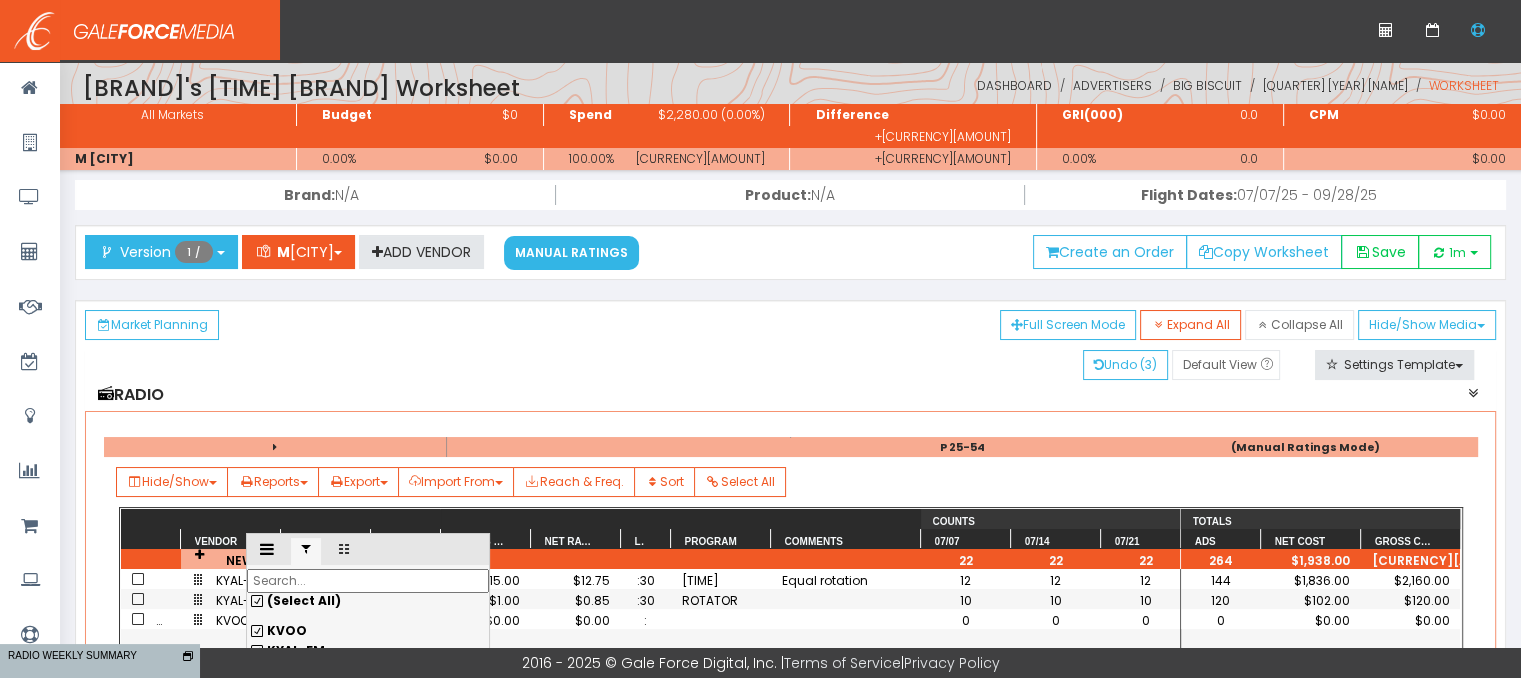 click on "KYAL-FM" at bounding box center (368, 631) 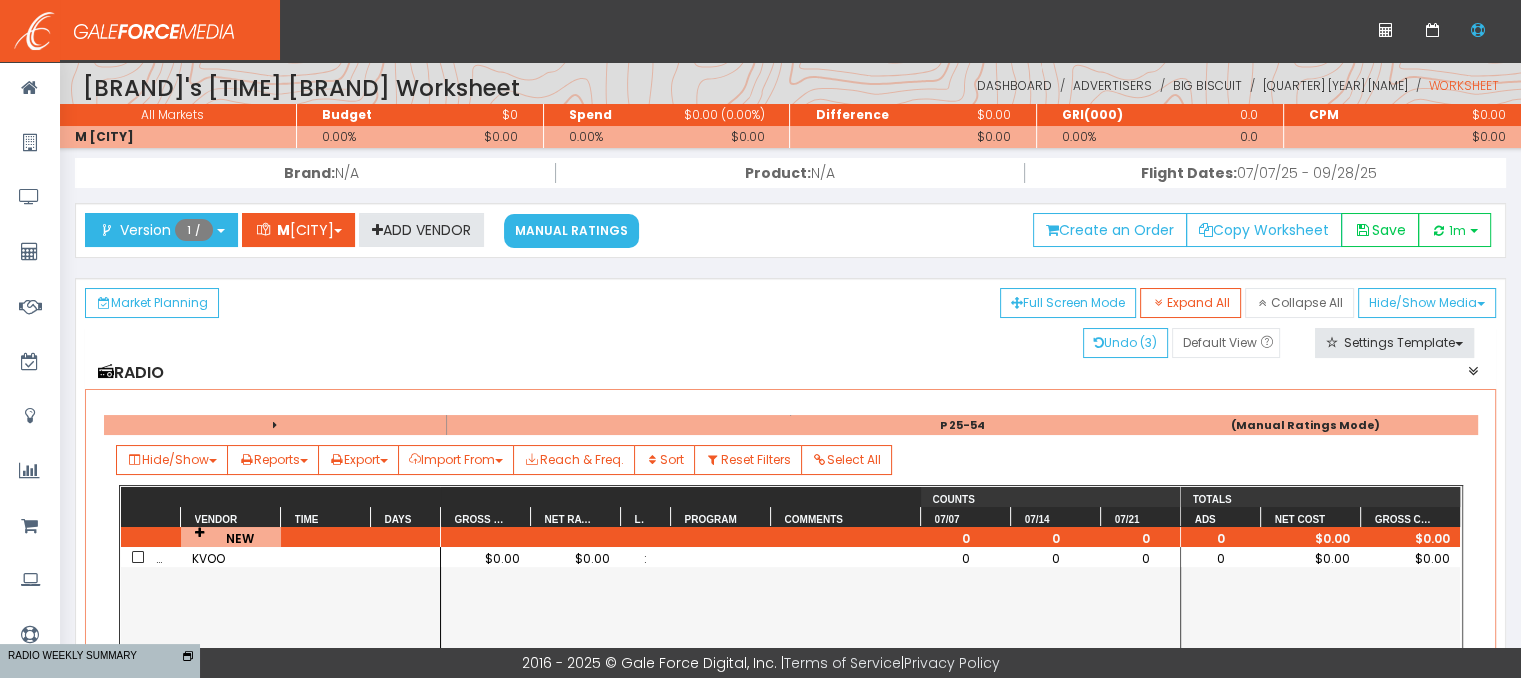 click on "P 25-54  (Manual Ratings Mode)              Hide/Show      DP Order No Order Line Gross Rate Net Rate Client Cost % Len Format Program Dial Position Rate Start/End Hundreds P 25-54 (MAIN) Rating P 25-54 (MAIN) CPP P 25-54 (MAIN) Gross CPM P 25-54 (MAIN) NET CPM P 25-54 (MAIN) Reach (%) P 25-54 (MAIN) Freq. P 25-54 (MAIN) Cume Rating P 25-54 (MAIN) Cume(00) P 25-54 (MAIN) Net Reach P 25-54 (MAIN) GRI(00) P 25-54 (MAIN) GRP P 25-54 (MAIN) Comments 07/07 07/14 07/21 07/28 08/04 08/11 08/18 08/25 09/01 09/08 09/15 09/22 BK BK Length 1 BK Length 2 Ads Total Calls Net Cost Gross Cost Client Cost          Reports         Spot Calendar    Market Summary    Reach and Frequency    Summary Report    Rate Request        Export        Excel    CSV                                                                                                                                      Import From                                                               Advantage XLSX  XML / SCX" at bounding box center (790, 711) 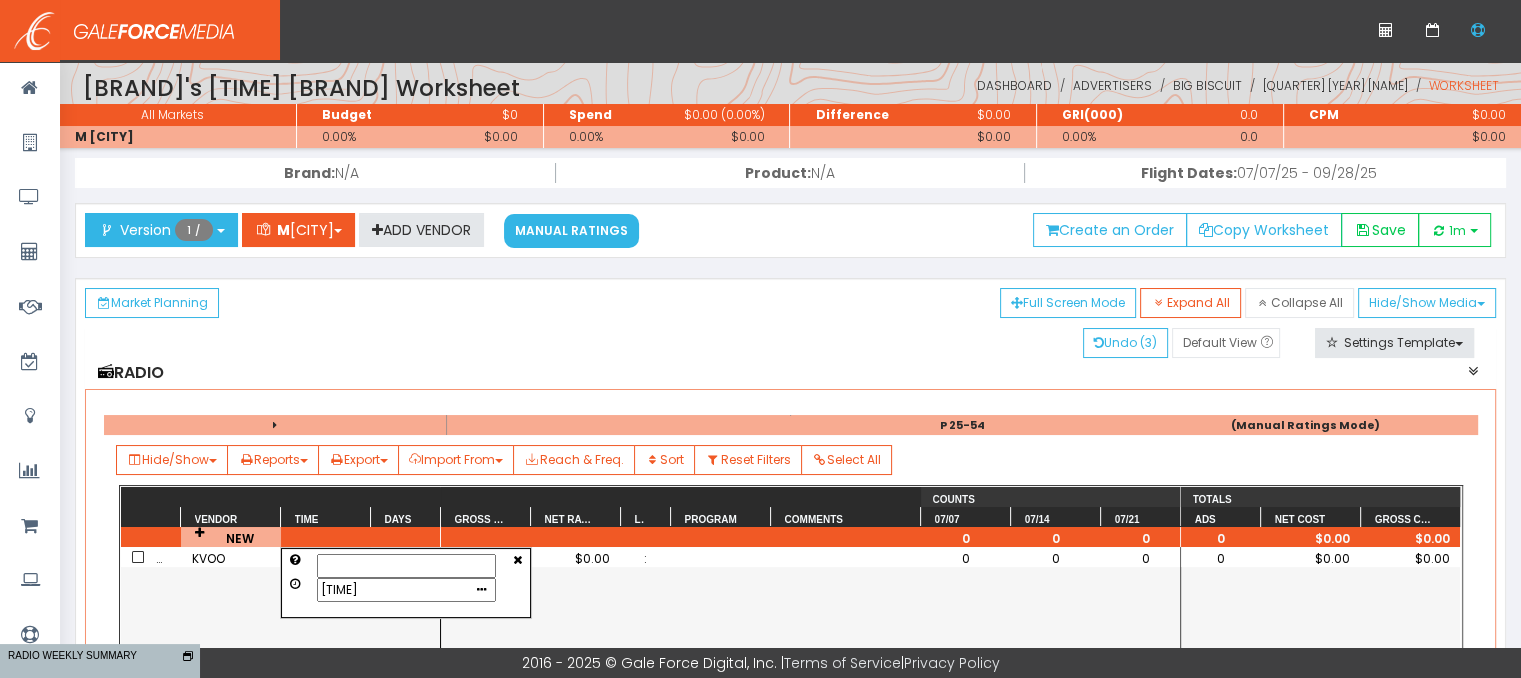 type on "6a-" 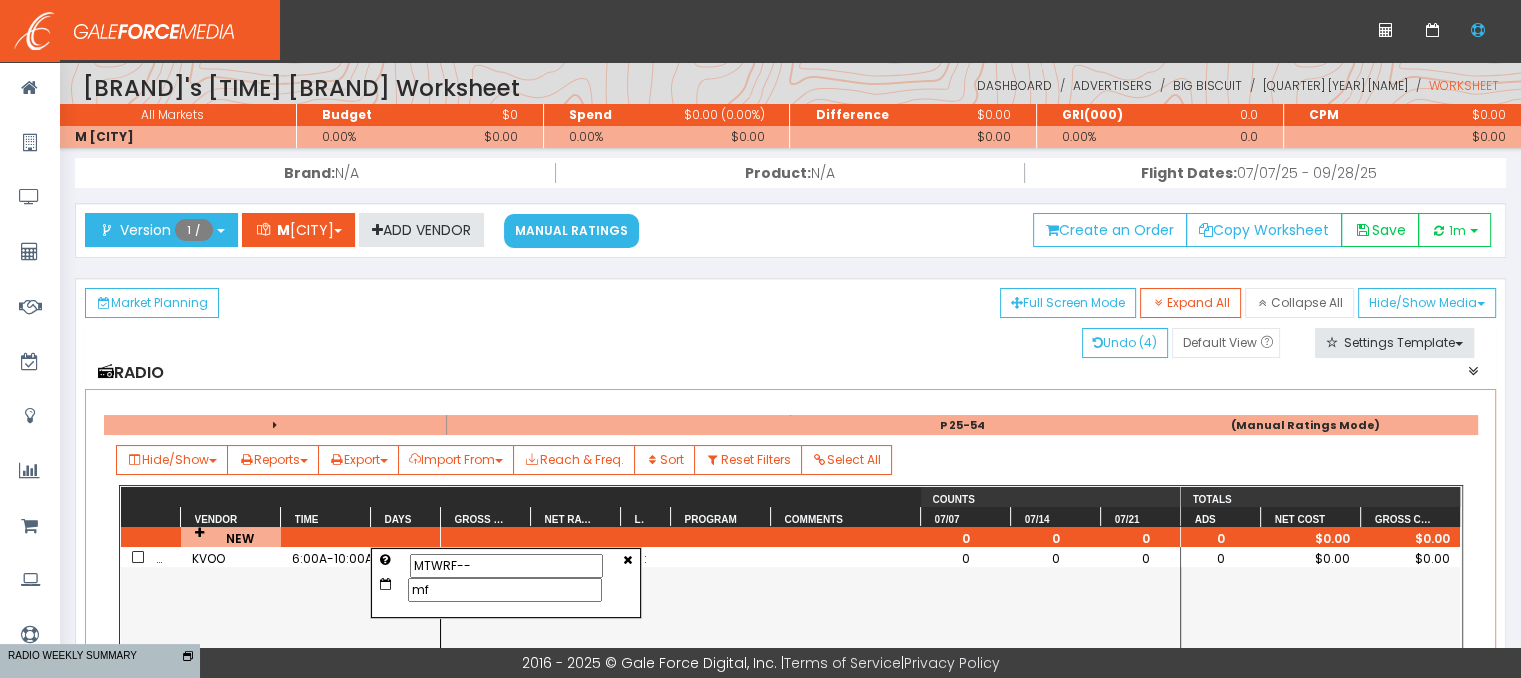 scroll, scrollTop: 0, scrollLeft: 67, axis: horizontal 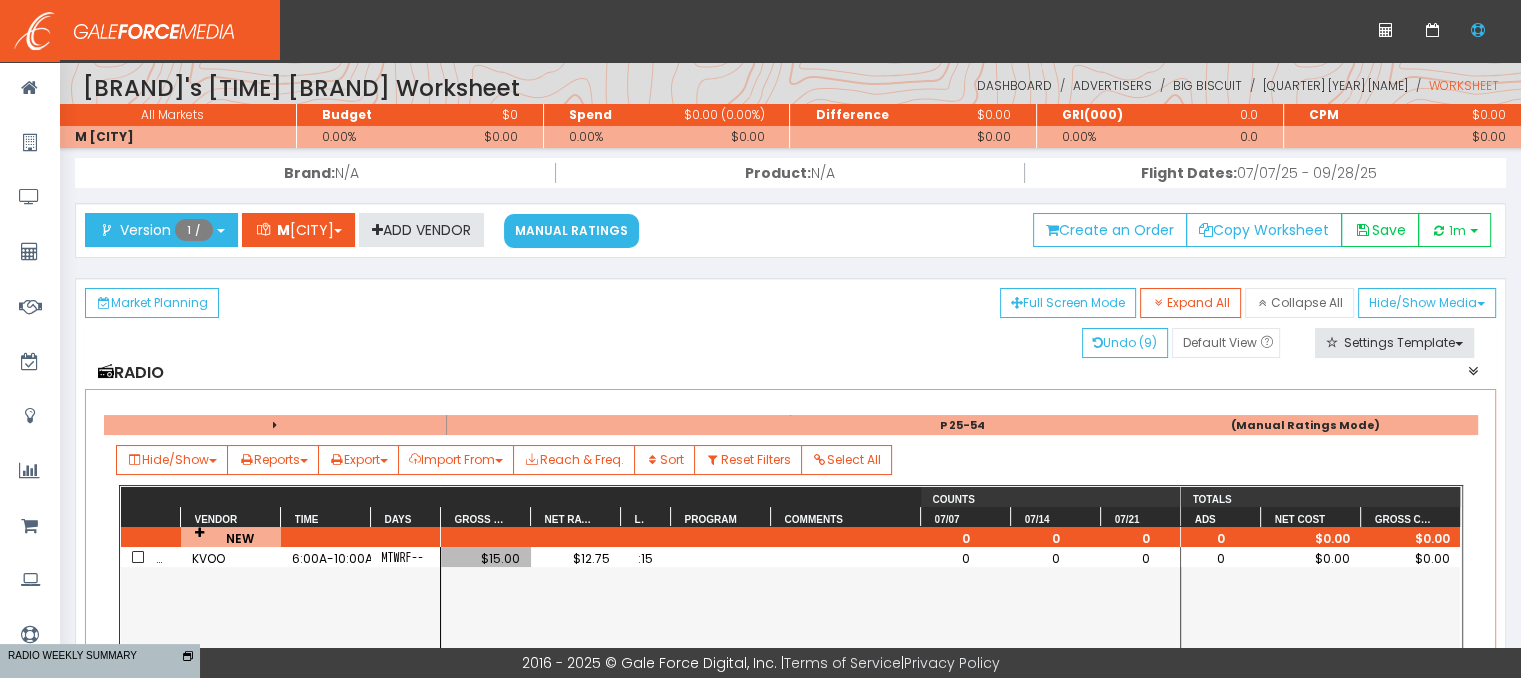 click on "$15.00" at bounding box center [486, 558] 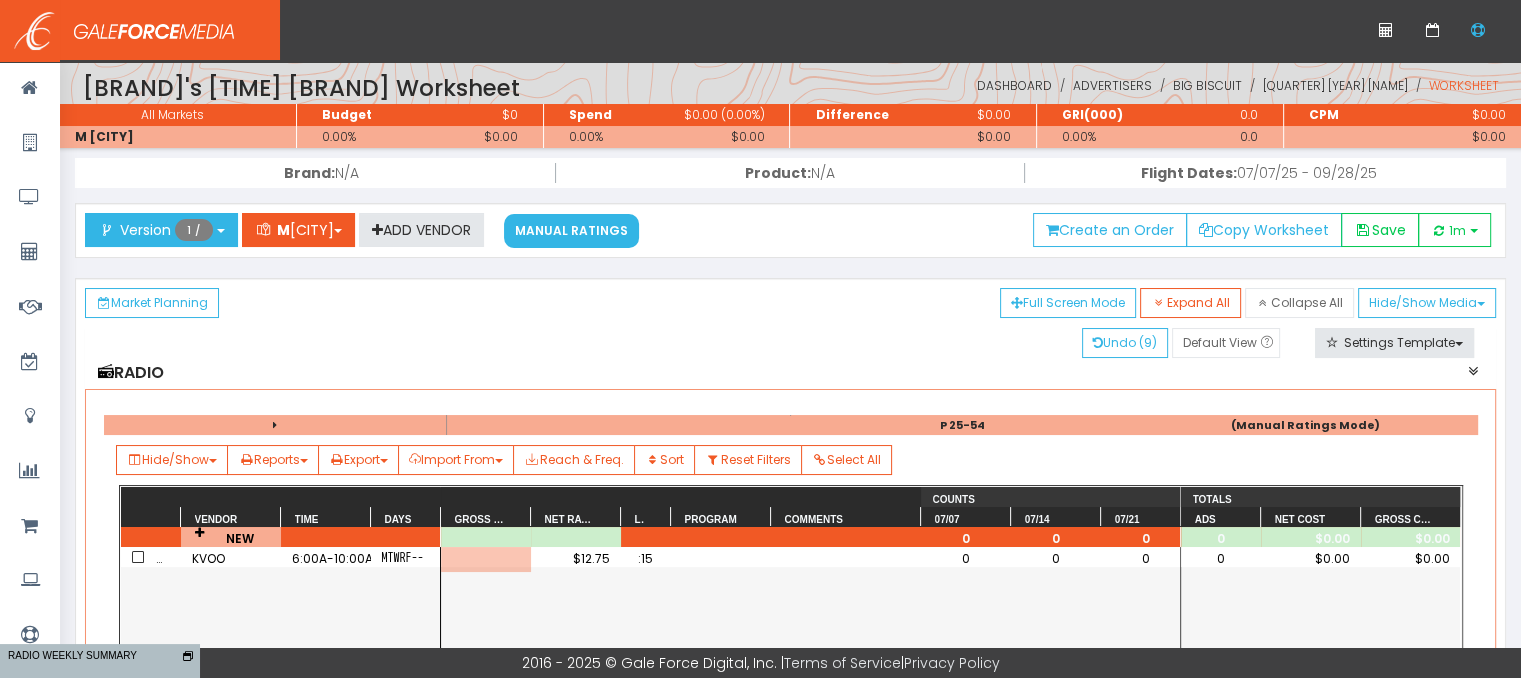 scroll, scrollTop: 0, scrollLeft: 67, axis: horizontal 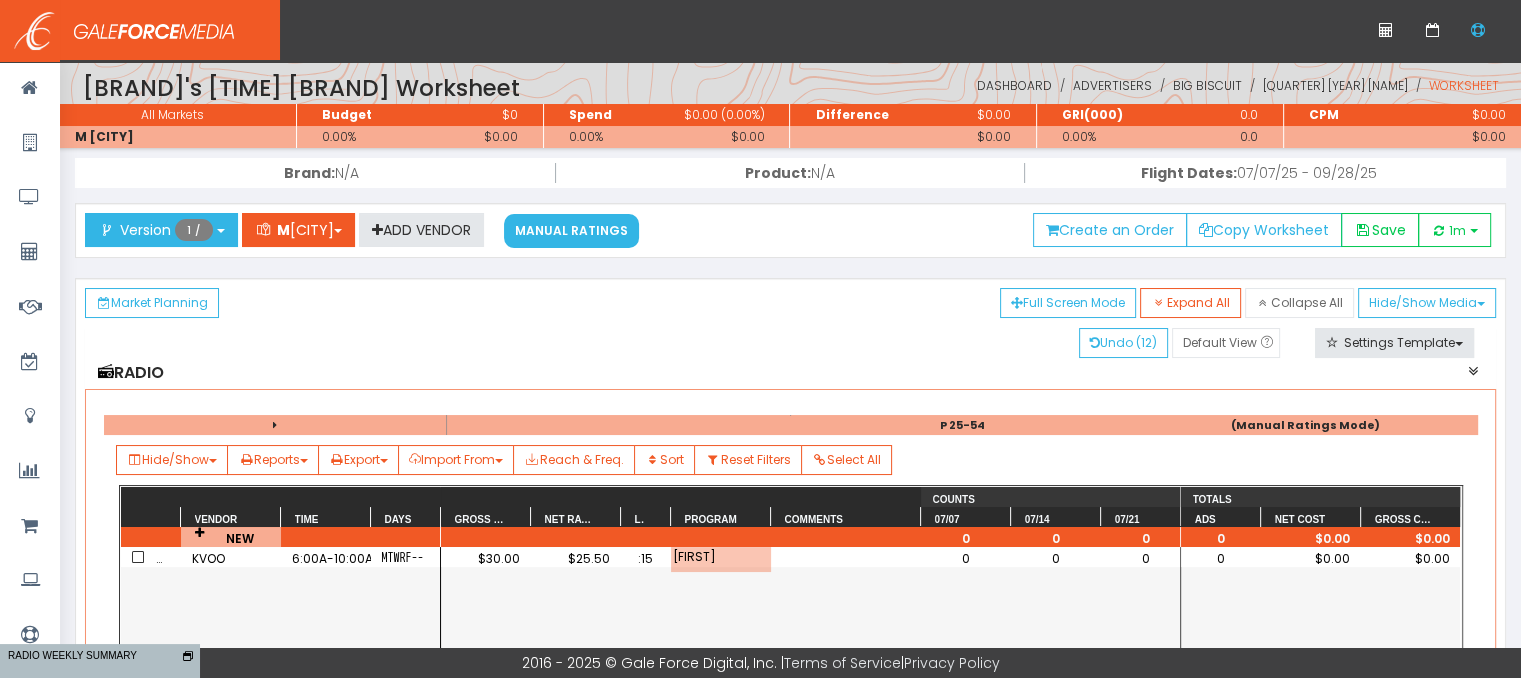 type on "Tige" 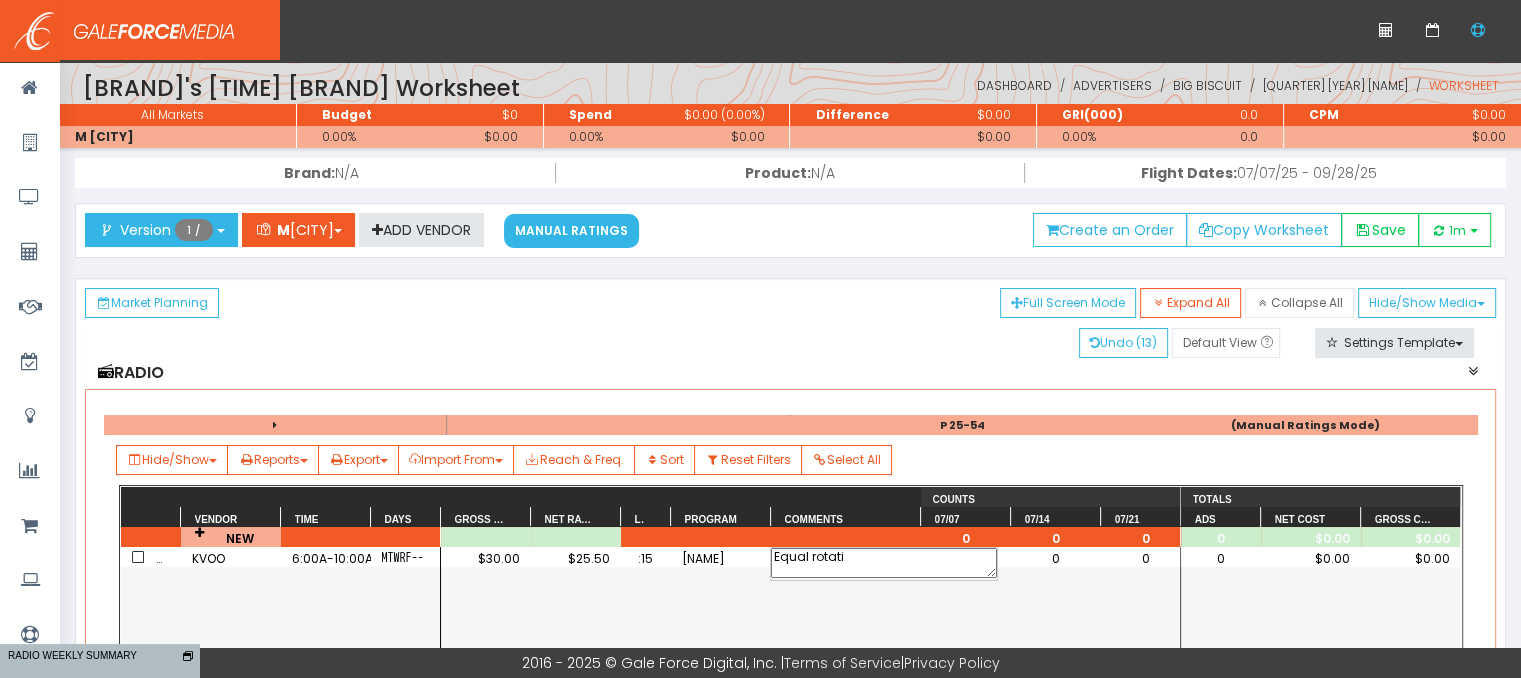 type on "Equal rotatio" 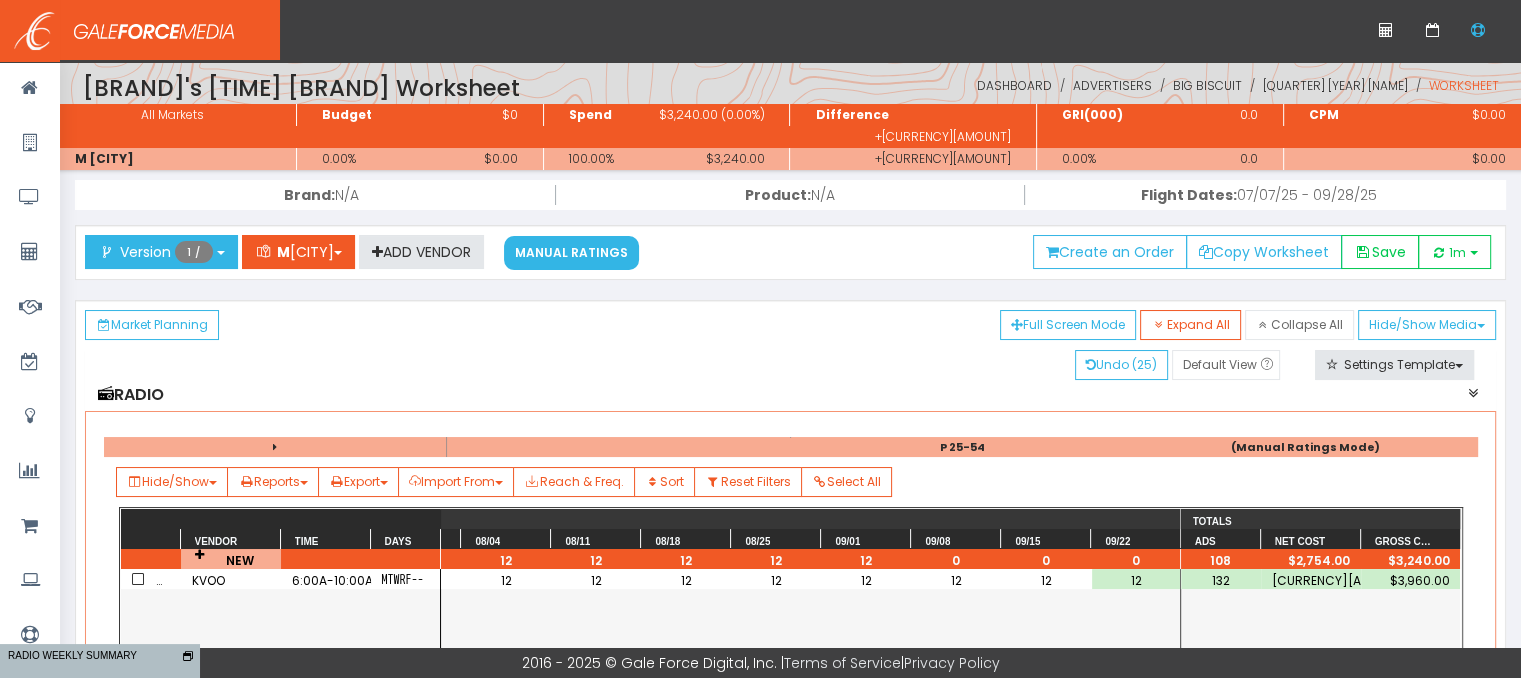 scroll, scrollTop: 0, scrollLeft: 819, axis: horizontal 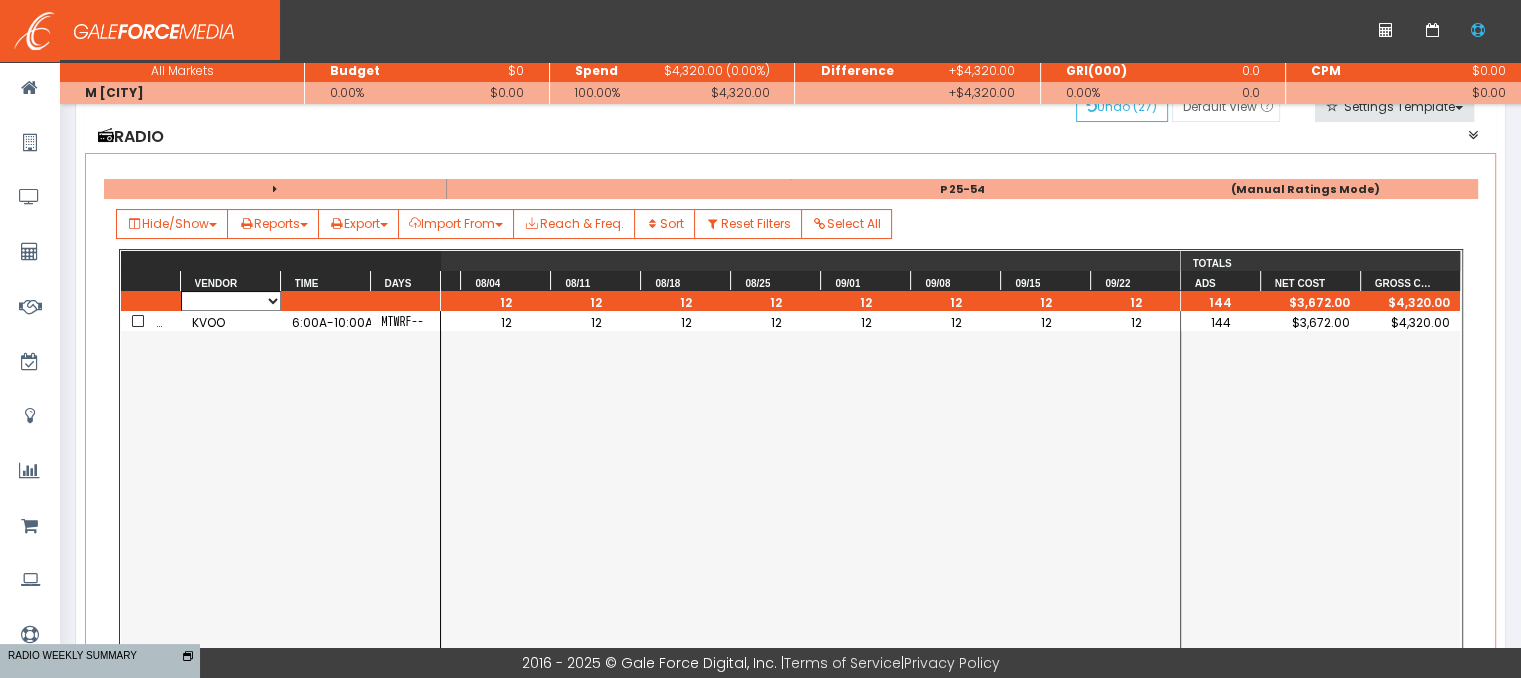 click on "105.7 Cox Media K101.3 KAKC KAKC-2 KALV KBEZ KCFO KEOK KEOK FM Lakes Country KGFY-FM KGYN-AM/FM KHTT KIZS-FM KJMM KJSR-FM KMCO KMOD-FM KMYZ KMZE-FM KNED AM/FM KOKL KOTV-AM KPMG KRAV KRDR-FM KRIG KRIG 104.9 KRMG KRQV-FM KRXO-FM KTBT KTBT-FM KTBZ-AM KTCS KTFR KTFX KTGX-FM KTGX-HD2 KTLQ-AM/FM KTMC KTMC AM/FM KTNT KTSB-AM KTSO KTSO-FM HD2 KTUZ KVOO KVRO KWEN KWON AM/FM KWOX 101 KWTU TU radio KXBL KXBL Stream KXDJ KXMX-FM KXOJ KYAL-AM KYAL-FM KYFM Que Buena The JET TTWN WNRQ" at bounding box center (231, 301) 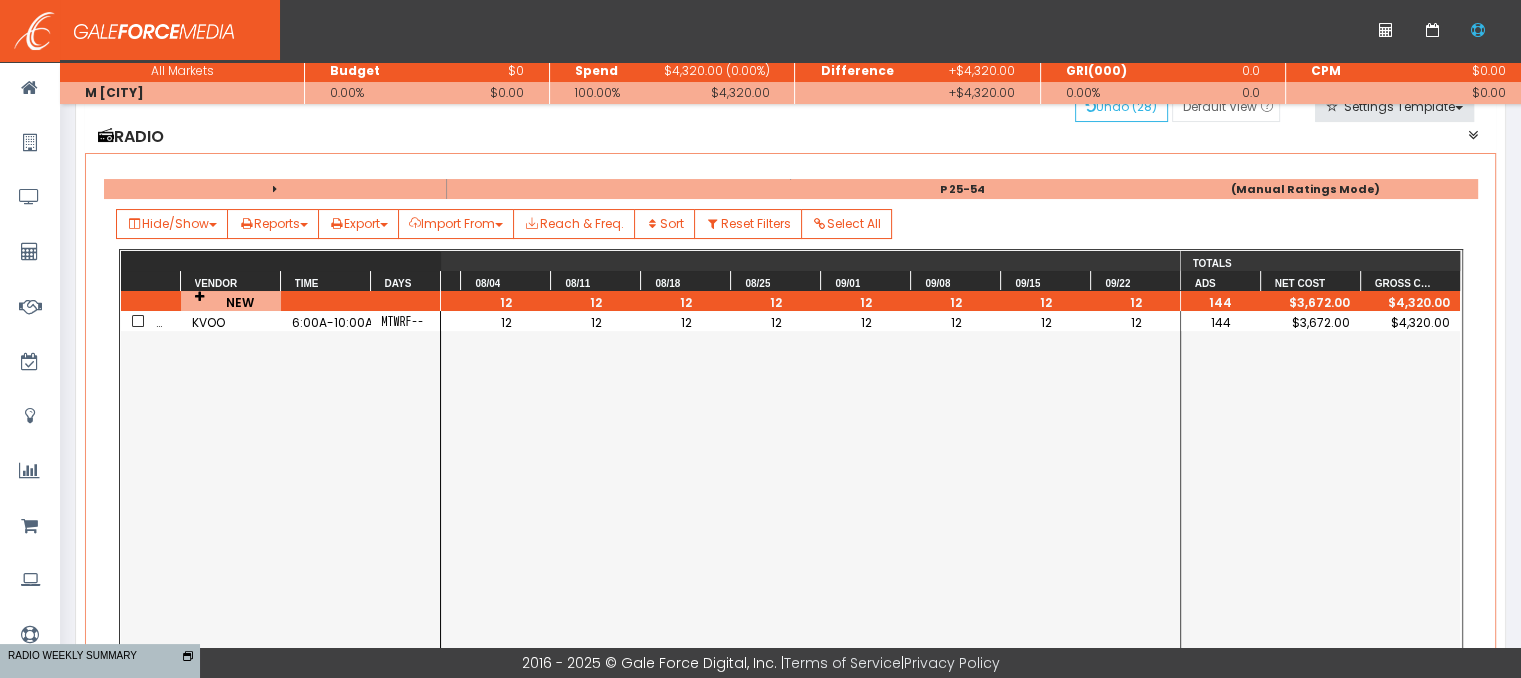drag, startPoint x: 301, startPoint y: 365, endPoint x: 288, endPoint y: 354, distance: 17.029387 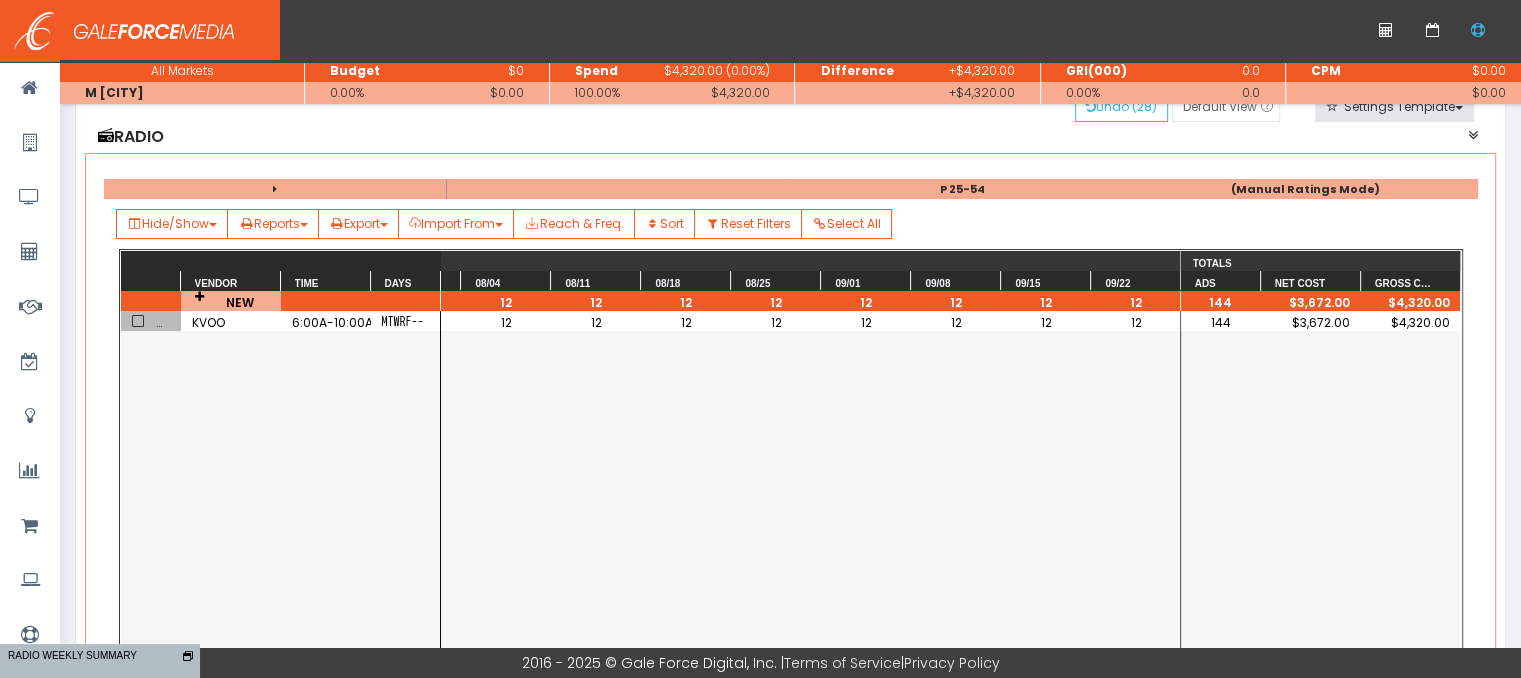 drag, startPoint x: 136, startPoint y: 313, endPoint x: 243, endPoint y: 296, distance: 108.34205 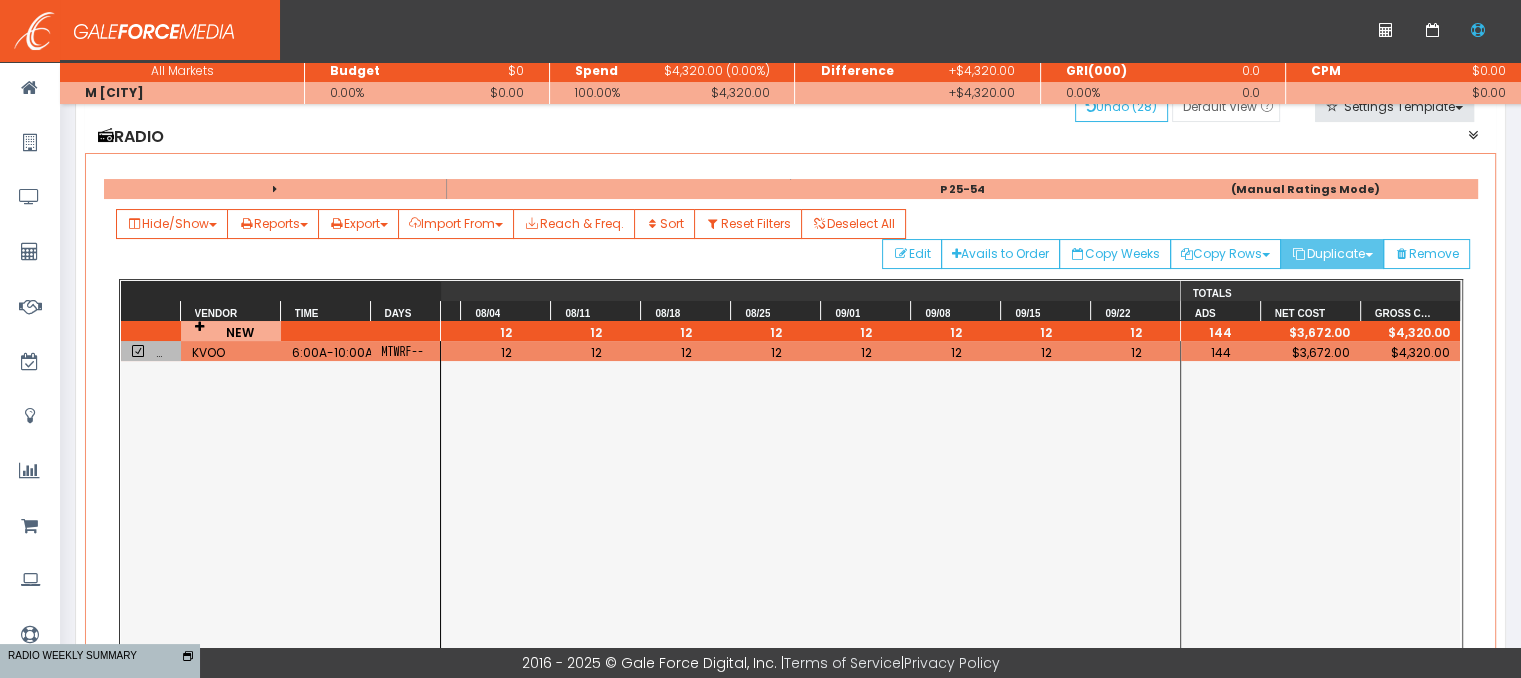 click on "Duplicate" at bounding box center (1225, 254) 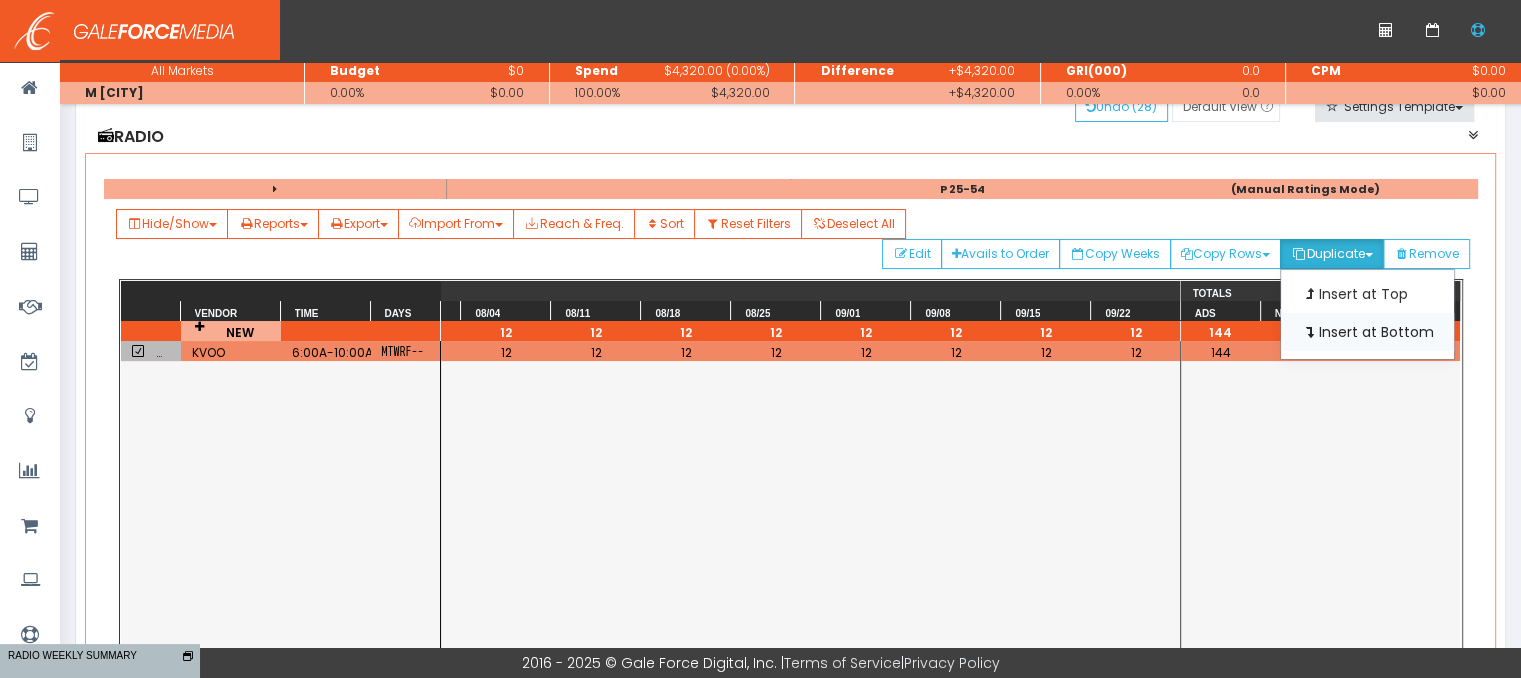 click on "Insert at Bottom" at bounding box center [1367, 294] 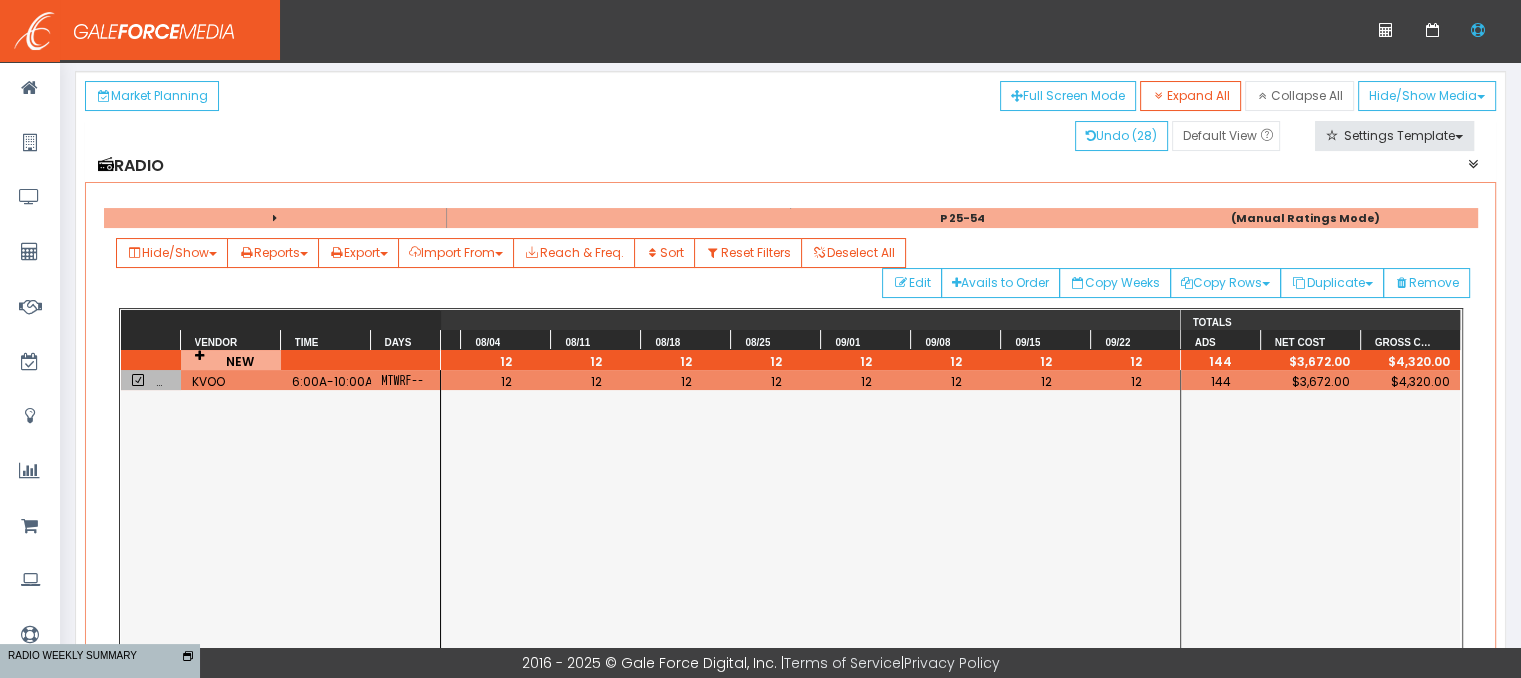 scroll, scrollTop: 0, scrollLeft: 0, axis: both 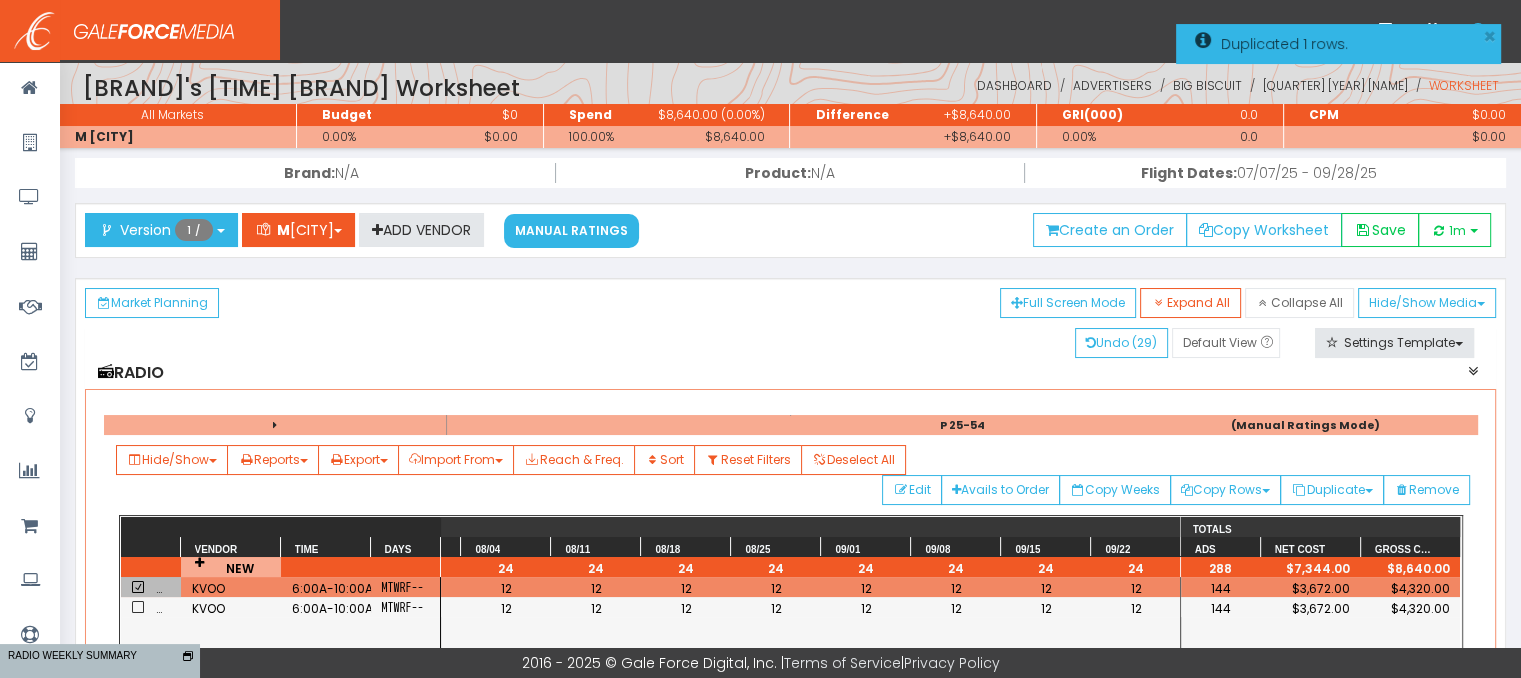 click at bounding box center [138, 587] 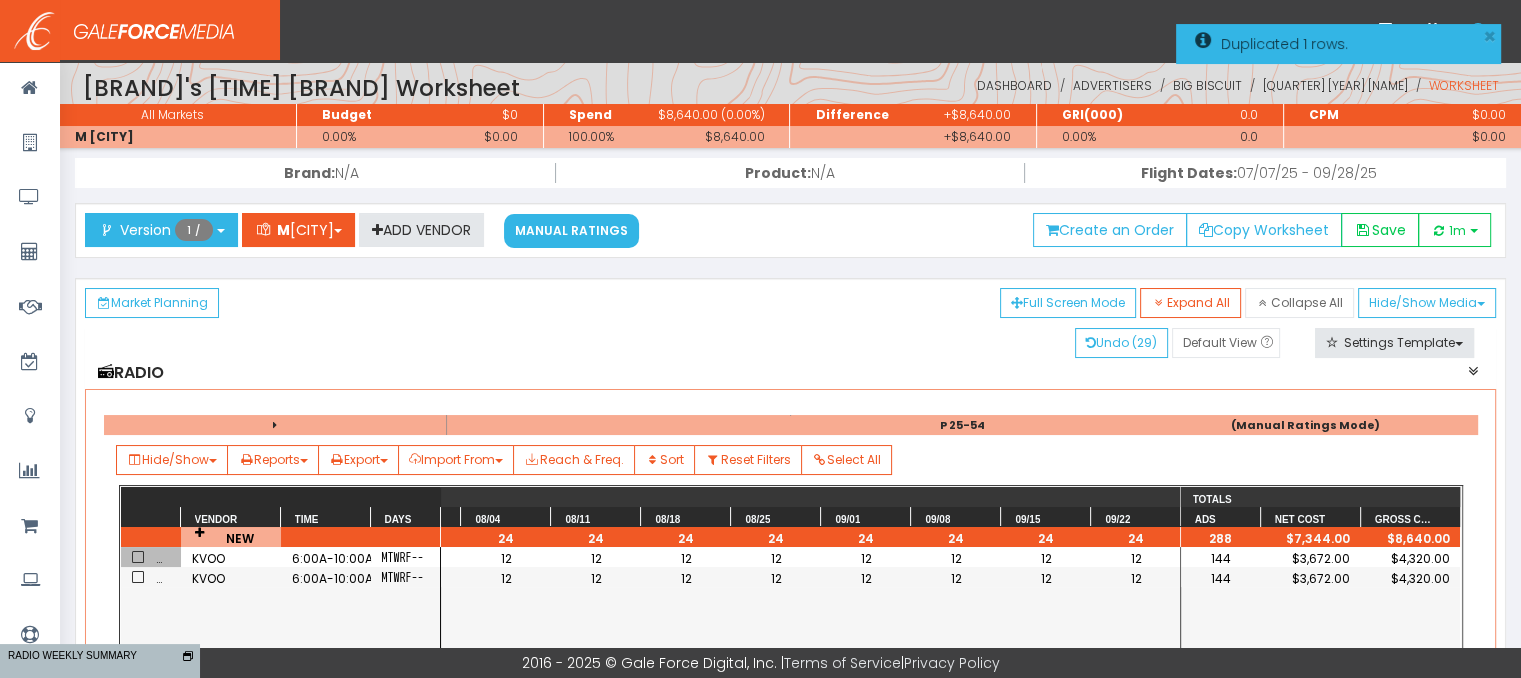 click on "6:00A-10:00A" at bounding box center [326, 578] 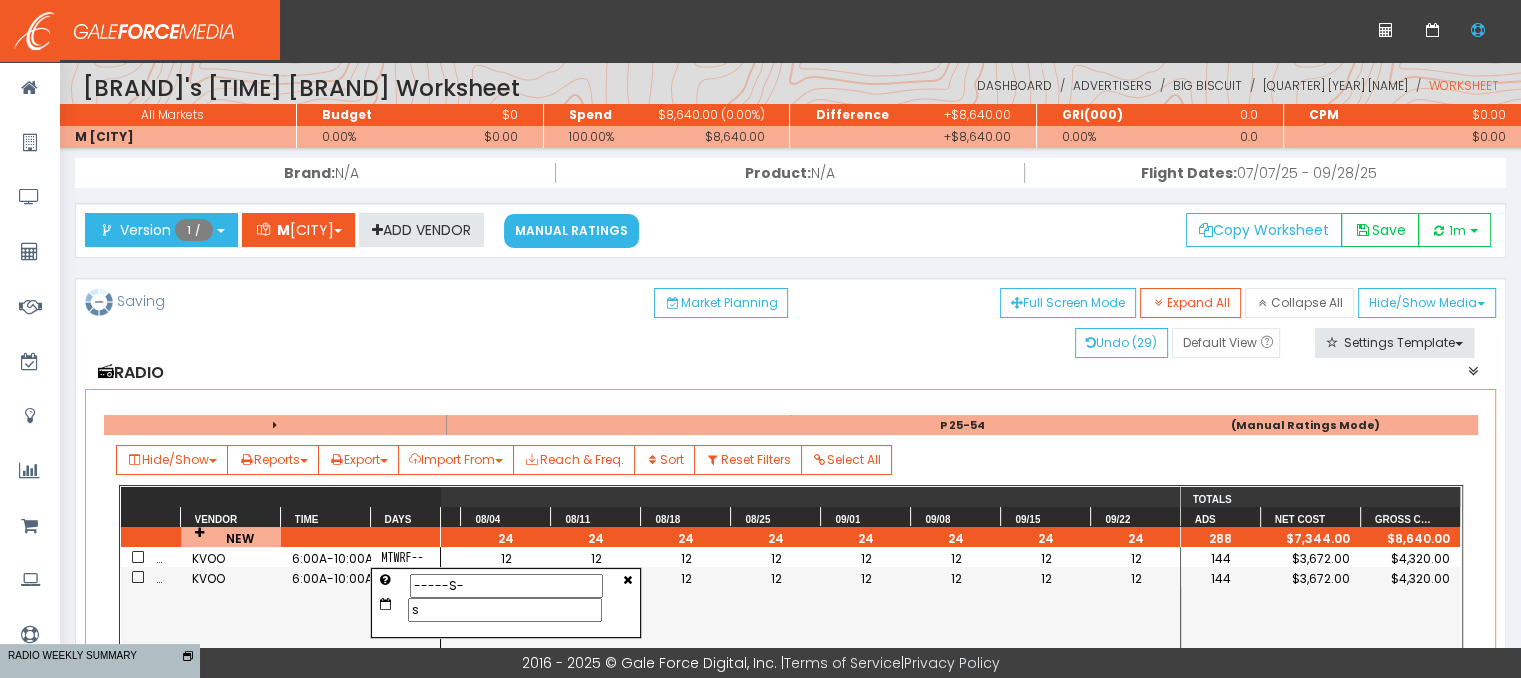 scroll, scrollTop: 0, scrollLeft: 0, axis: both 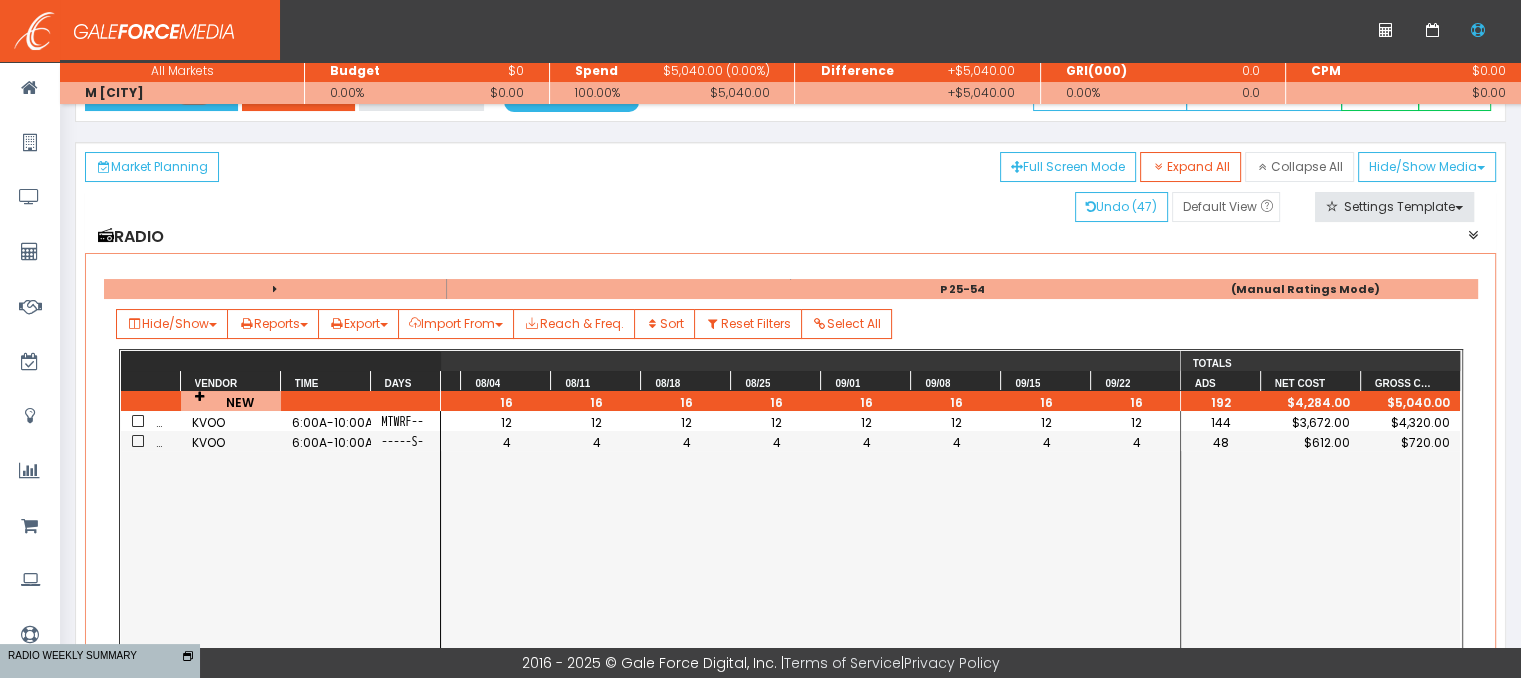 click at bounding box center [151, 441] 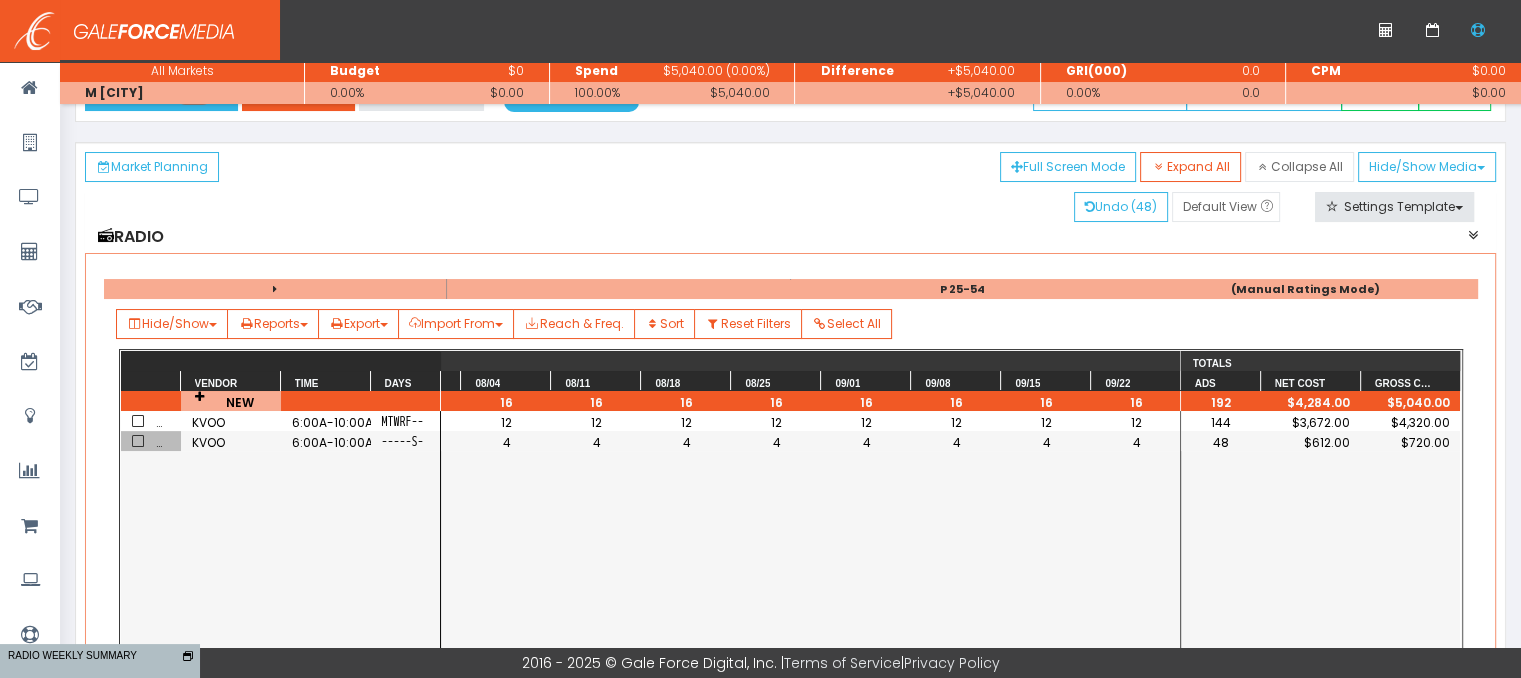 click at bounding box center (151, 441) 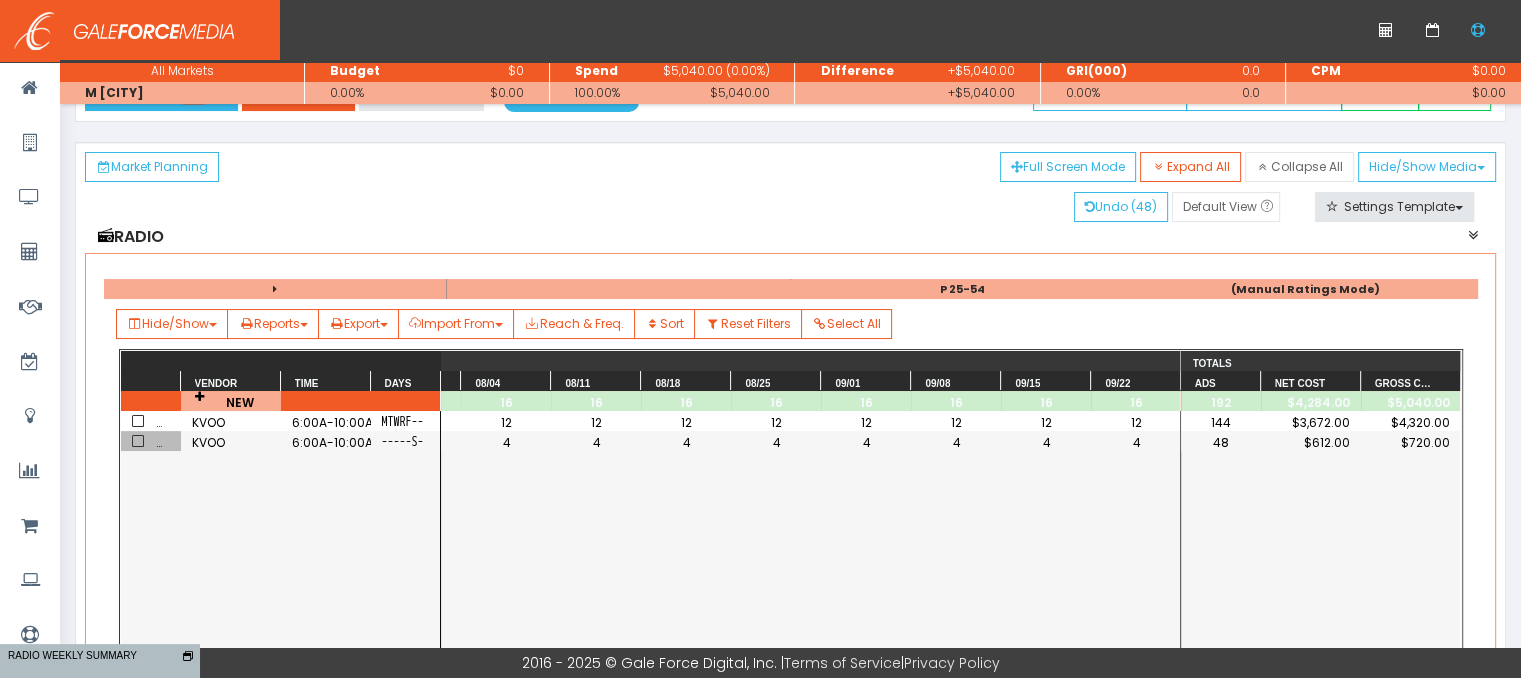 click at bounding box center (138, 441) 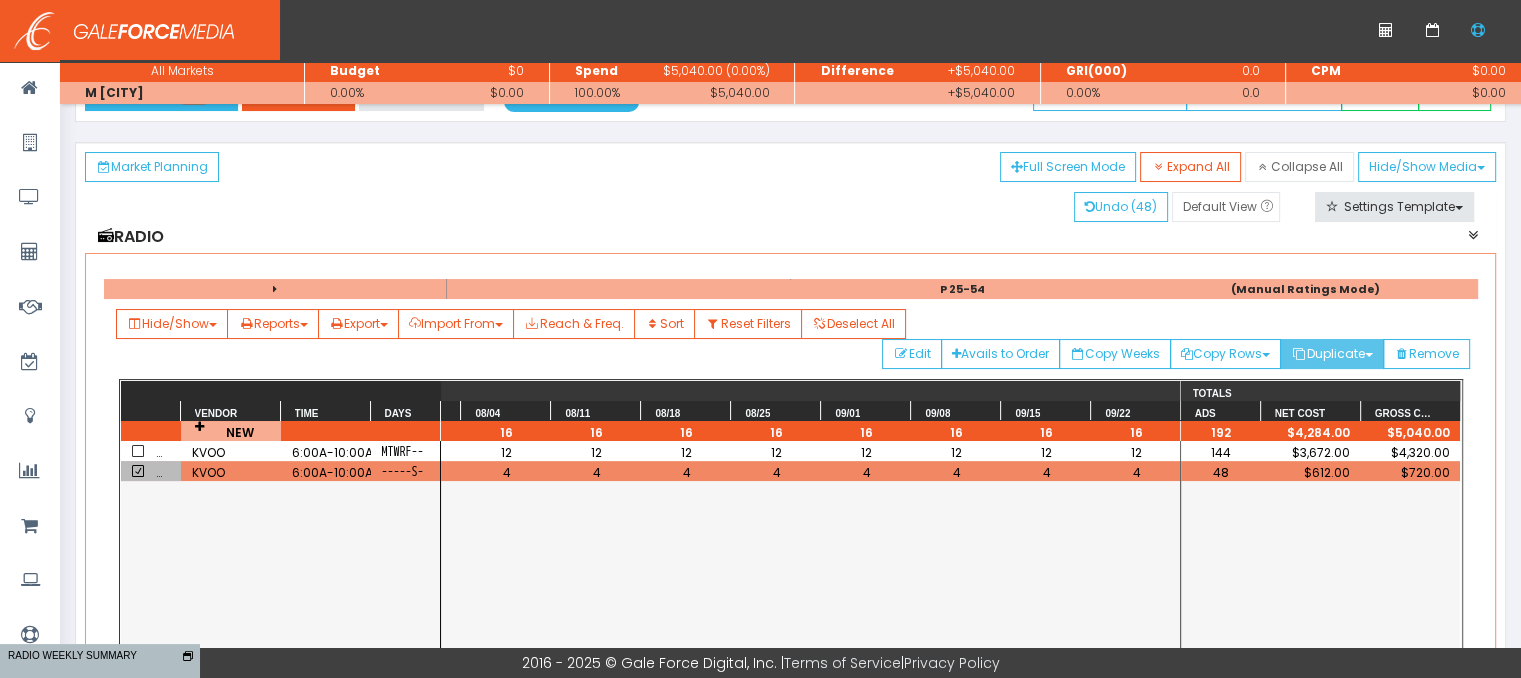 click on "Duplicate" at bounding box center [1225, 354] 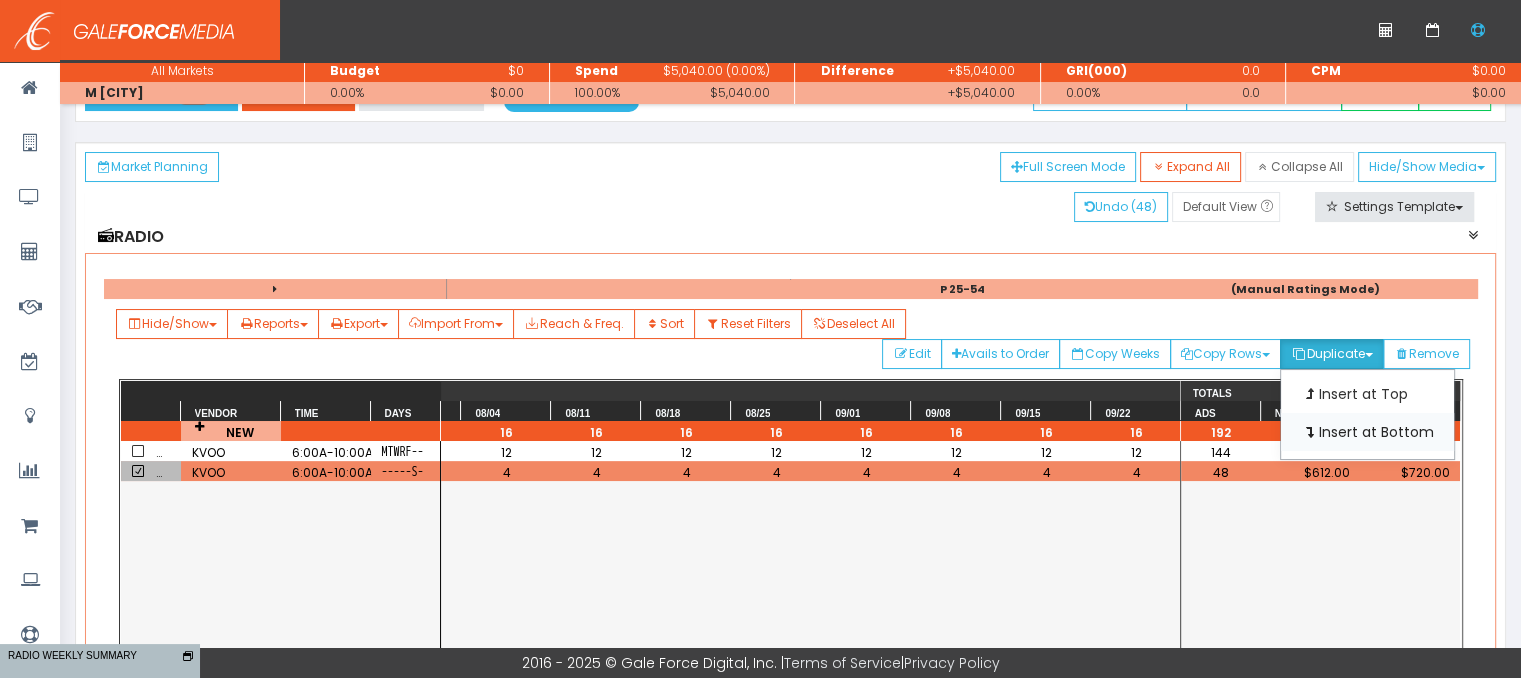 click at bounding box center [1310, 432] 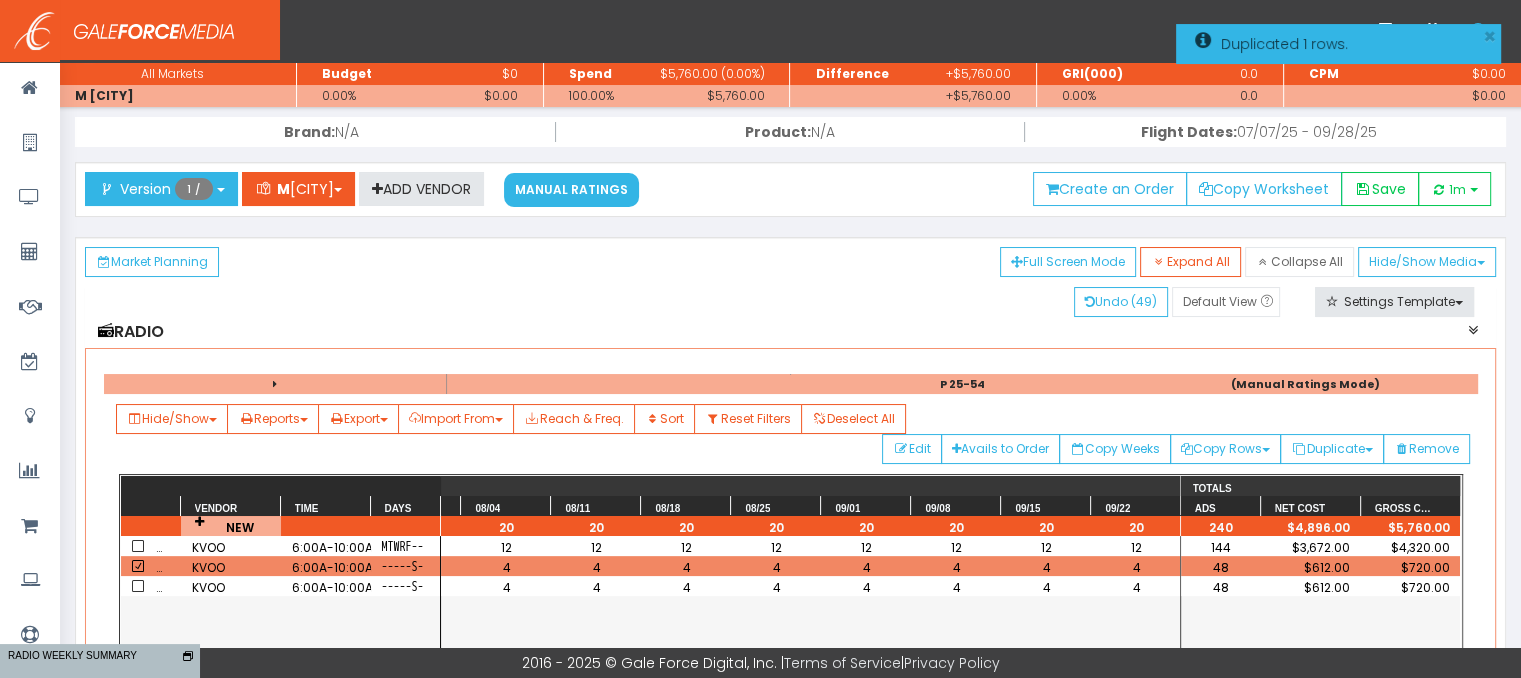 scroll, scrollTop: 100, scrollLeft: 0, axis: vertical 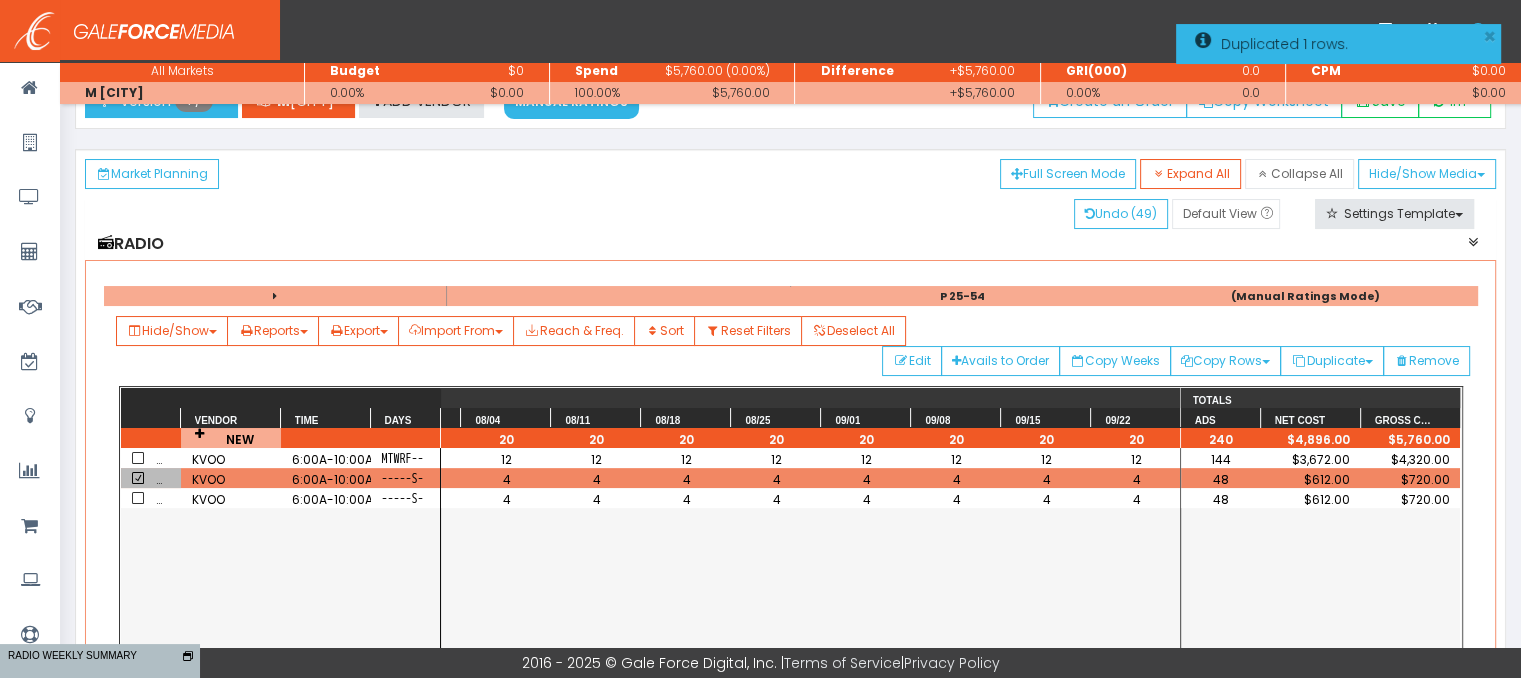 click at bounding box center (138, 478) 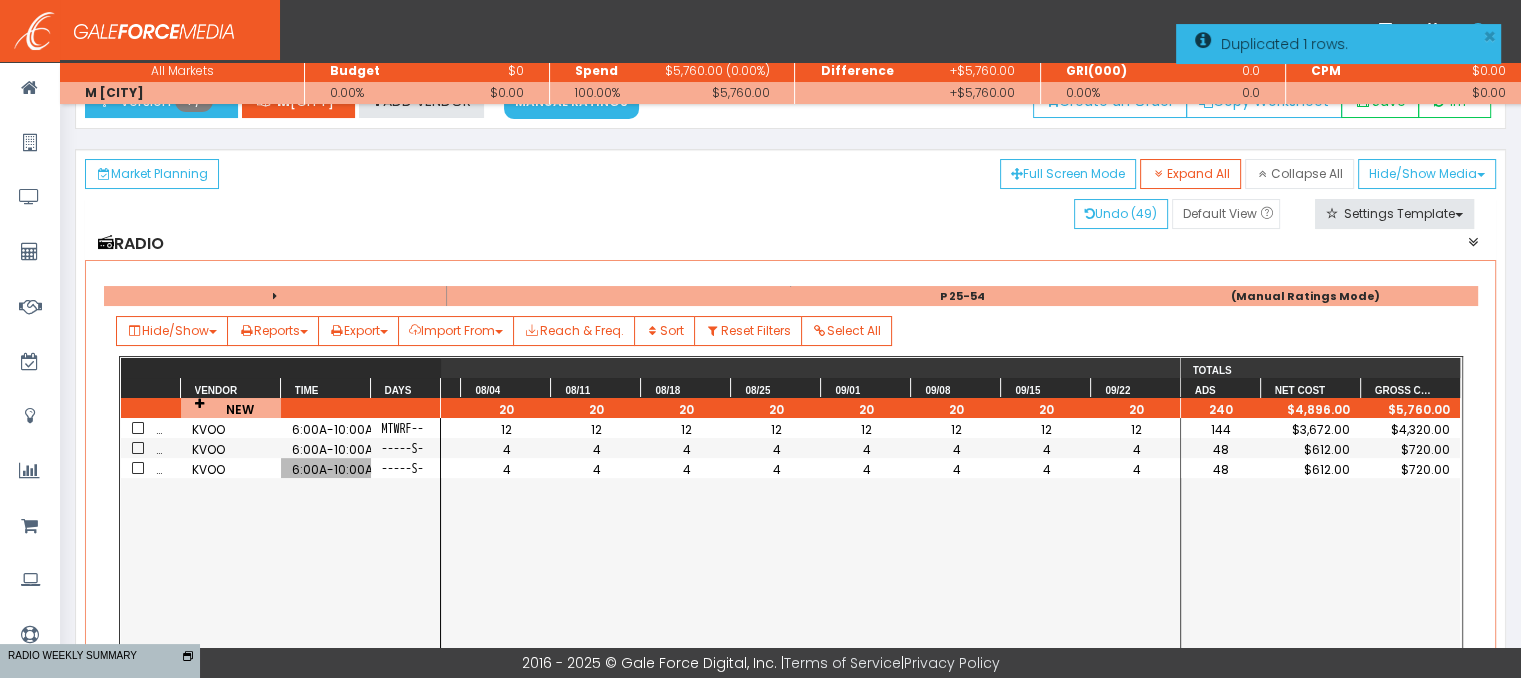 click on "6:00A-10:00A" at bounding box center [326, 469] 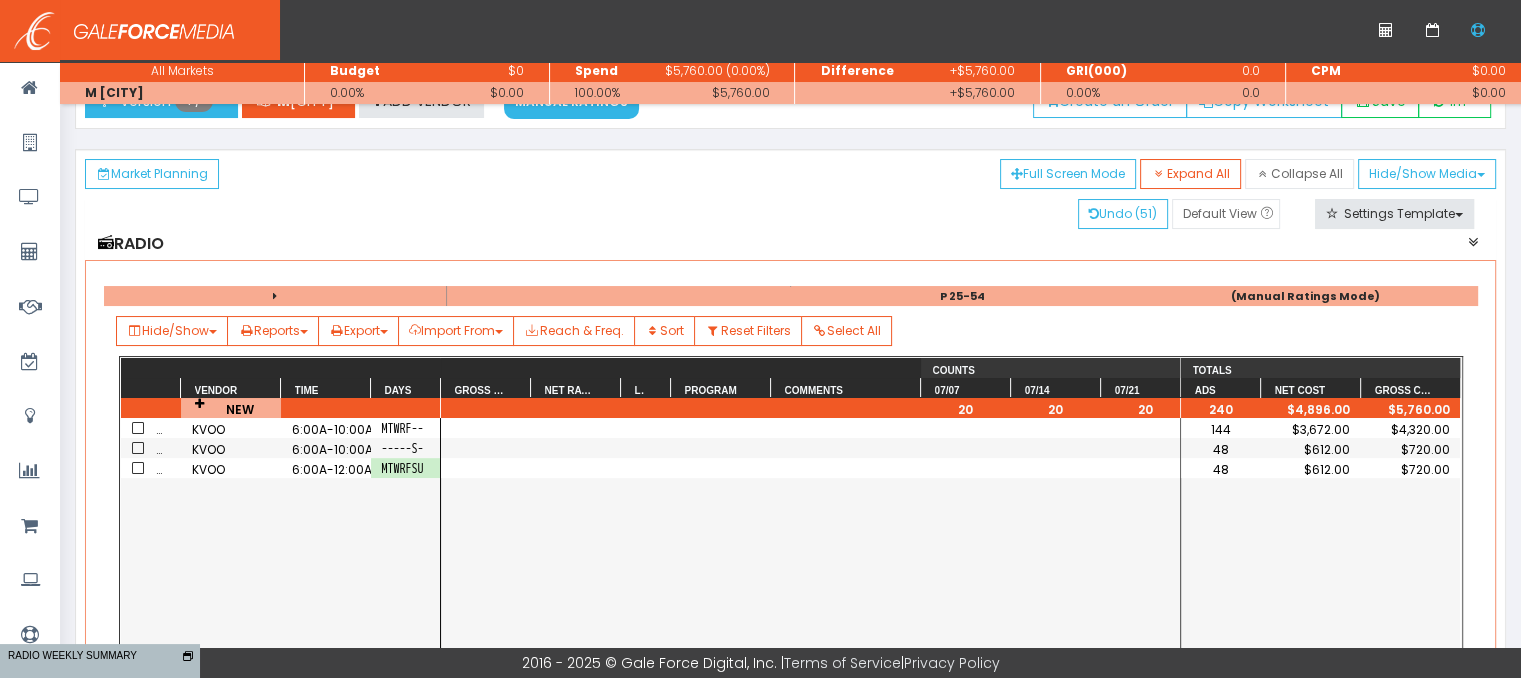 scroll, scrollTop: 0, scrollLeft: 0, axis: both 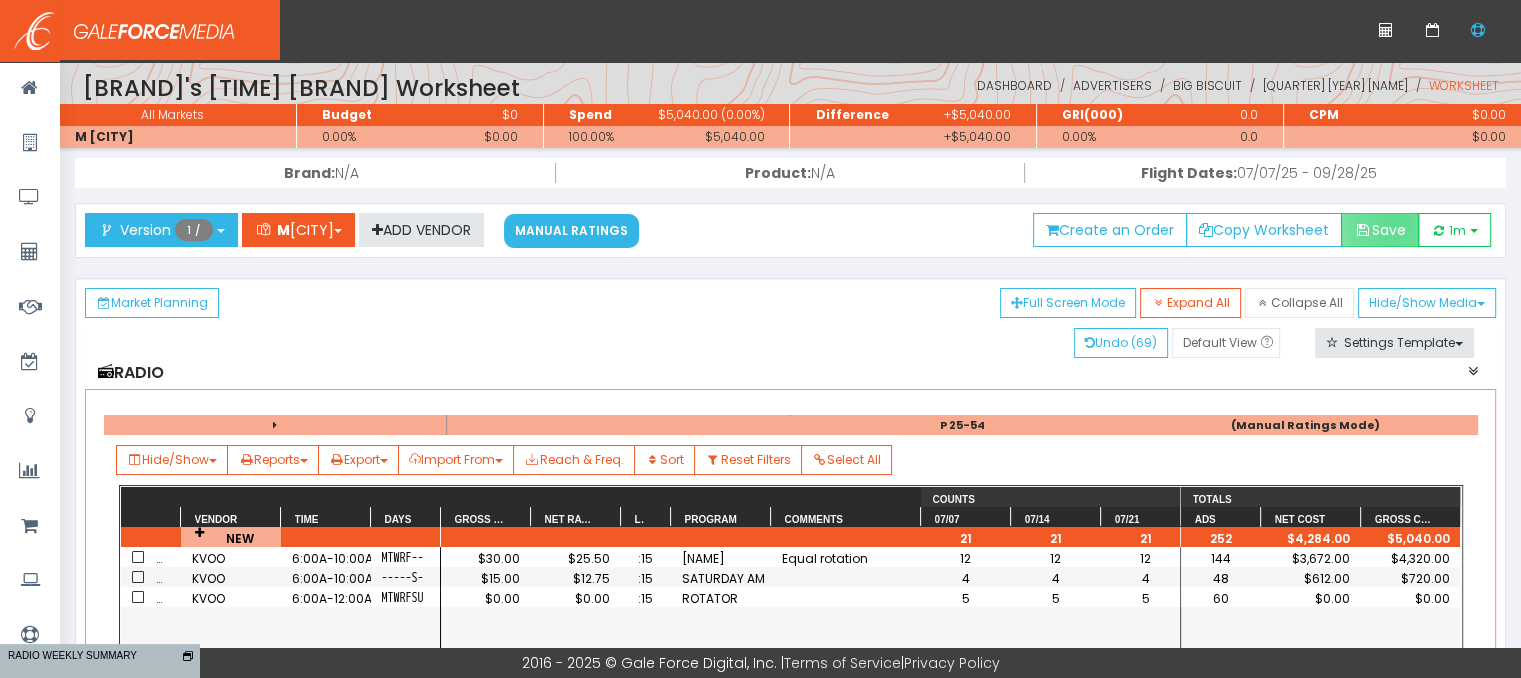 click on "Save" at bounding box center (1380, 230) 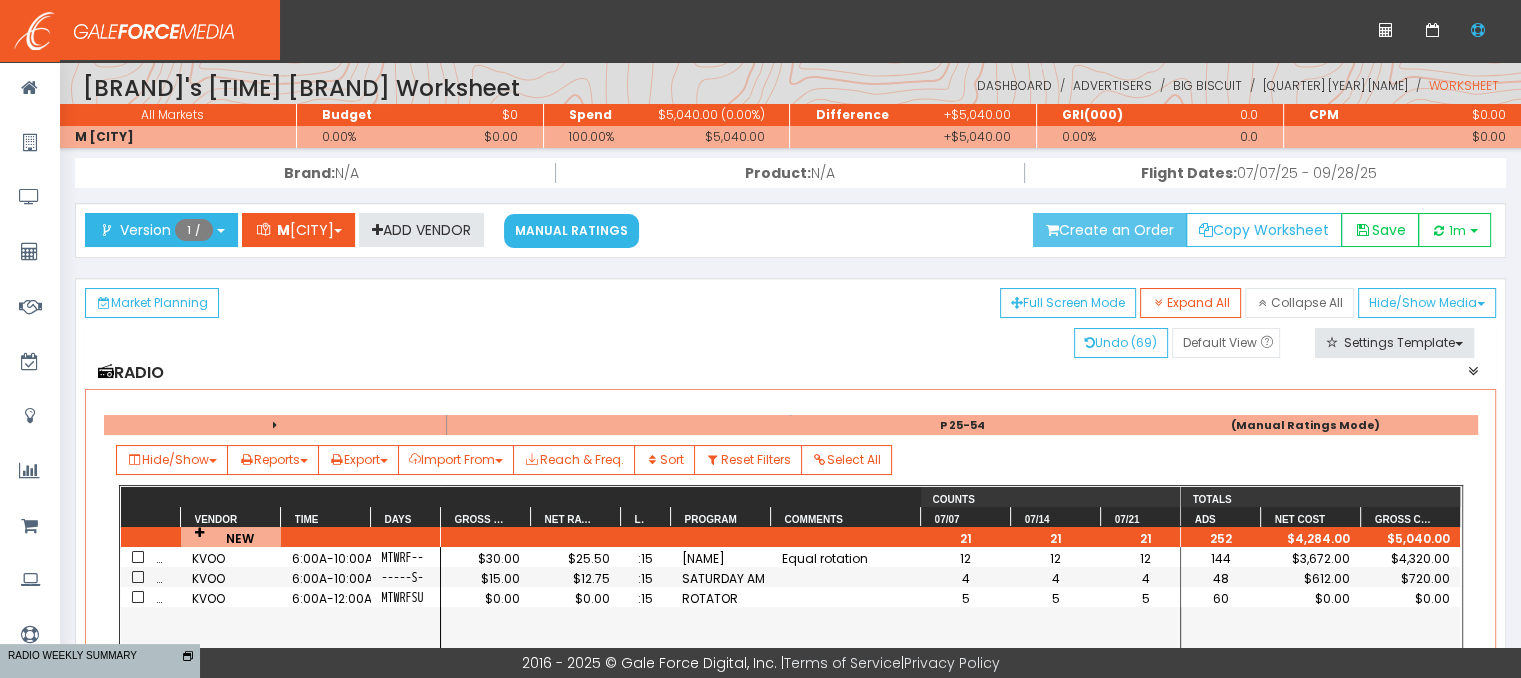 click on "Create an Order" at bounding box center (1110, 230) 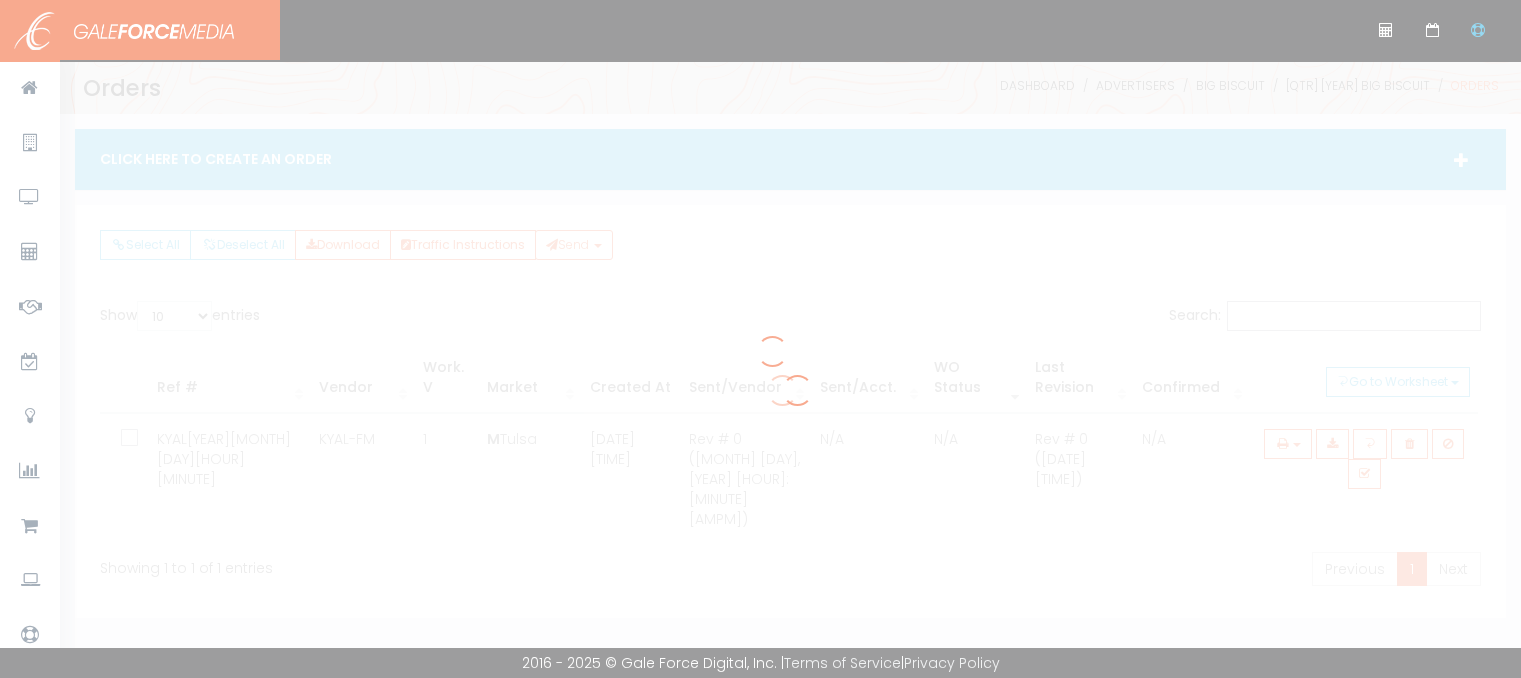 scroll, scrollTop: 0, scrollLeft: 0, axis: both 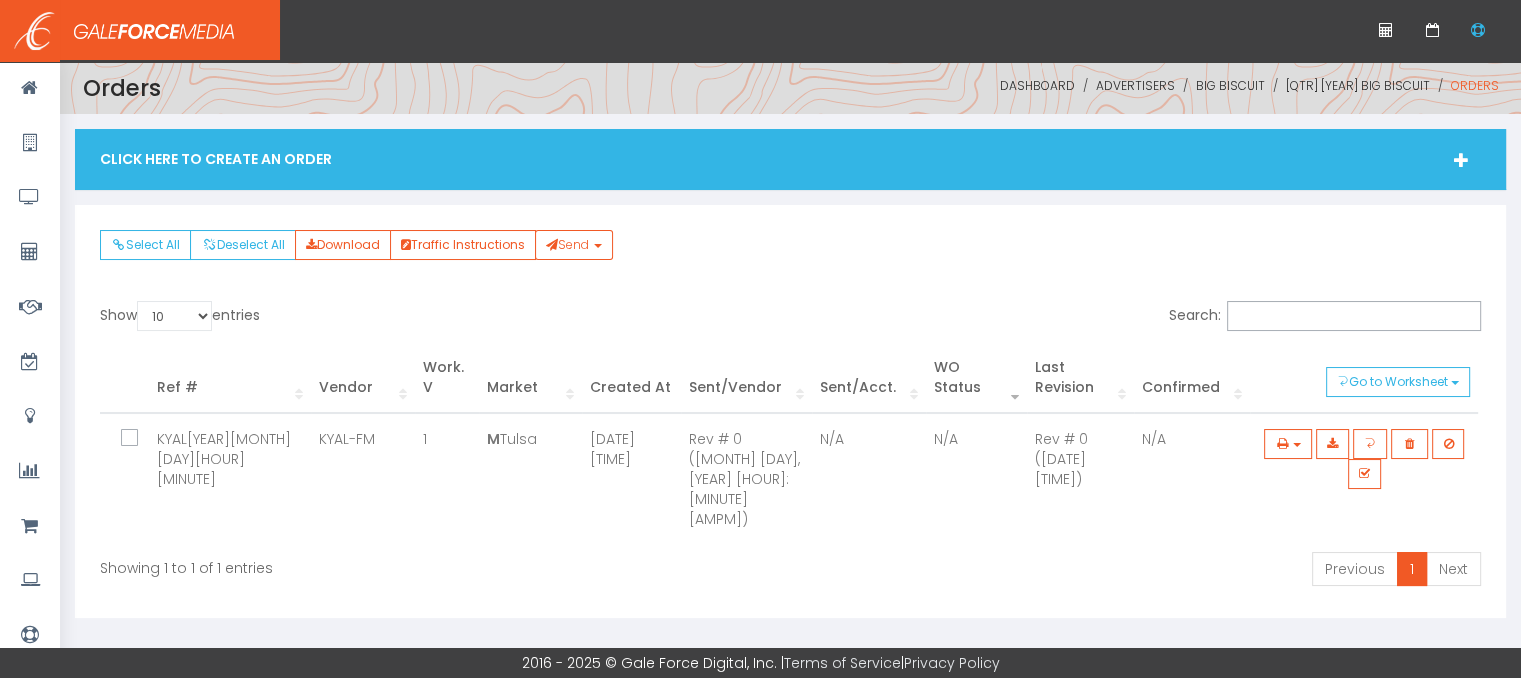 click on "Click Here To Create An Order" at bounding box center [790, 159] 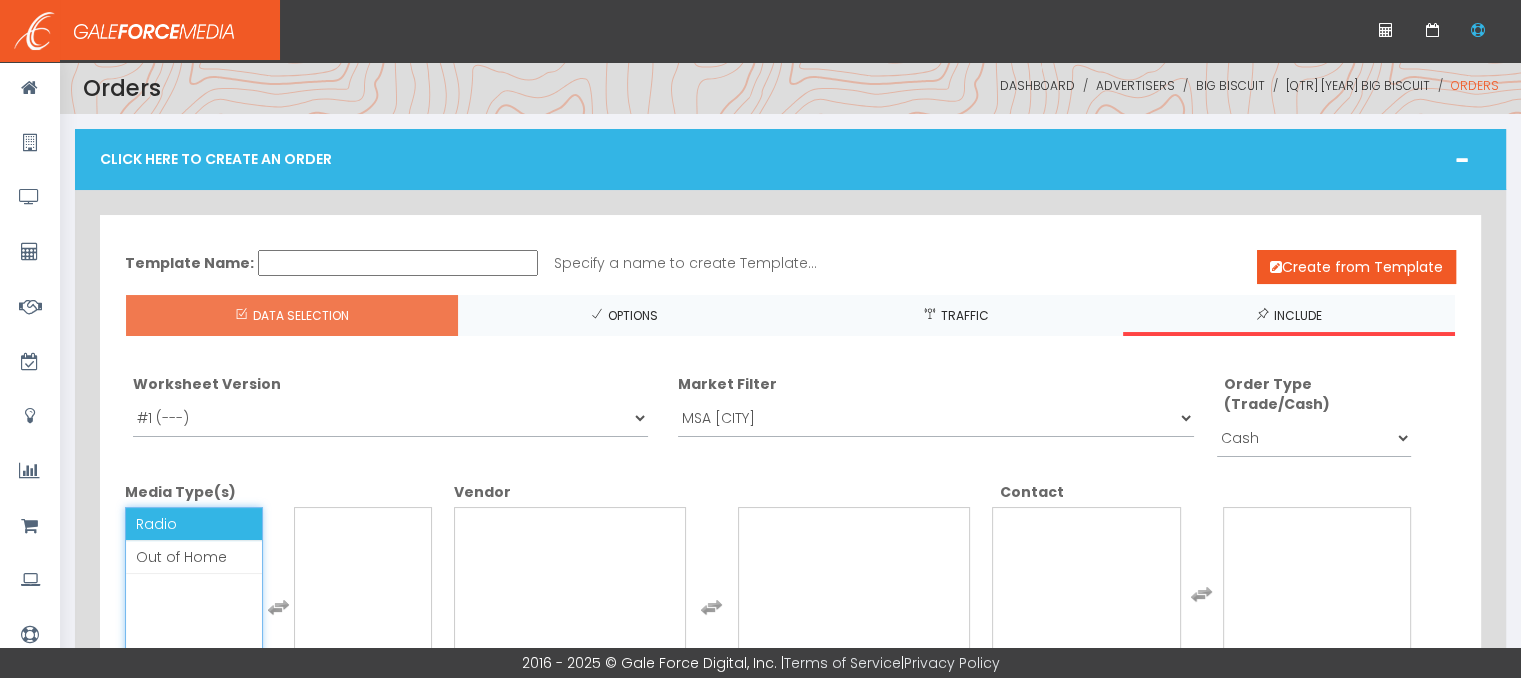 click on "Radio" at bounding box center [194, 524] 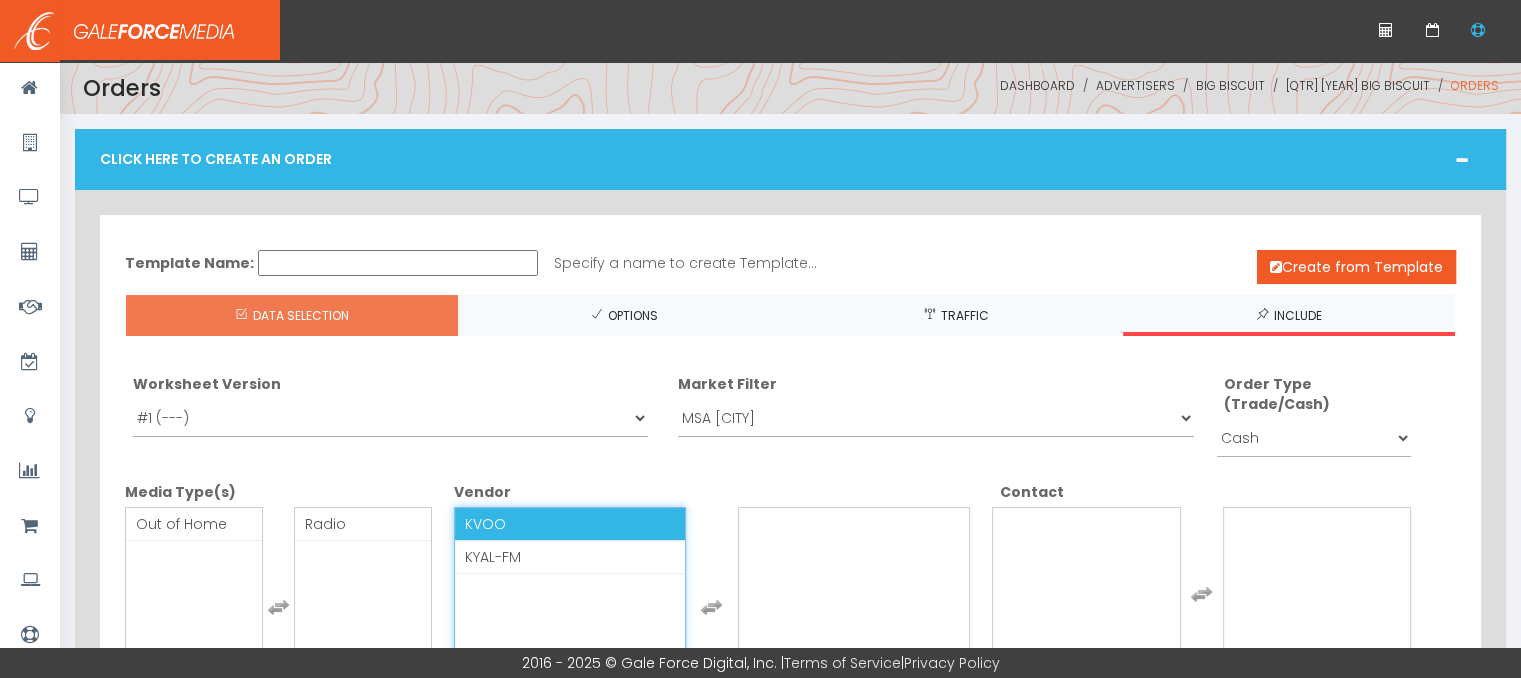 click on "KVOO" at bounding box center [570, 524] 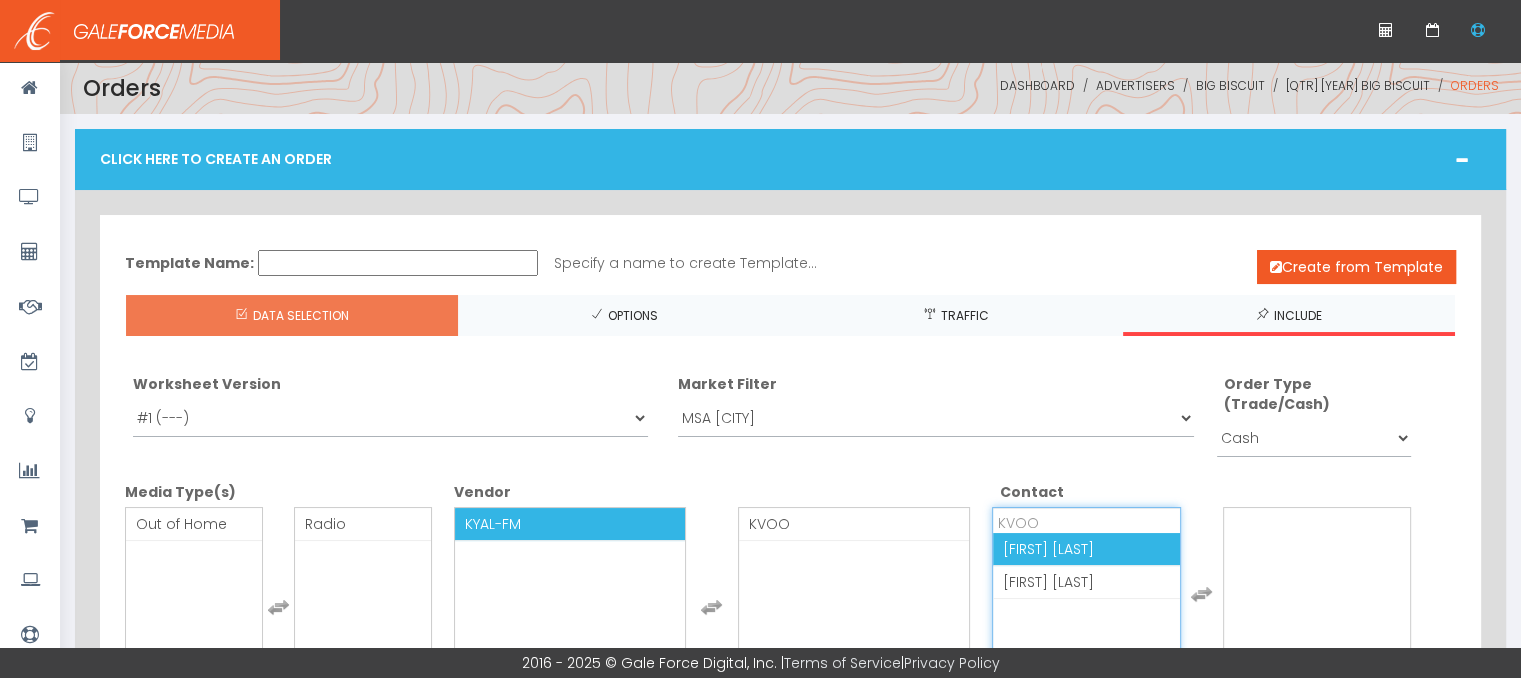 click on "Lori Jones" at bounding box center [1086, 549] 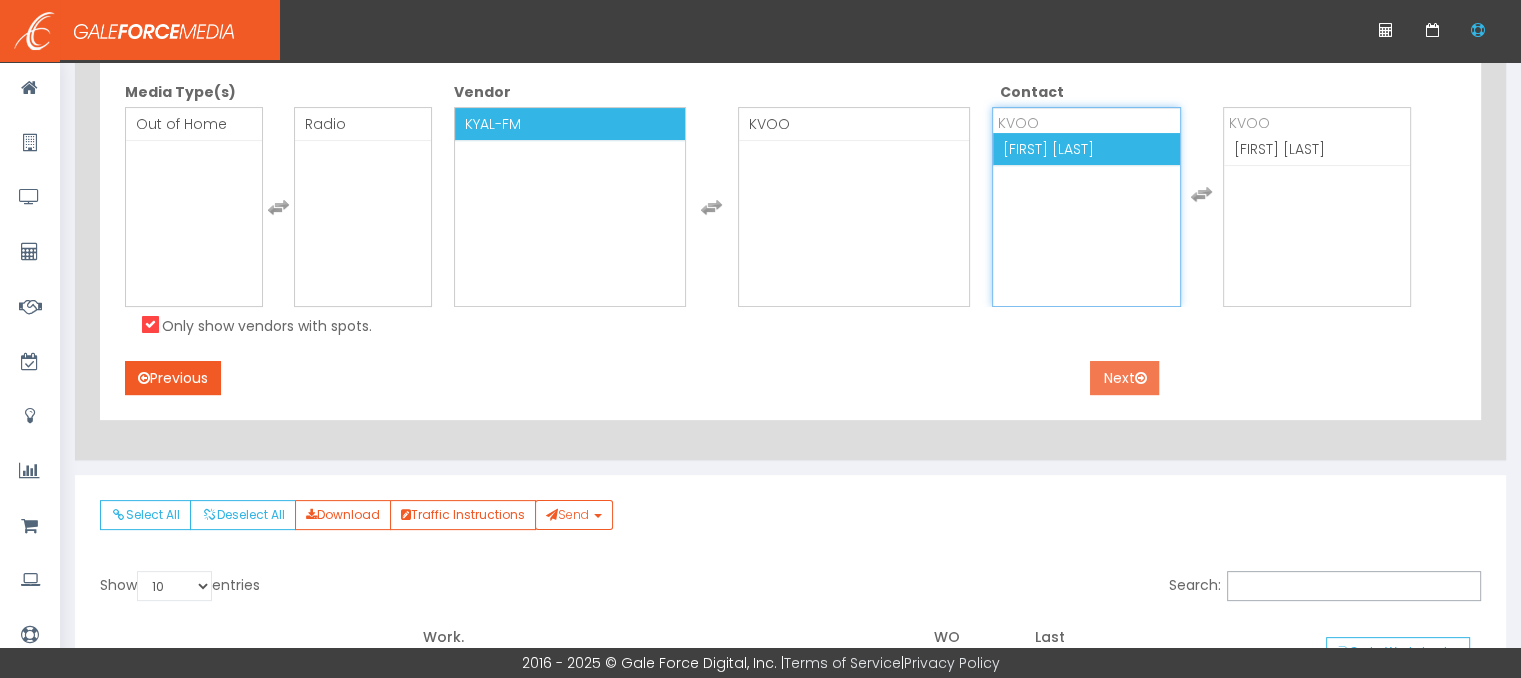 click on "Next" at bounding box center (1124, 378) 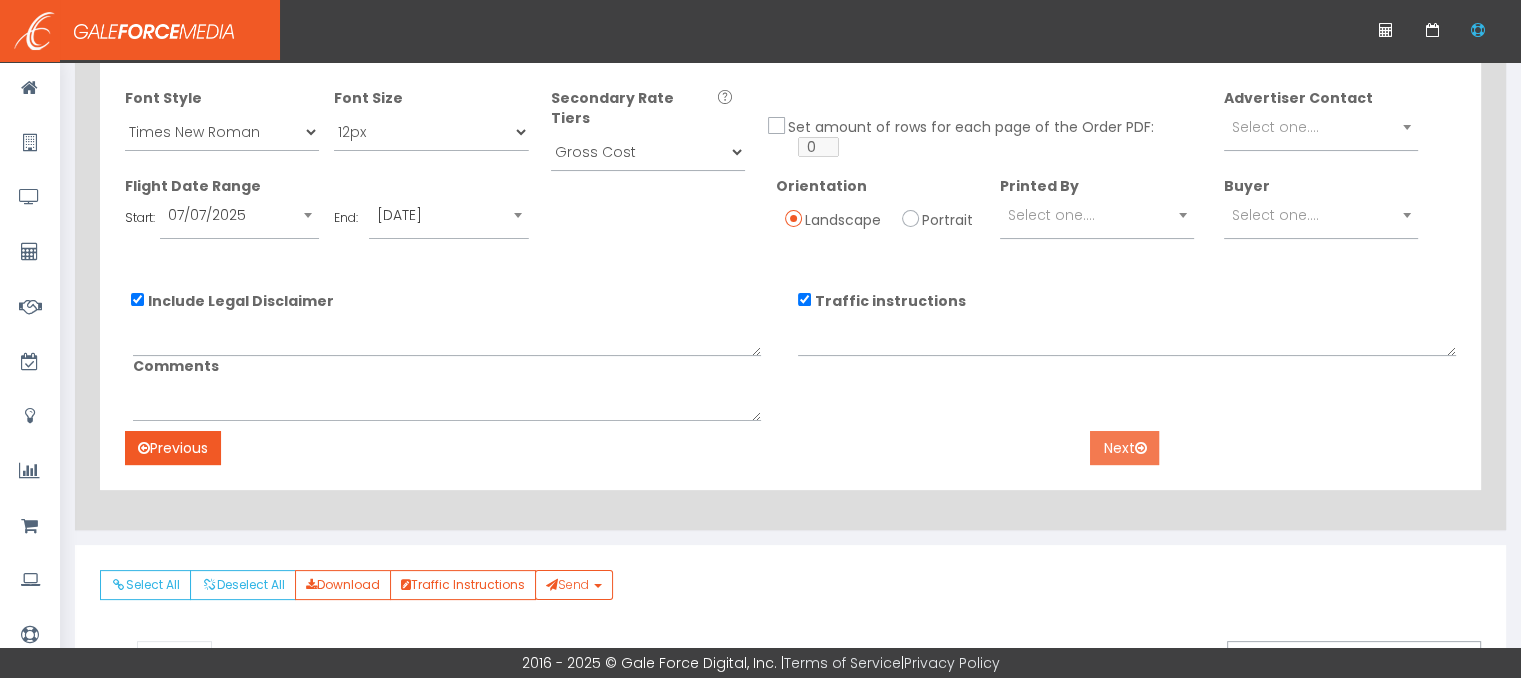scroll, scrollTop: 256, scrollLeft: 0, axis: vertical 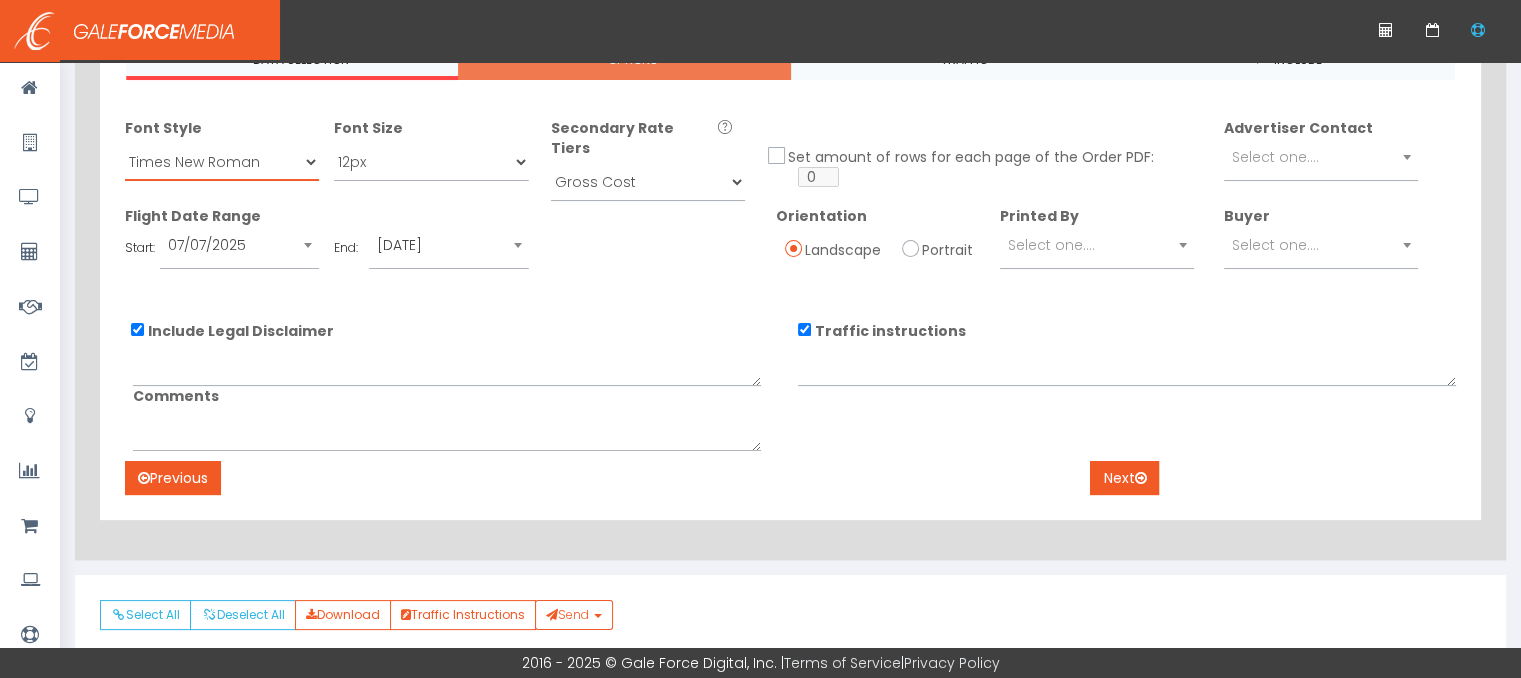 click on "Times New Roman   Arial   Verdana" at bounding box center [222, 162] 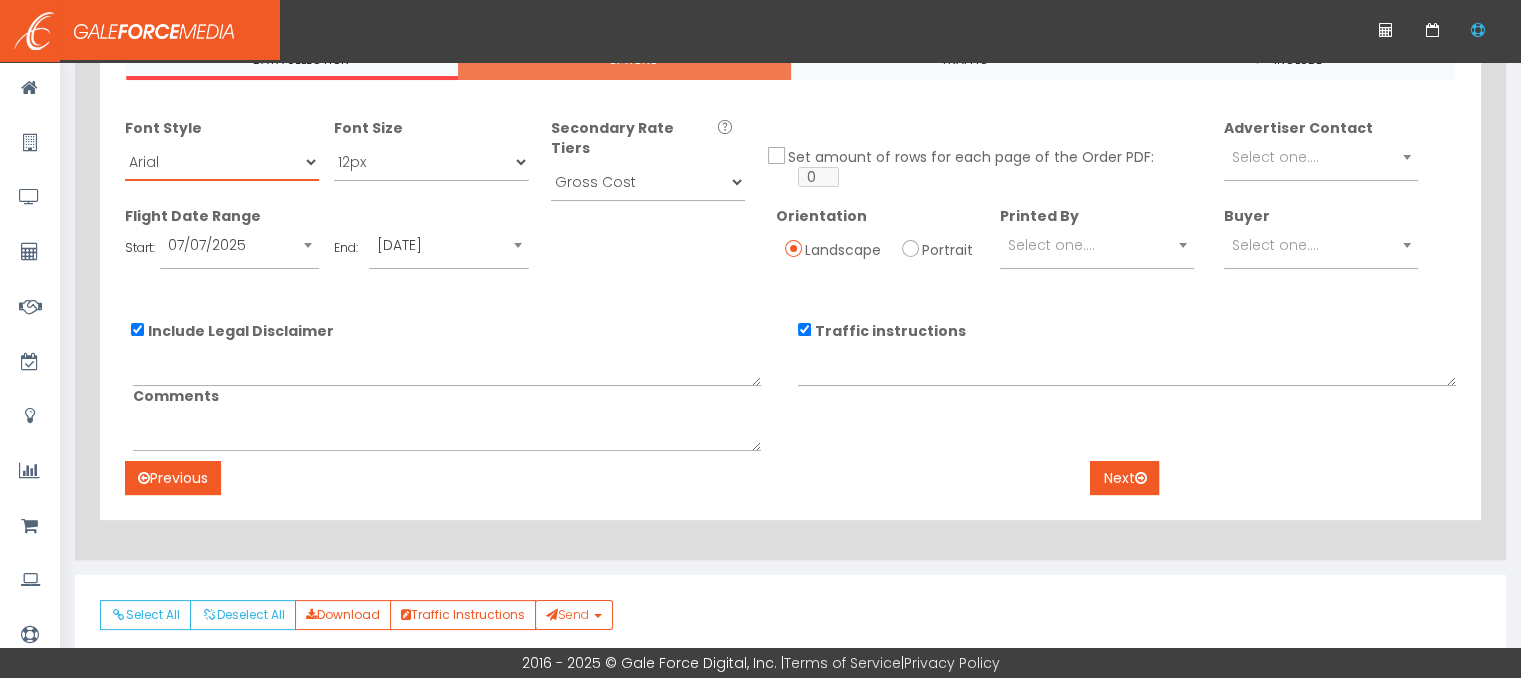 click on "Times New Roman   Arial   Verdana" at bounding box center (222, 162) 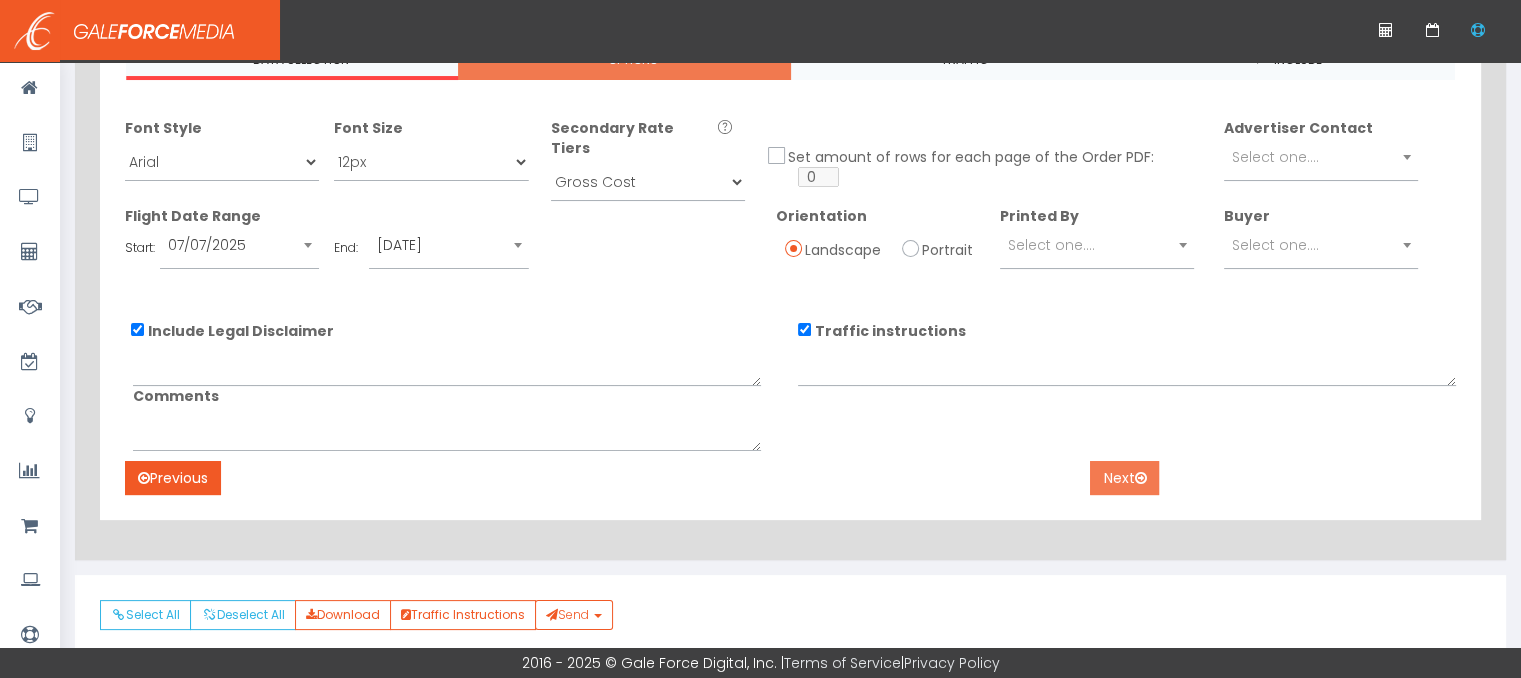 click on "Next" at bounding box center [1124, 478] 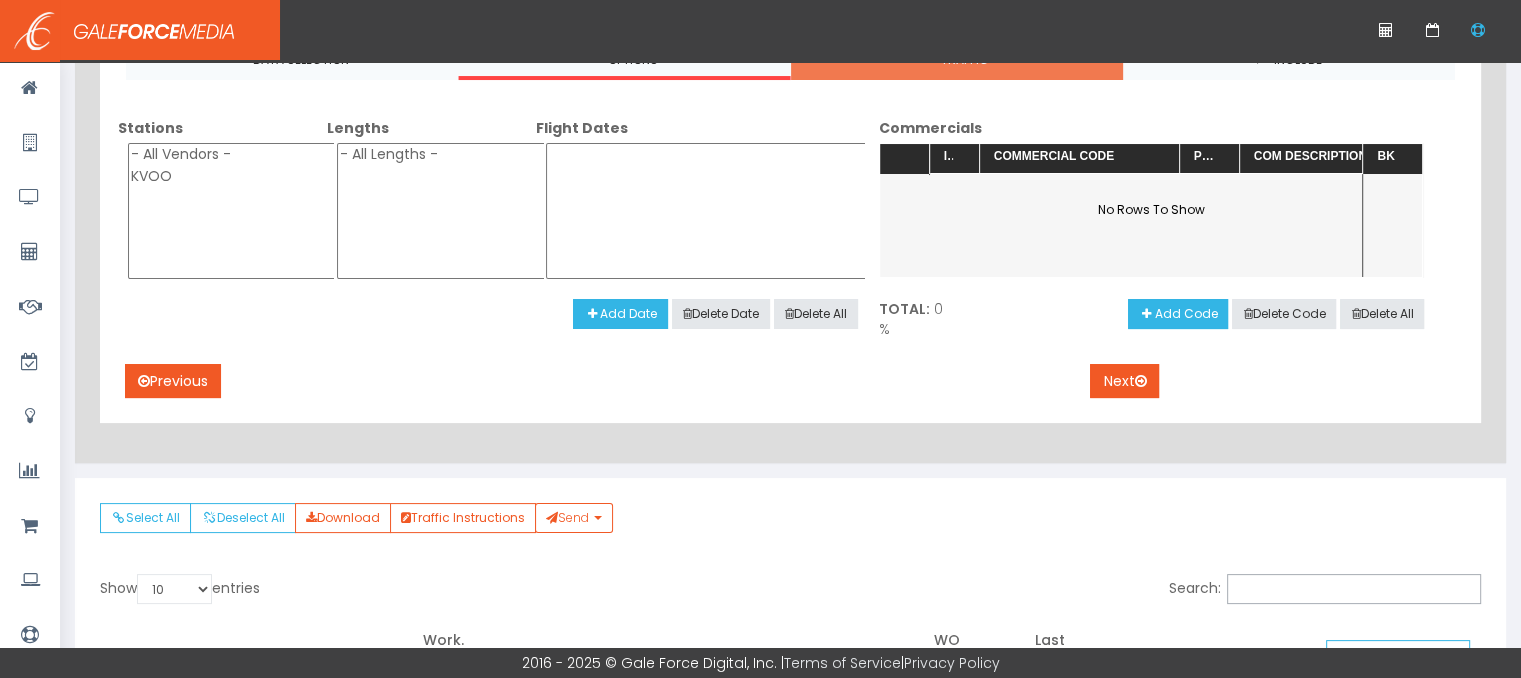 drag, startPoint x: 256, startPoint y: 153, endPoint x: 265, endPoint y: 148, distance: 10.29563 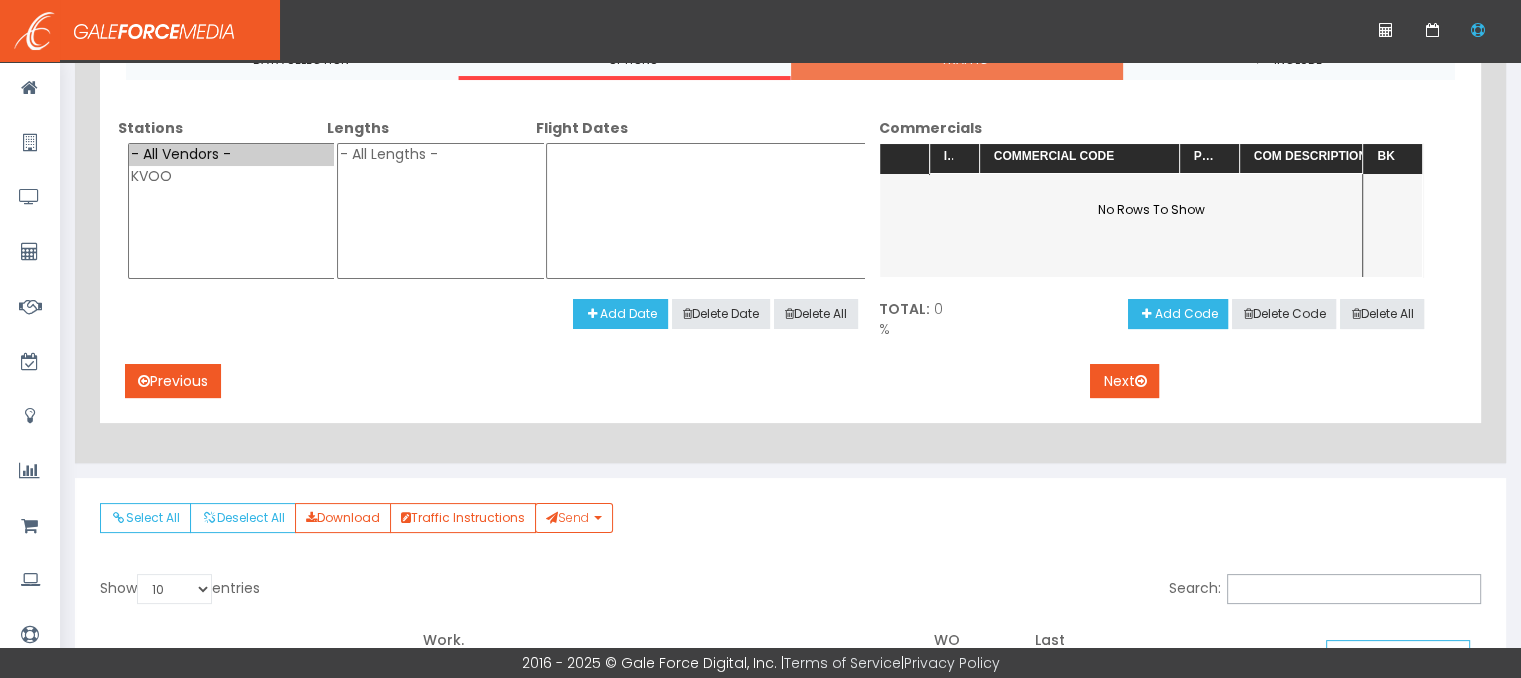 click on "- All Vendors -" at bounding box center [232, 155] 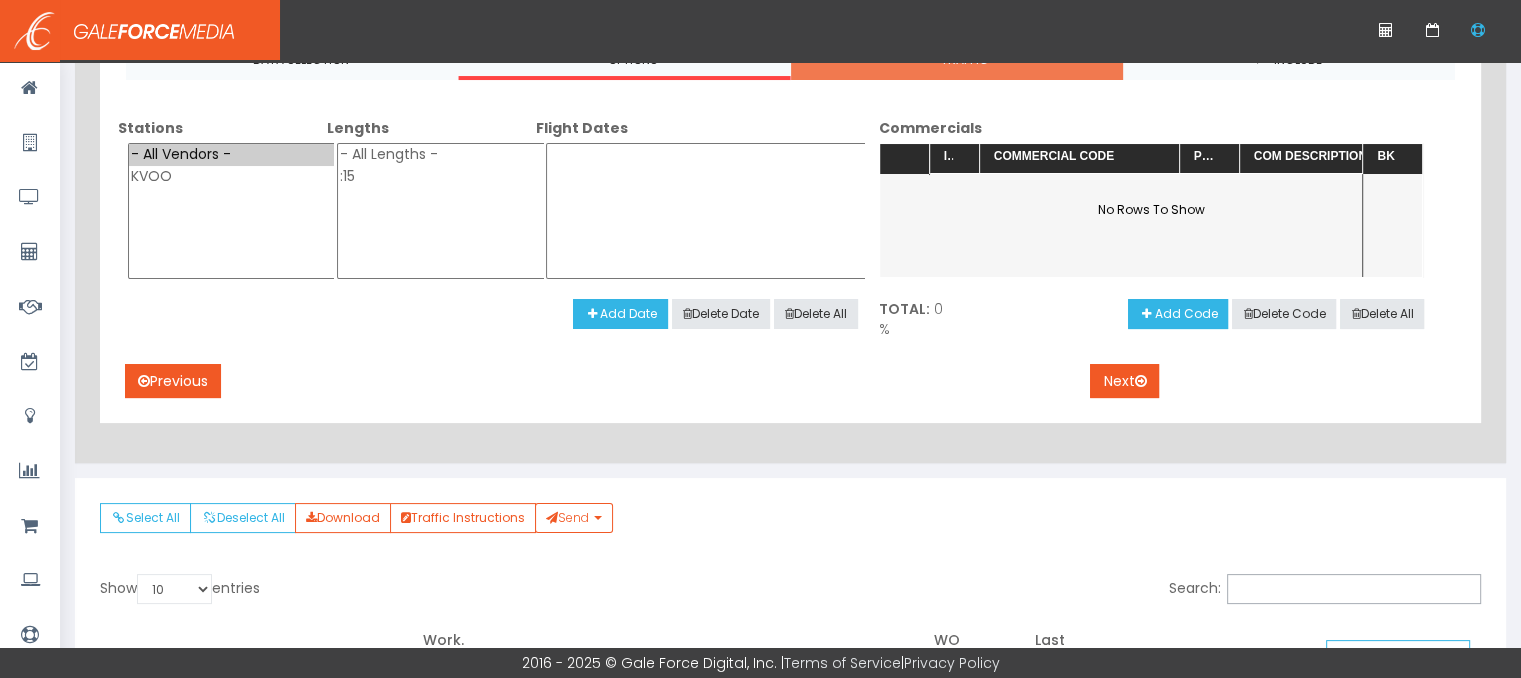 select on "all" 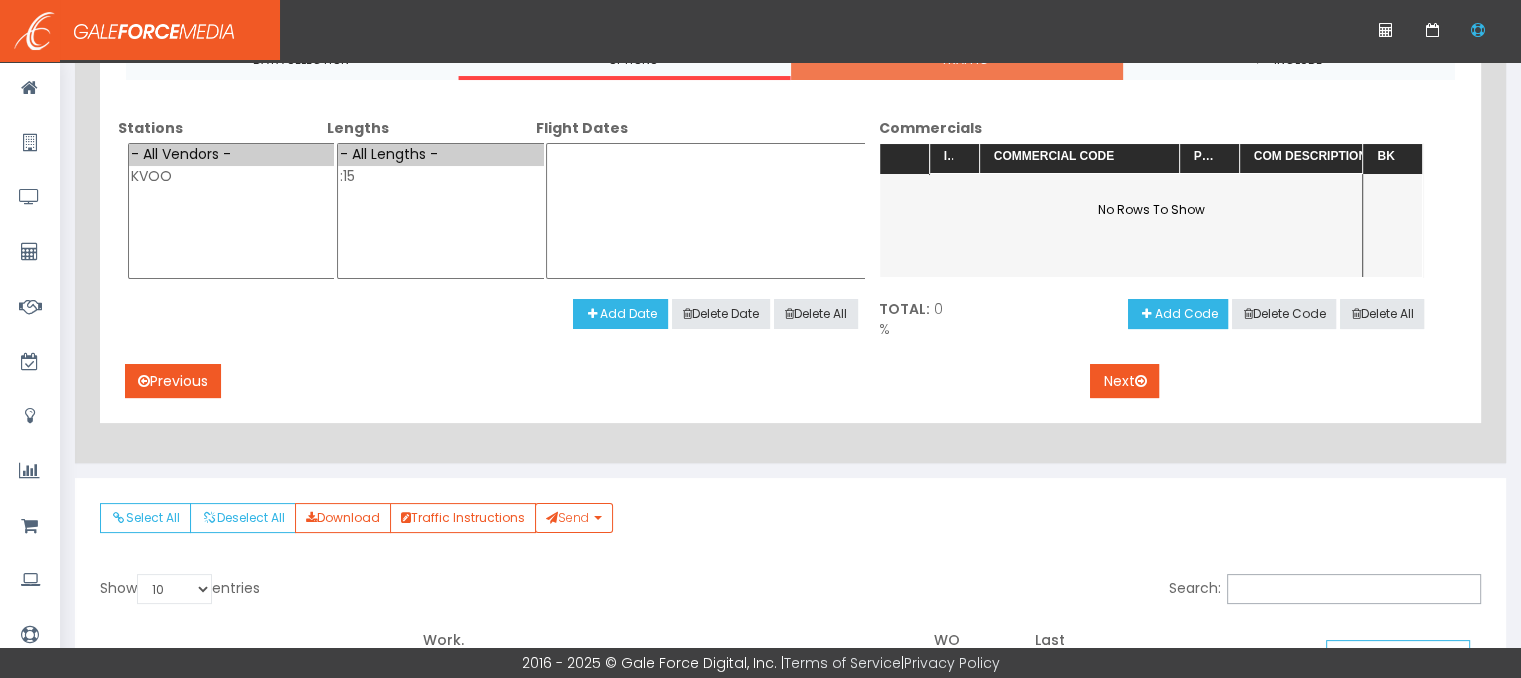 click on "- All Lengths -" at bounding box center (441, 155) 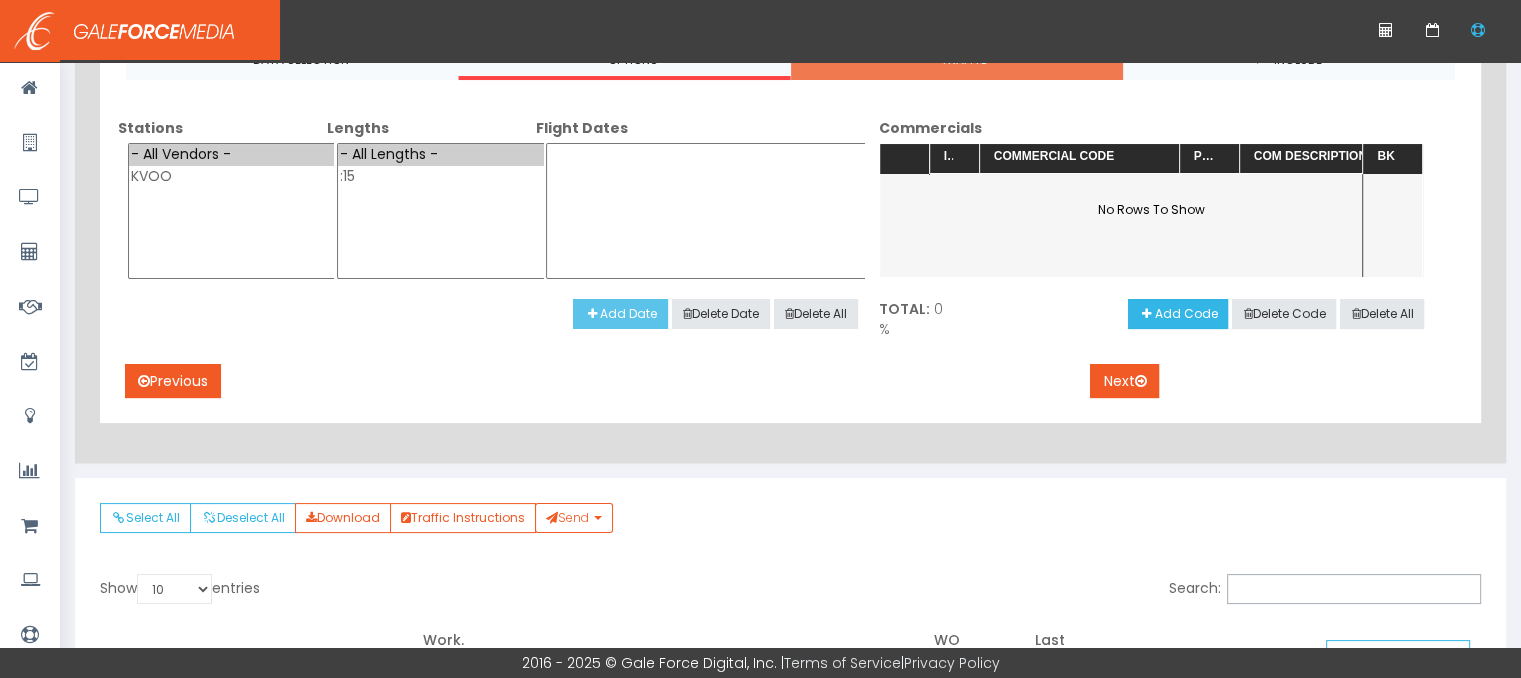 click on "Add Date" at bounding box center (620, 314) 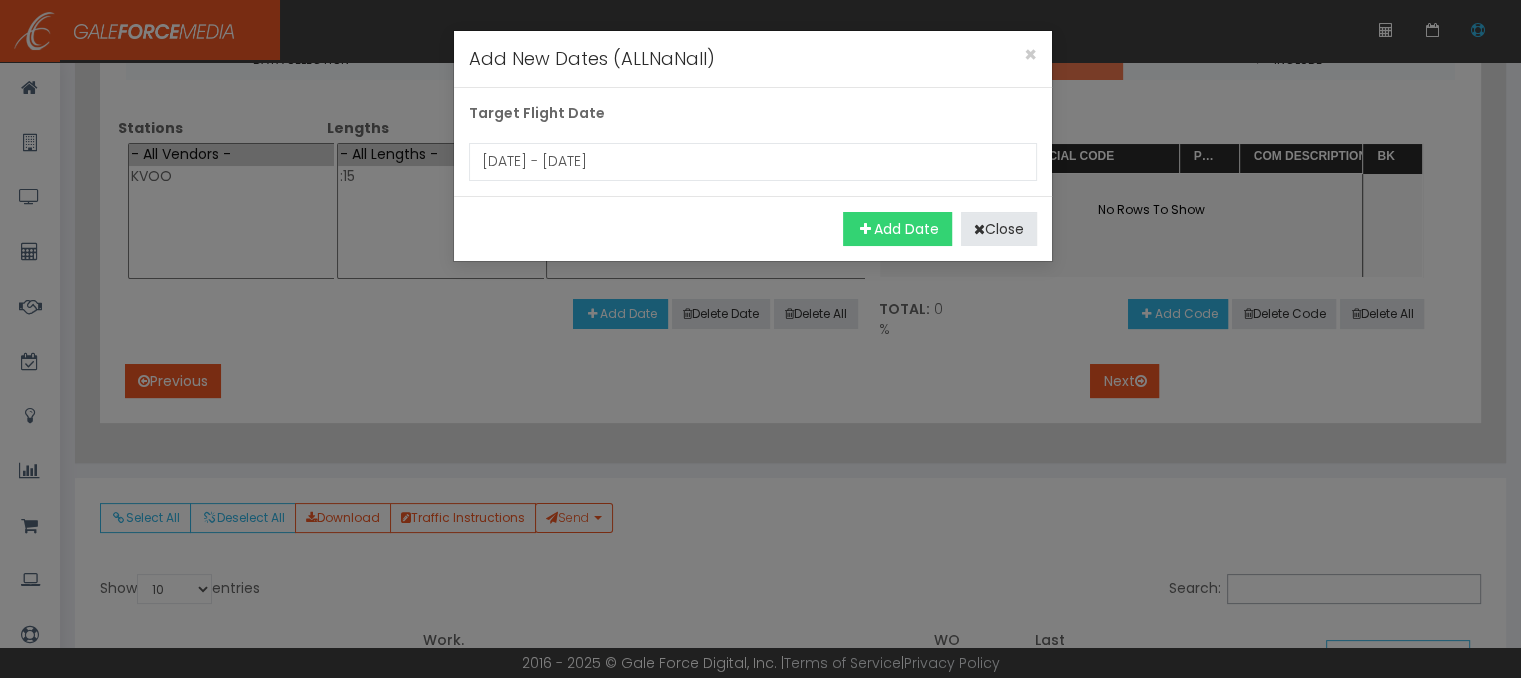 click on "Add Date" at bounding box center (897, 229) 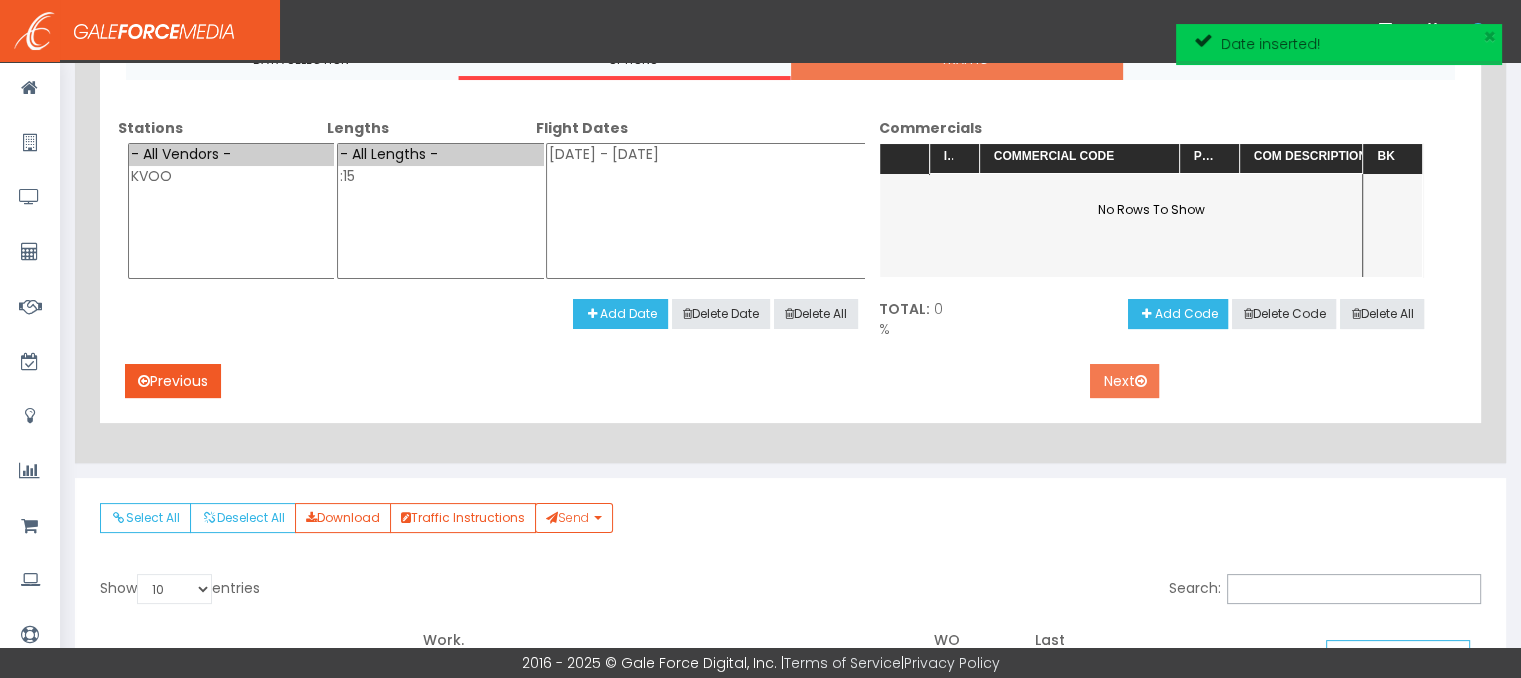 click on "Next" at bounding box center [1124, 381] 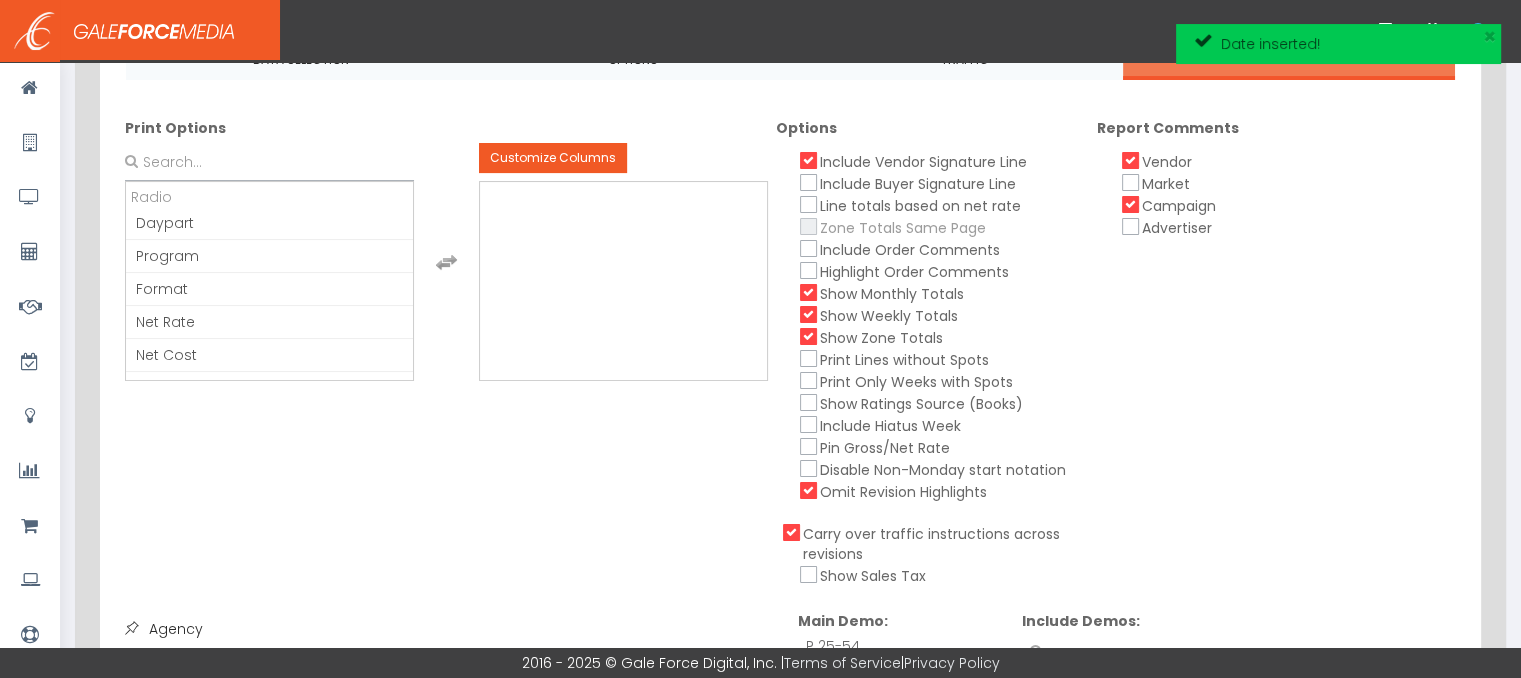 click on "Omit Revision Highlights" at bounding box center [809, 490] 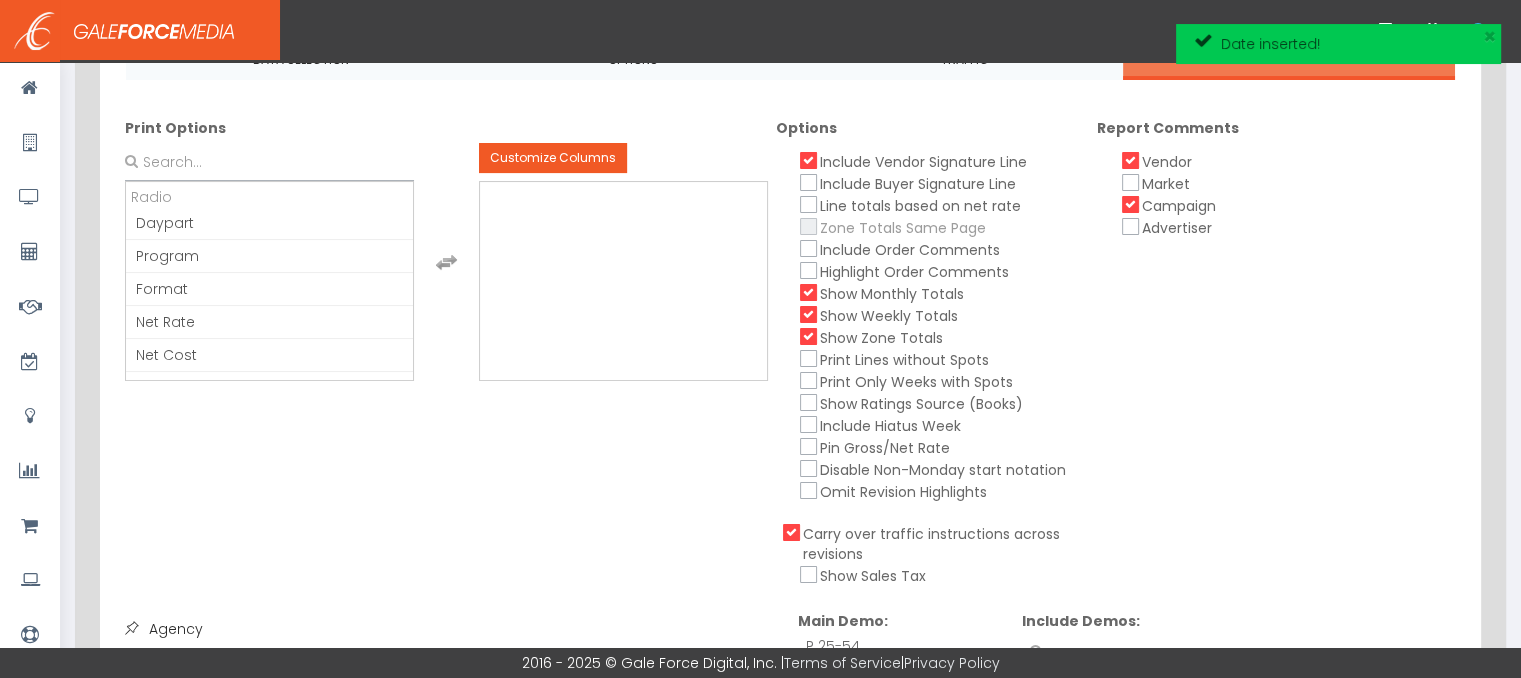 click on "Show Zone Totals" at bounding box center [809, 336] 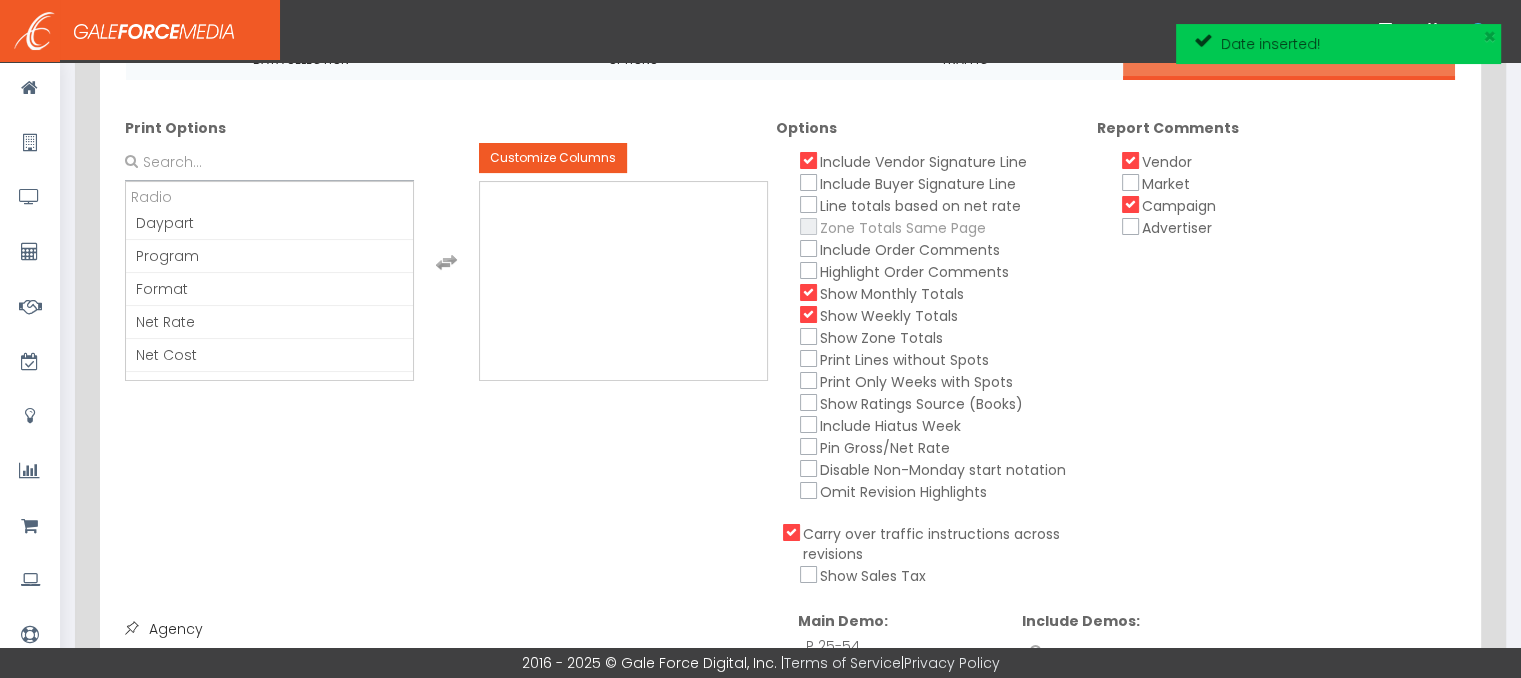 click on "Show Weekly Totals" at bounding box center (809, 314) 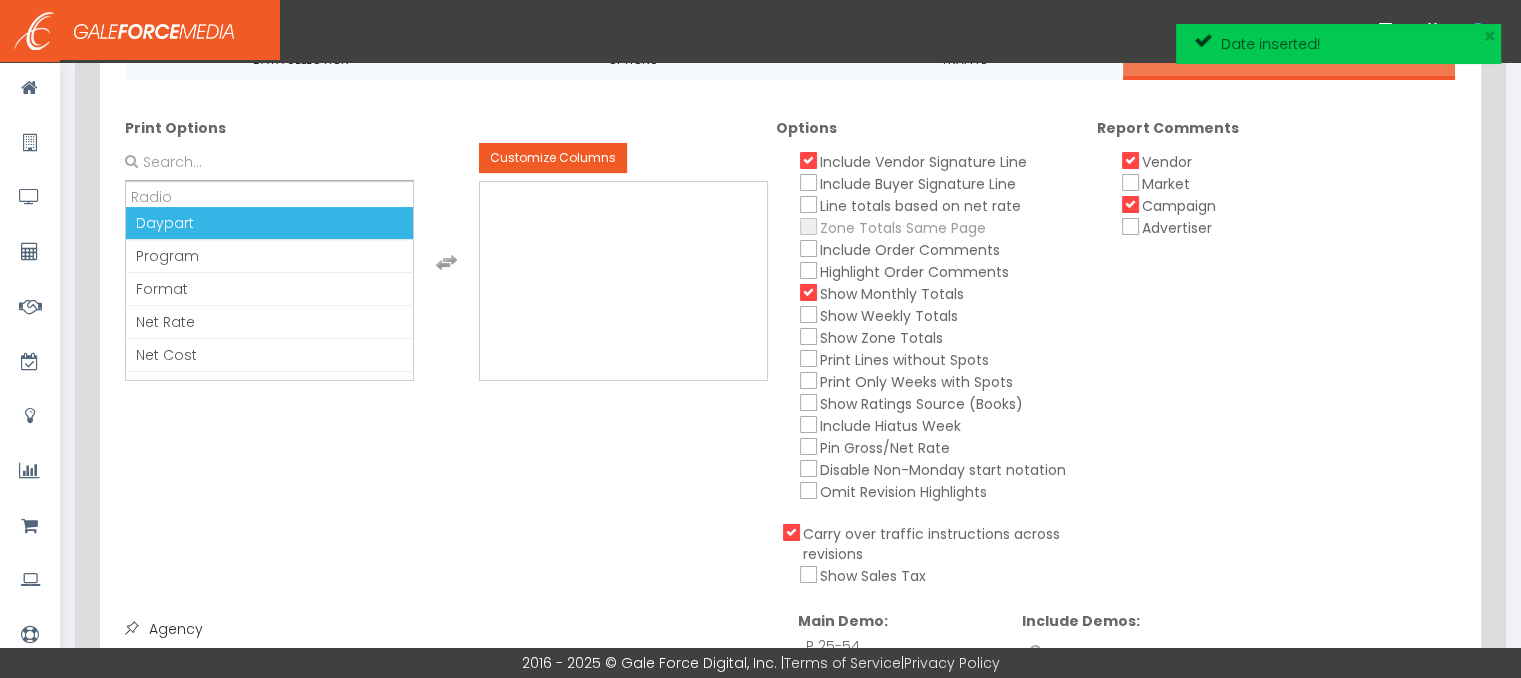 click on "Daypart" at bounding box center [269, 223] 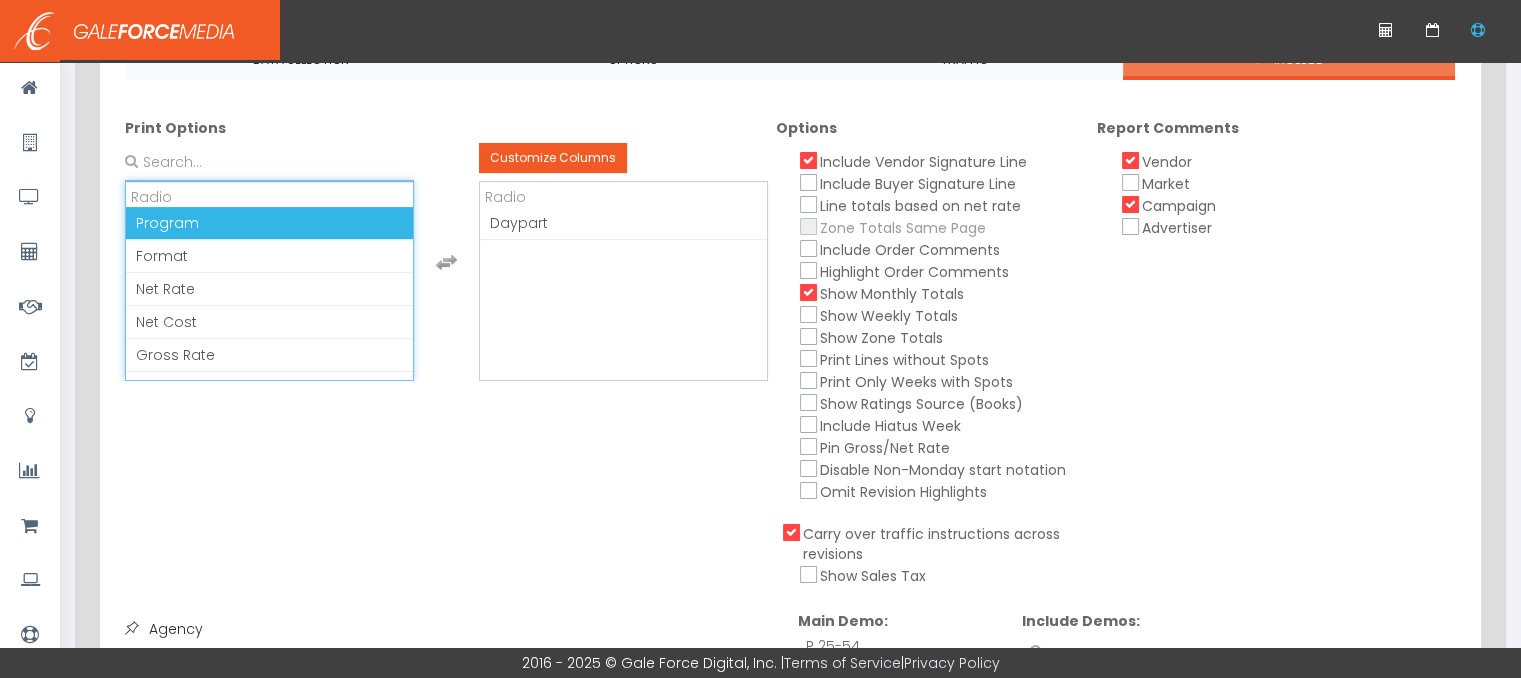 click on "Program" at bounding box center (269, 223) 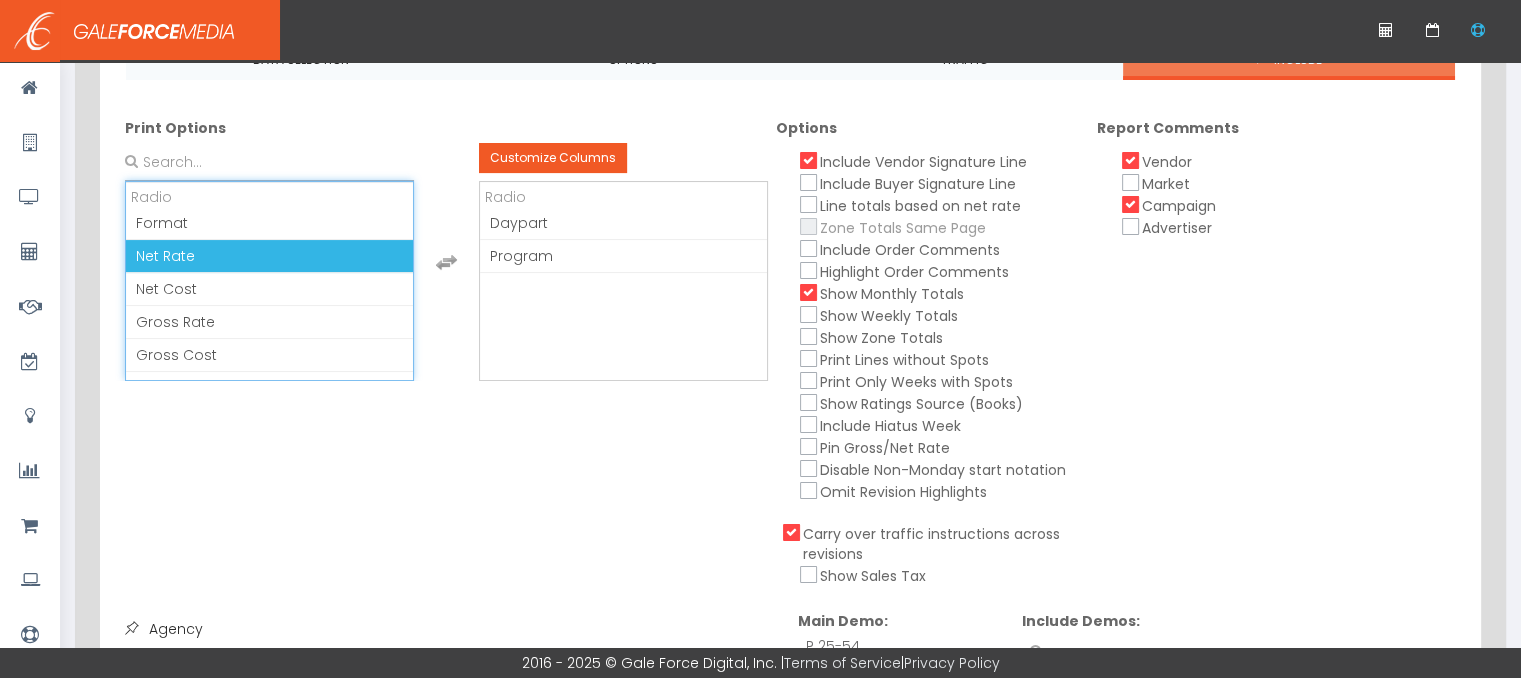 click on "Net Rate" at bounding box center (269, 256) 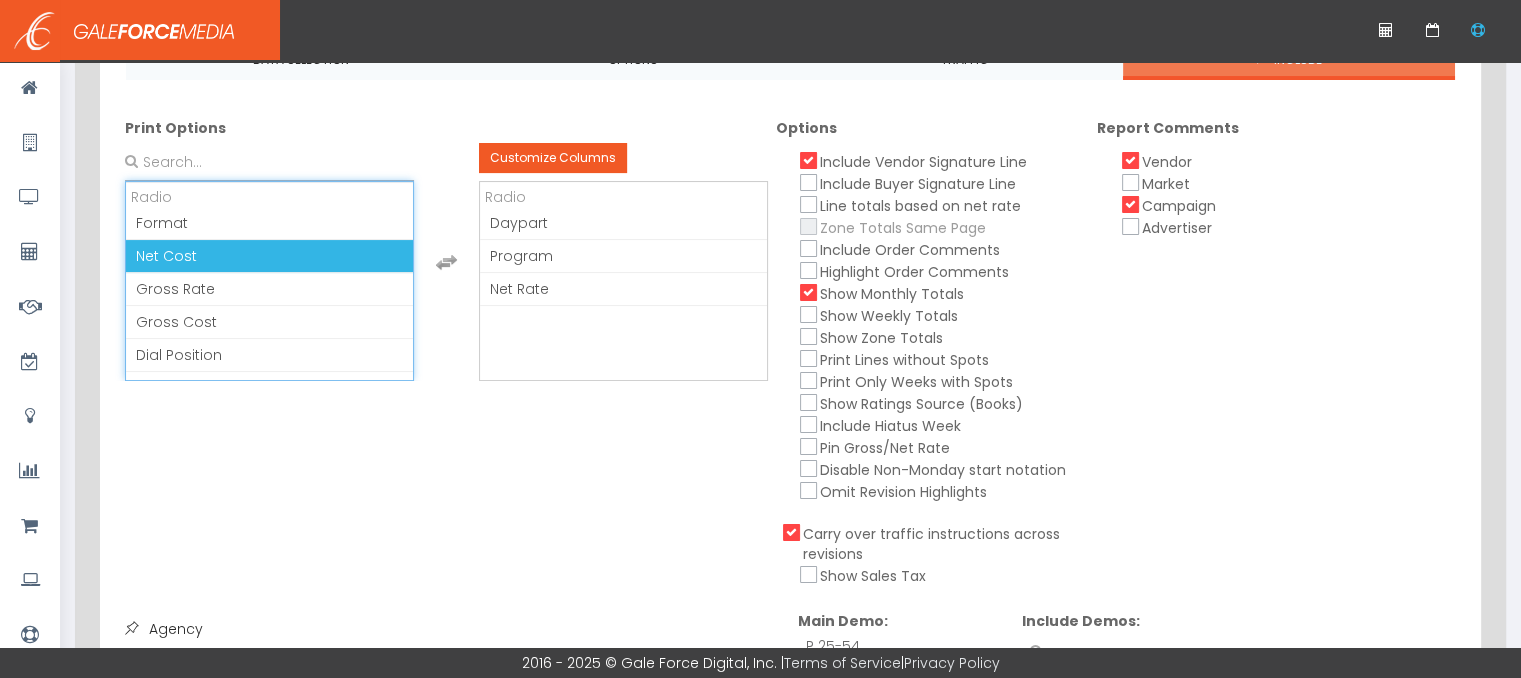 click on "Net Cost" at bounding box center (269, 256) 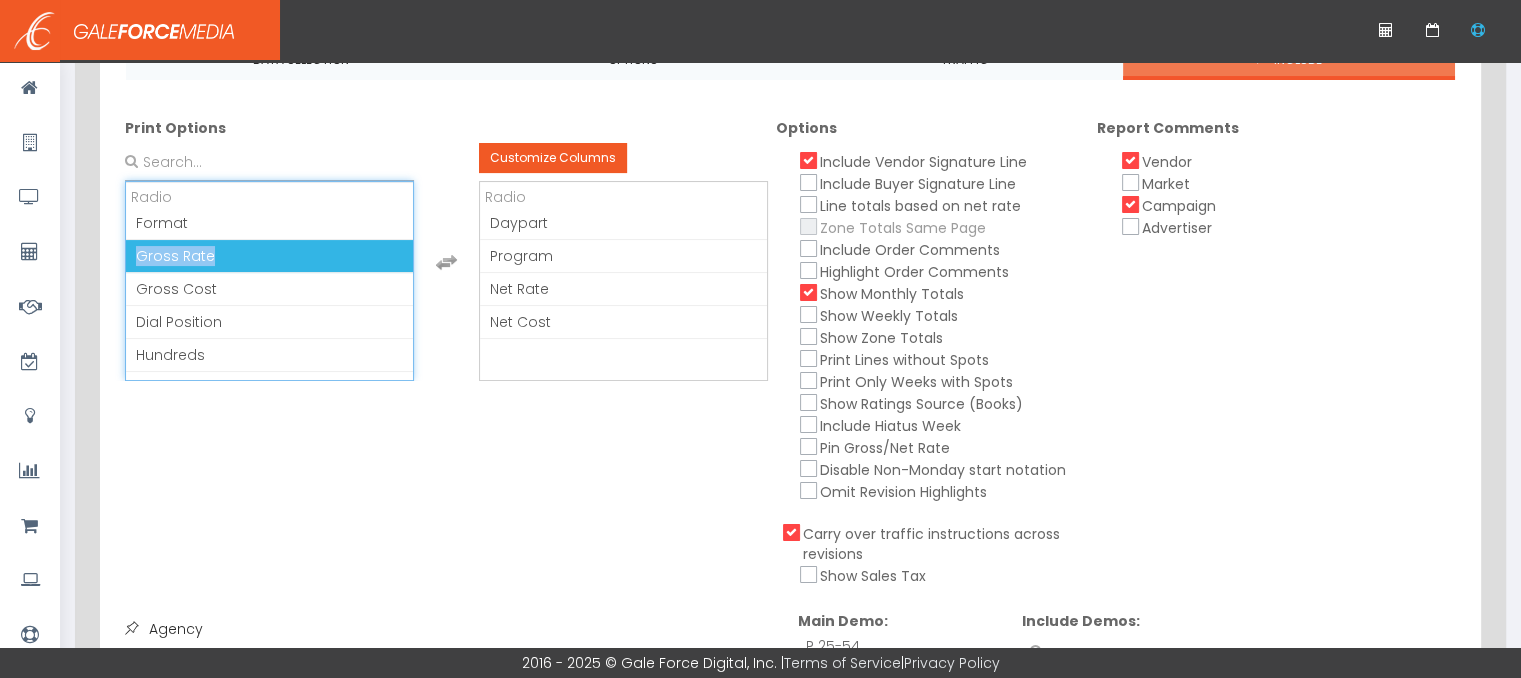 click on "Gross Rate" at bounding box center [269, 256] 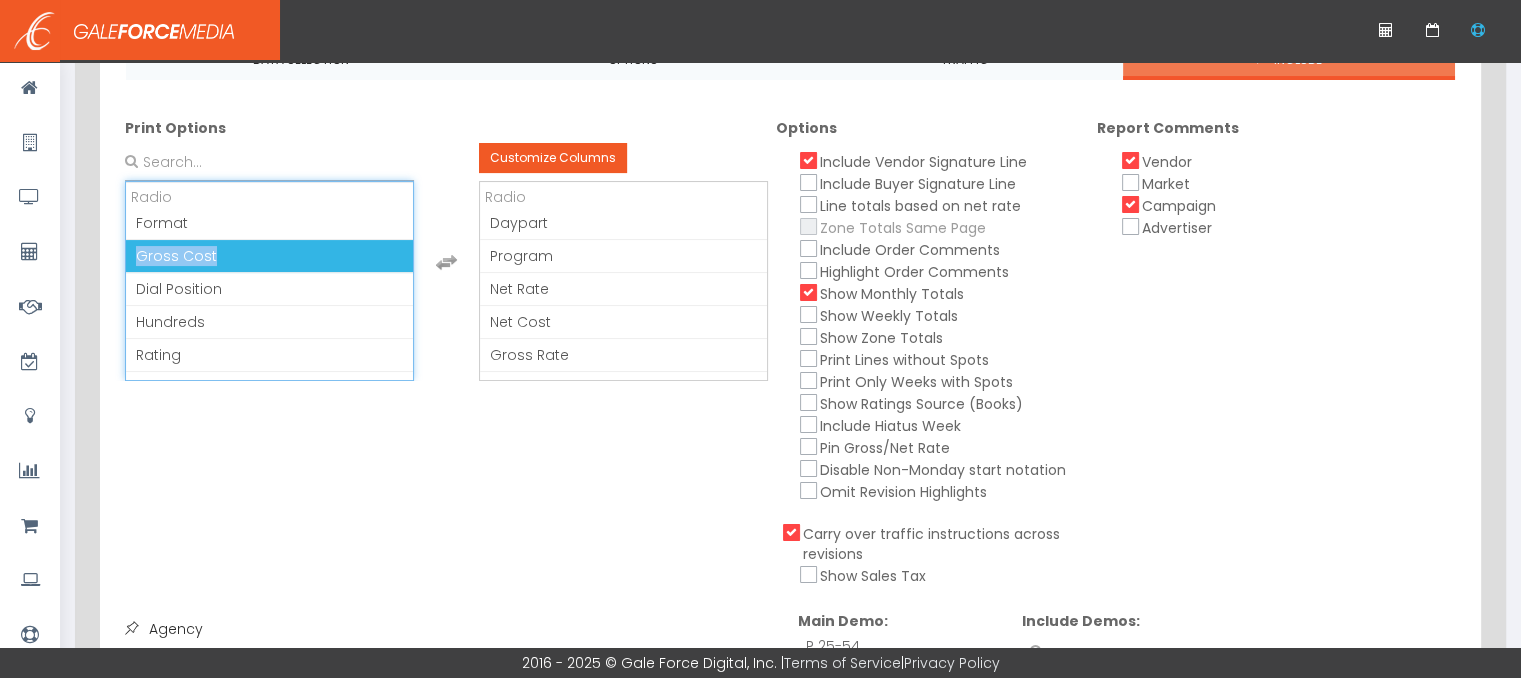 click on "Gross Cost" at bounding box center (269, 256) 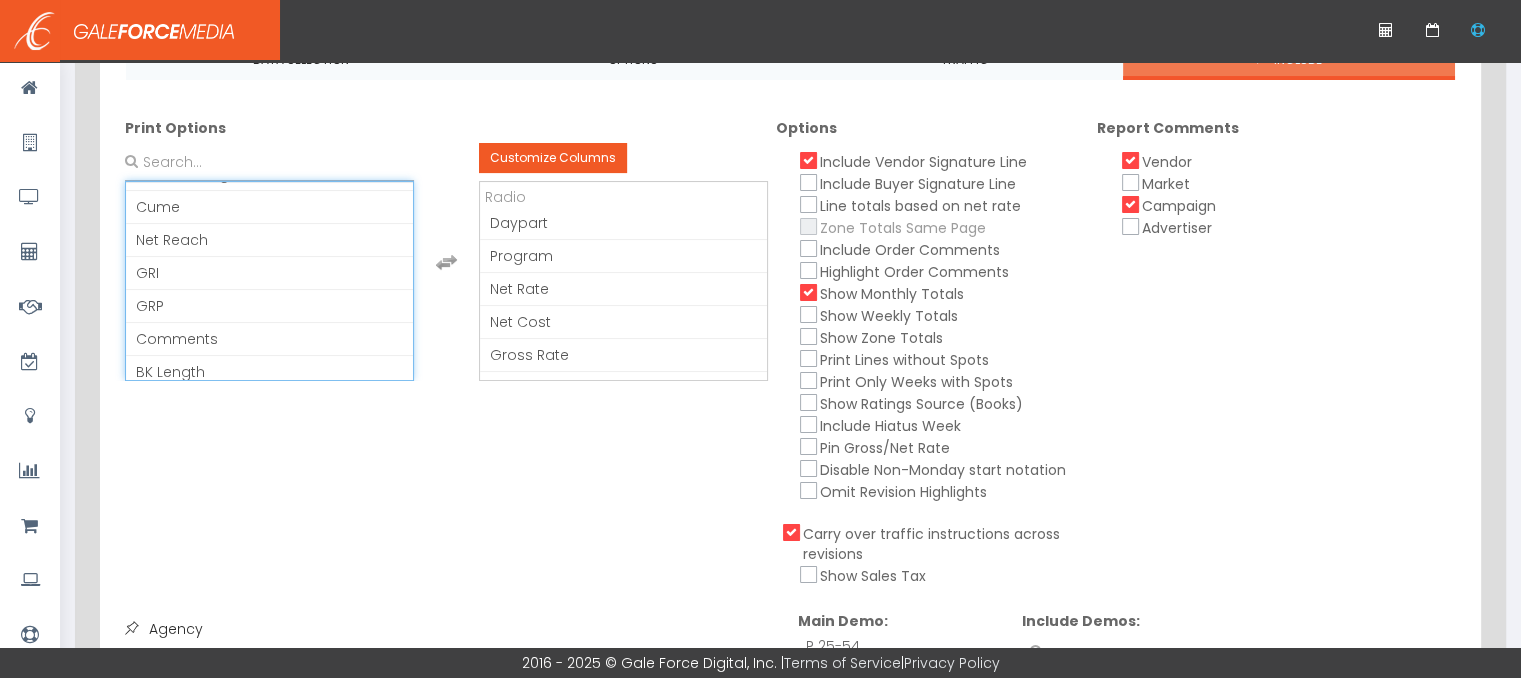 scroll, scrollTop: 351, scrollLeft: 0, axis: vertical 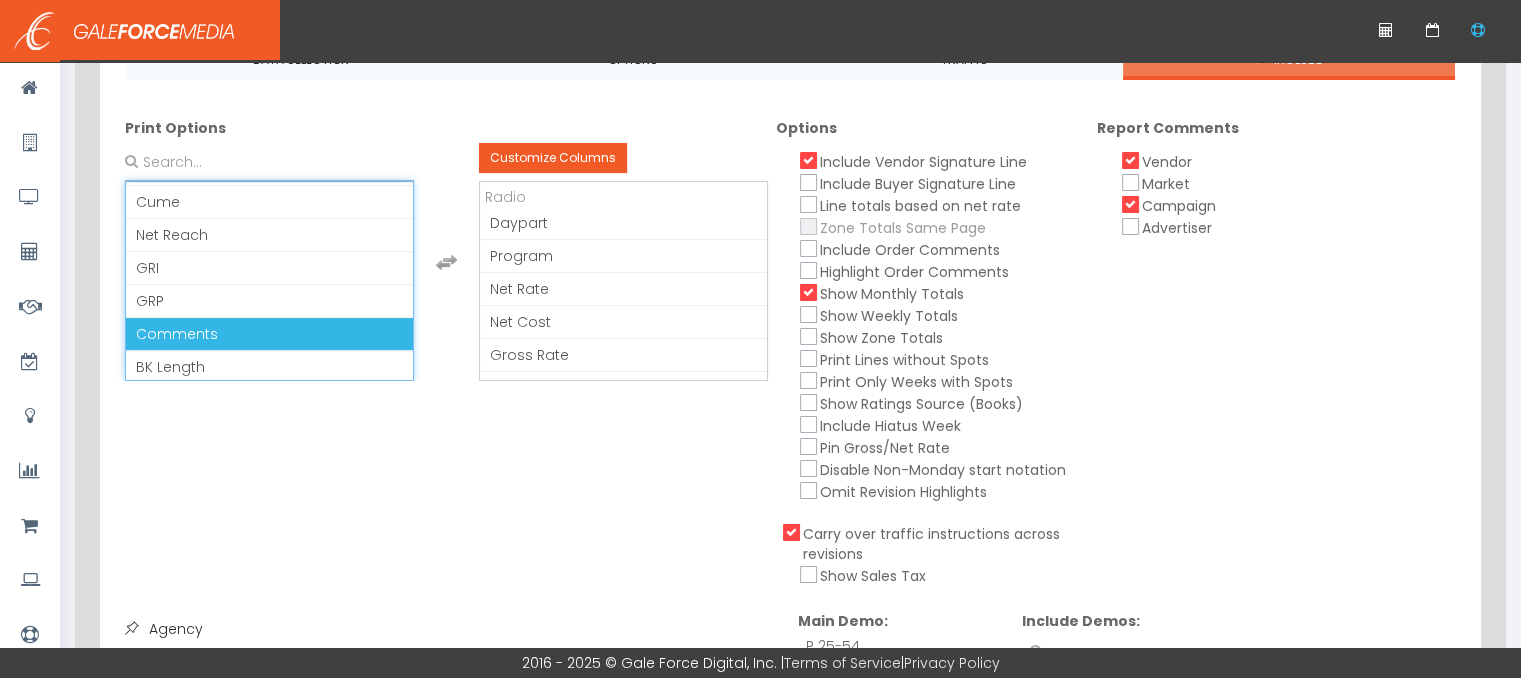 click on "Comments" at bounding box center (269, 334) 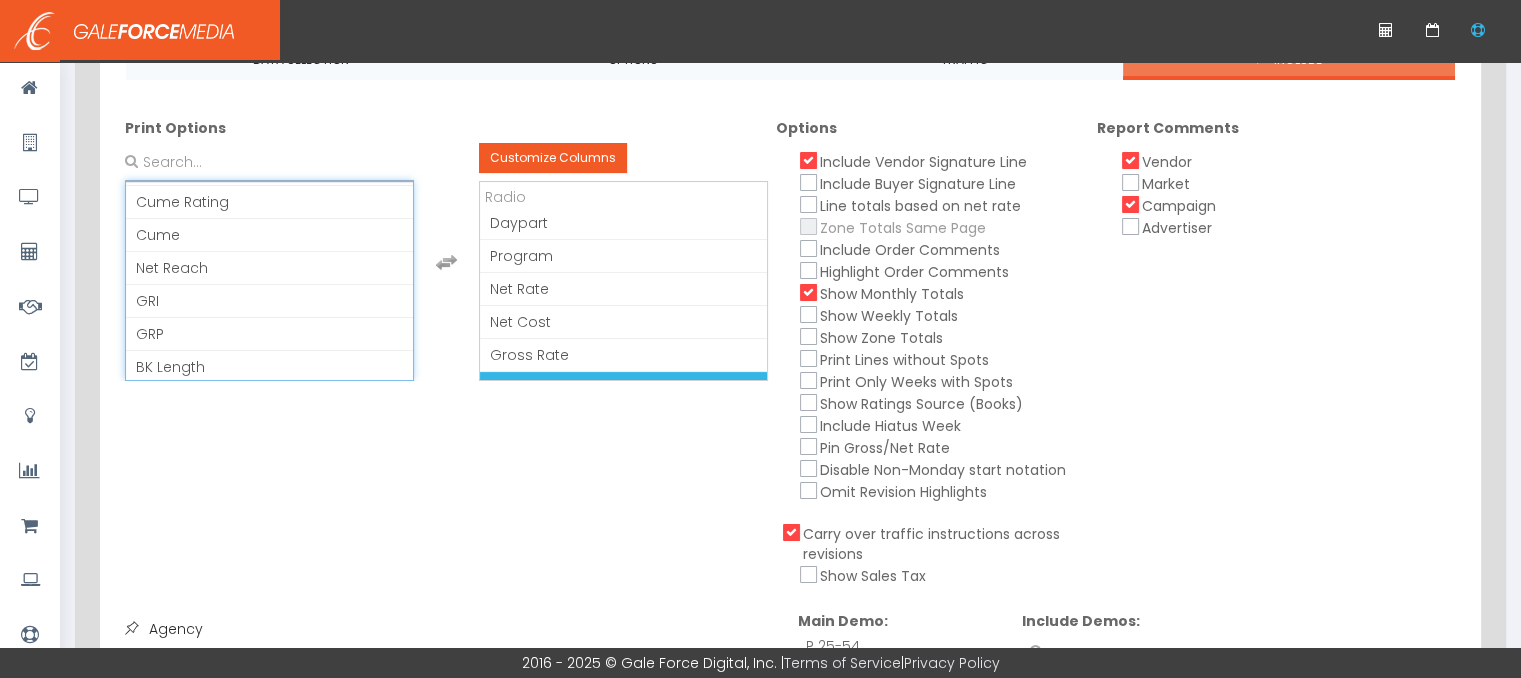 scroll, scrollTop: 756, scrollLeft: 0, axis: vertical 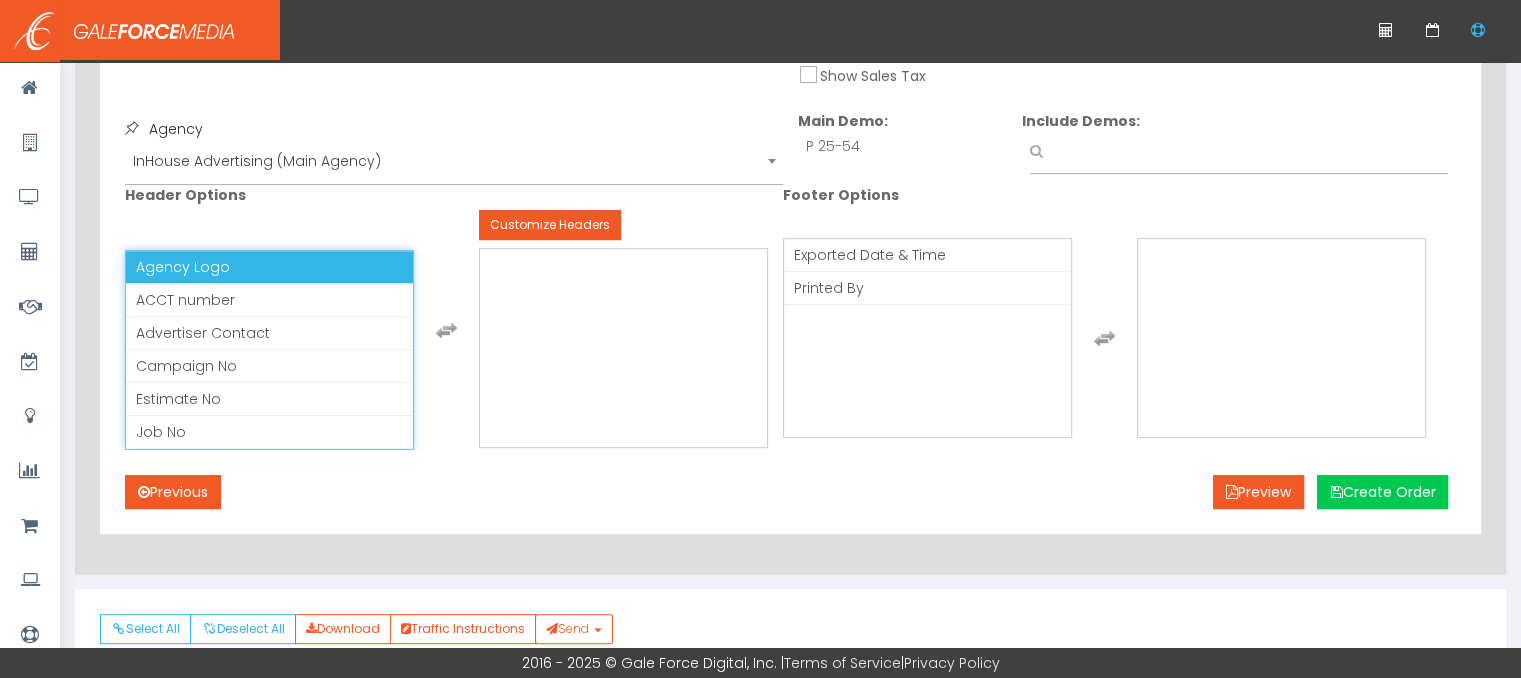 click on "Agency Logo" at bounding box center (269, 267) 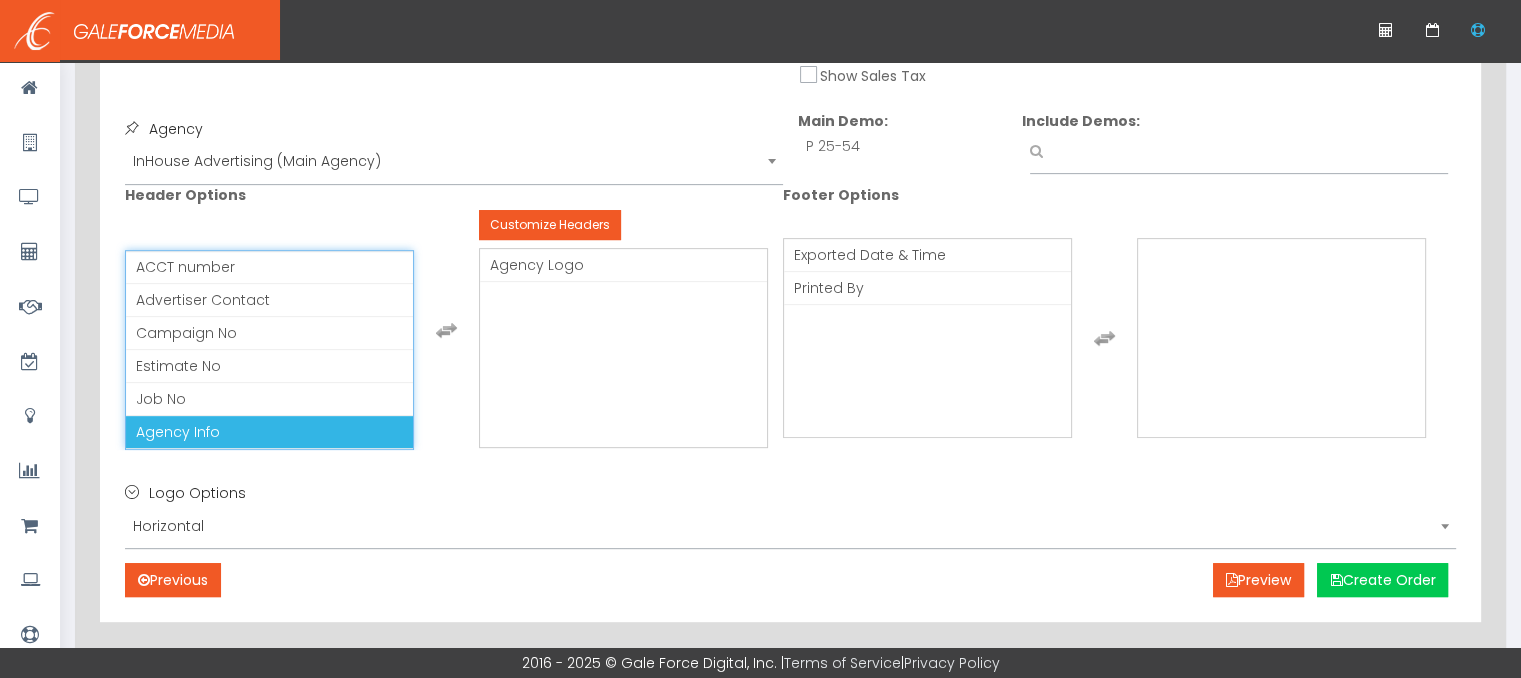 click on "Agency Info" at bounding box center (269, 432) 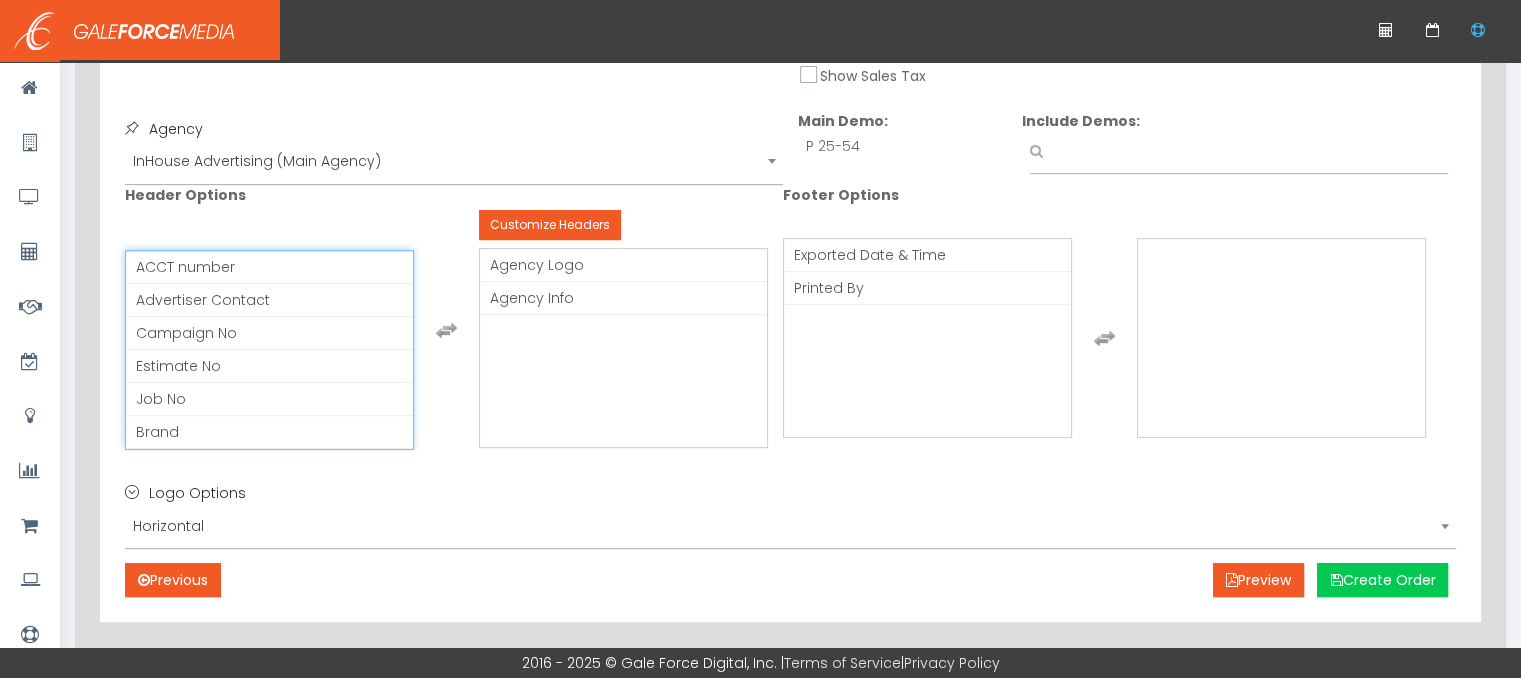 scroll, scrollTop: 195, scrollLeft: 0, axis: vertical 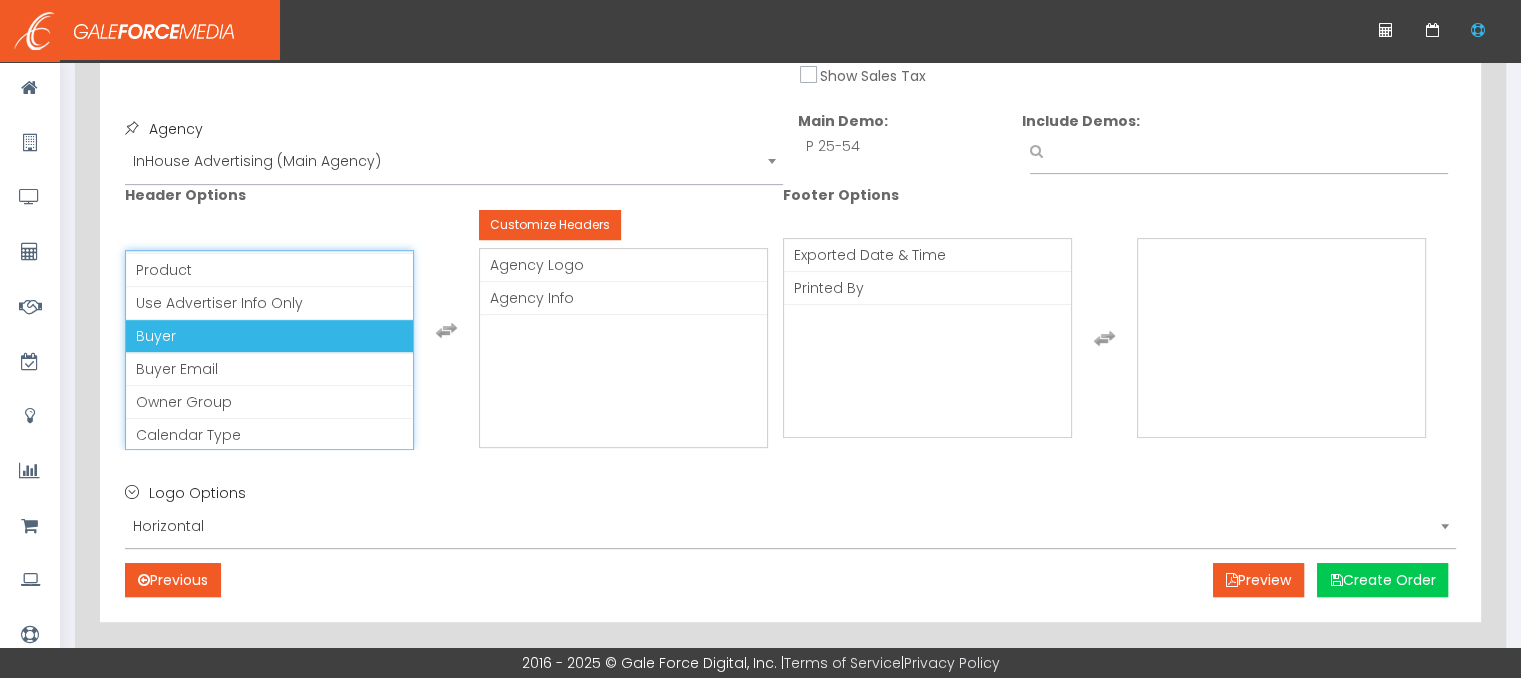 click on "Buyer" at bounding box center [269, 336] 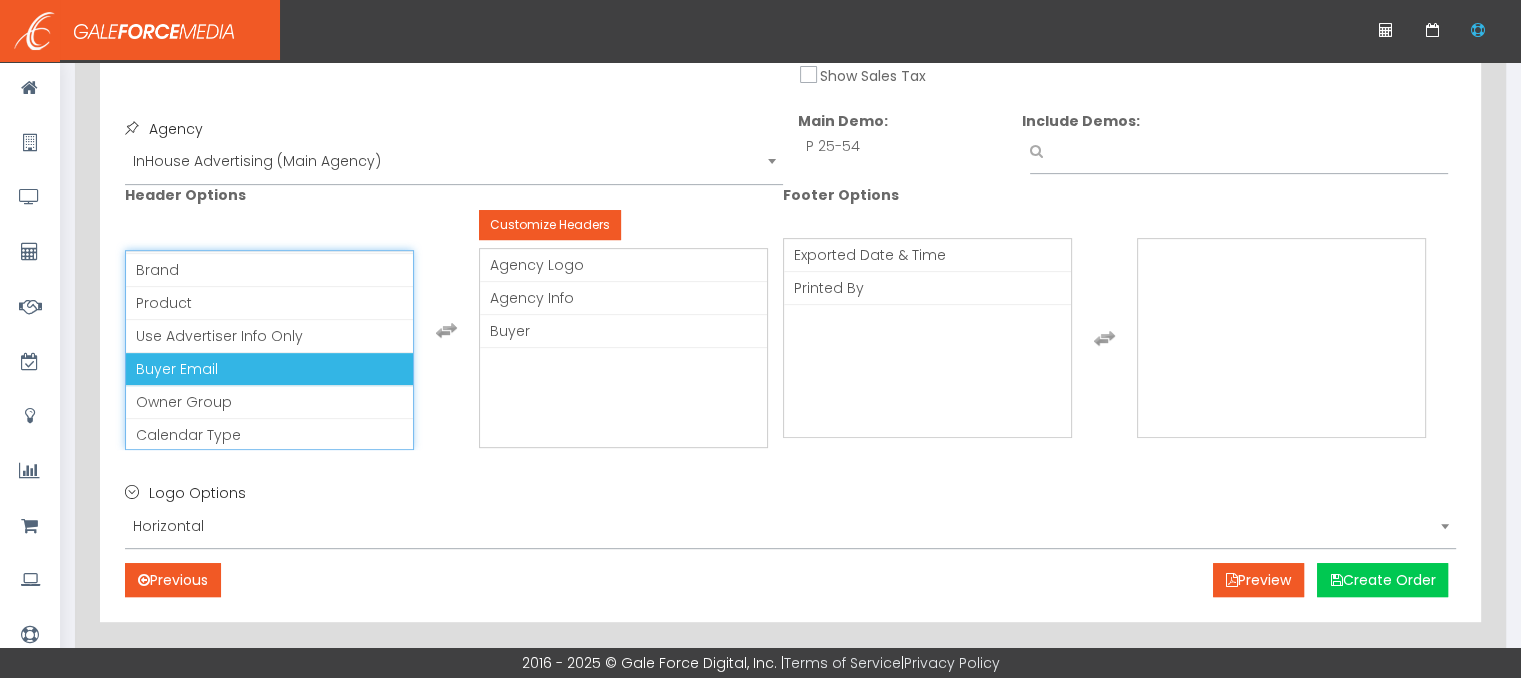 click on "Buyer Email" at bounding box center (269, 369) 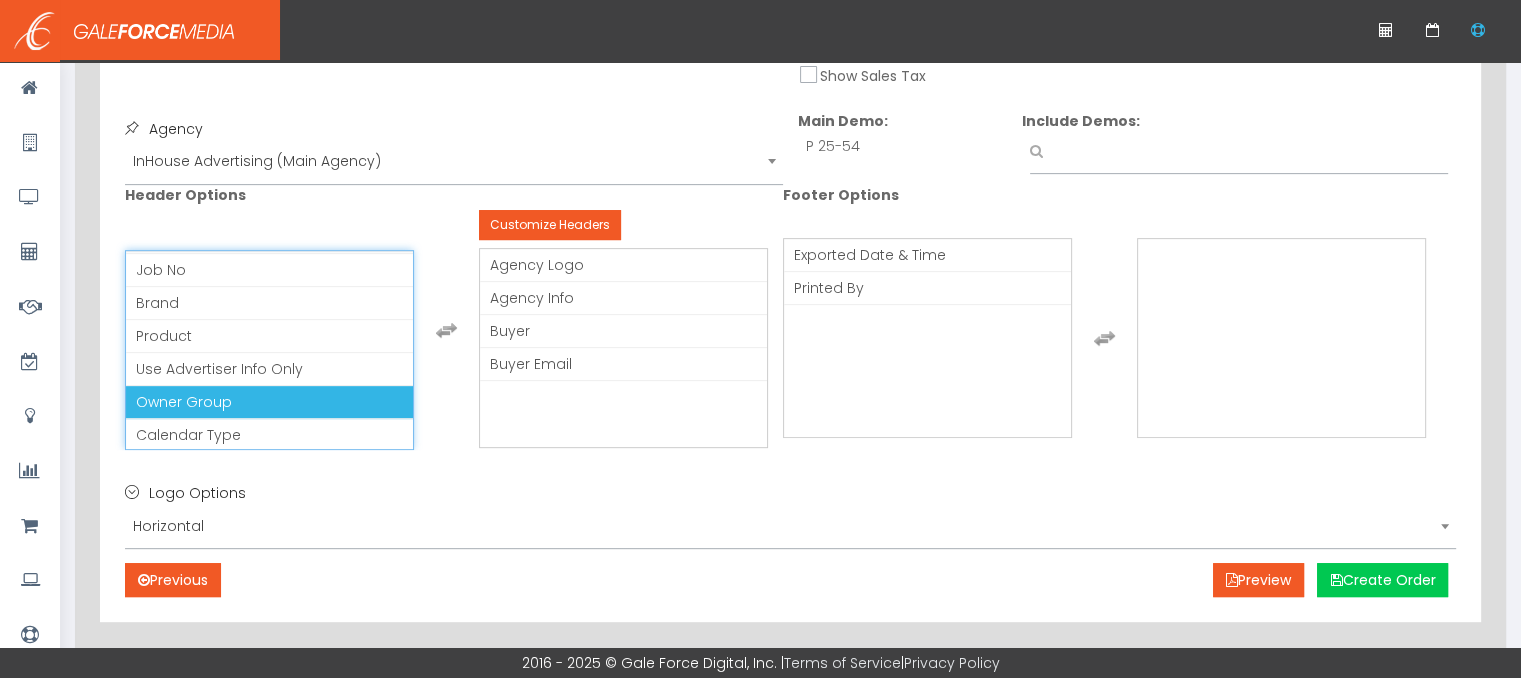 scroll, scrollTop: 856, scrollLeft: 0, axis: vertical 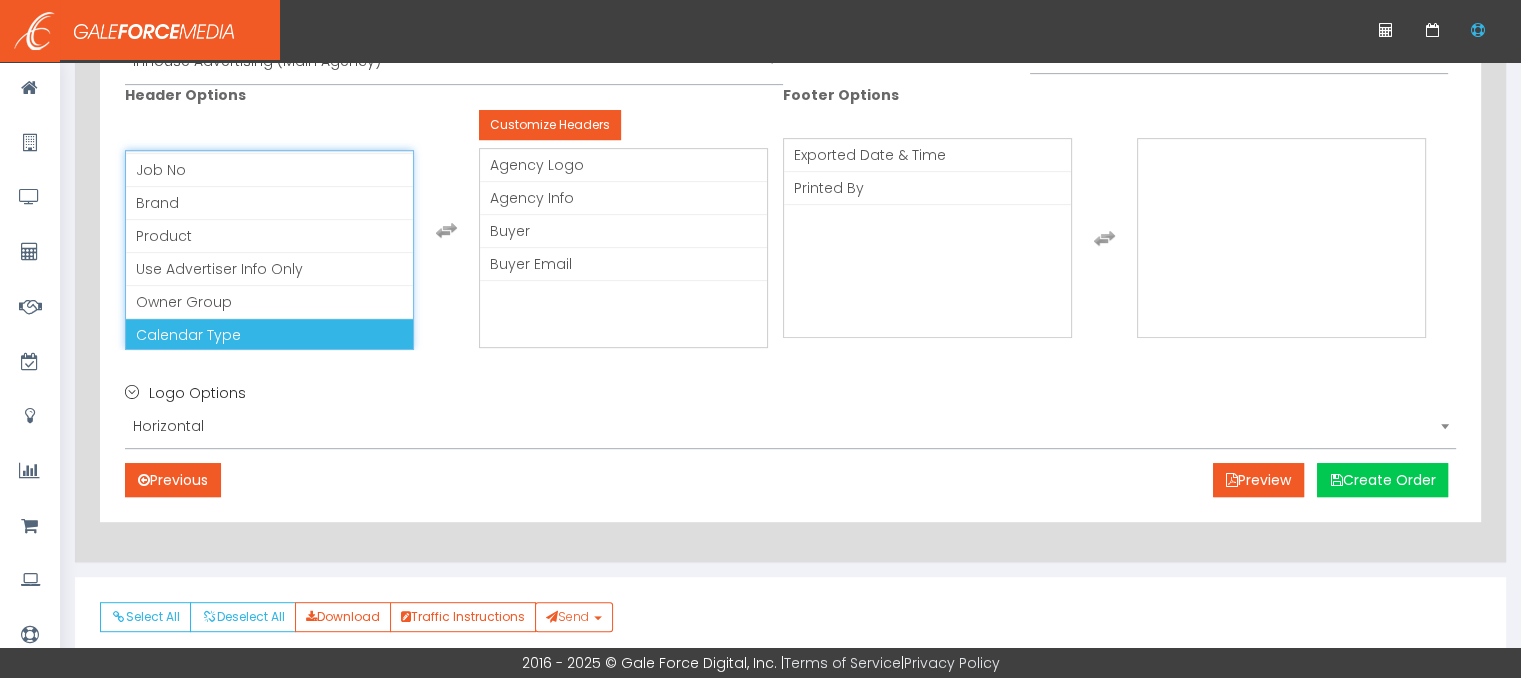 click on "Calendar Type" at bounding box center [269, 335] 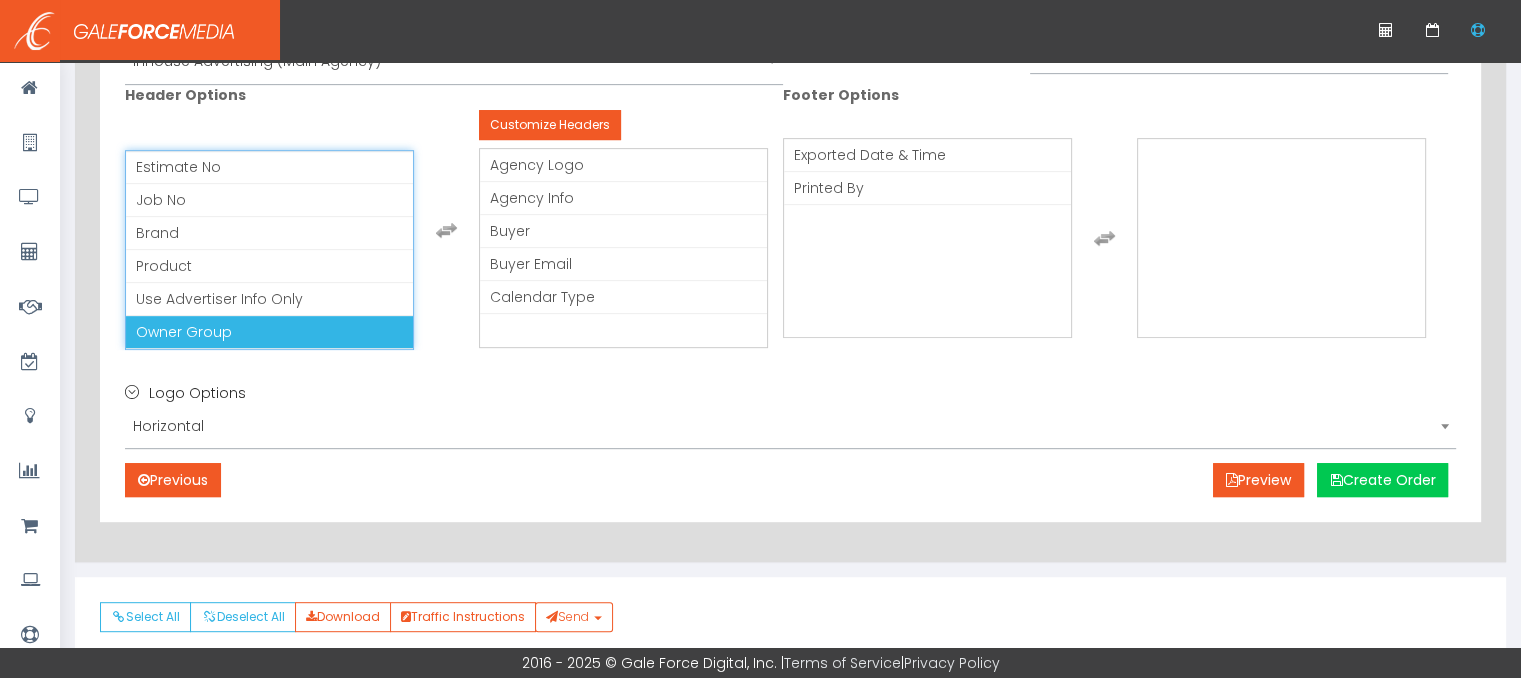 scroll, scrollTop: 96, scrollLeft: 0, axis: vertical 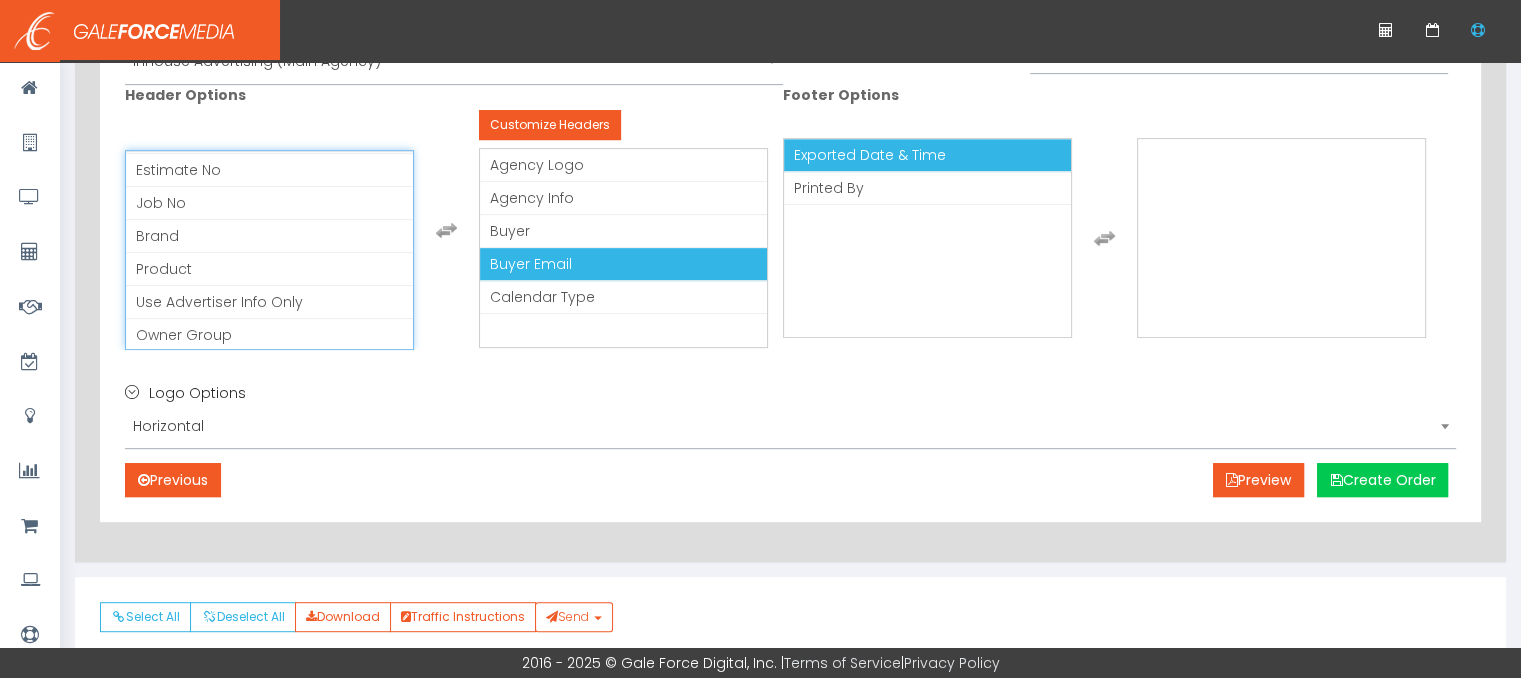 click on "Exported Date & Time" at bounding box center [927, 155] 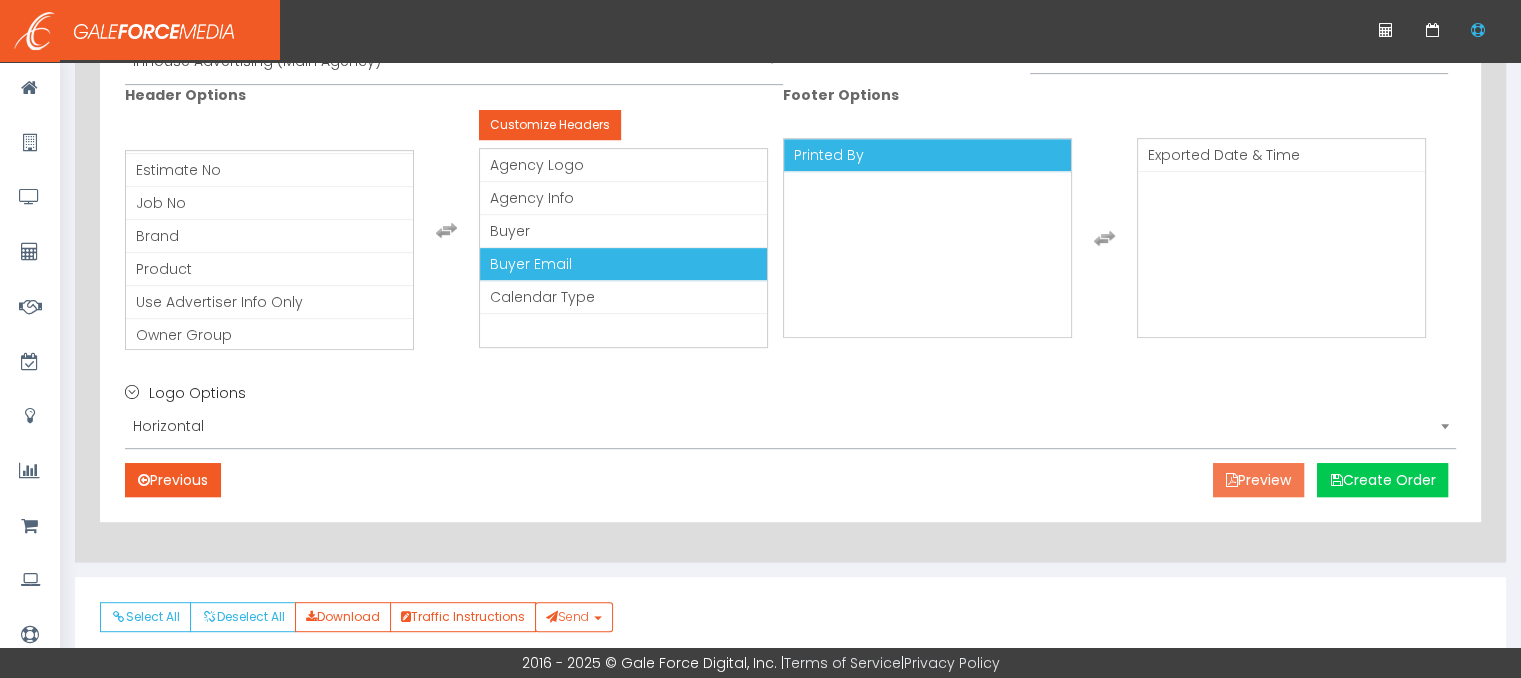 click on "Preview" at bounding box center [1258, 480] 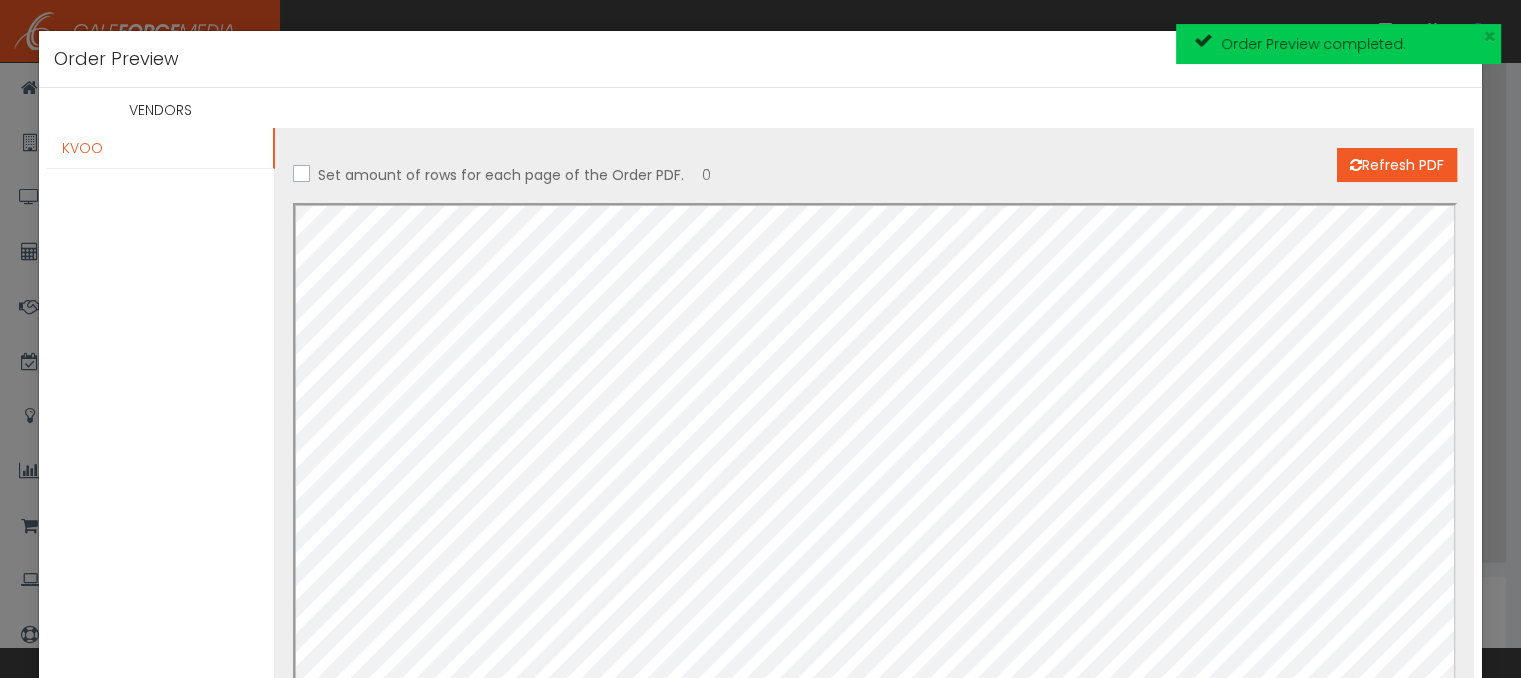 scroll, scrollTop: 0, scrollLeft: 0, axis: both 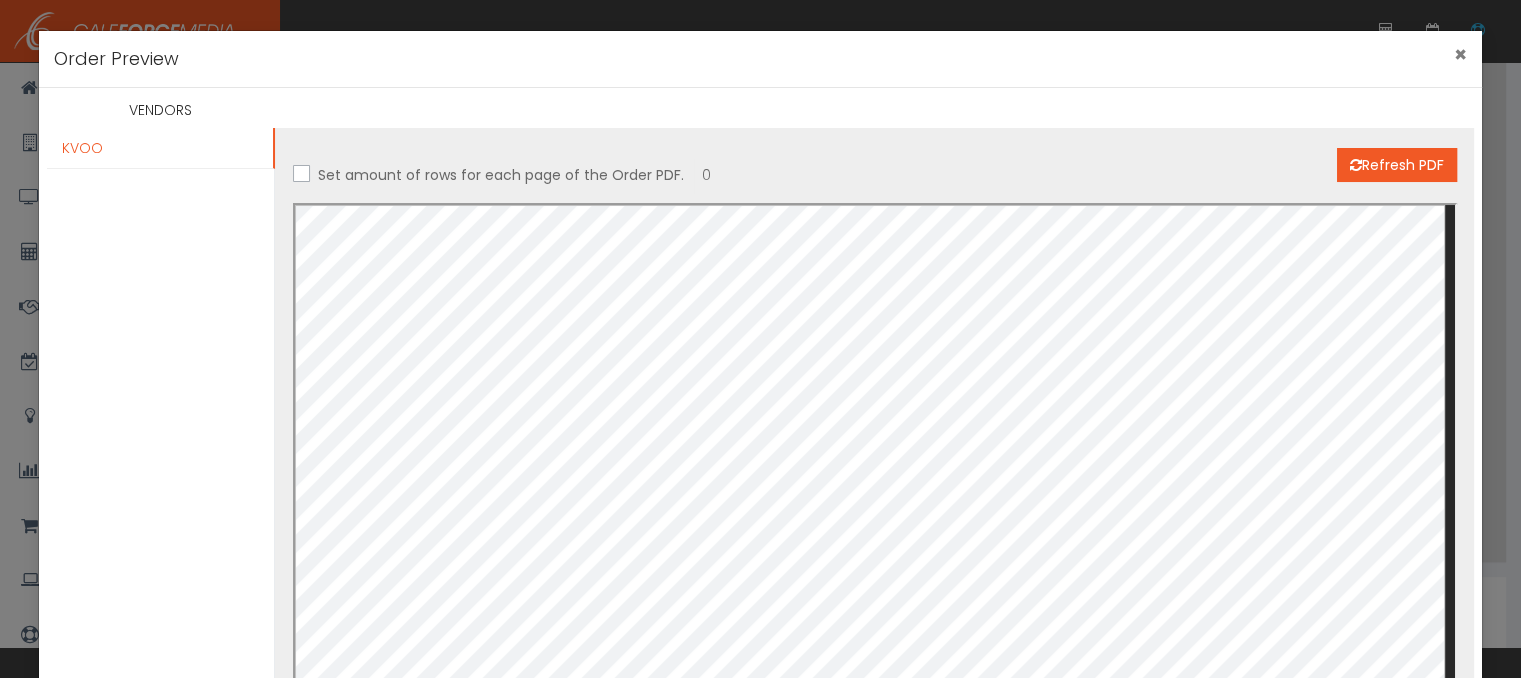 click on "×" at bounding box center [1460, 54] 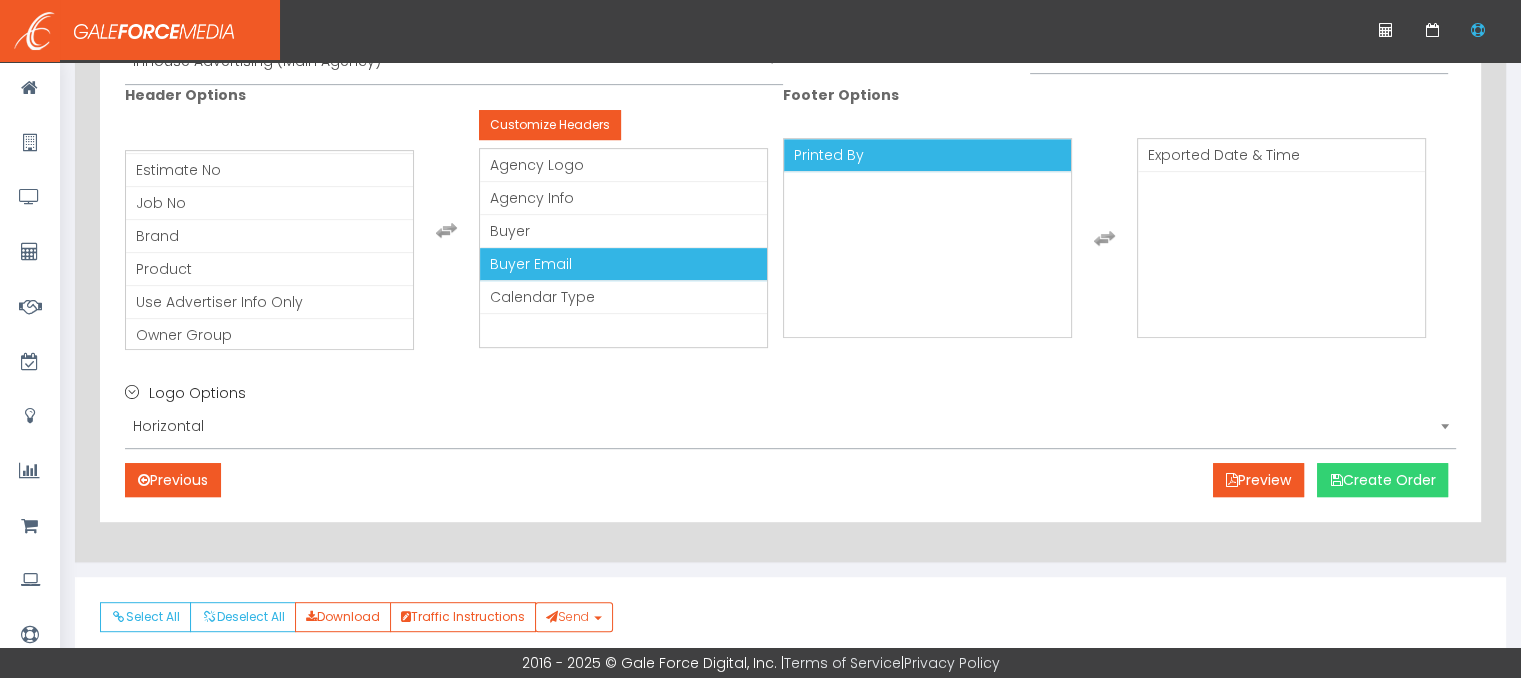 click on "Create Order" at bounding box center (1382, 480) 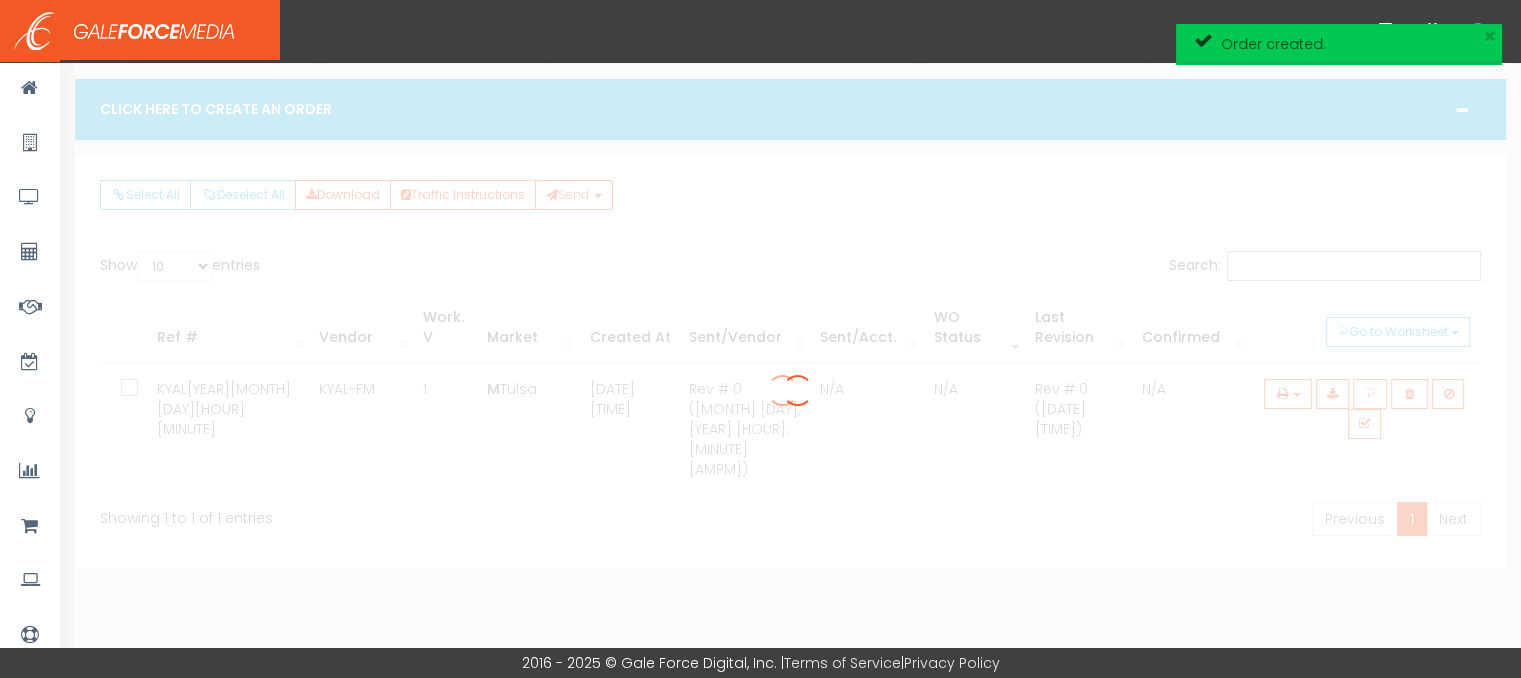 scroll, scrollTop: 10, scrollLeft: 0, axis: vertical 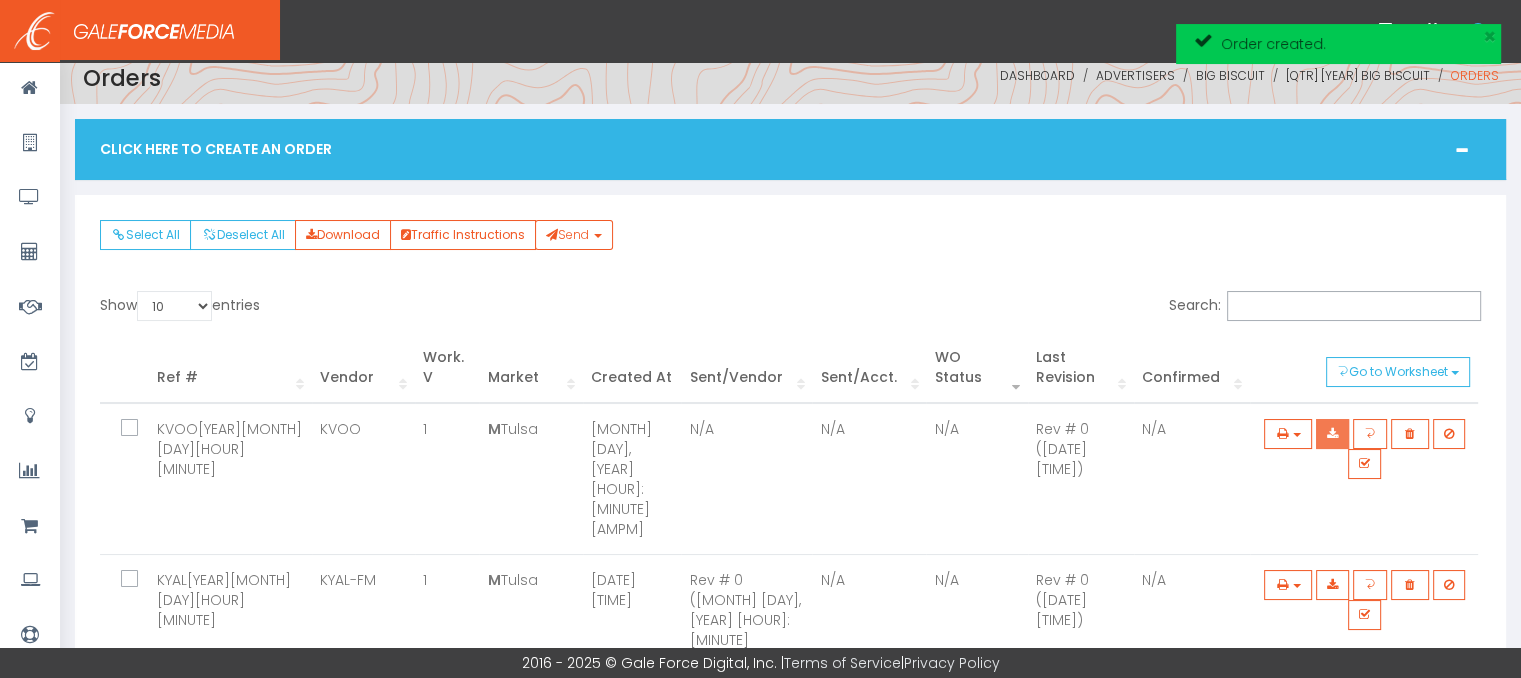 click at bounding box center [1332, 434] 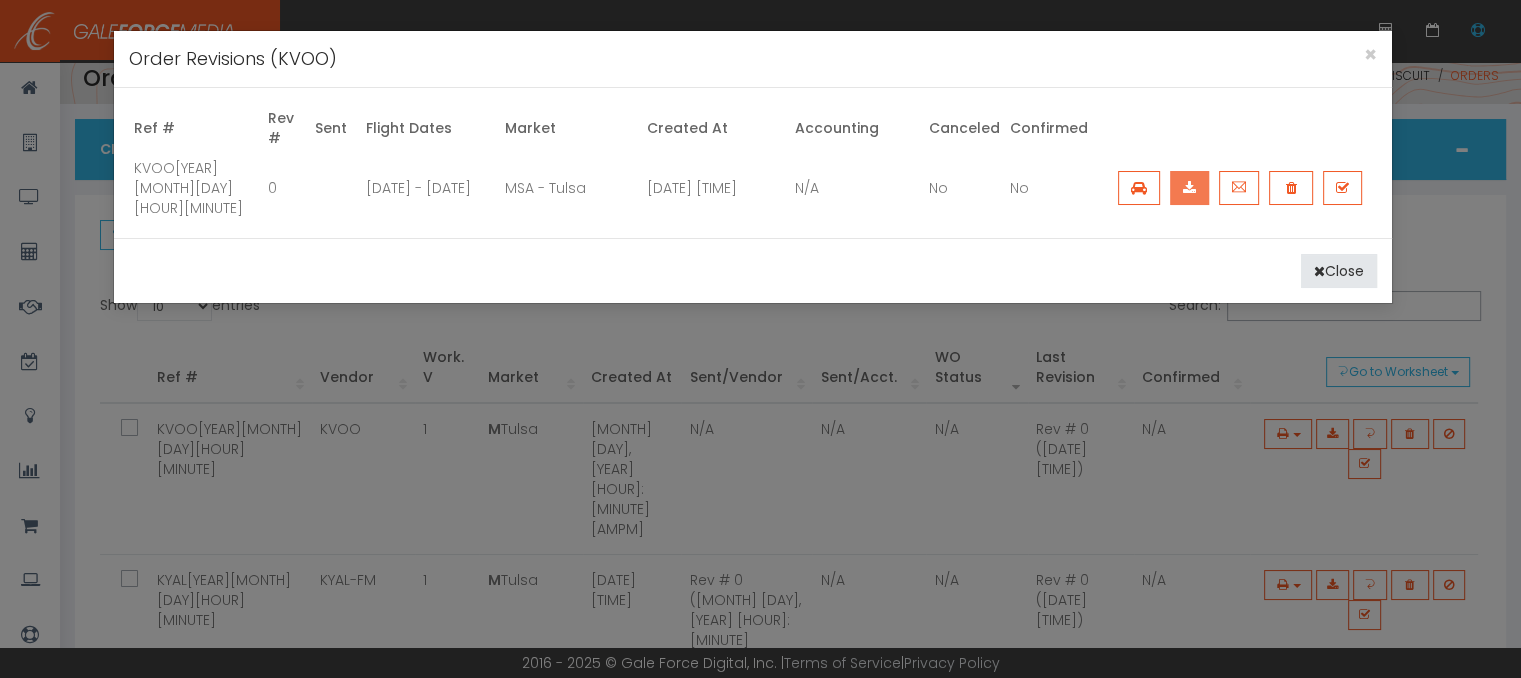 click at bounding box center [1189, 188] 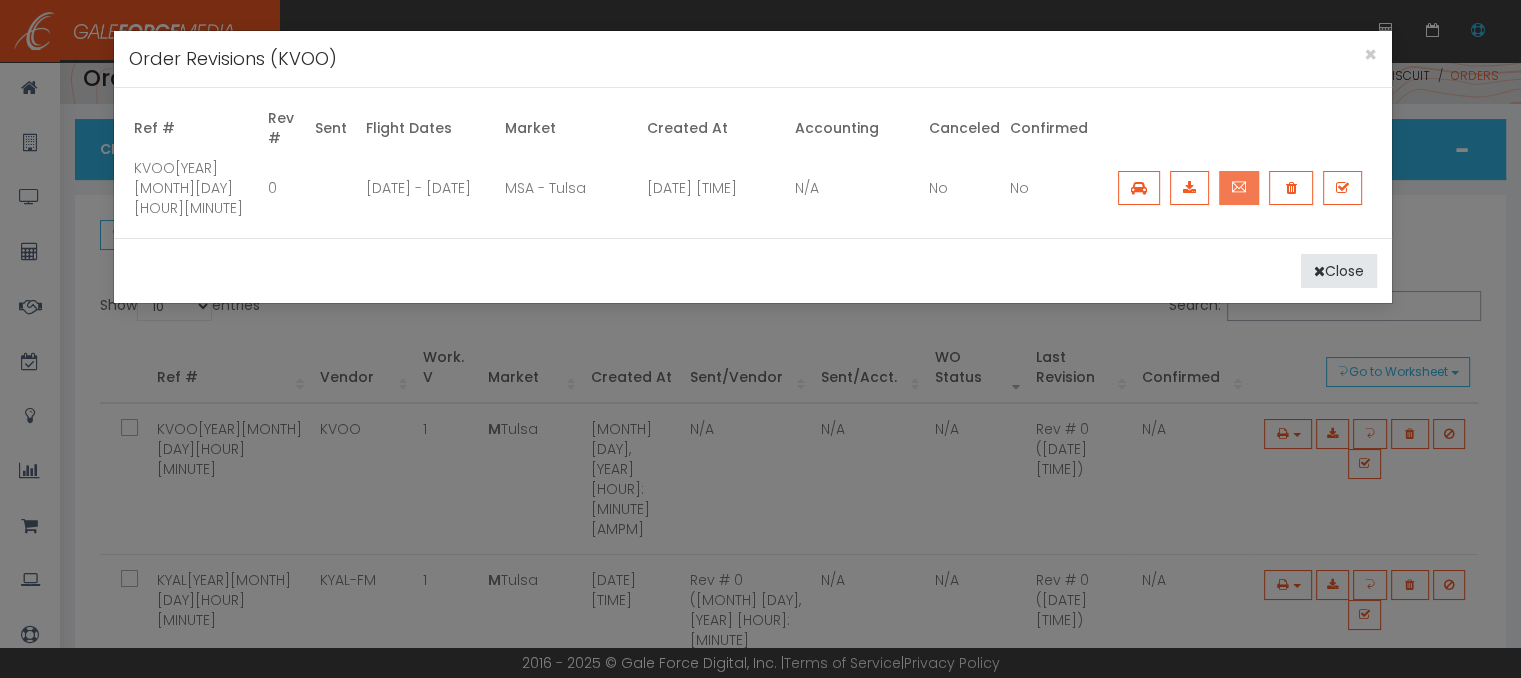 click at bounding box center (1239, 188) 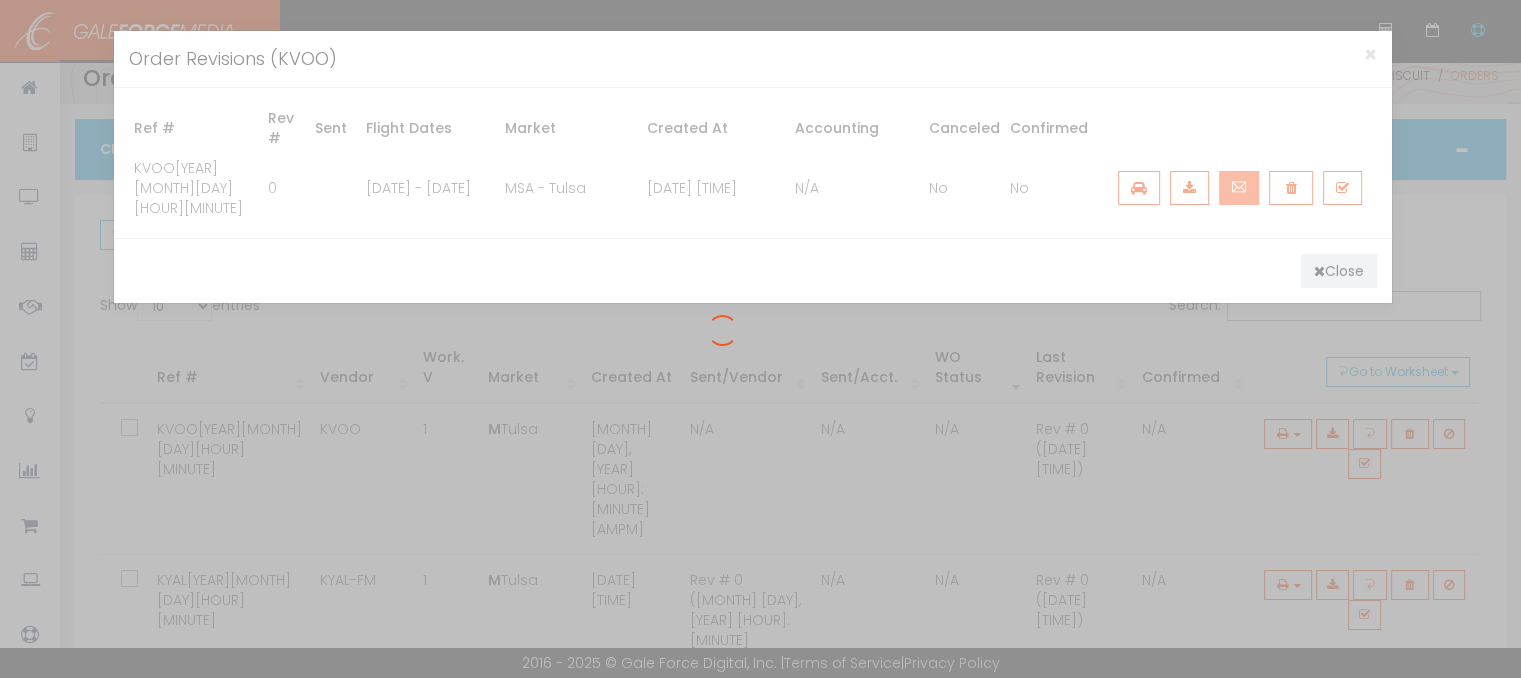 scroll, scrollTop: 0, scrollLeft: 0, axis: both 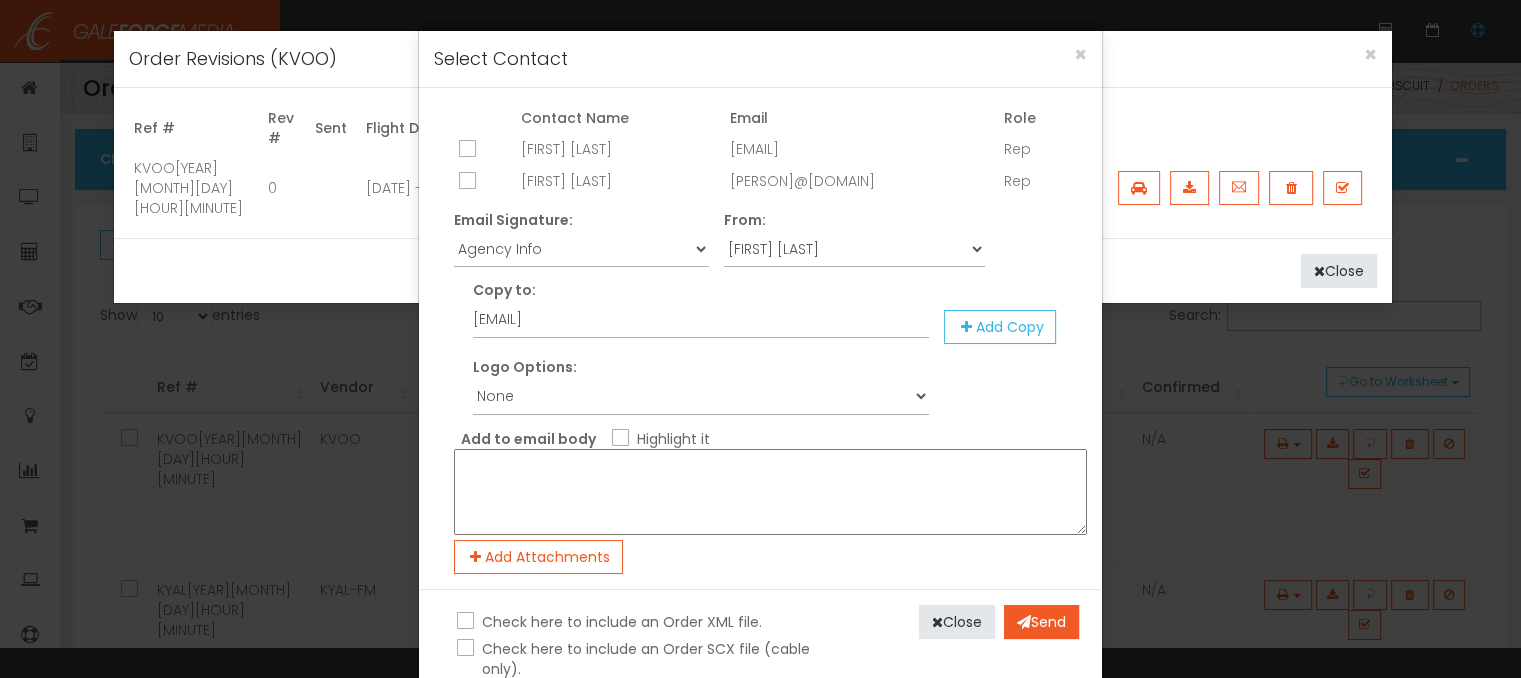click at bounding box center (465, 150) 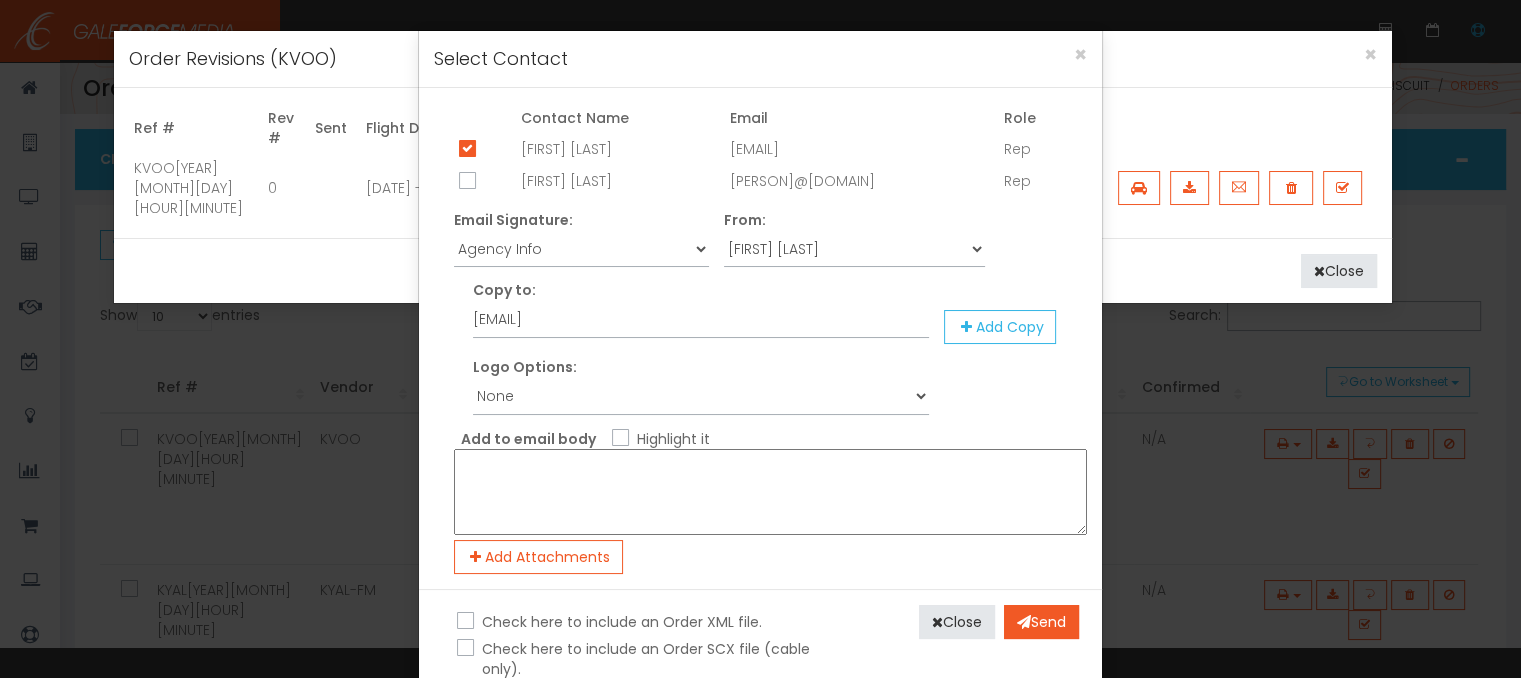 drag, startPoint x: 612, startPoint y: 437, endPoint x: 610, endPoint y: 476, distance: 39.051247 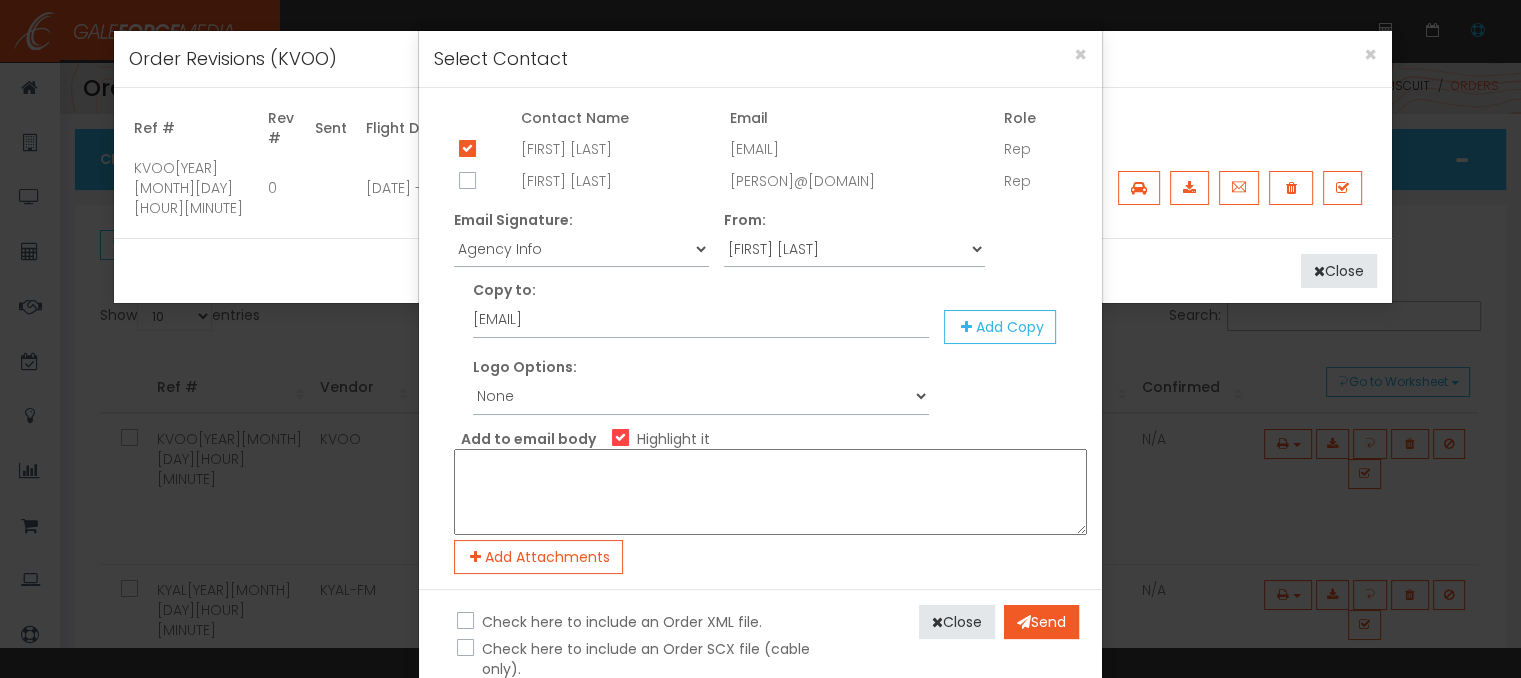 click at bounding box center [770, 492] 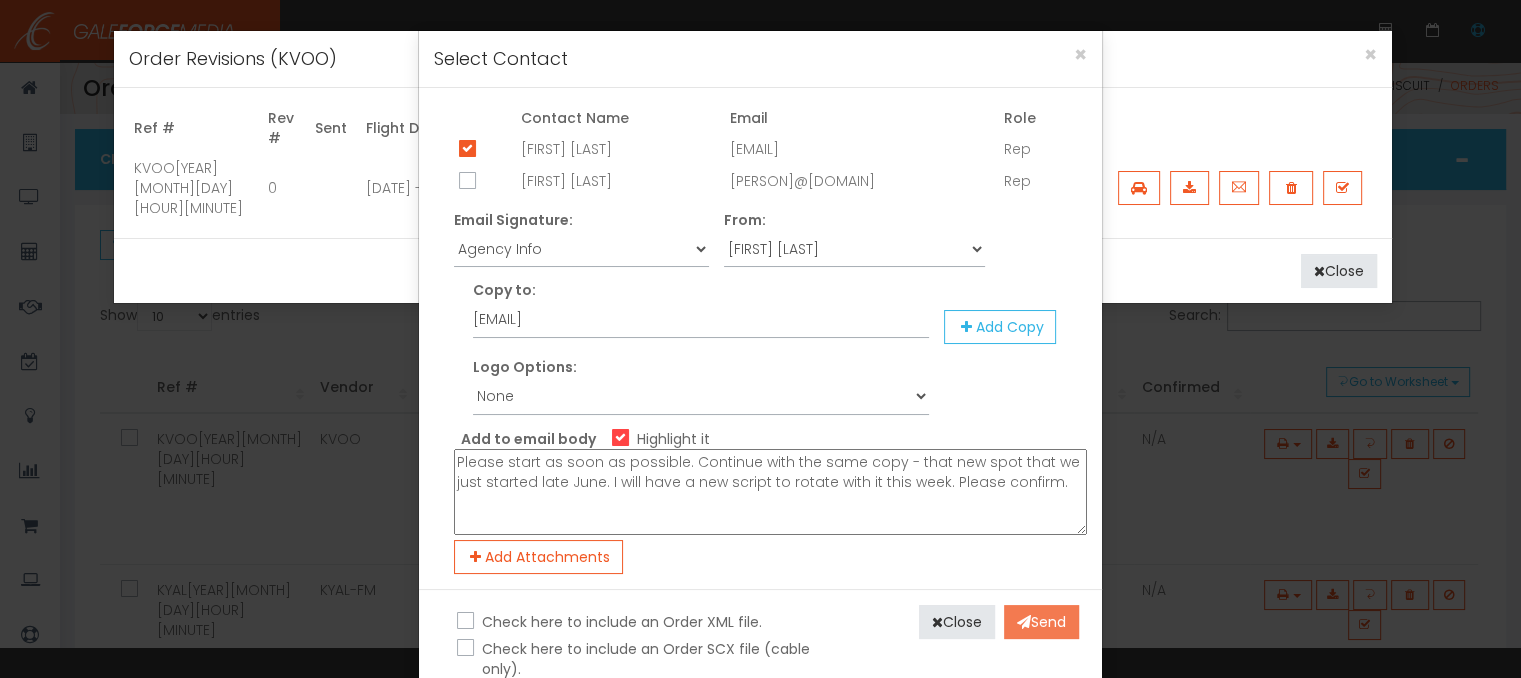 type on "Please start as soon as possible.    Continue with the same copy - that new spot that we just started late June.   I will have a new script to rotate with it this week.   Please confirm." 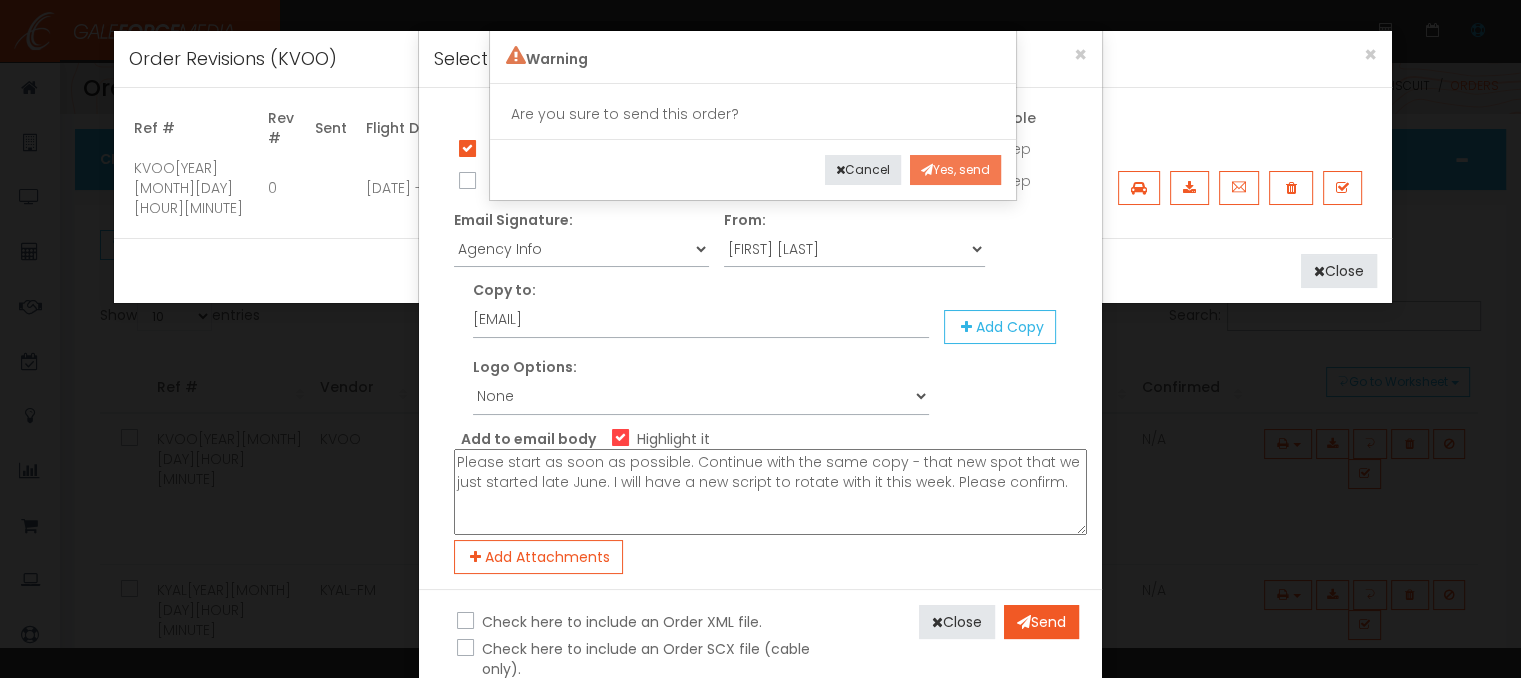 click on "Yes, send" at bounding box center [955, 170] 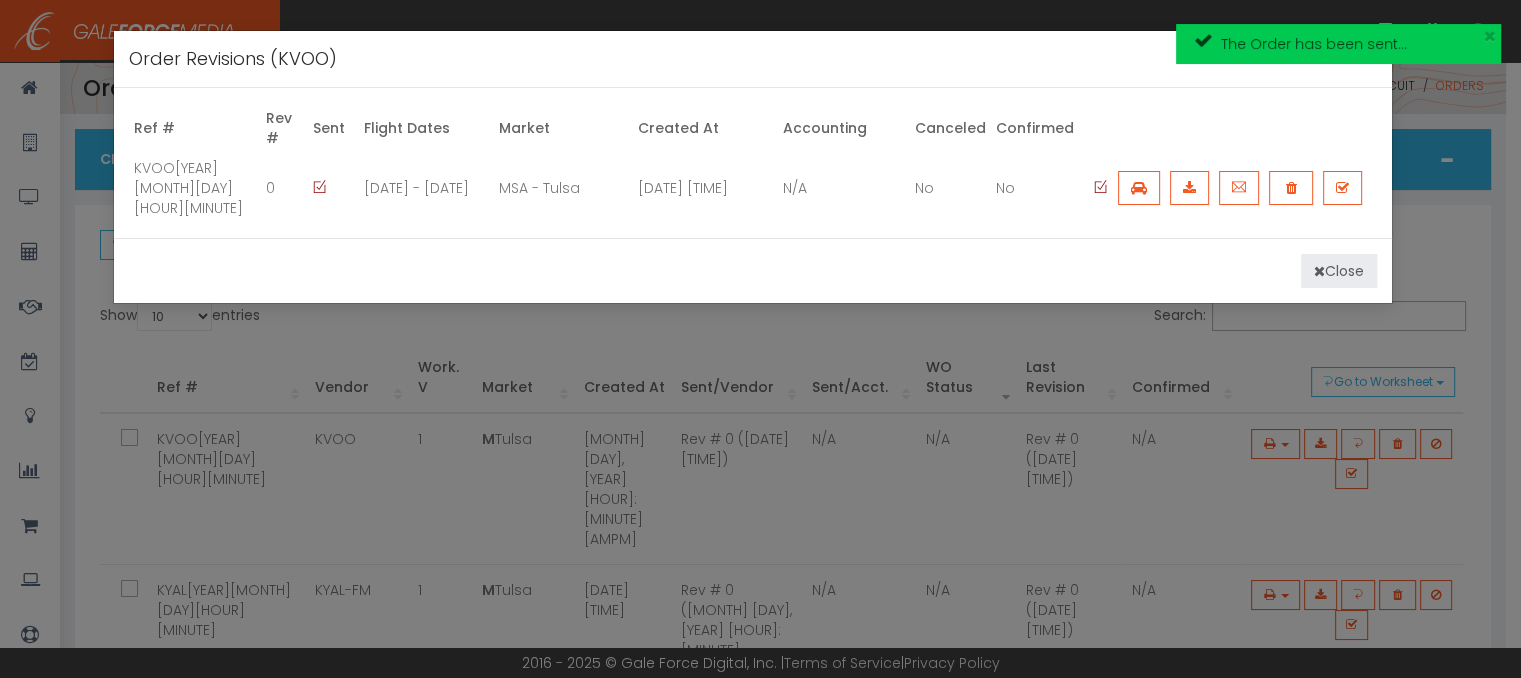 click on "Close" at bounding box center [1339, 271] 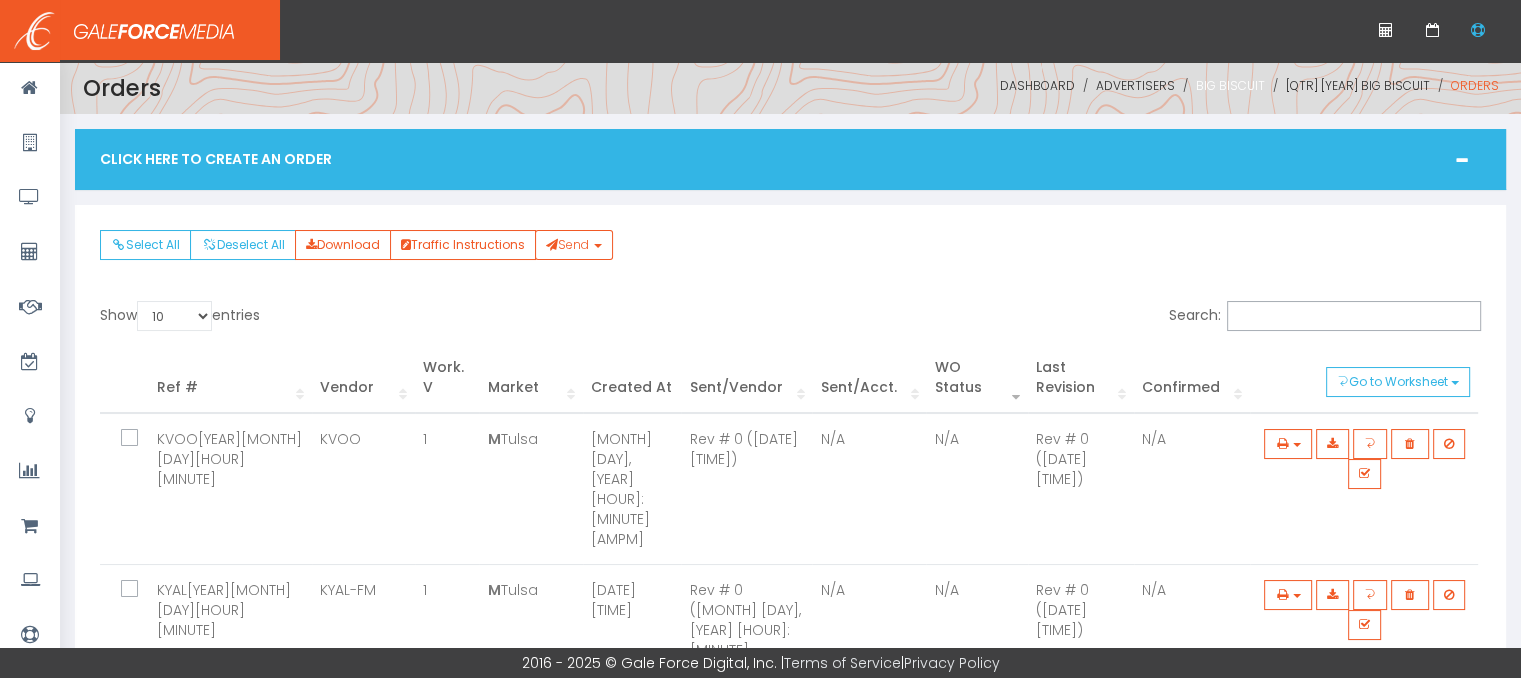 click on "Big Biscuit" at bounding box center [1230, 85] 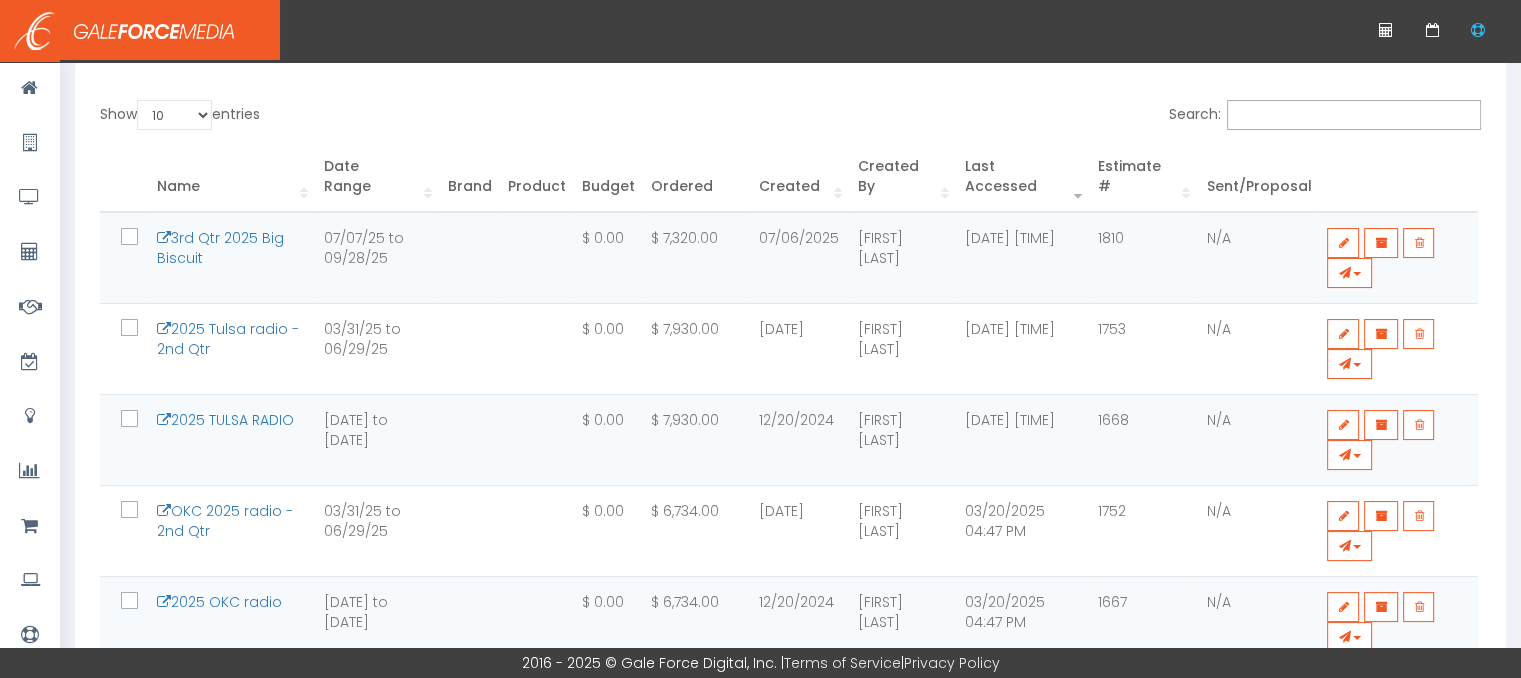 scroll, scrollTop: 300, scrollLeft: 0, axis: vertical 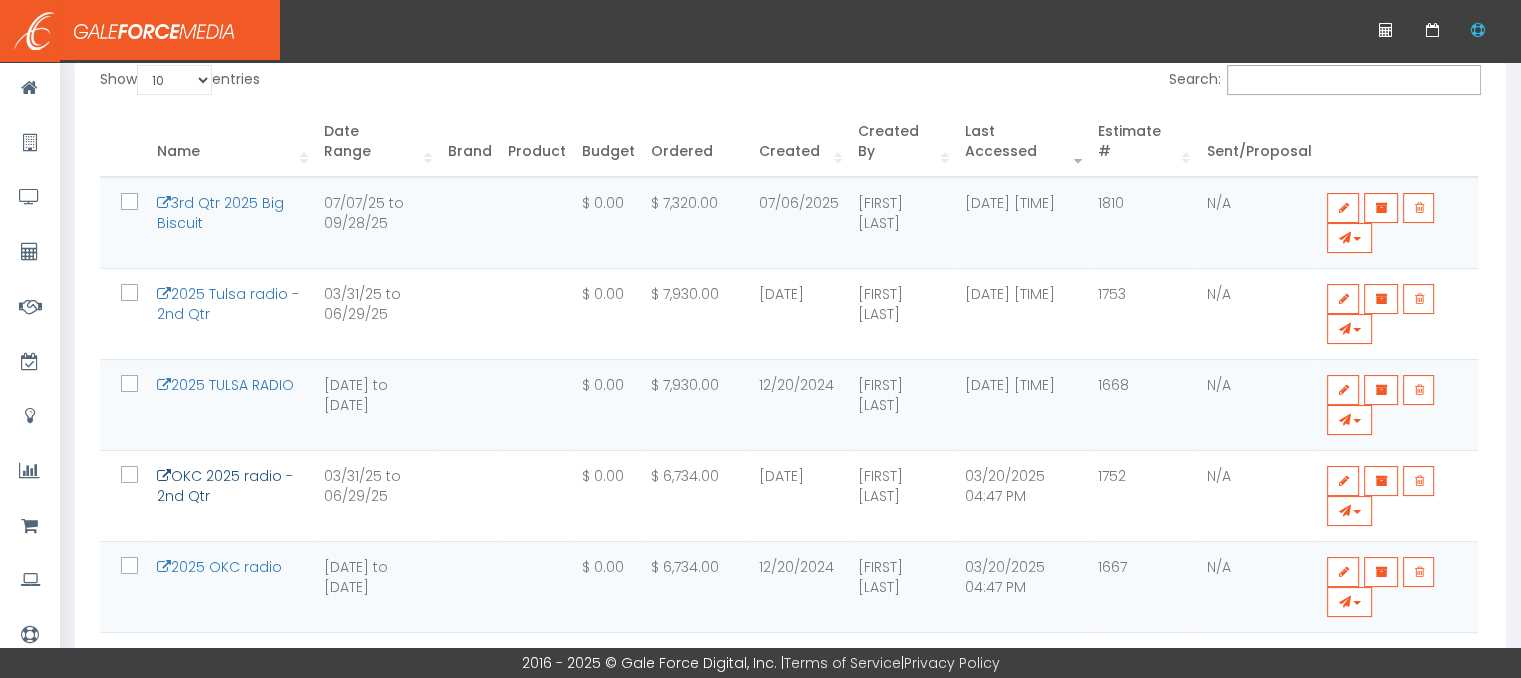 click on "OKC 2025 radio - 2nd Qtr" at bounding box center [225, 486] 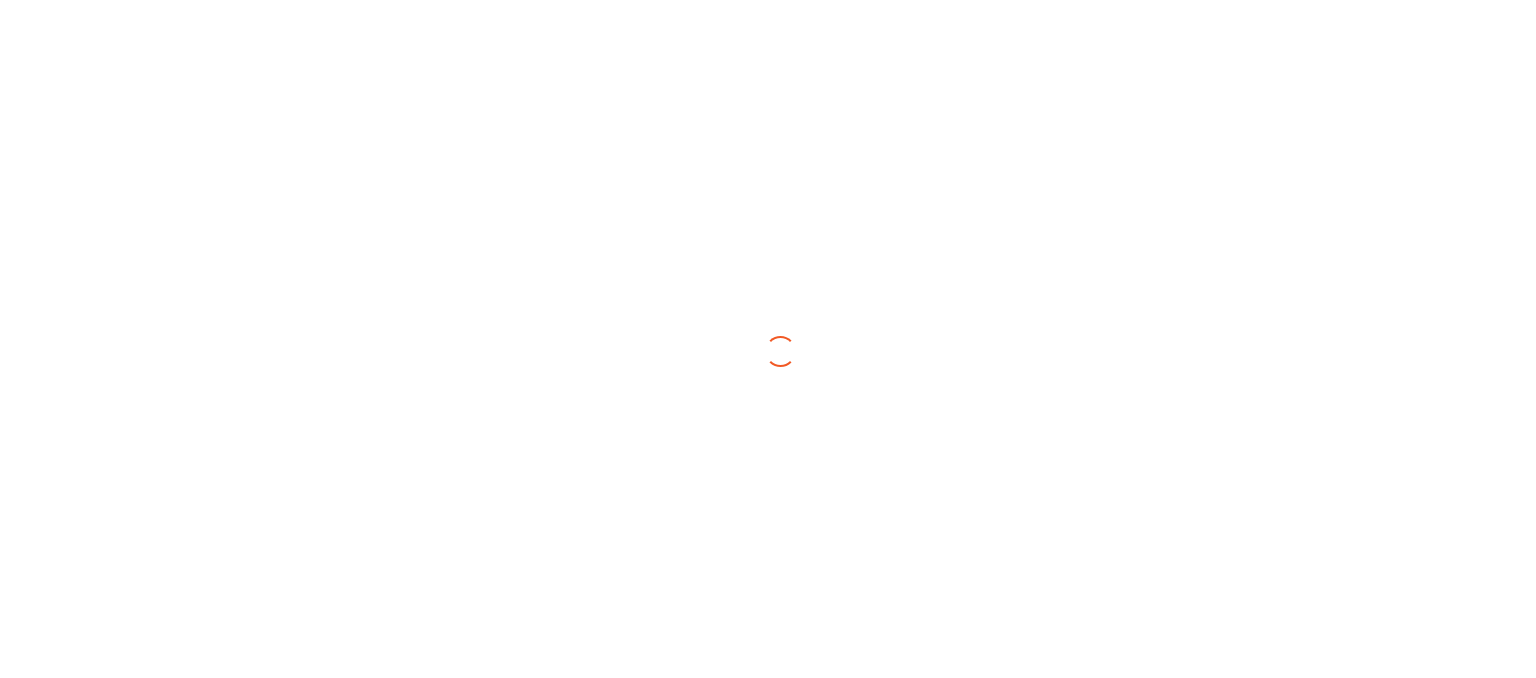 scroll, scrollTop: 0, scrollLeft: 0, axis: both 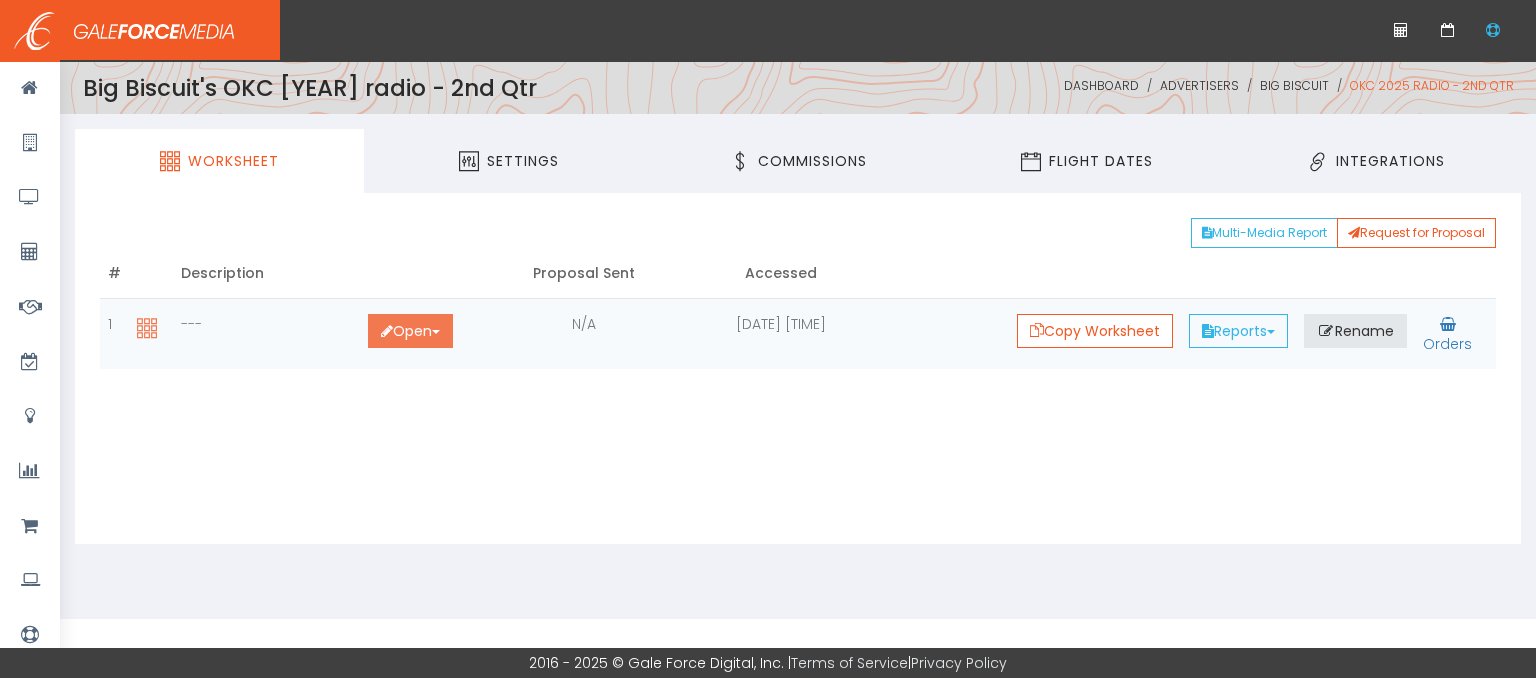 click on "Open
Toggle Dropdown" at bounding box center [410, 331] 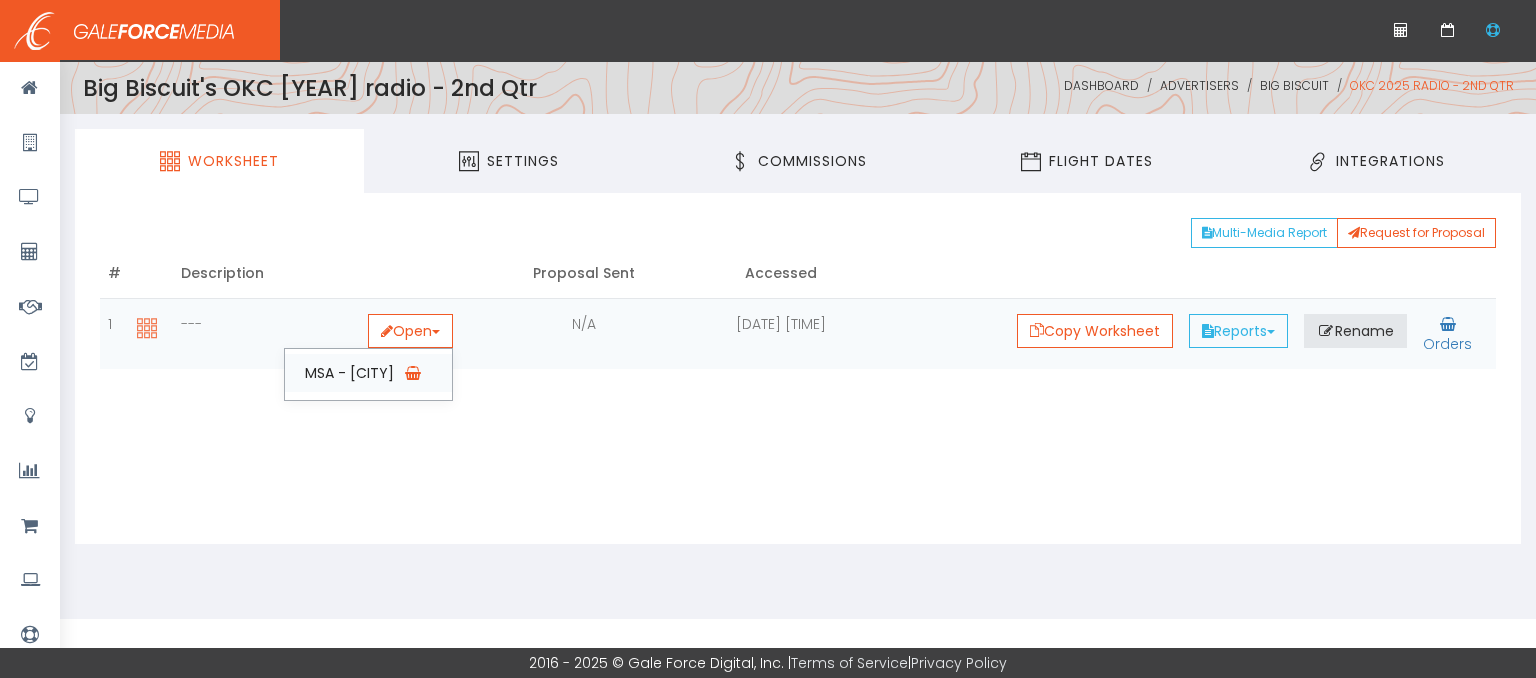 click on "MSA - [CITY]" at bounding box center (368, 373) 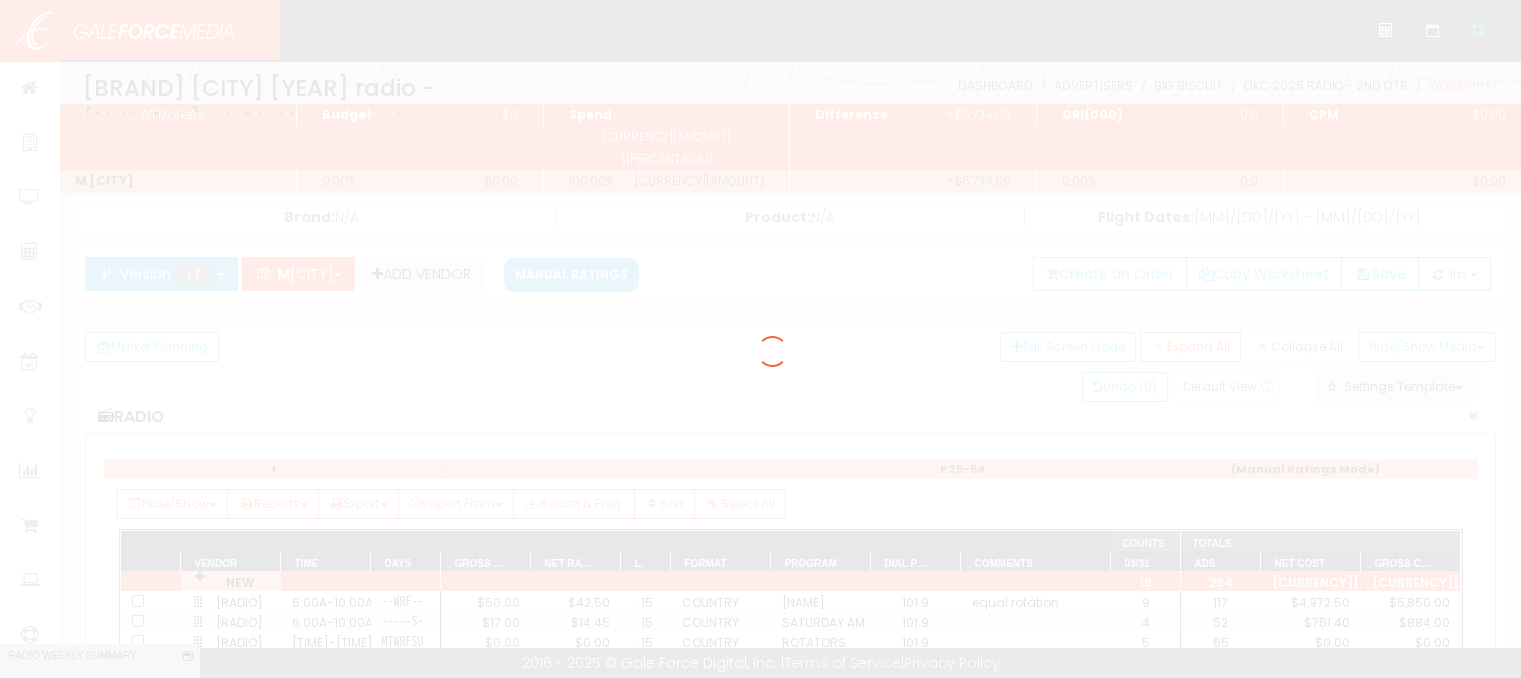 scroll, scrollTop: 0, scrollLeft: 0, axis: both 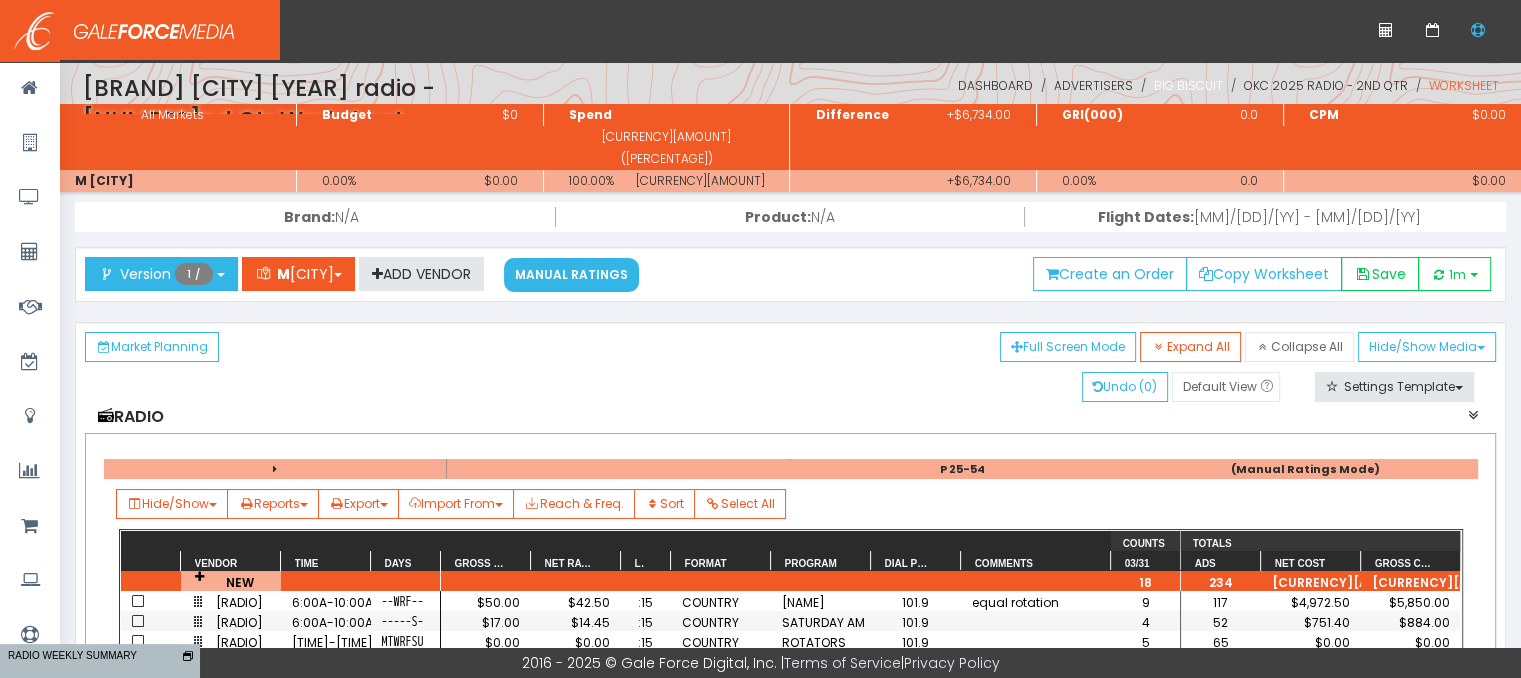 click on "Big Biscuit" at bounding box center [1188, 85] 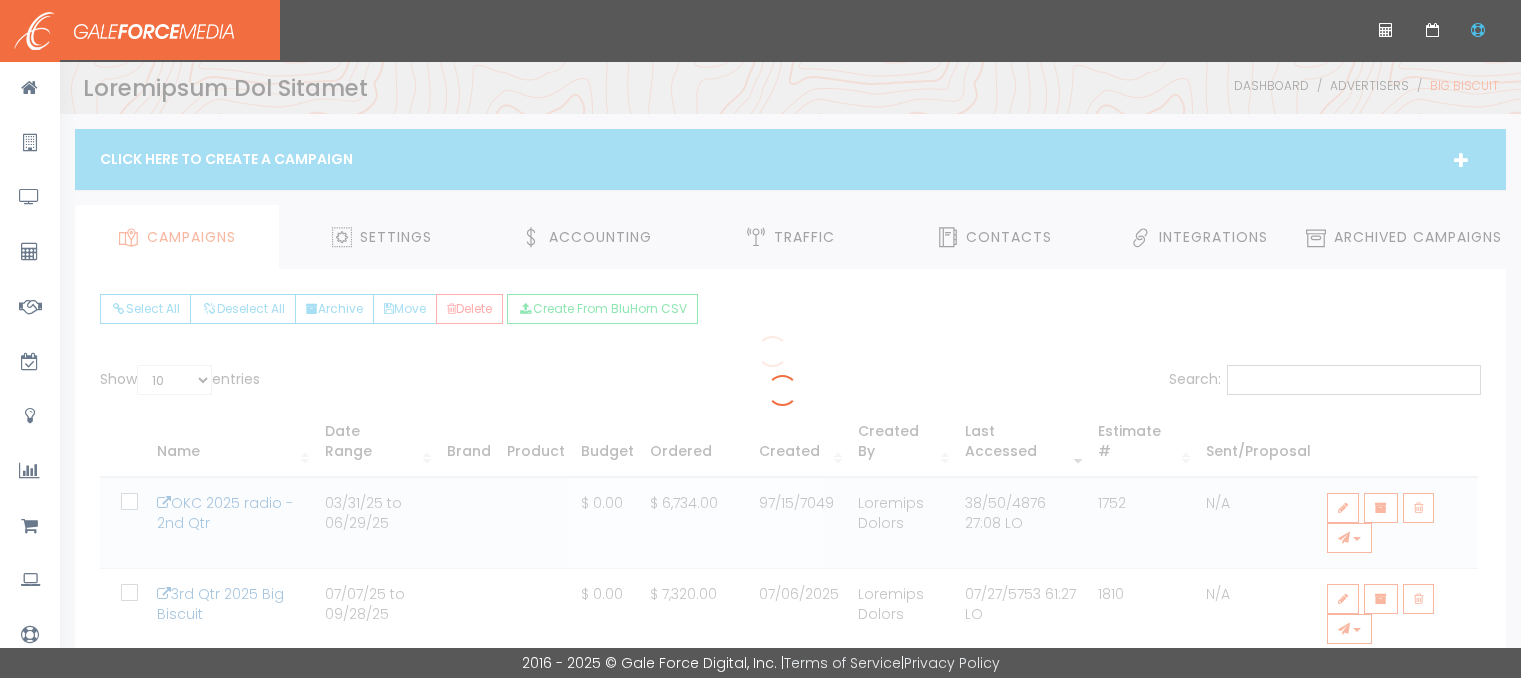 scroll, scrollTop: 0, scrollLeft: 0, axis: both 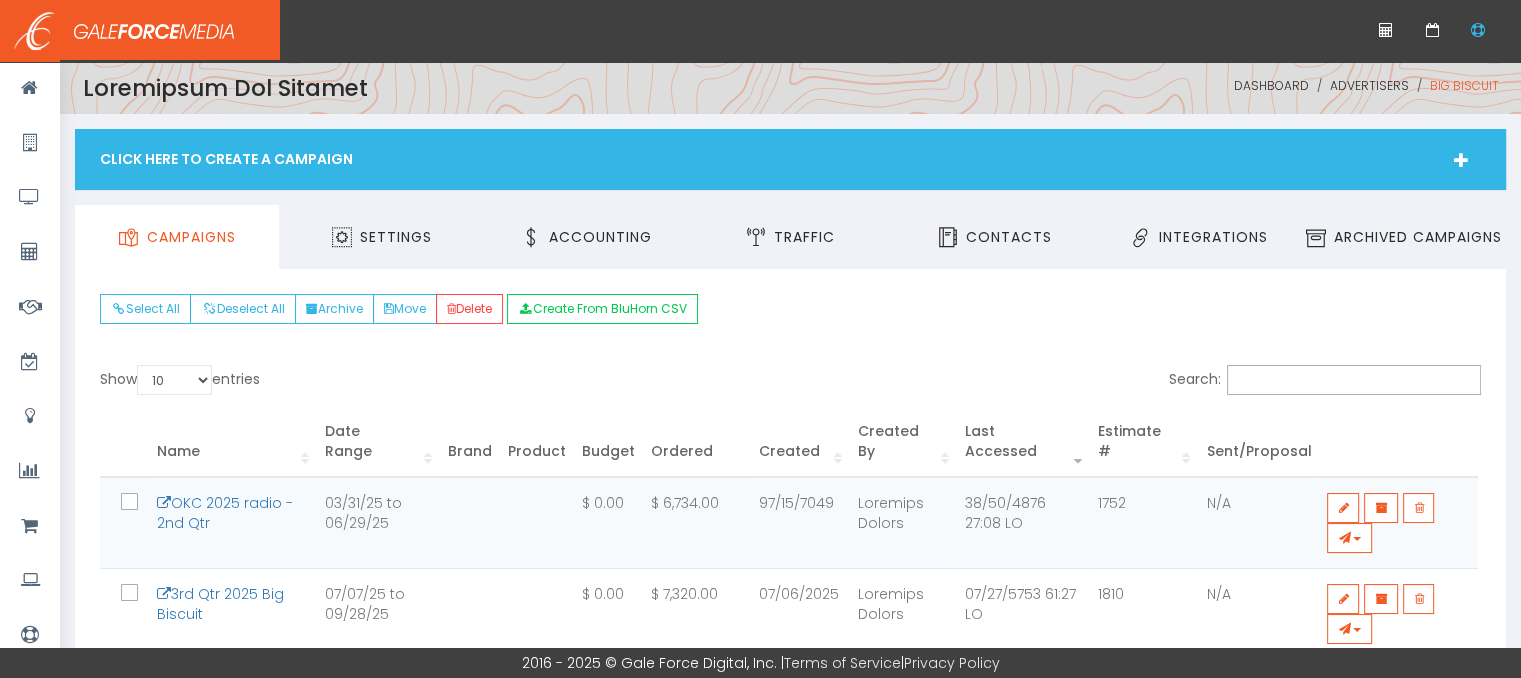 click on "Click Here To Create A Campaign" at bounding box center [790, 159] 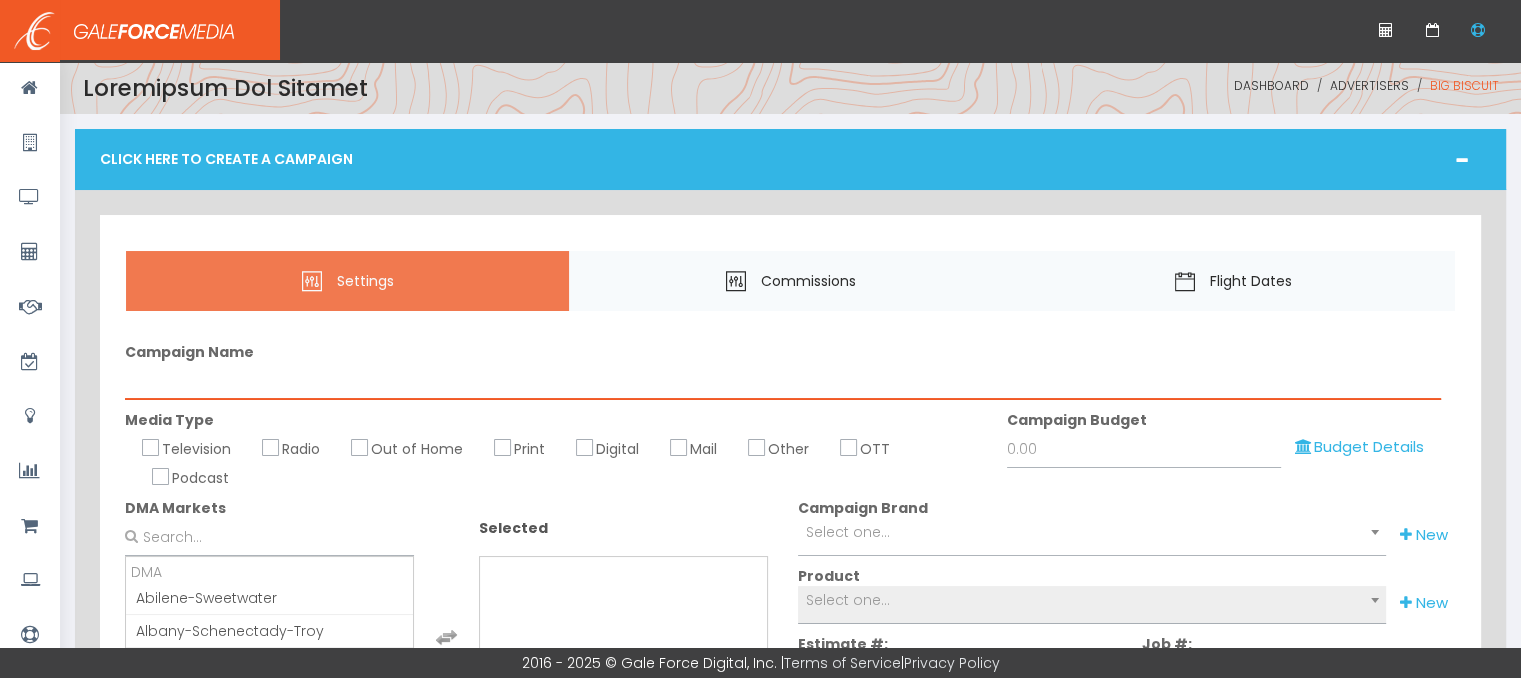 click on "Campaign Name" at bounding box center [783, 381] 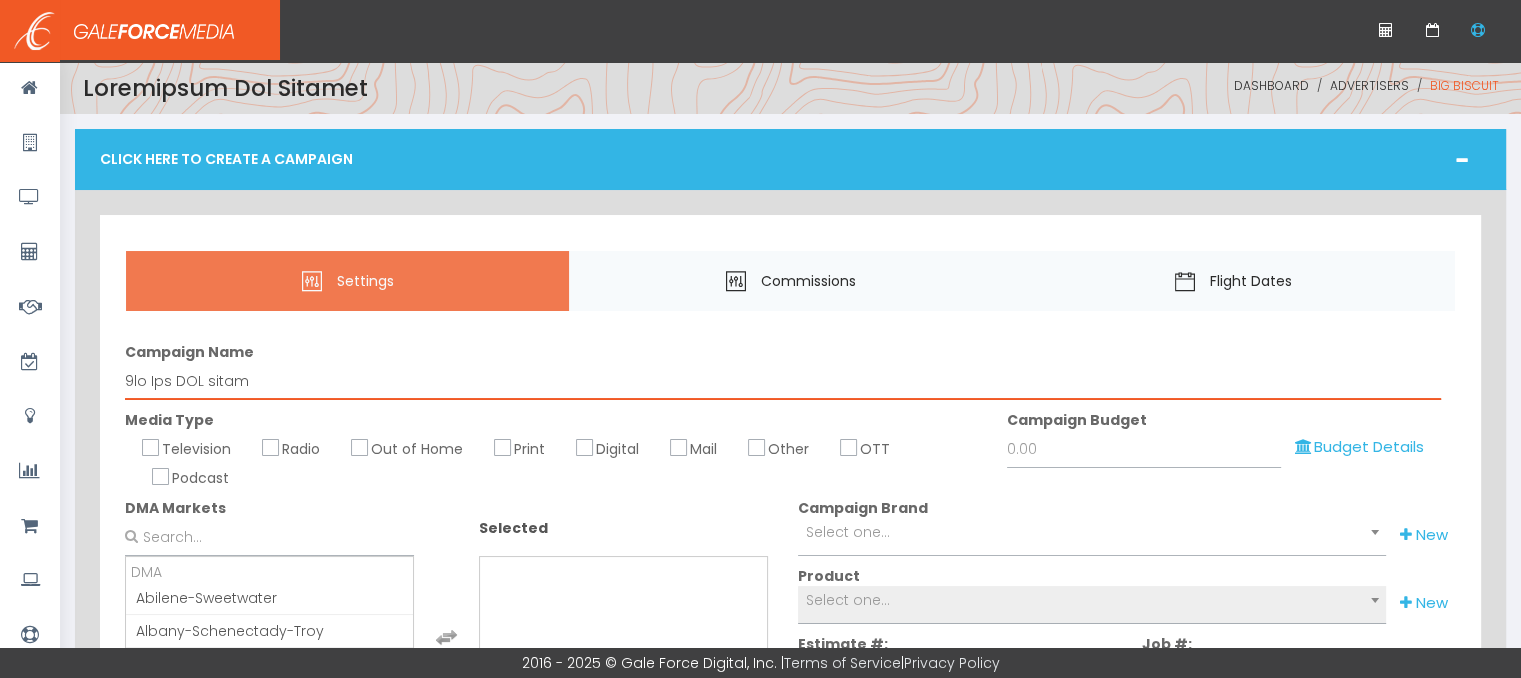 type on "3rd Qtr OKC radio" 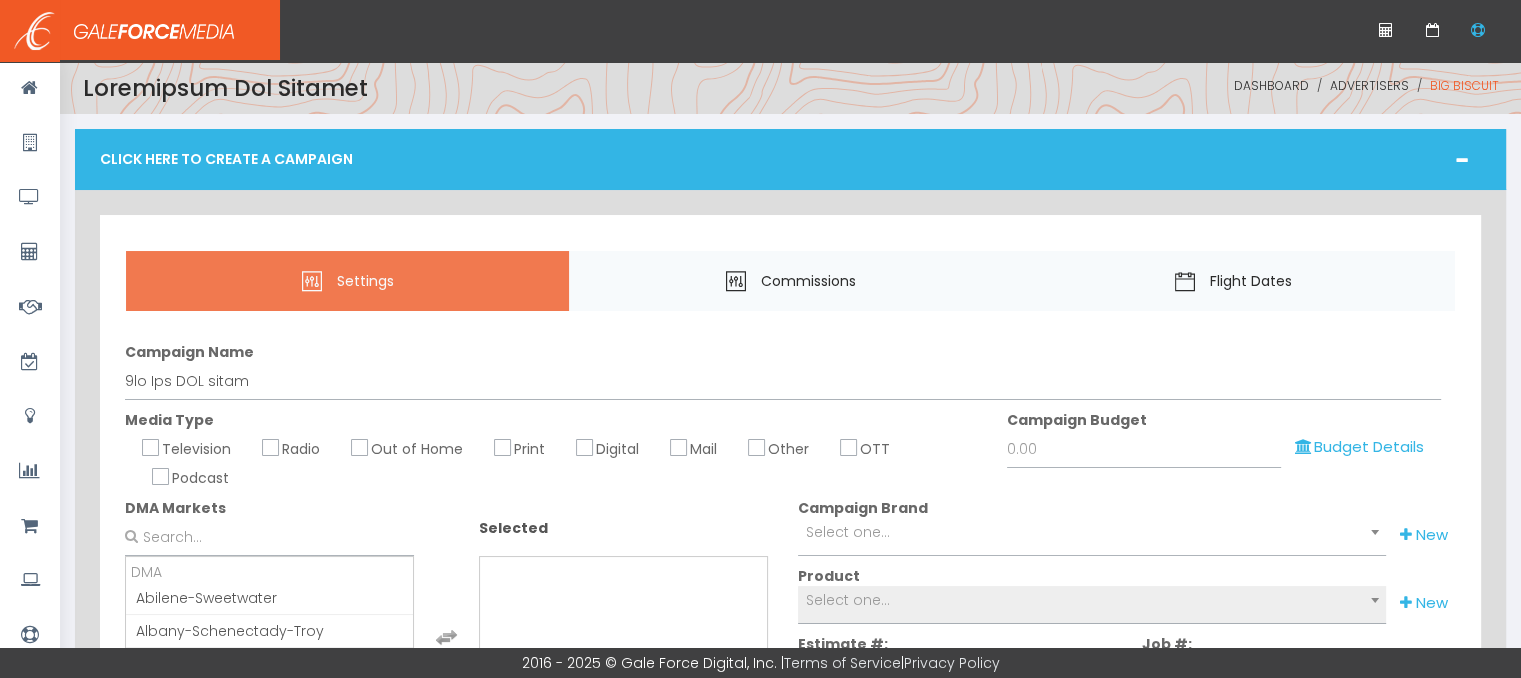 click on "Radio" at bounding box center [271, 447] 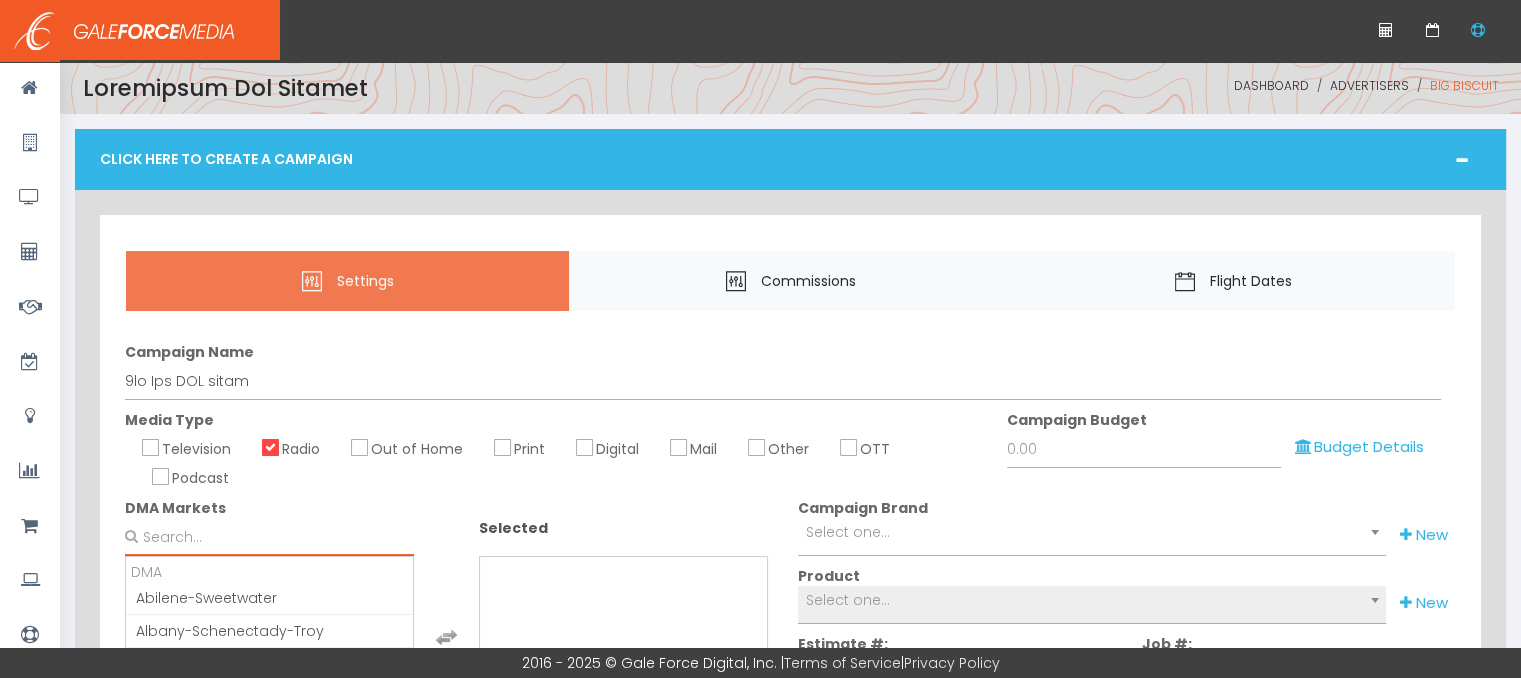 click at bounding box center [269, 537] 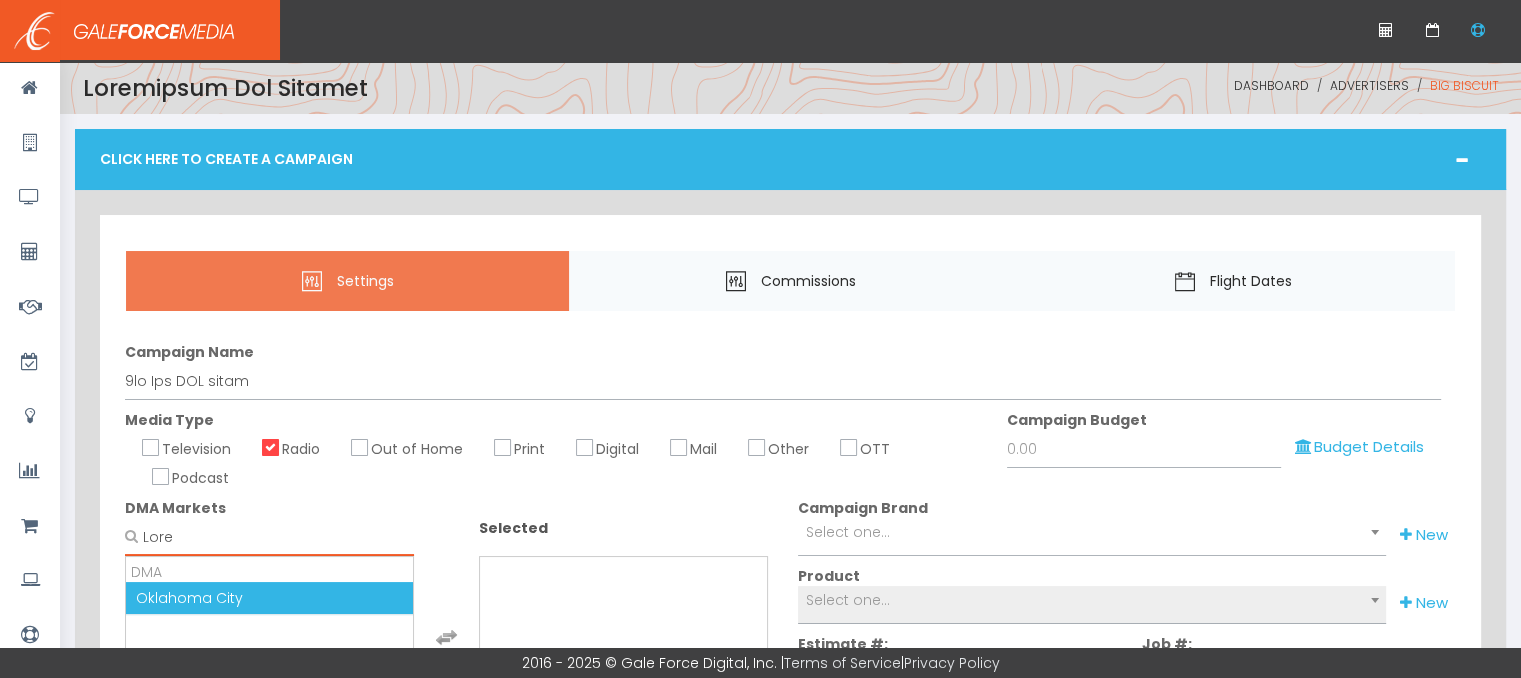 type on "Okla" 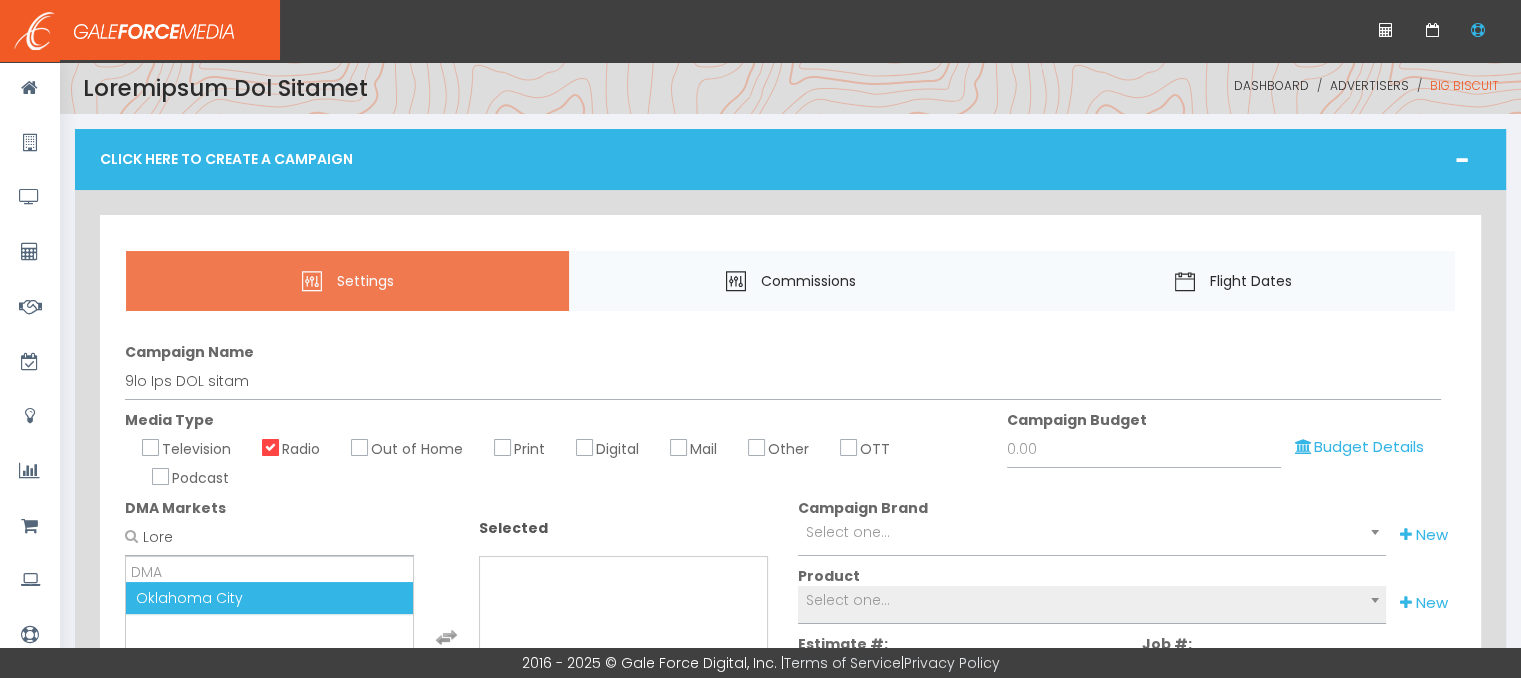 click on "Oklahoma City" at bounding box center (269, 598) 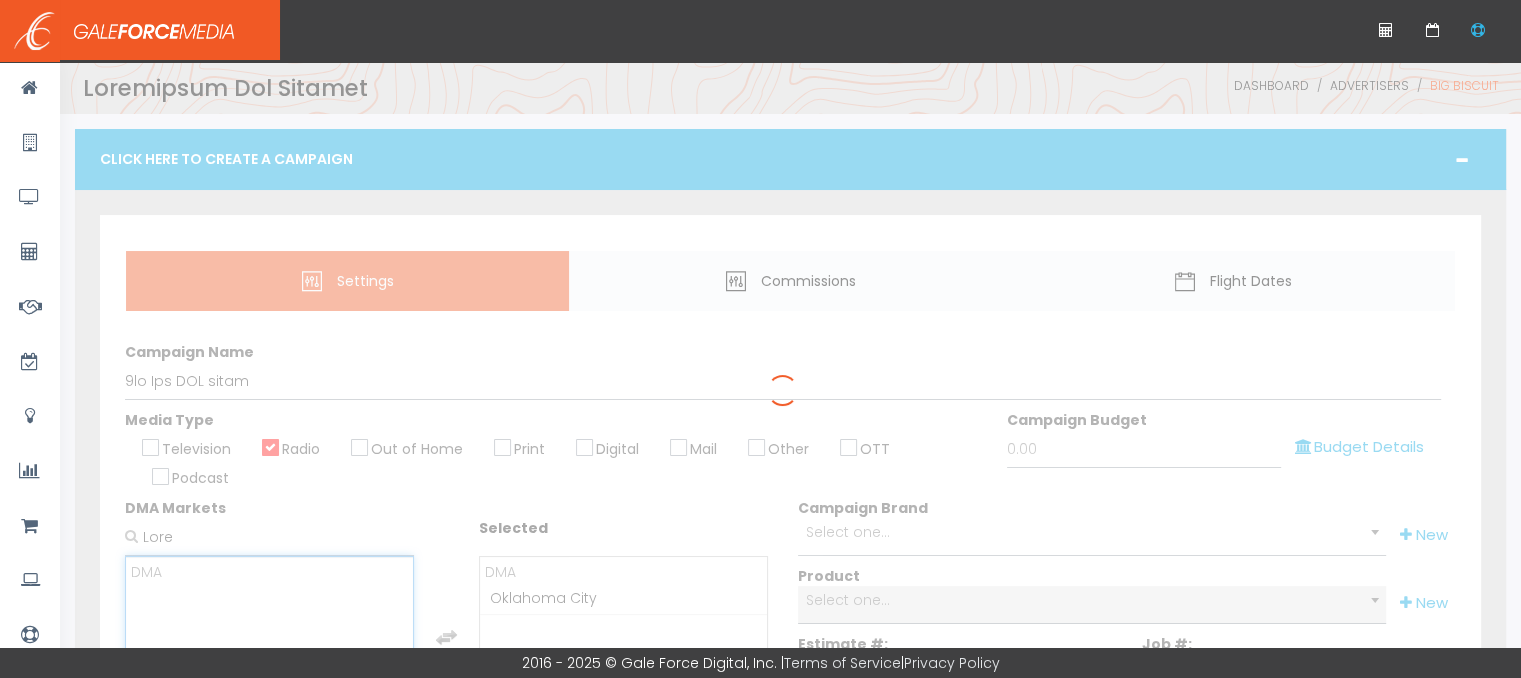 scroll, scrollTop: 3030, scrollLeft: 0, axis: vertical 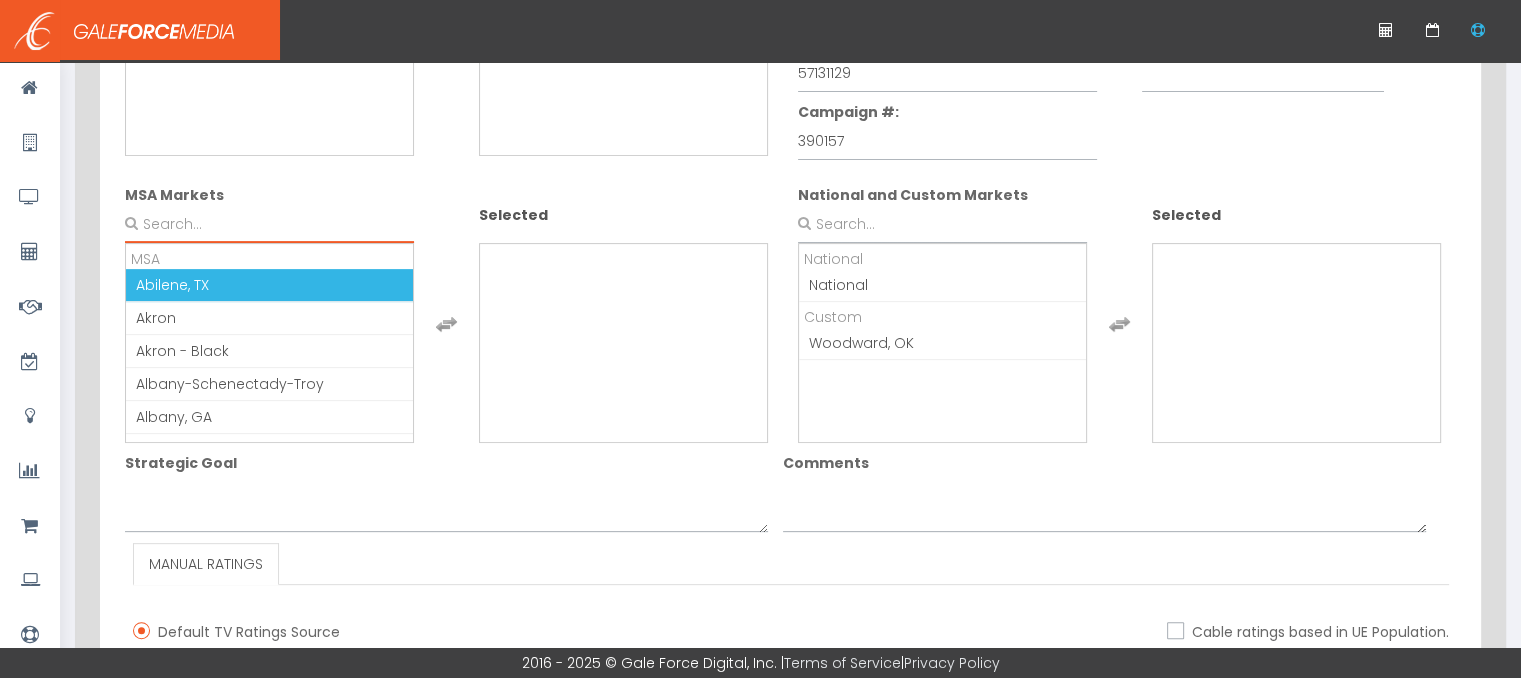 click at bounding box center (269, 224) 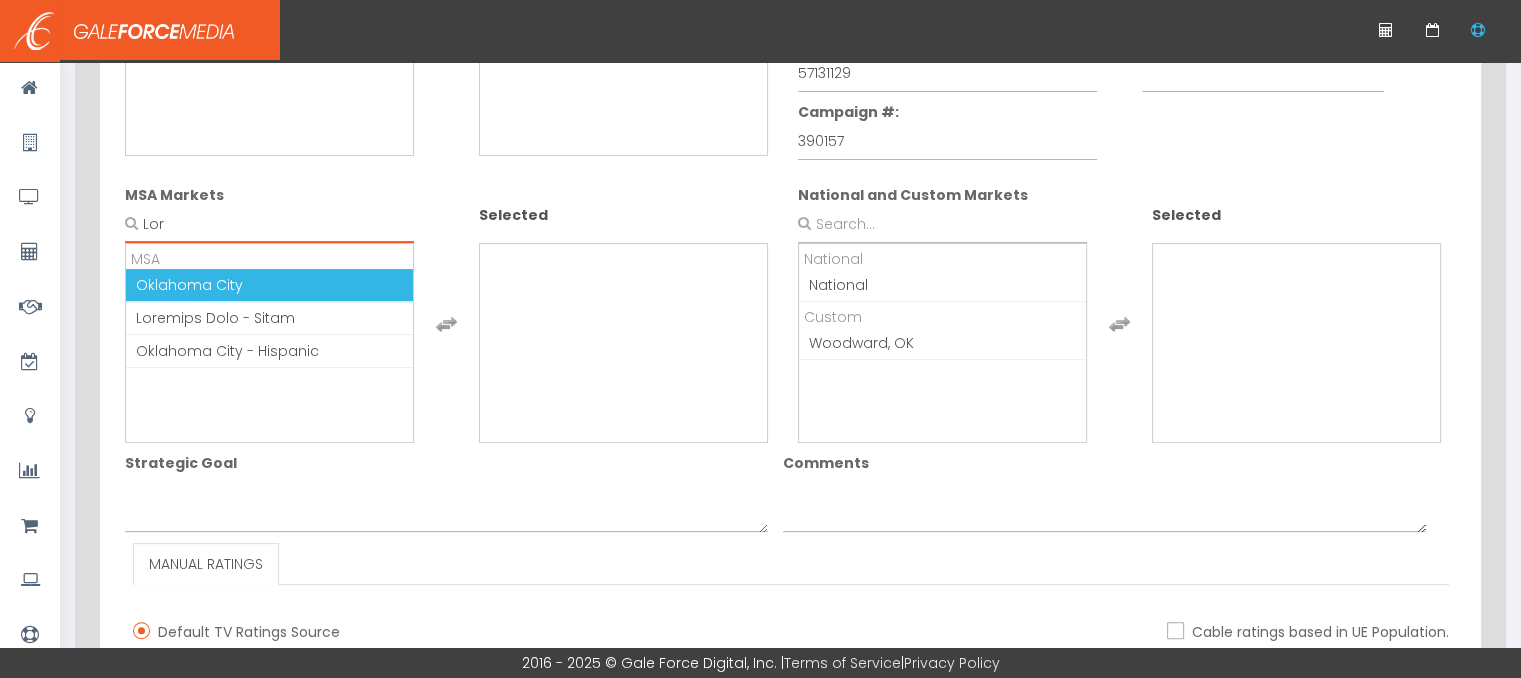 type on "Okl" 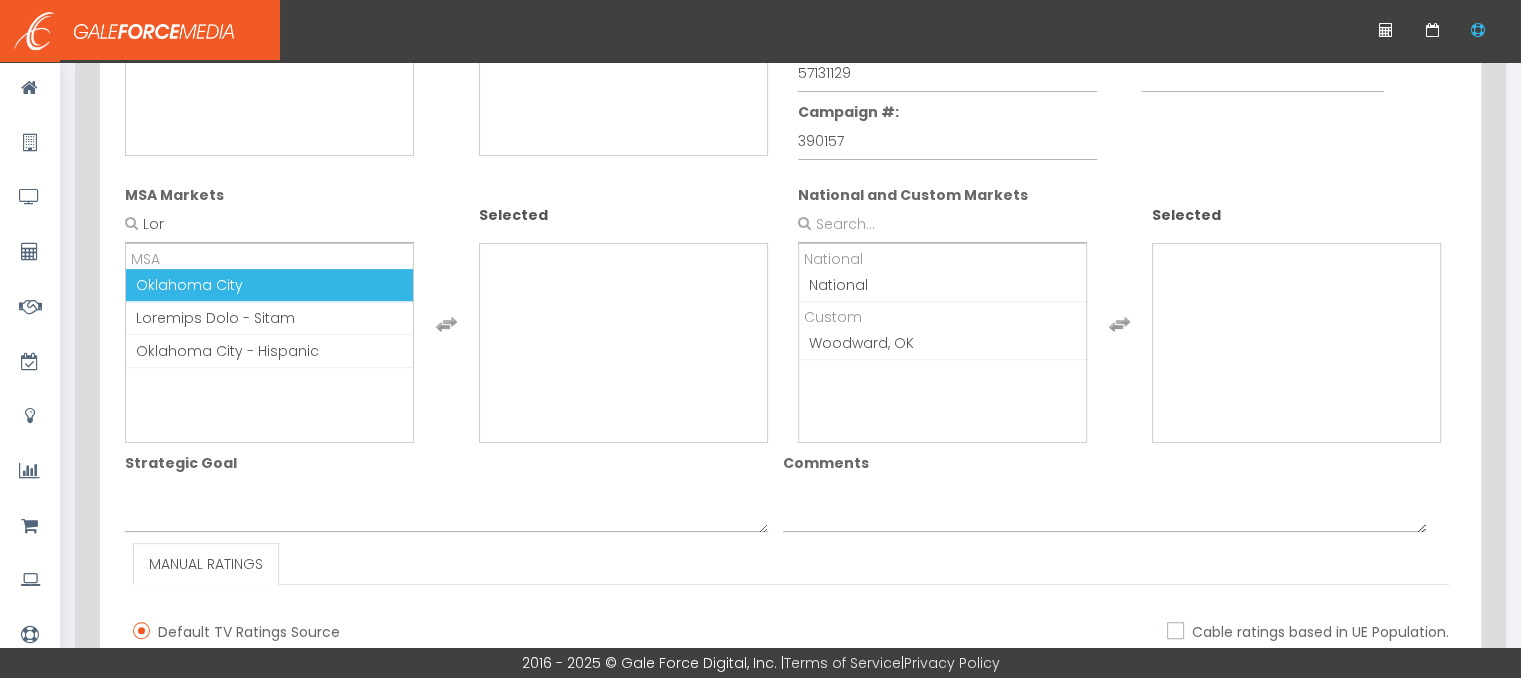 click on "Oklahoma City" at bounding box center (189, 285) 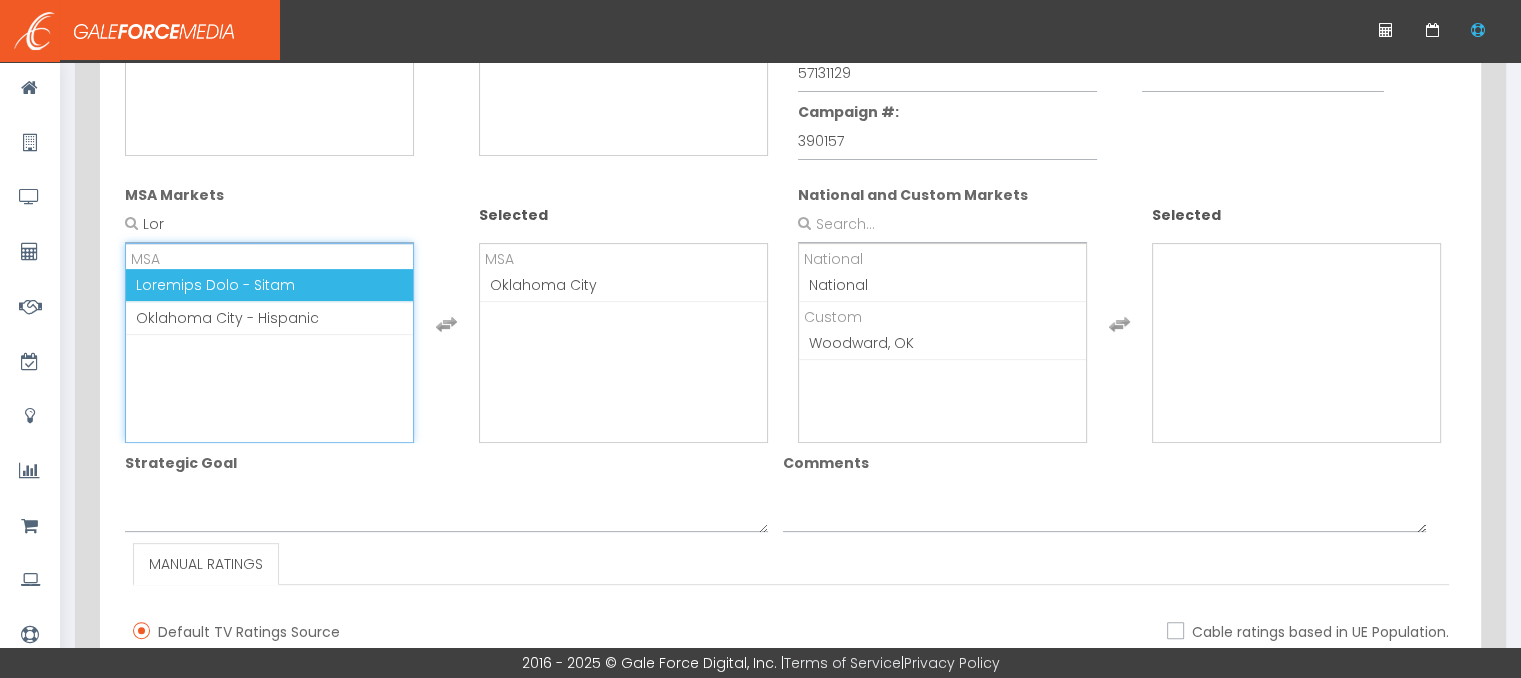 scroll, scrollTop: 6714, scrollLeft: 0, axis: vertical 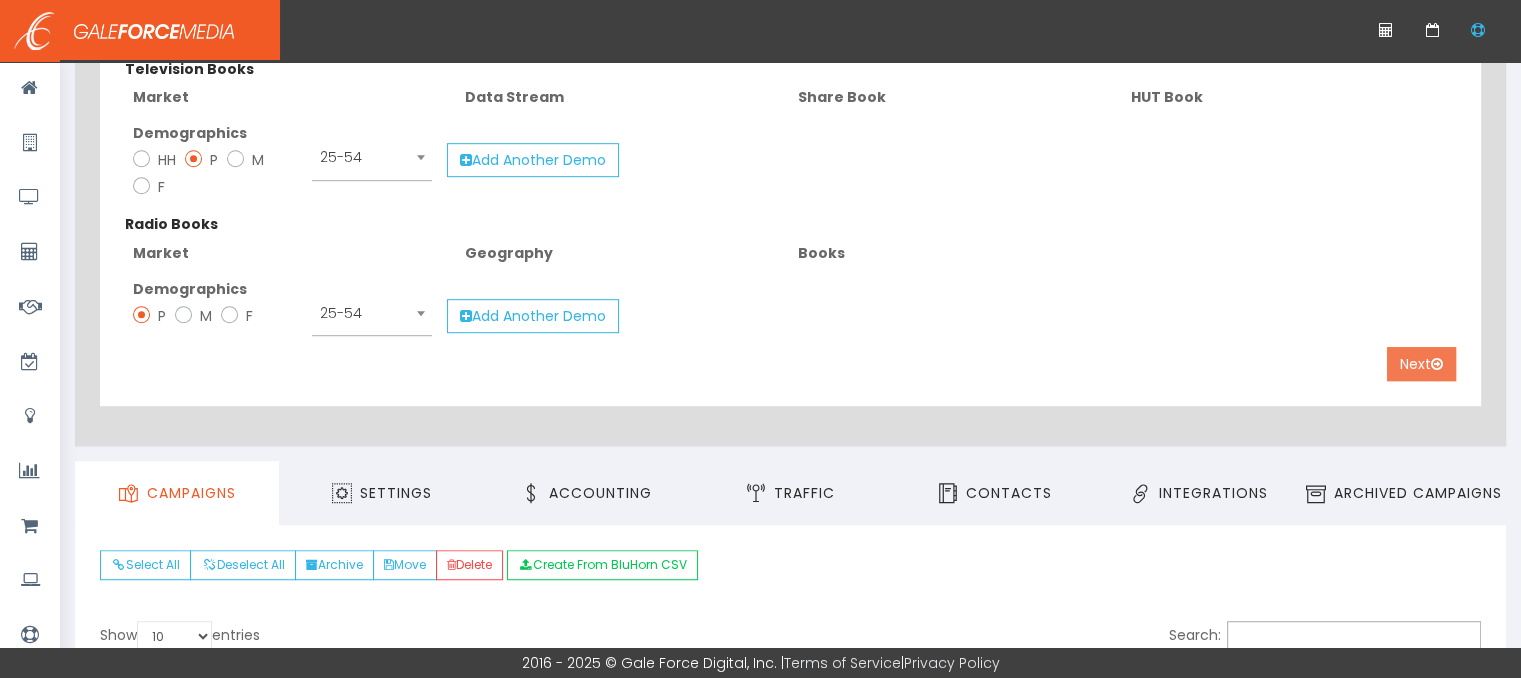 click on "Next" at bounding box center (1421, 364) 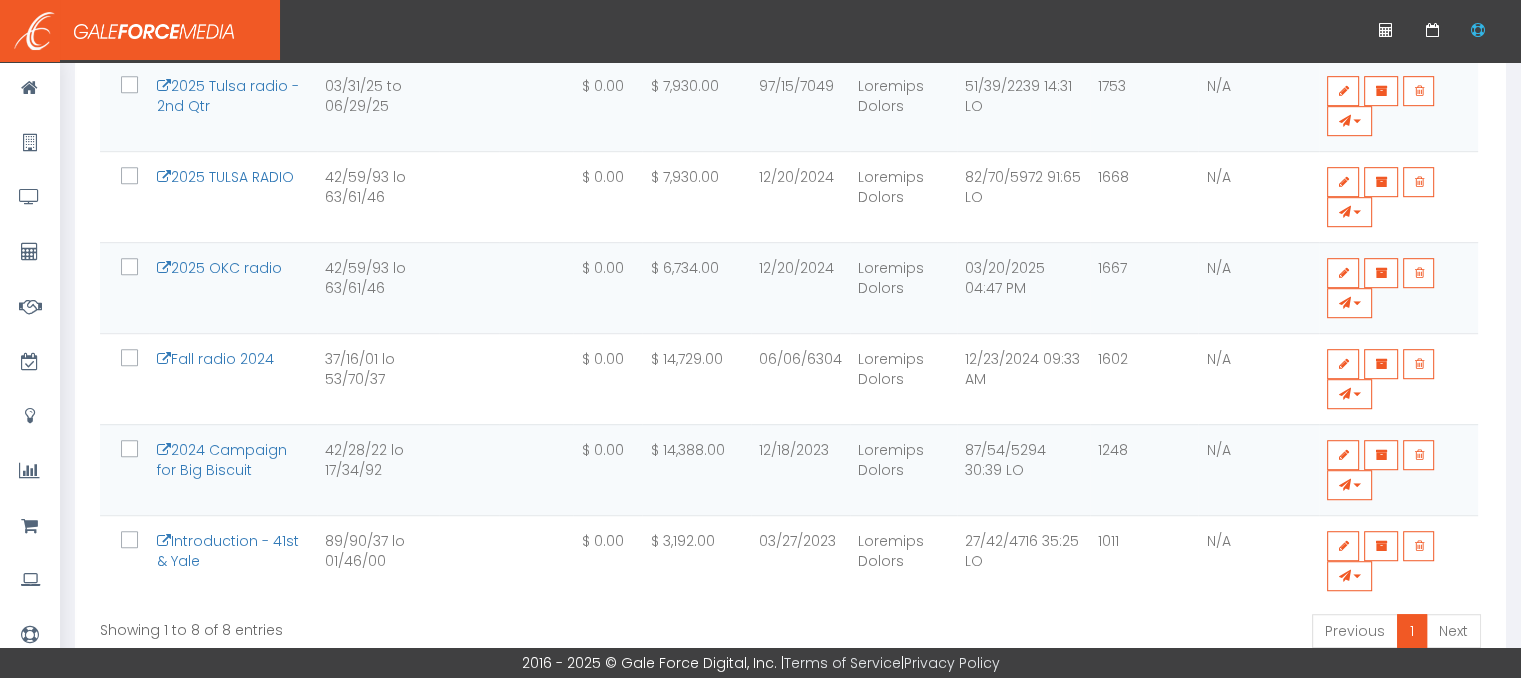 scroll, scrollTop: 0, scrollLeft: 0, axis: both 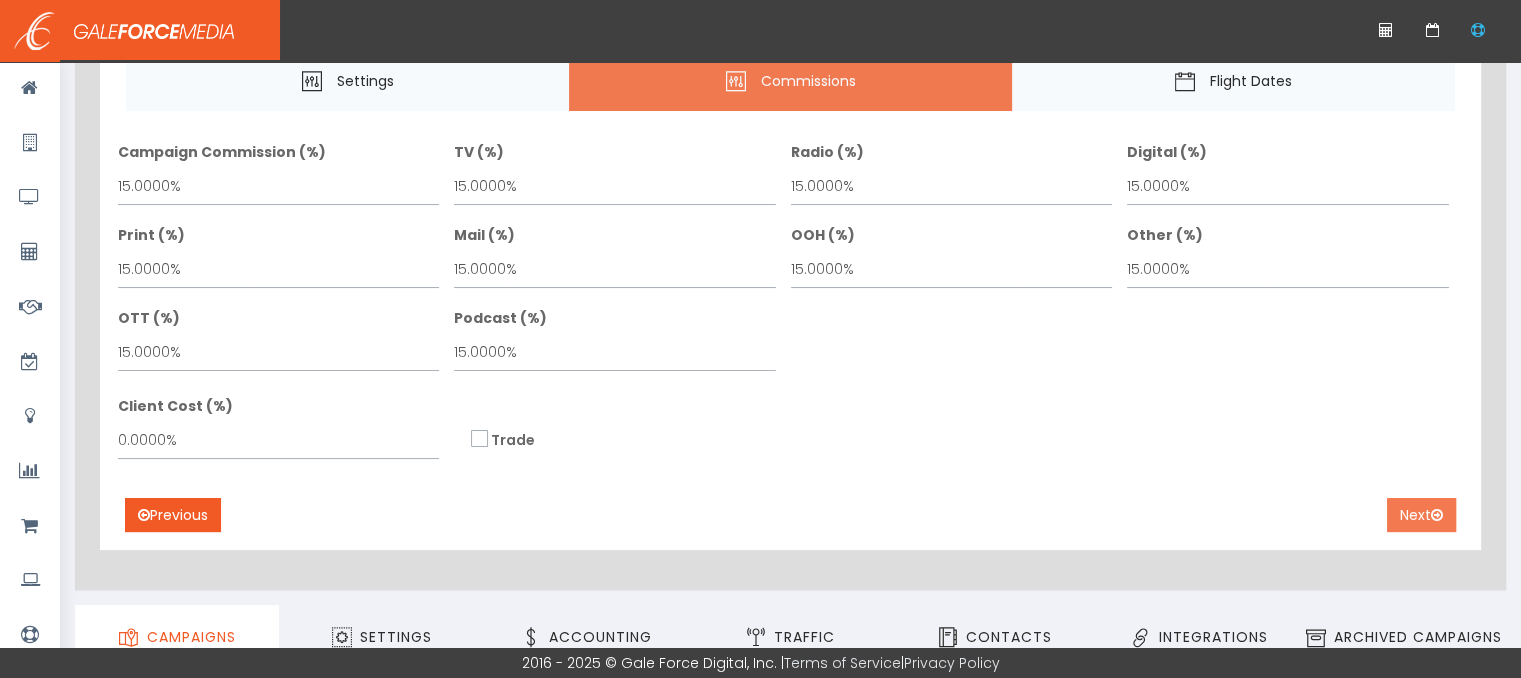 drag, startPoint x: 1408, startPoint y: 508, endPoint x: 1394, endPoint y: 506, distance: 14.142136 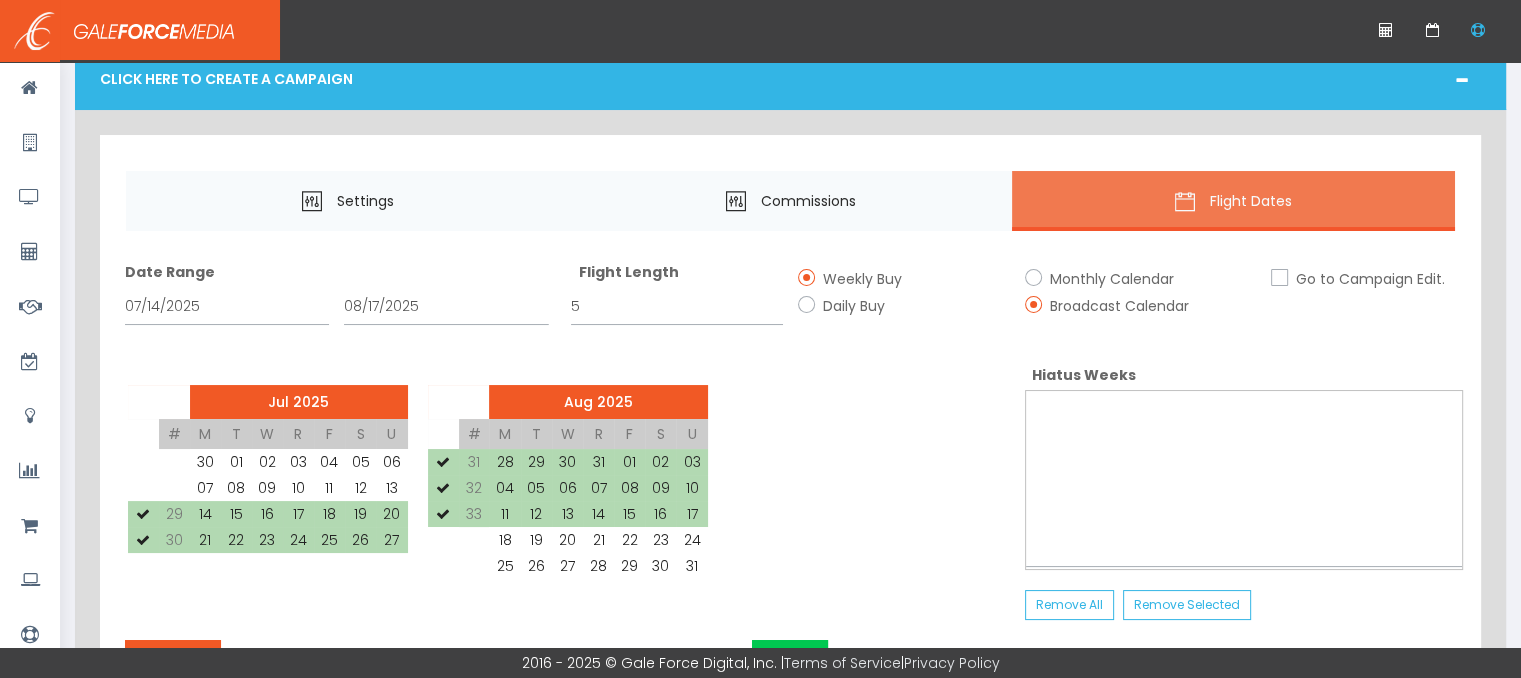 scroll, scrollTop: 0, scrollLeft: 0, axis: both 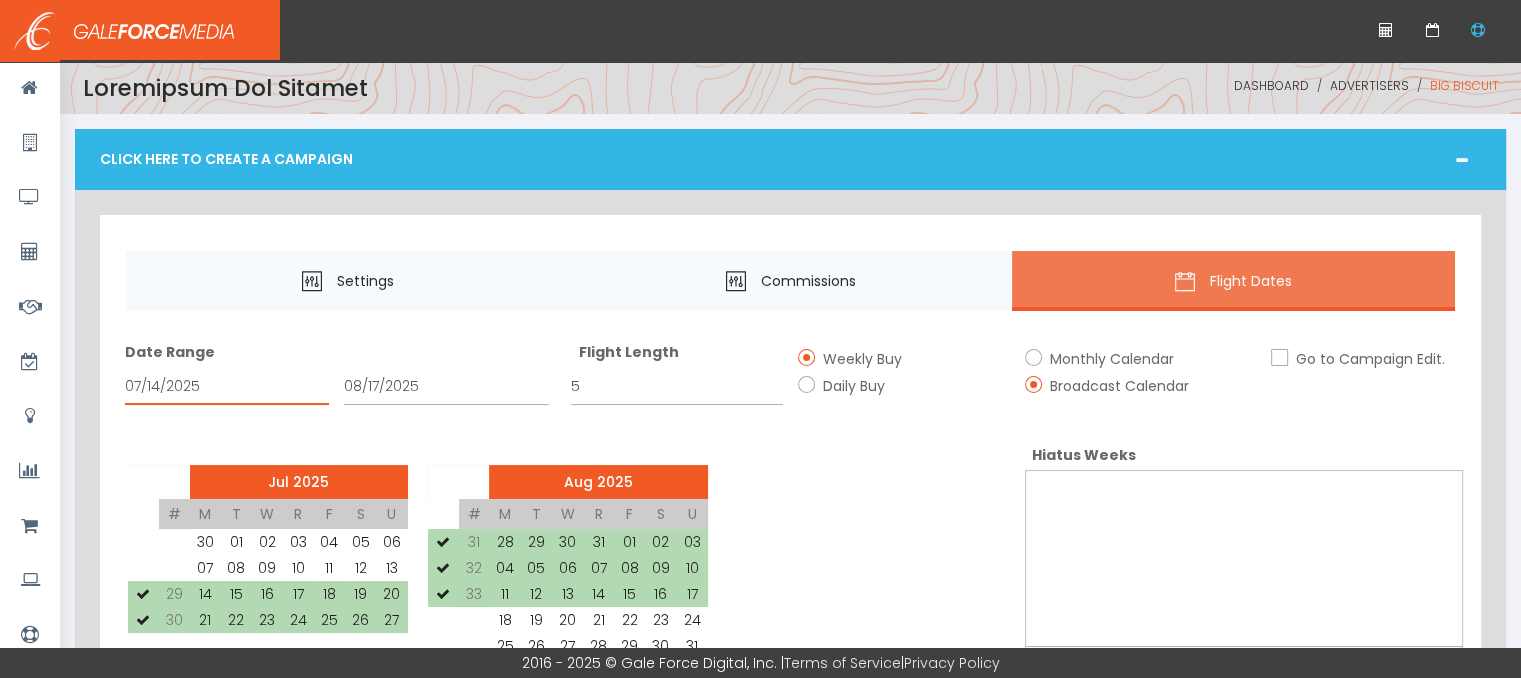 click on "07/14/2025" at bounding box center [227, 386] 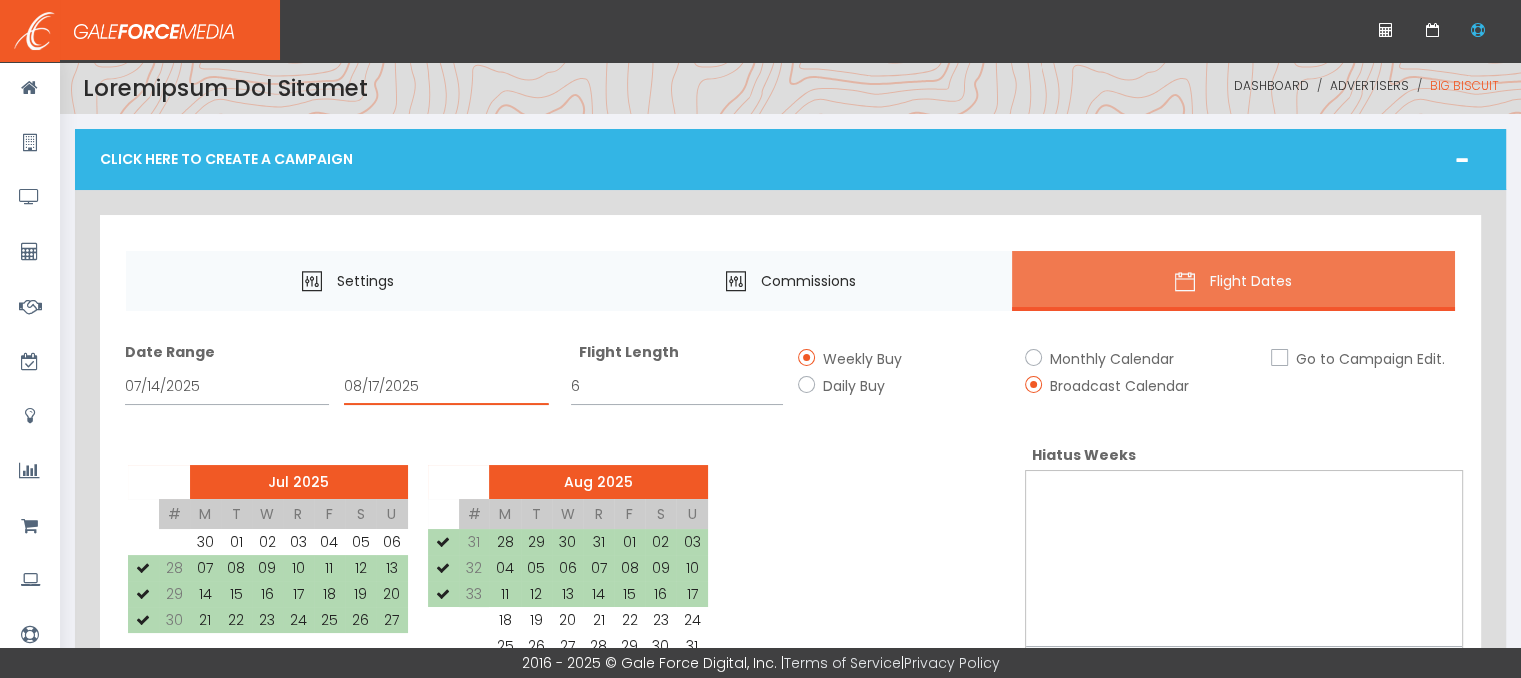 click on "08/17/2025" at bounding box center (446, 386) 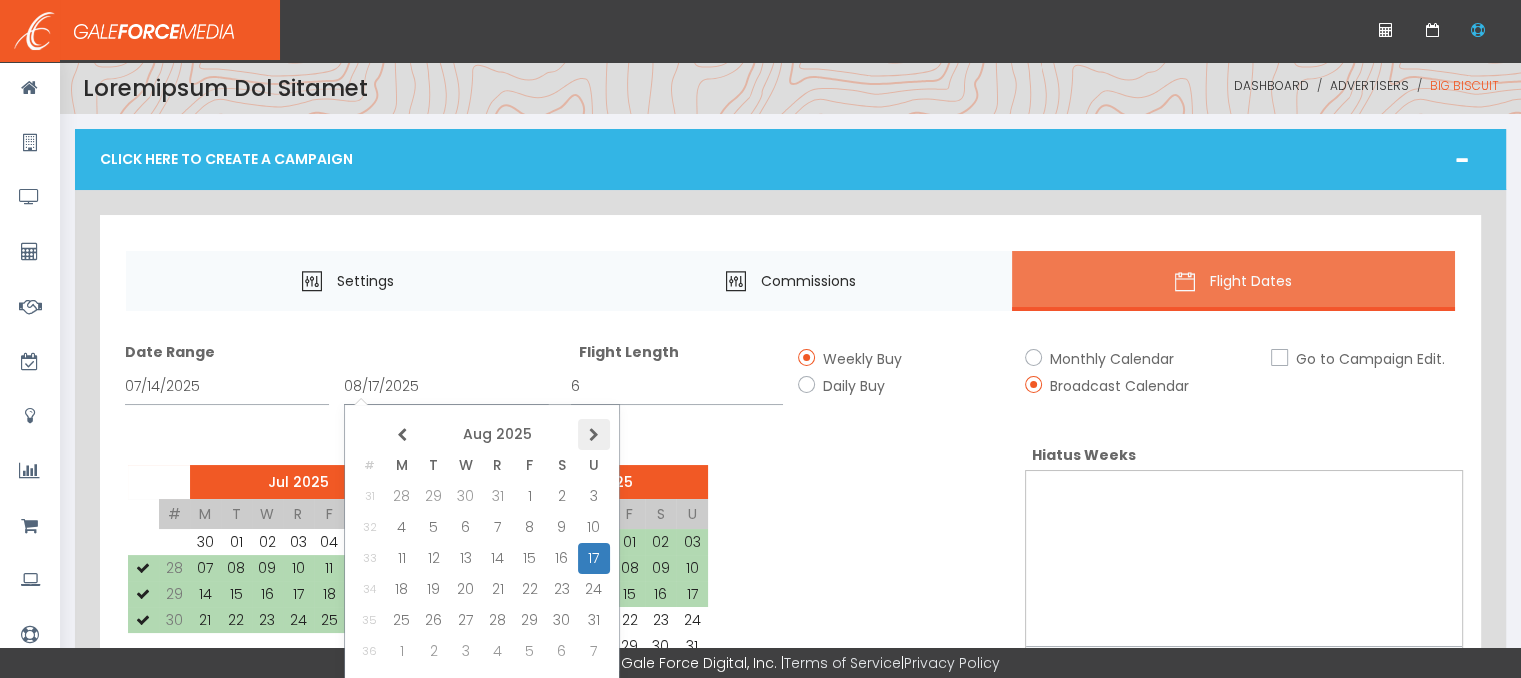 click at bounding box center [0, 0] 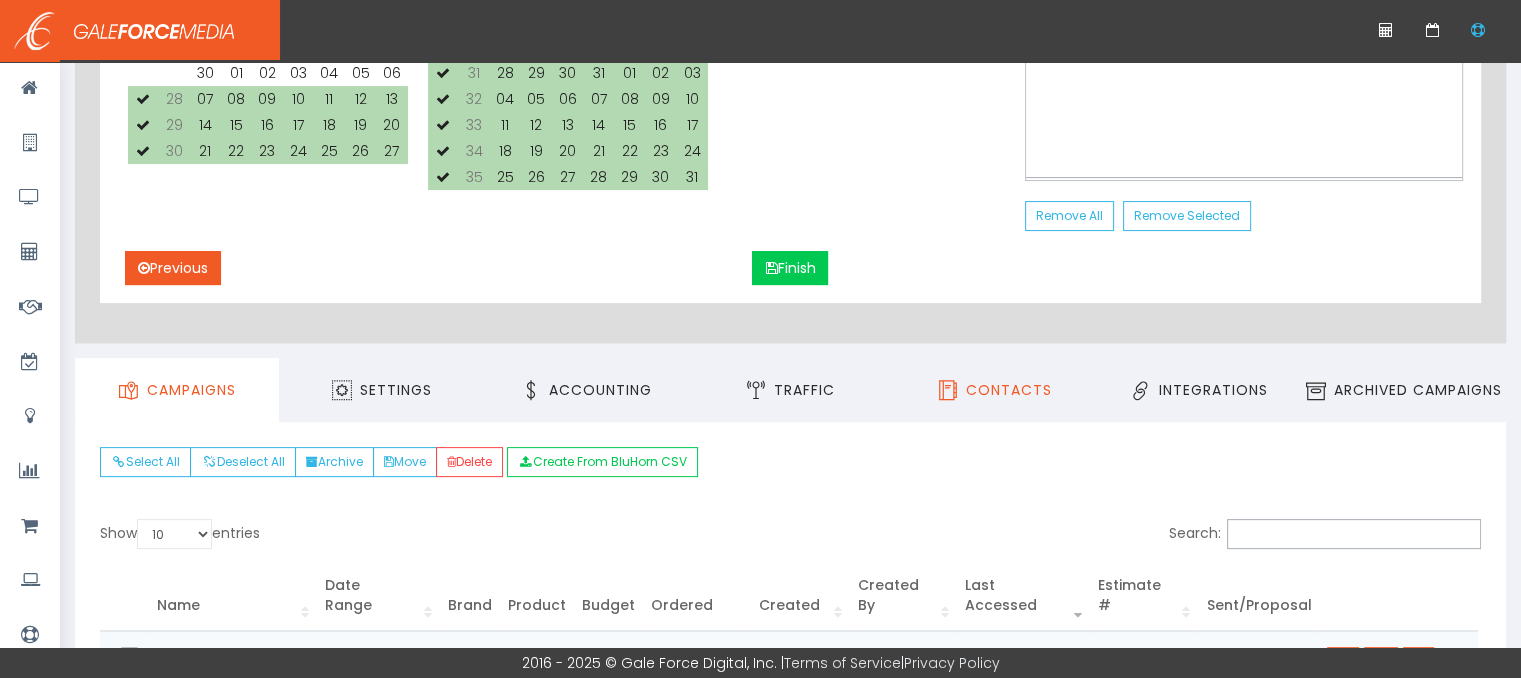 scroll, scrollTop: 500, scrollLeft: 0, axis: vertical 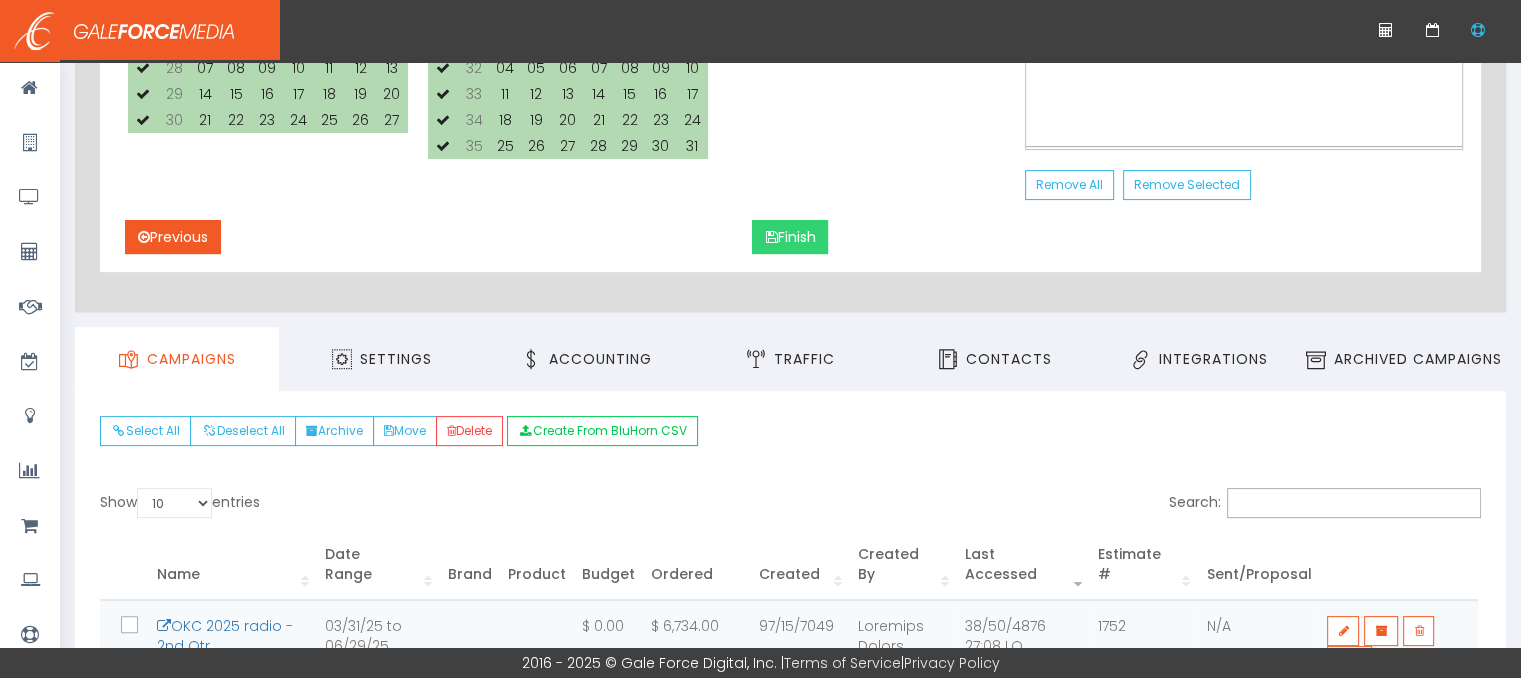 click on "Finish" at bounding box center (790, 237) 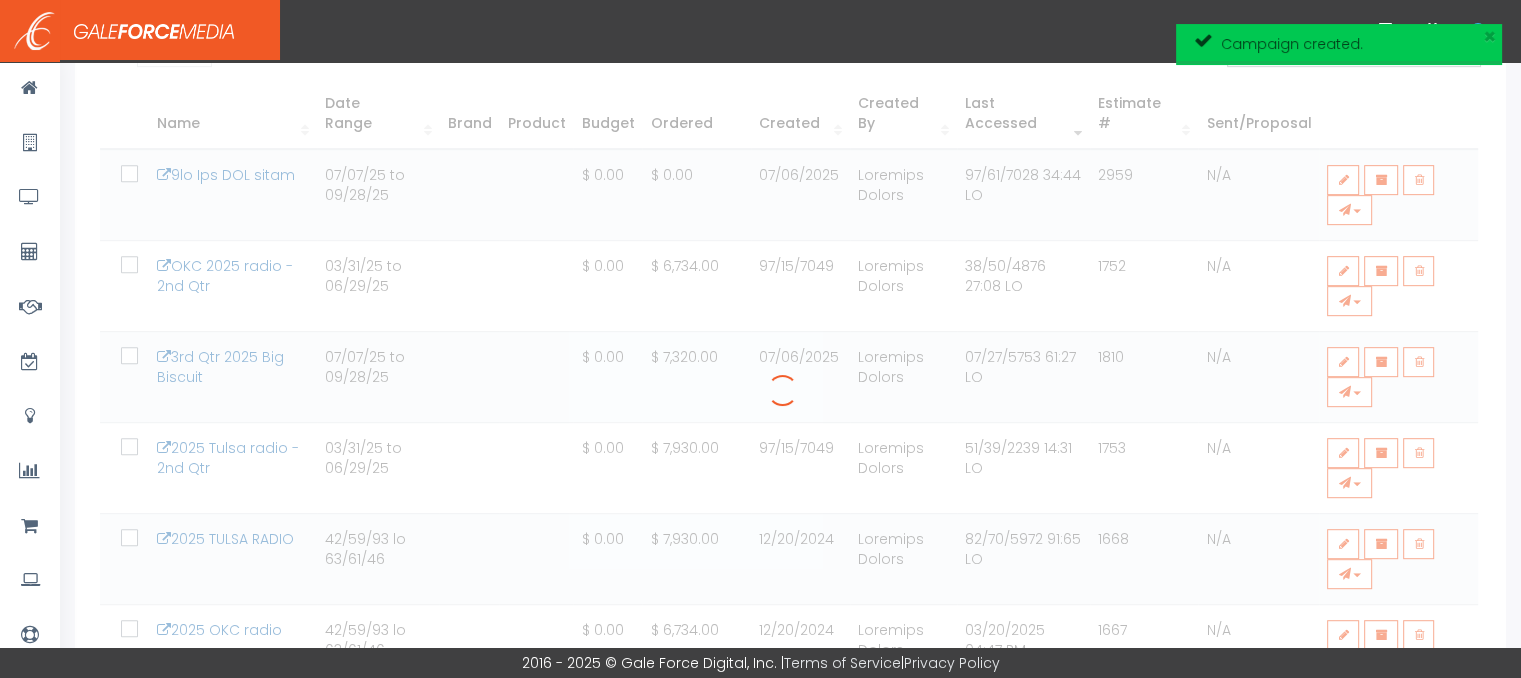 scroll, scrollTop: 316, scrollLeft: 0, axis: vertical 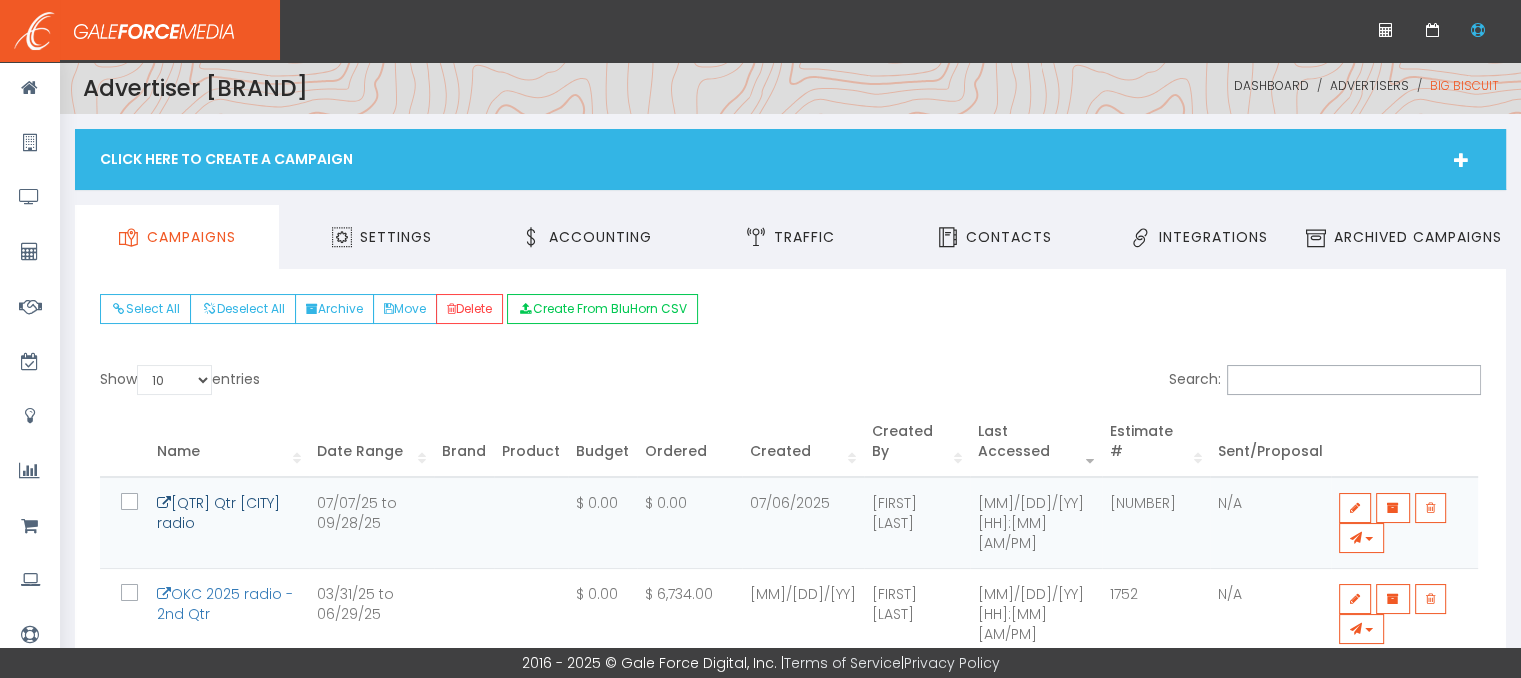 click on "[QTR] Qtr [CITY] radio" at bounding box center (218, 513) 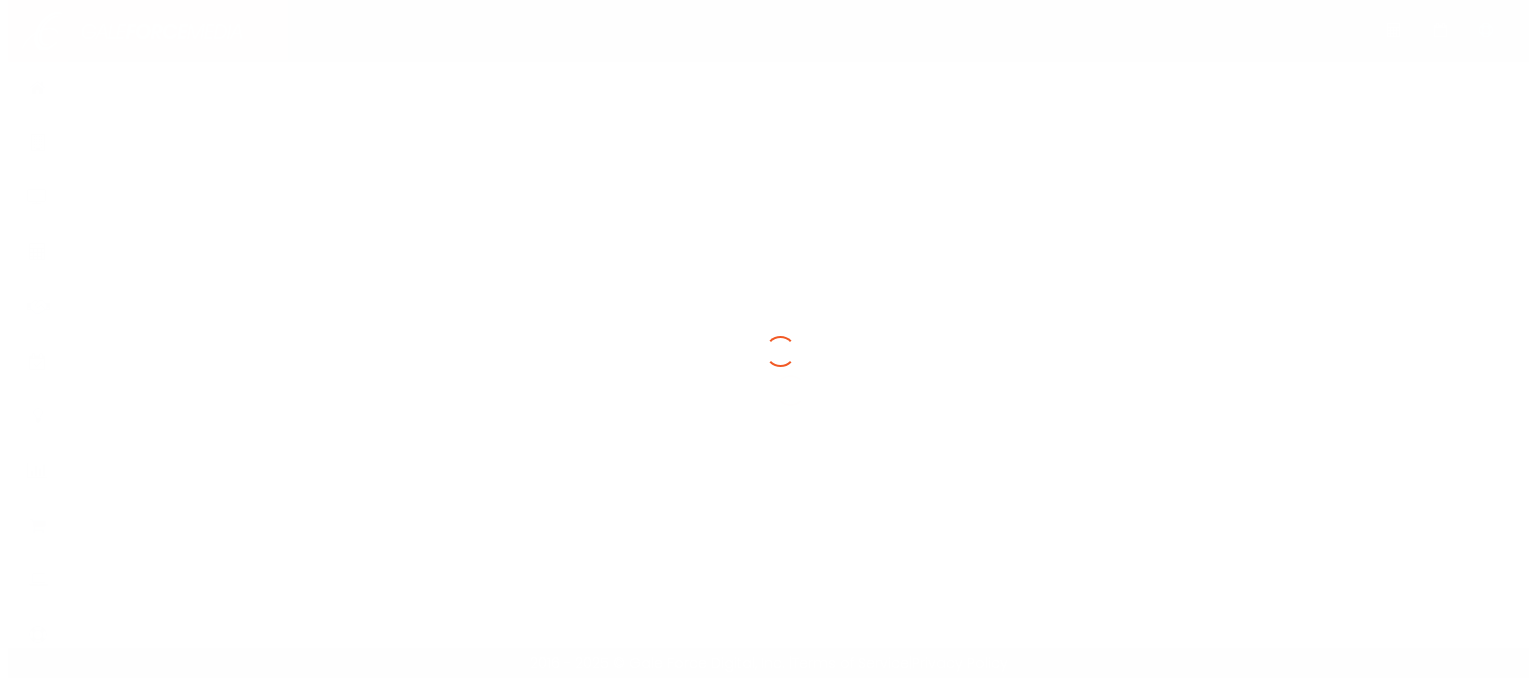 scroll, scrollTop: 0, scrollLeft: 0, axis: both 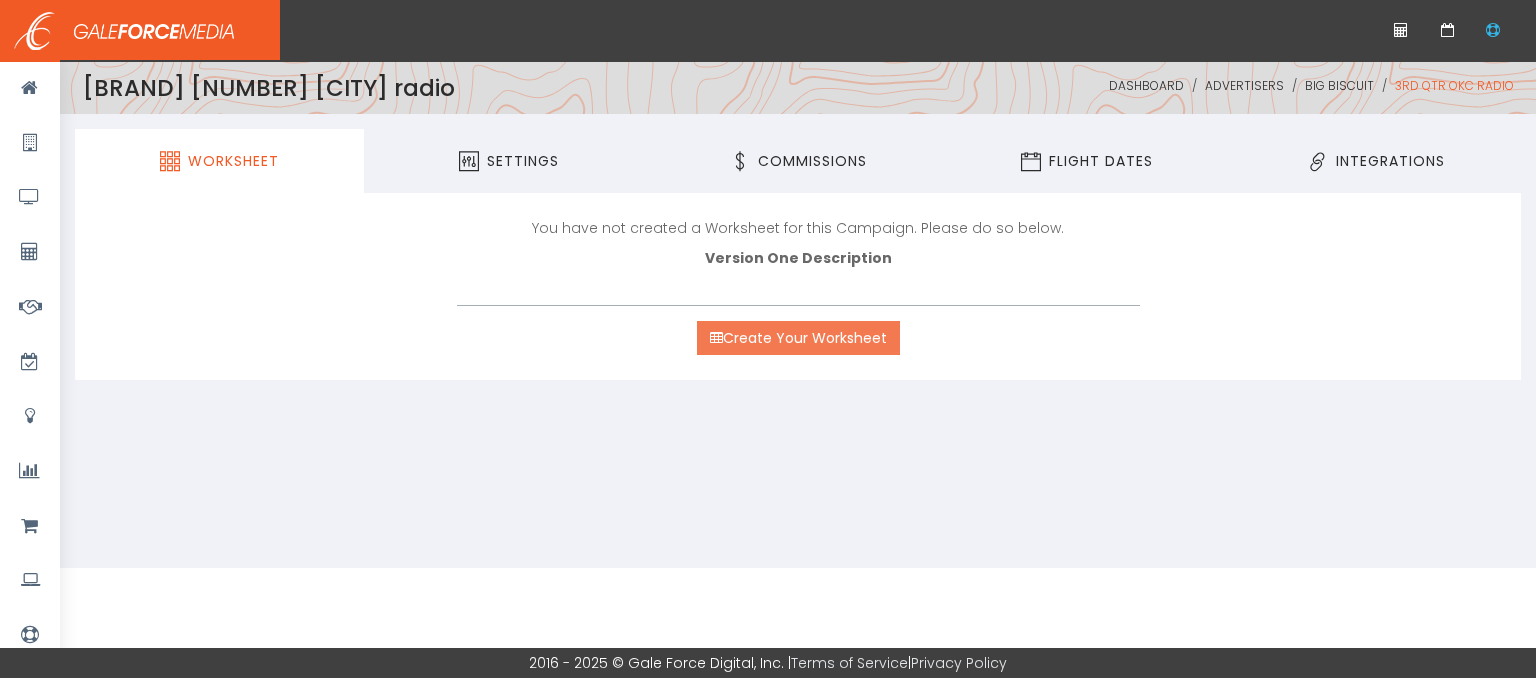 click on "Create Your Worksheet" at bounding box center (798, 338) 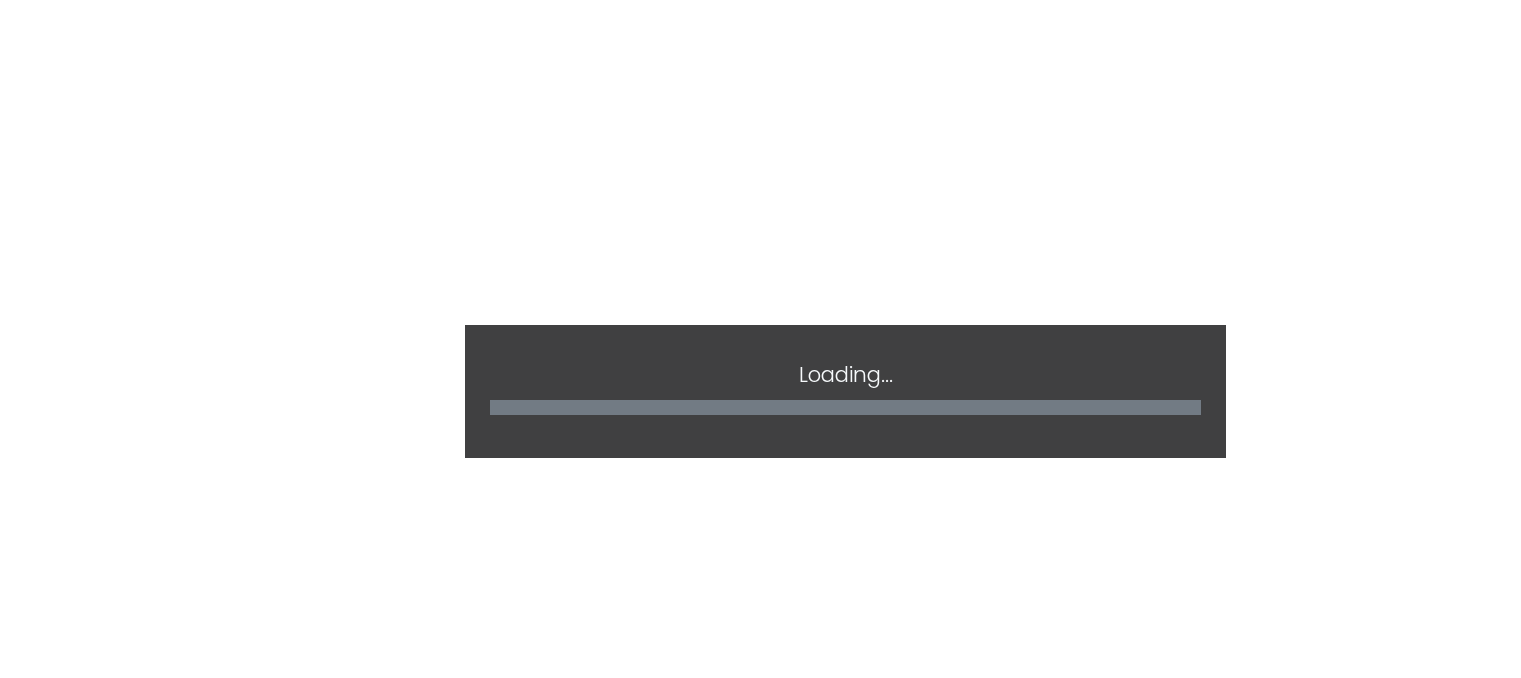 scroll, scrollTop: 0, scrollLeft: 0, axis: both 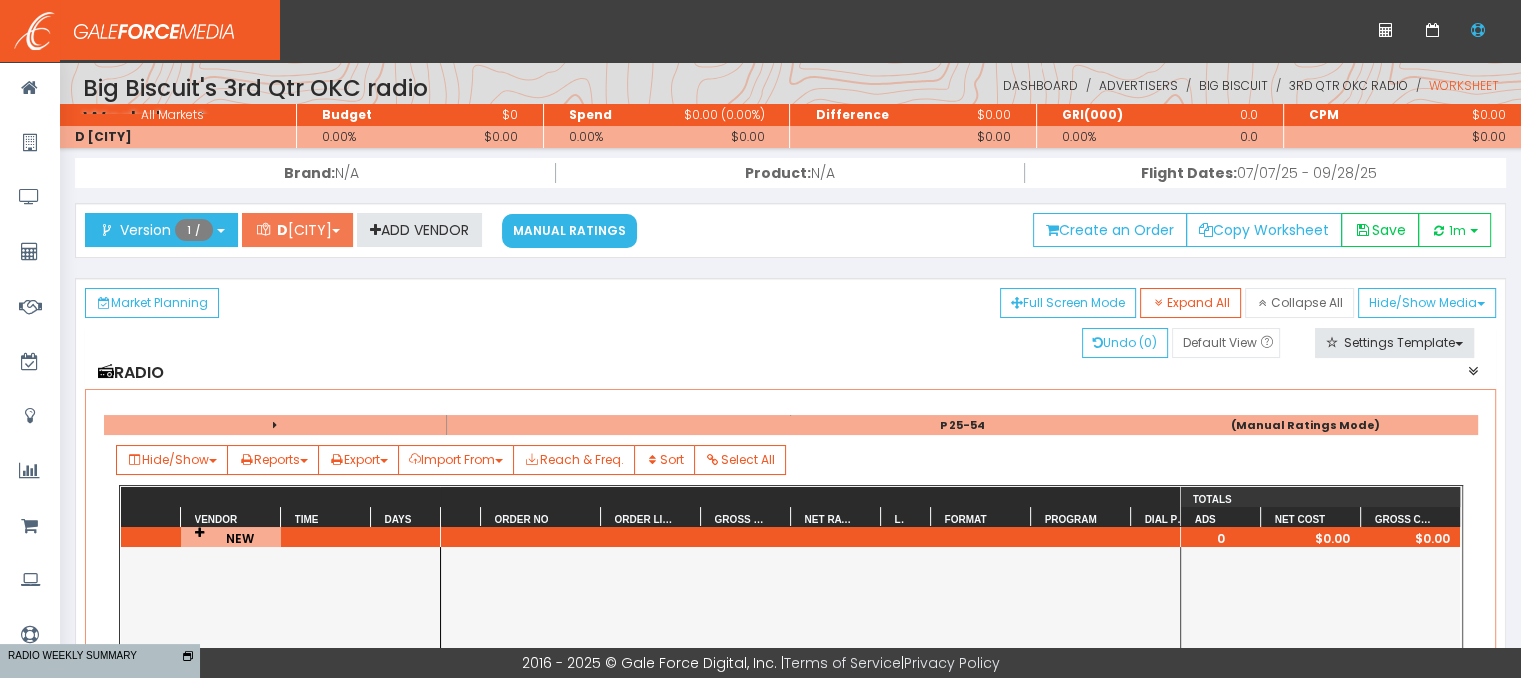 click on "D                                          [CITY]" at bounding box center (297, 230) 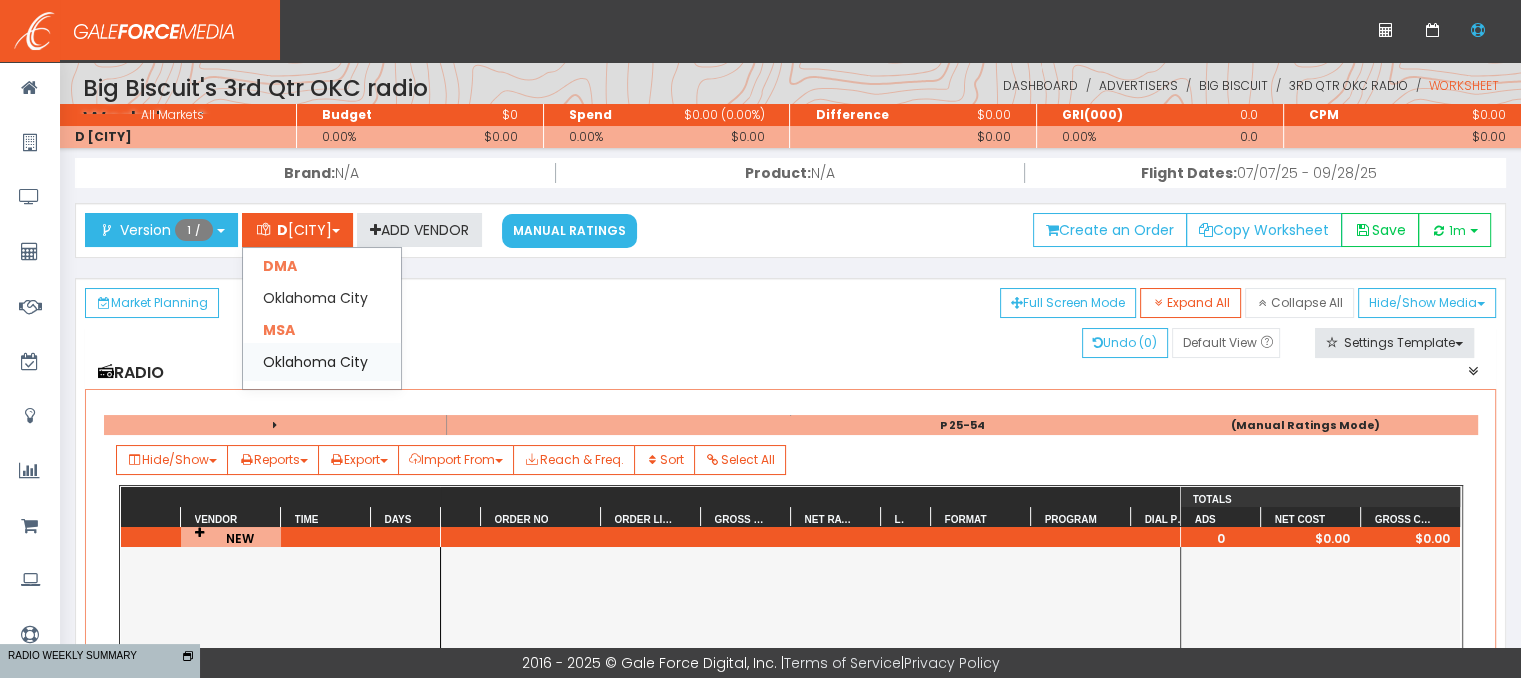 click on "Oklahoma City" at bounding box center [322, 298] 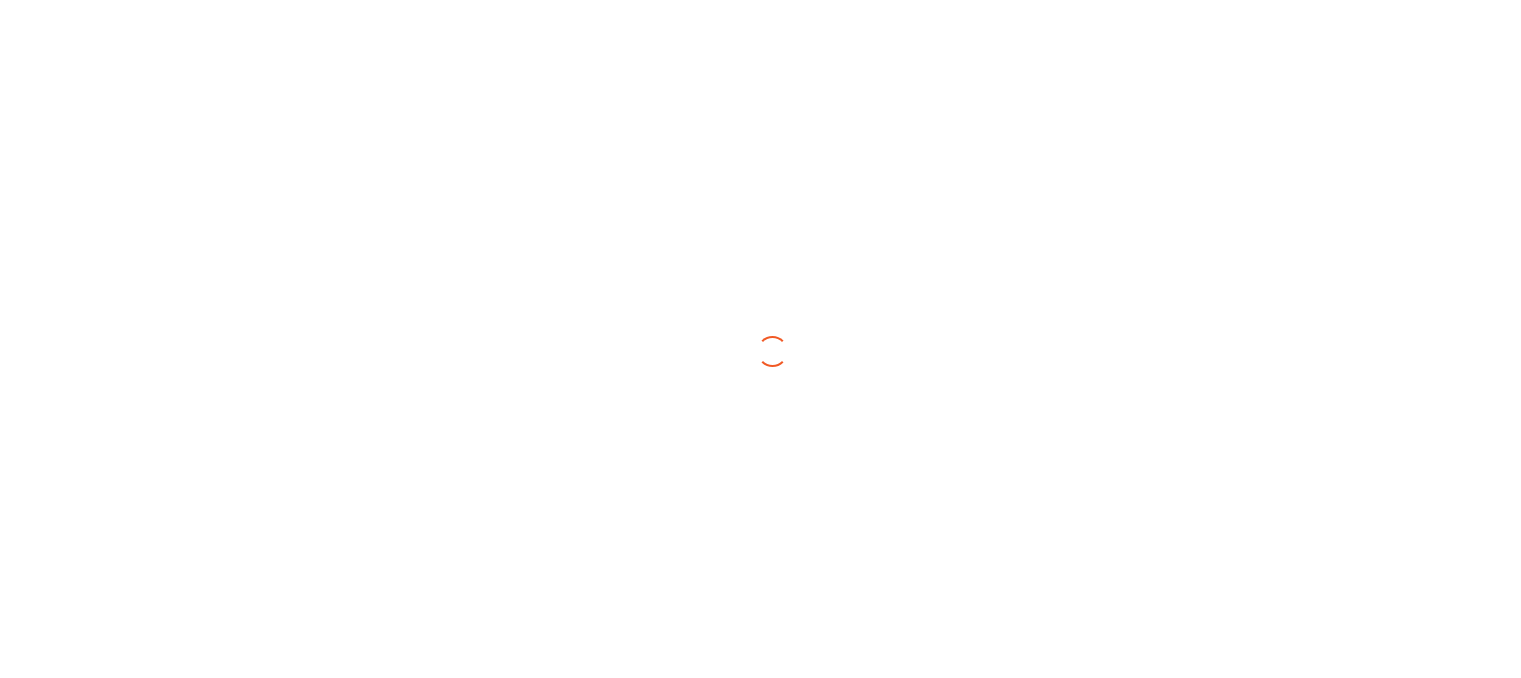 scroll, scrollTop: 0, scrollLeft: 0, axis: both 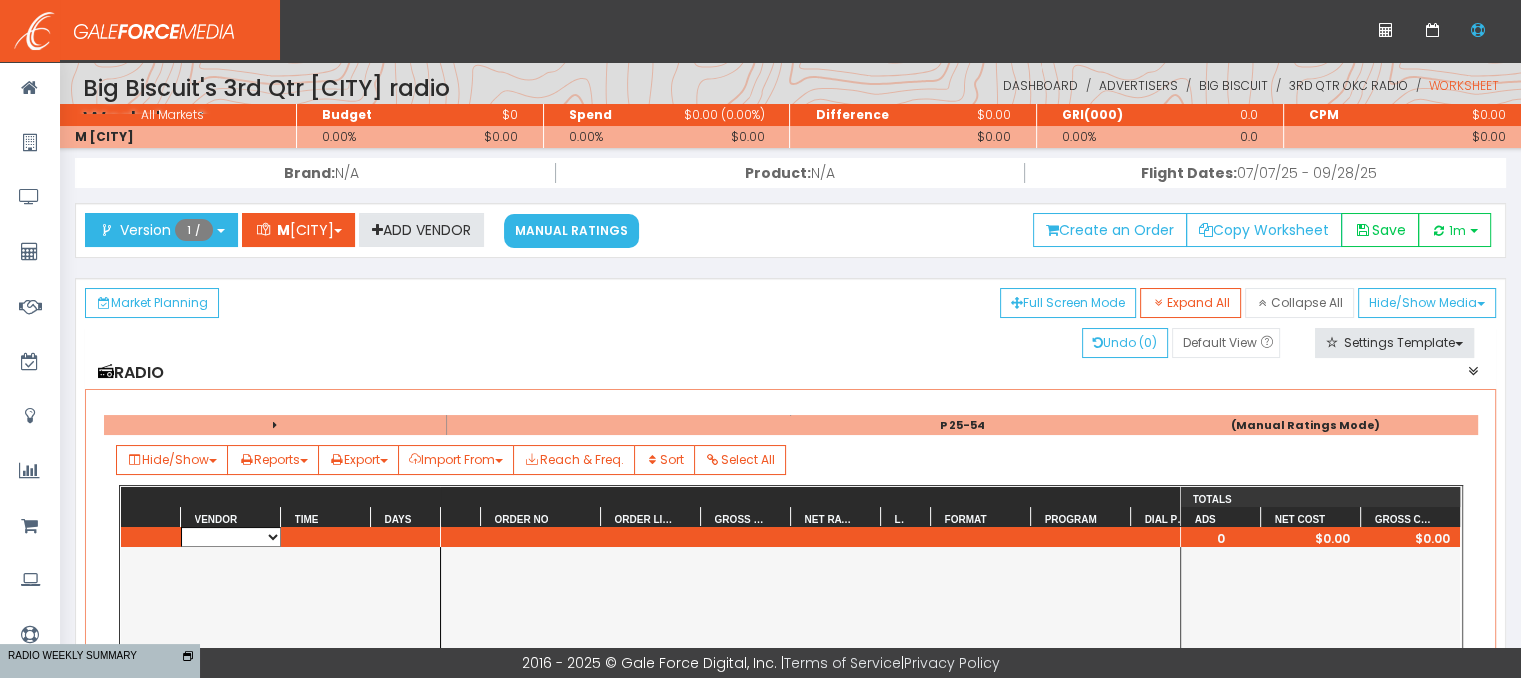 click on "KATT-FM KFTP-1350 Am KGFY-FM KGHM KIRC KJYO-FM KKAJ-FM KKWD-FM KLOR-FM KMCO-FM KOKQ-FM KOMA KPNC-FM KREF-AM/FM KRXO KSLE KSPI KSPI-FM KSPI-Pete KTOK 1000 KTOK AM KTST KTST-FM KVRO KWPN-AM KWSH KXOJ KXXY-FM KYAL-FM KYIS-FM ONN Triple Play Sports WBBZ WWLS" at bounding box center (231, 539) 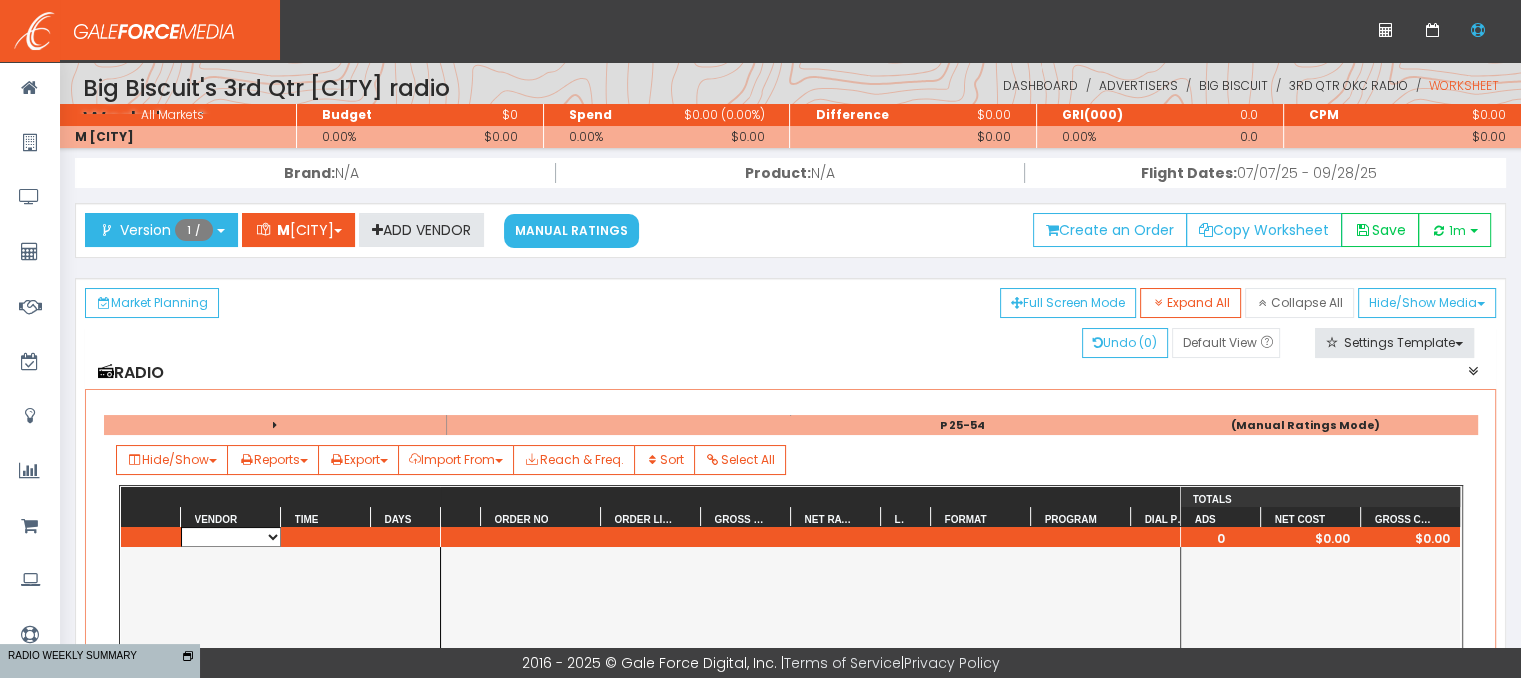 click on "KATT-FM KFTP-1350 Am KGFY-FM KGHM KIRC KJYO-FM KKAJ-FM KKWD-FM KLOR-FM KMCO-FM KOKQ-FM KOMA KPNC-FM KREF-AM/FM KRXO KSLE KSPI KSPI-FM KSPI-Pete KTOK 1000 KTOK AM KTST KTST-FM KVRO KWPN-AM KWSH KXOJ KXXY-FM KYAL-FM KYIS-FM ONN Triple Play Sports WBBZ WWLS" at bounding box center [231, 537] 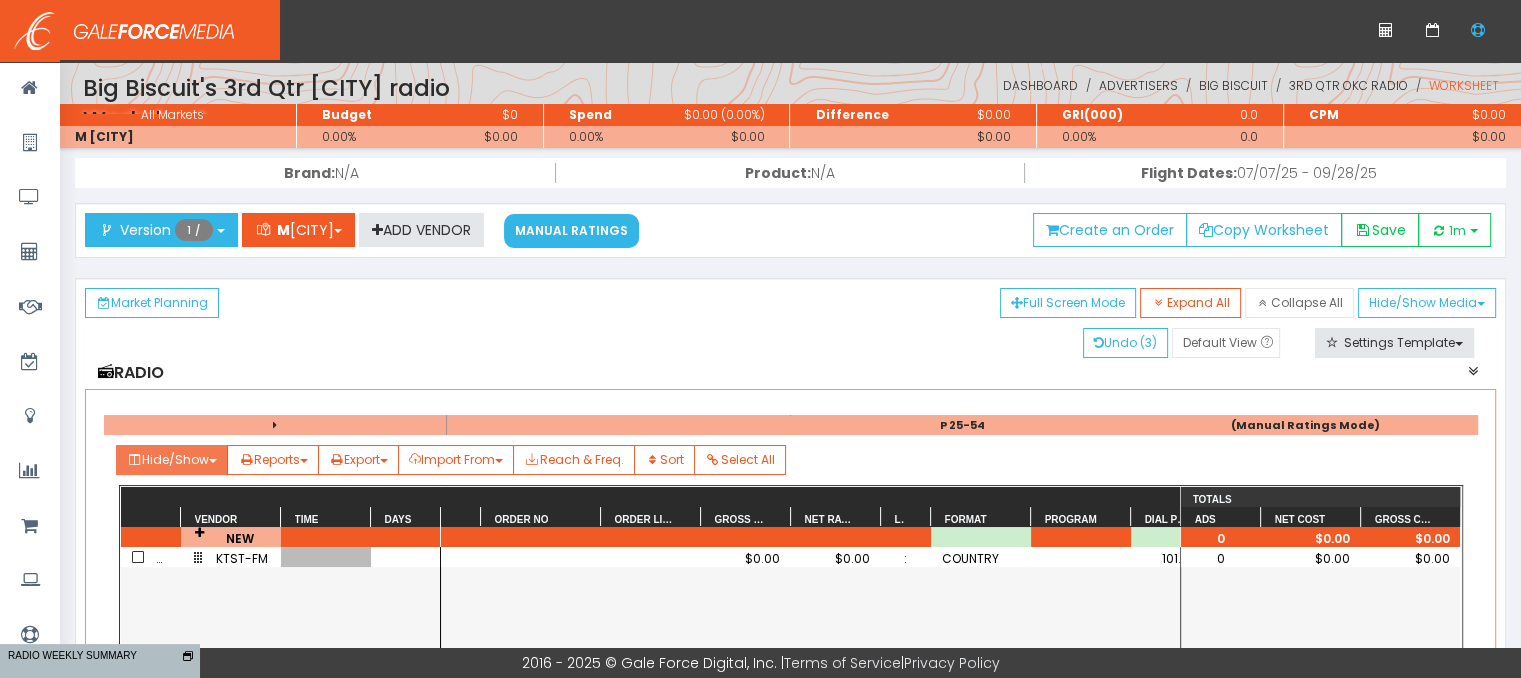 click on "Hide/Show" at bounding box center [172, 460] 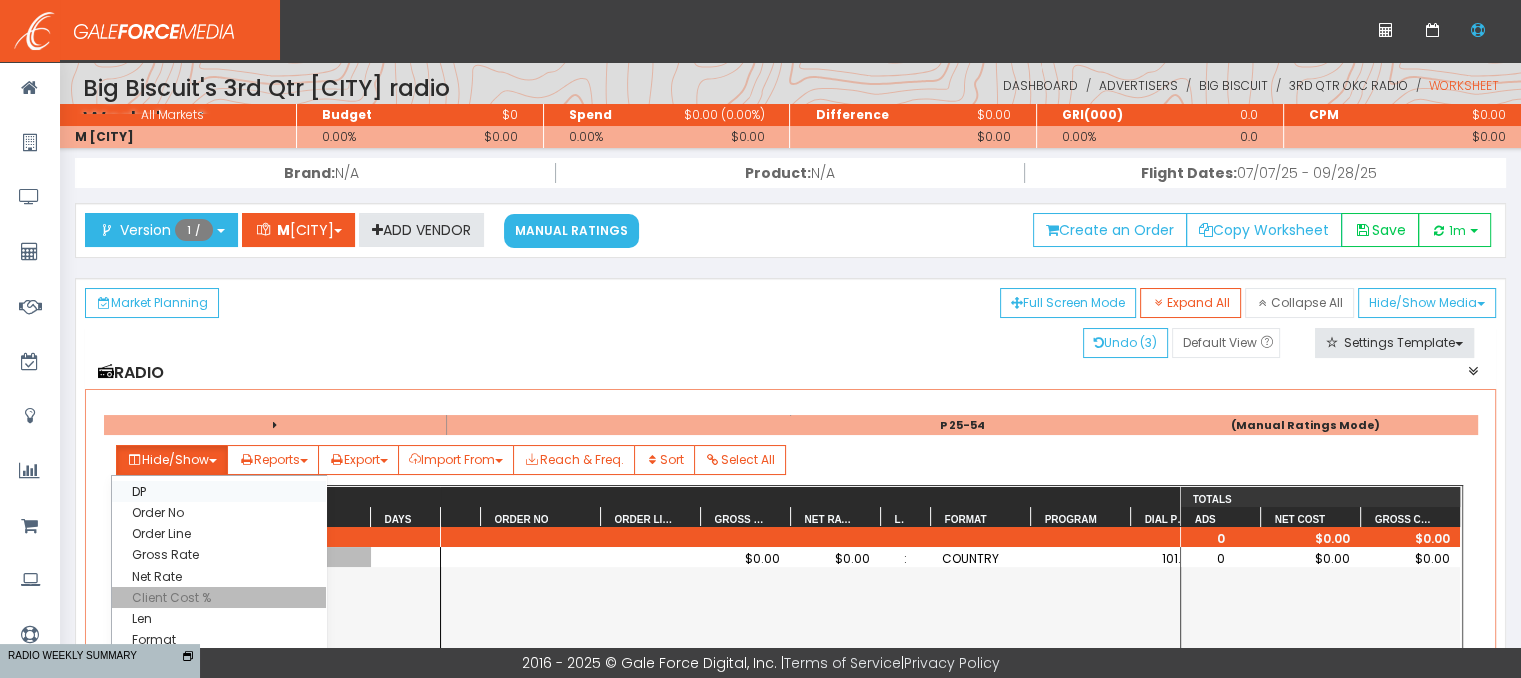 click on "DP" at bounding box center [219, 491] 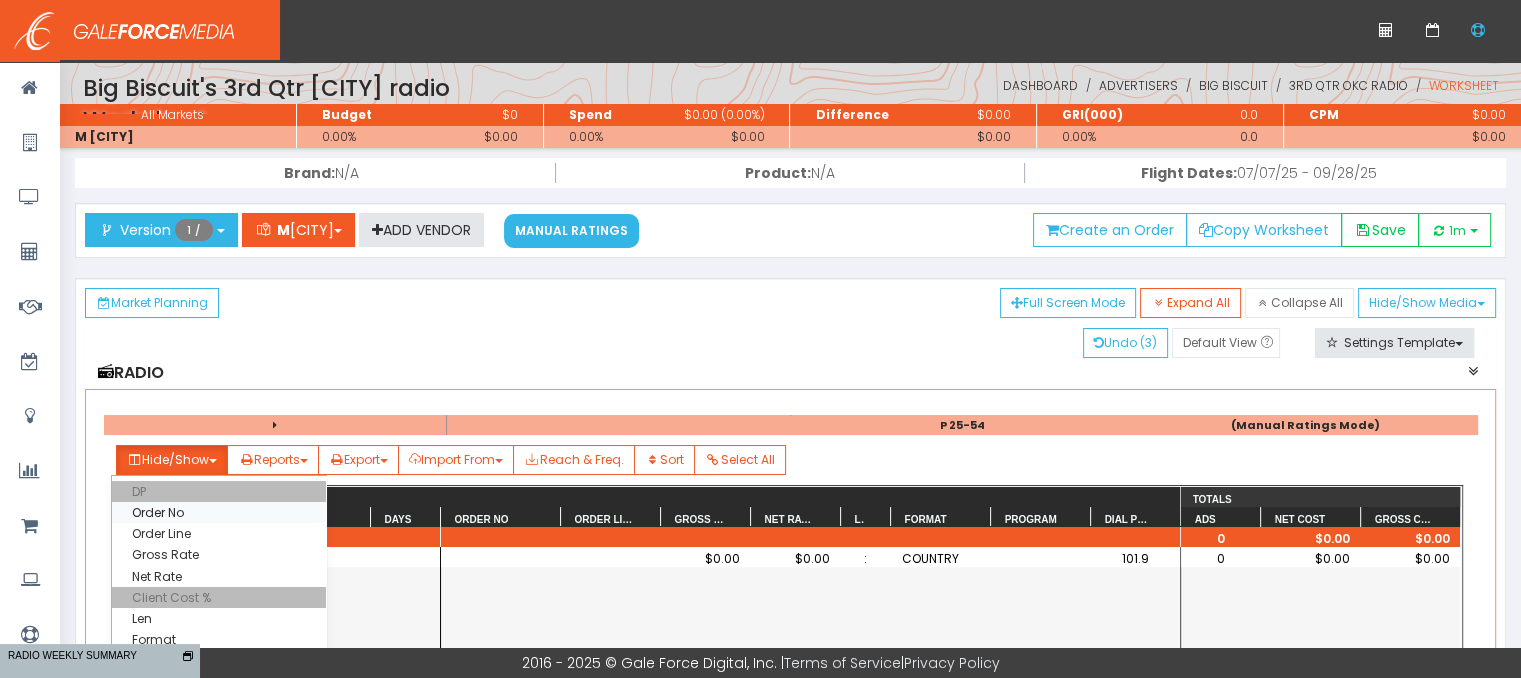 click on "Order No" at bounding box center (219, 491) 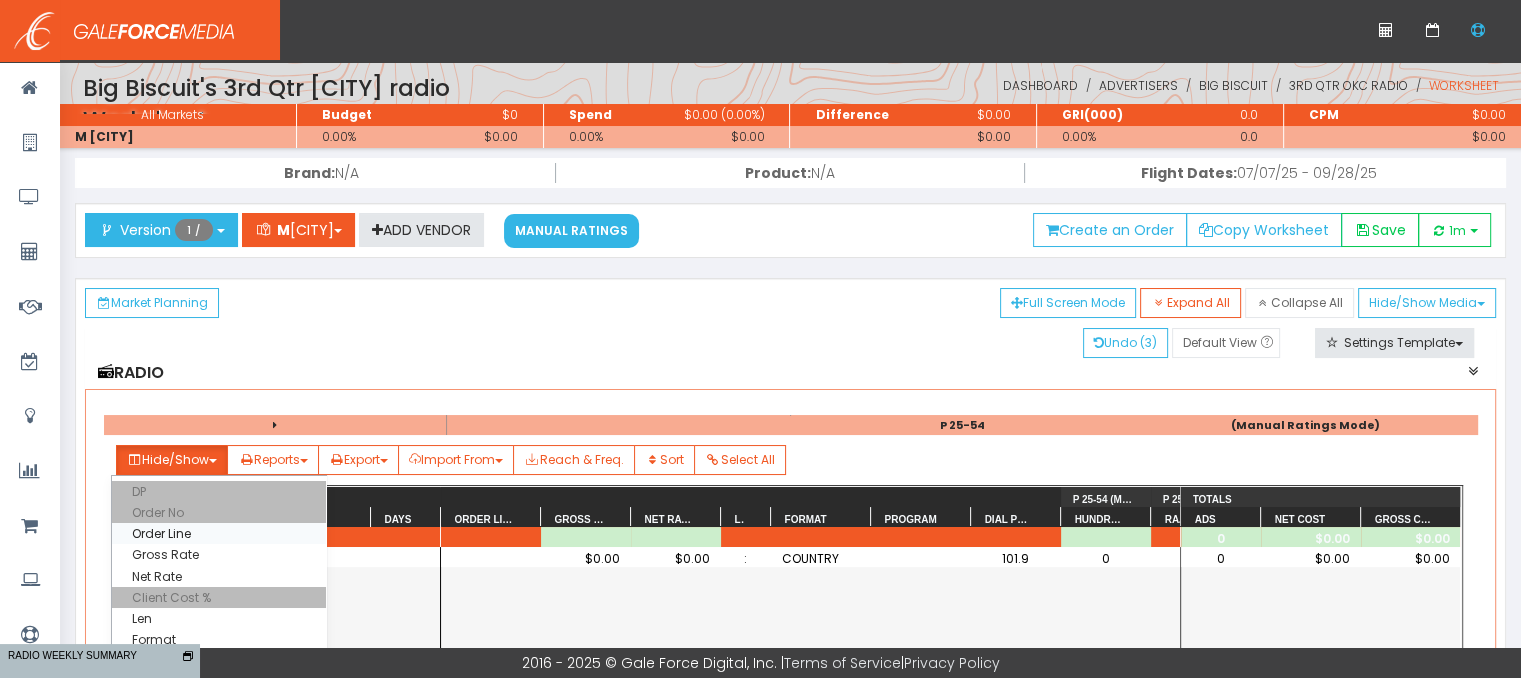 click on "Order Line" at bounding box center (219, 491) 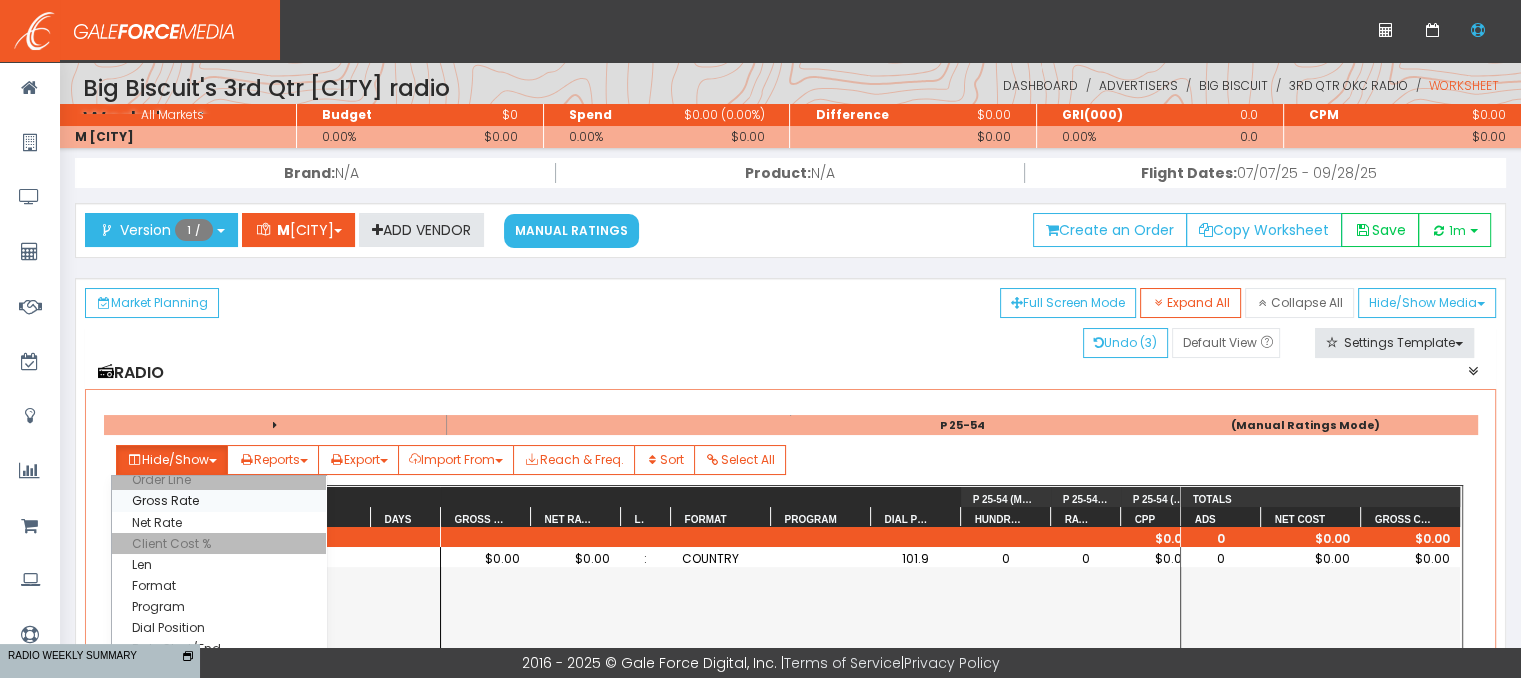 scroll, scrollTop: 100, scrollLeft: 0, axis: vertical 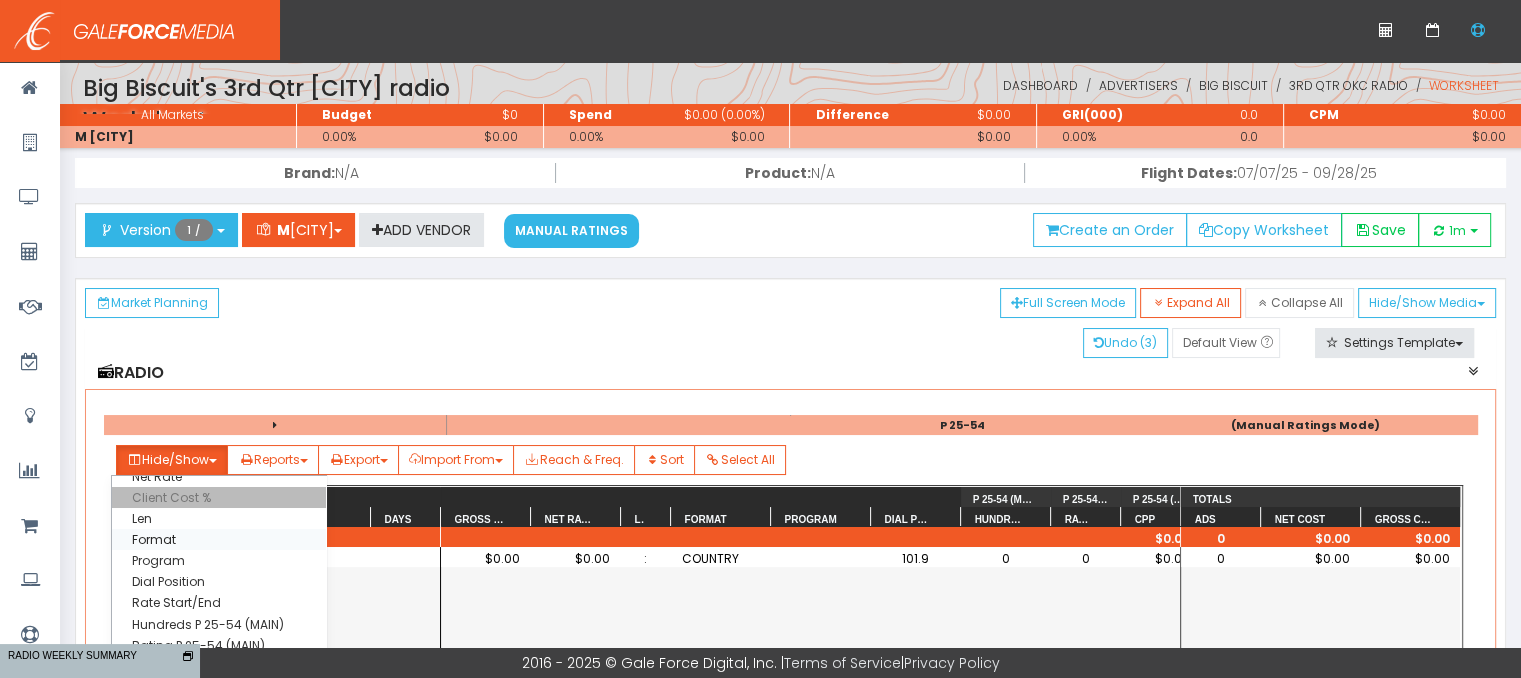 click on "Format" at bounding box center (219, 391) 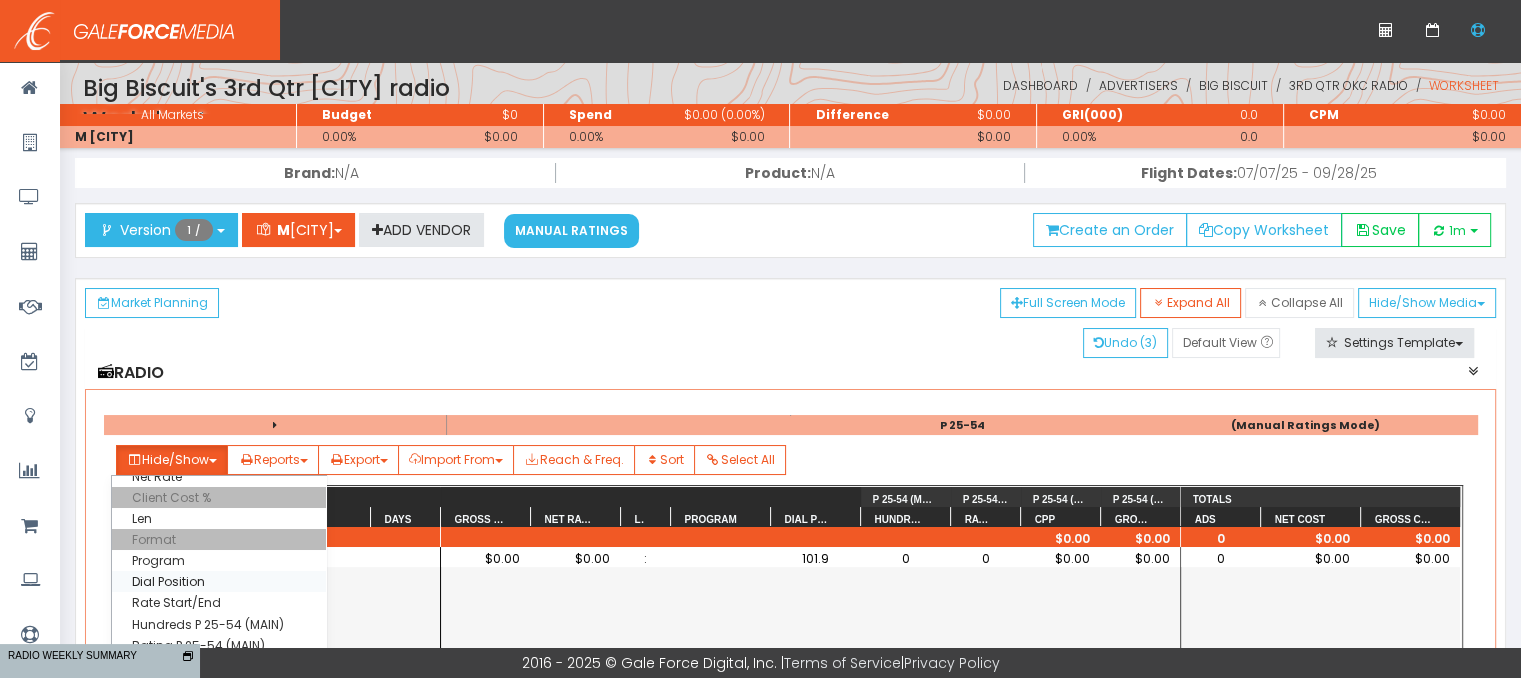 click on "Dial Position" at bounding box center [219, 391] 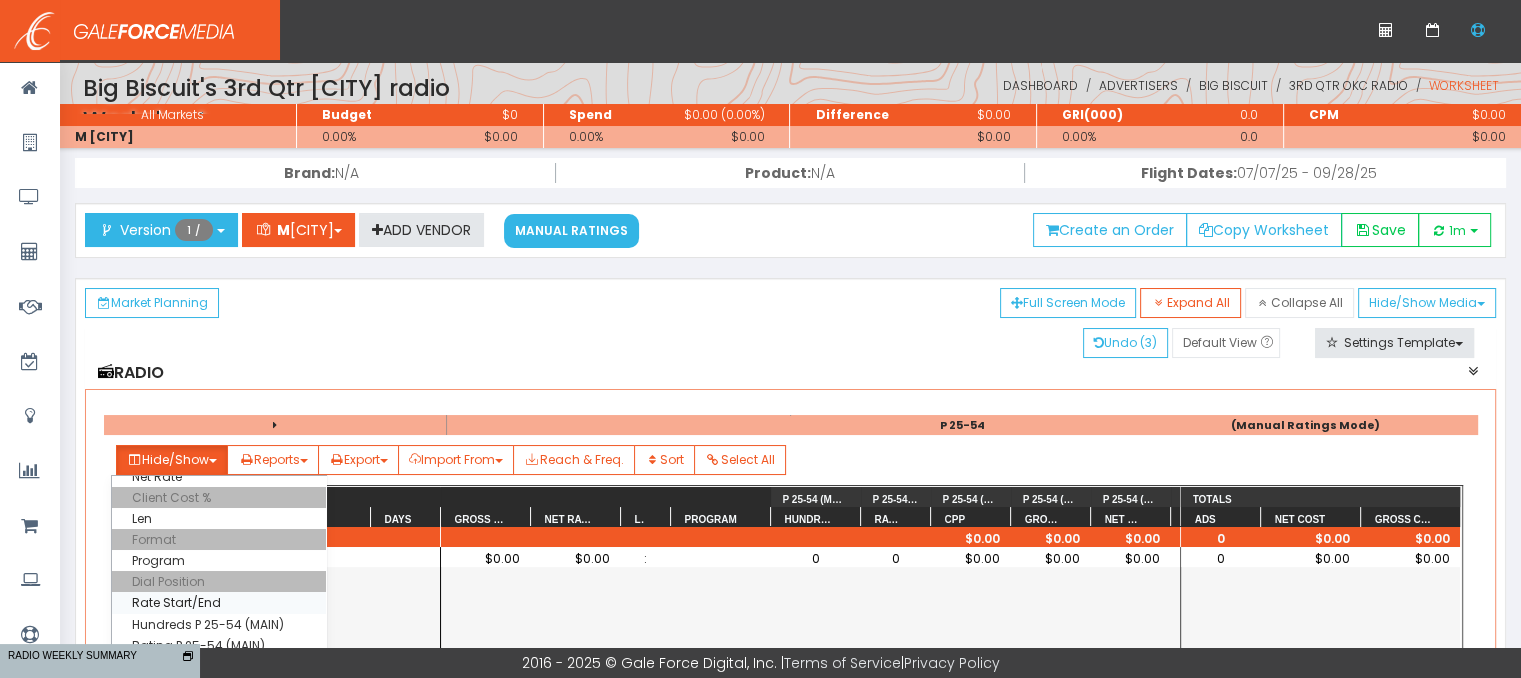 click on "Rate Start/End" at bounding box center [219, 391] 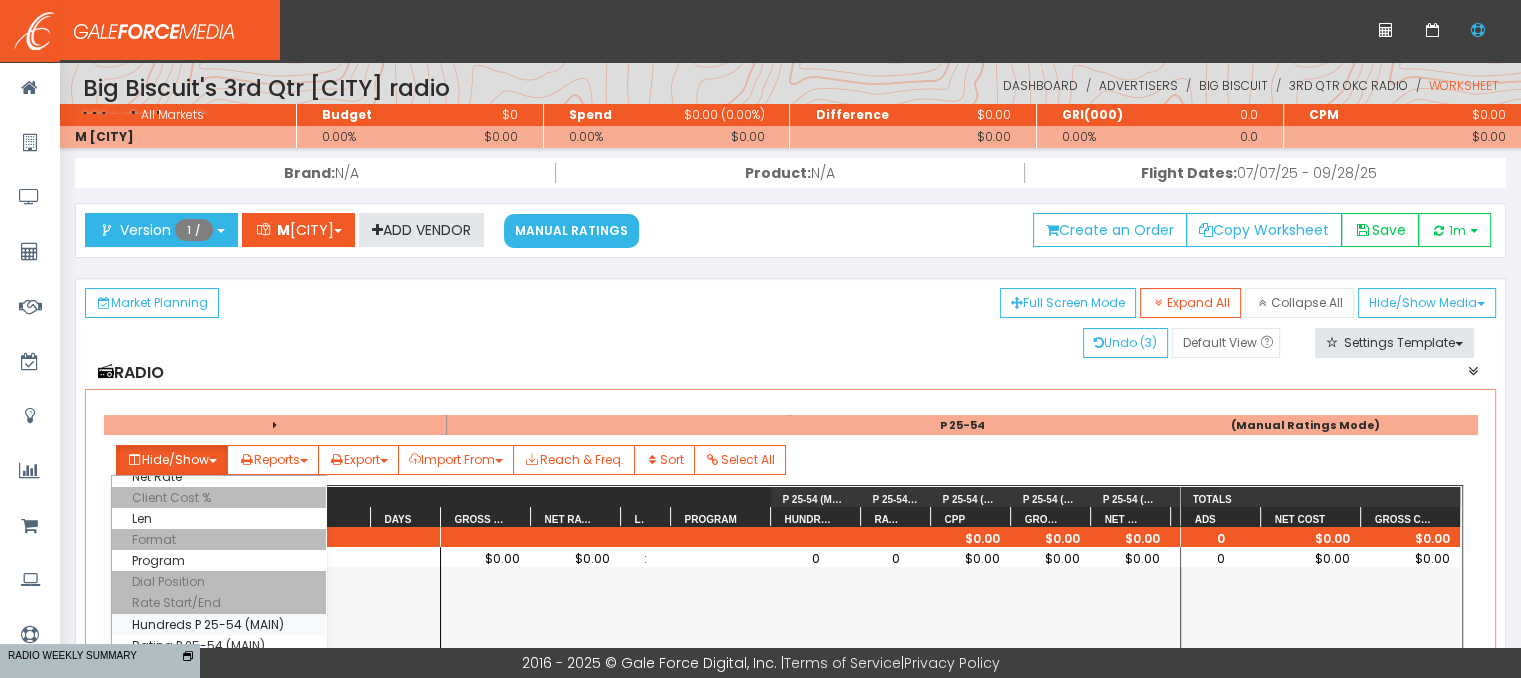 click on "Hundreds P 25-54 (MAIN)" at bounding box center (219, 391) 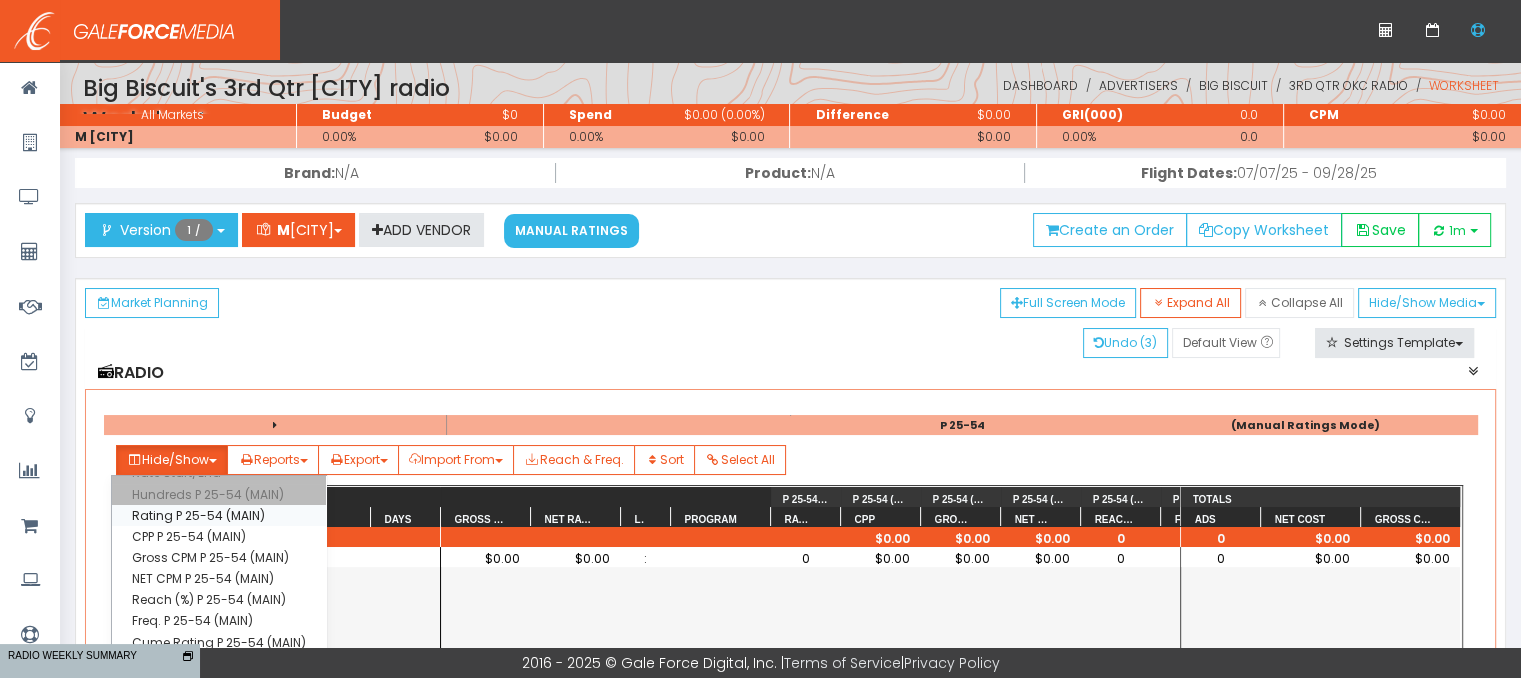 scroll, scrollTop: 200, scrollLeft: 0, axis: vertical 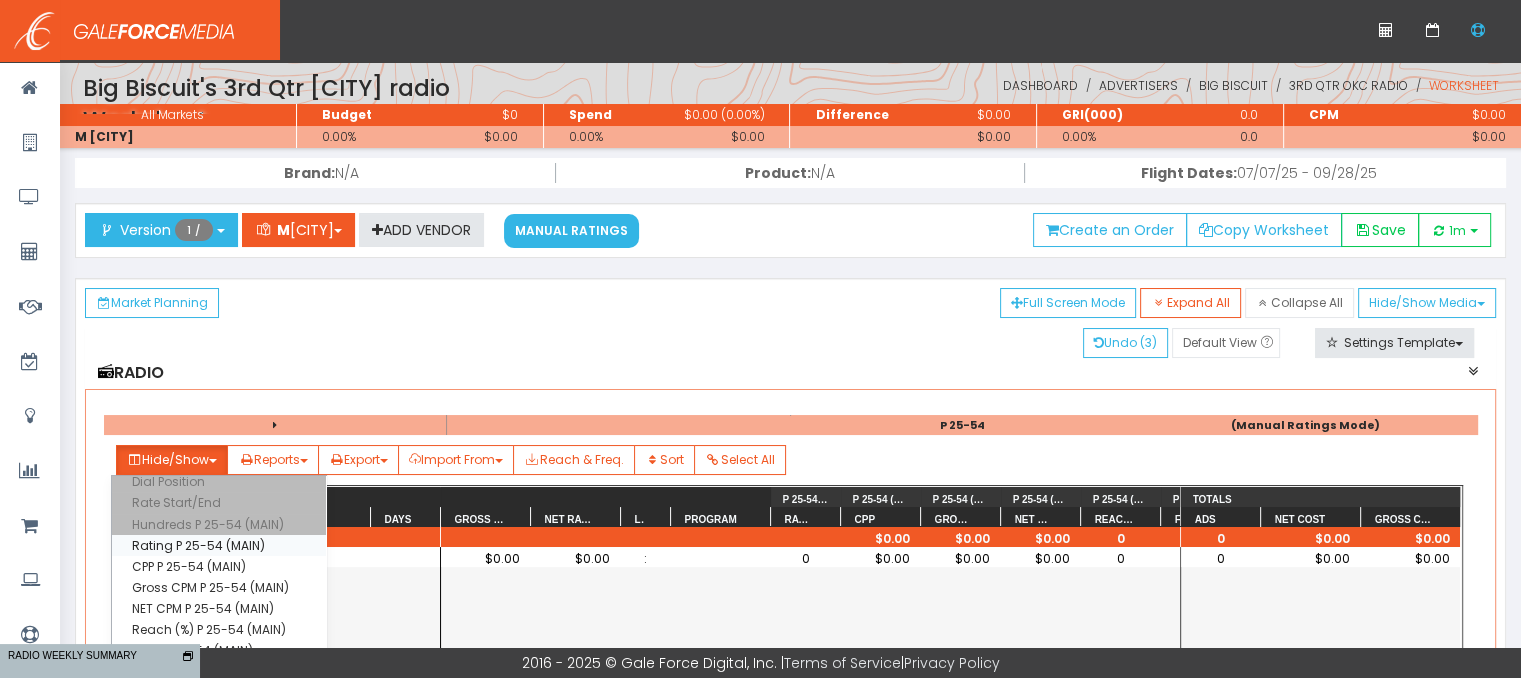 click on "Rating P 25-54 (MAIN)" at bounding box center (219, 291) 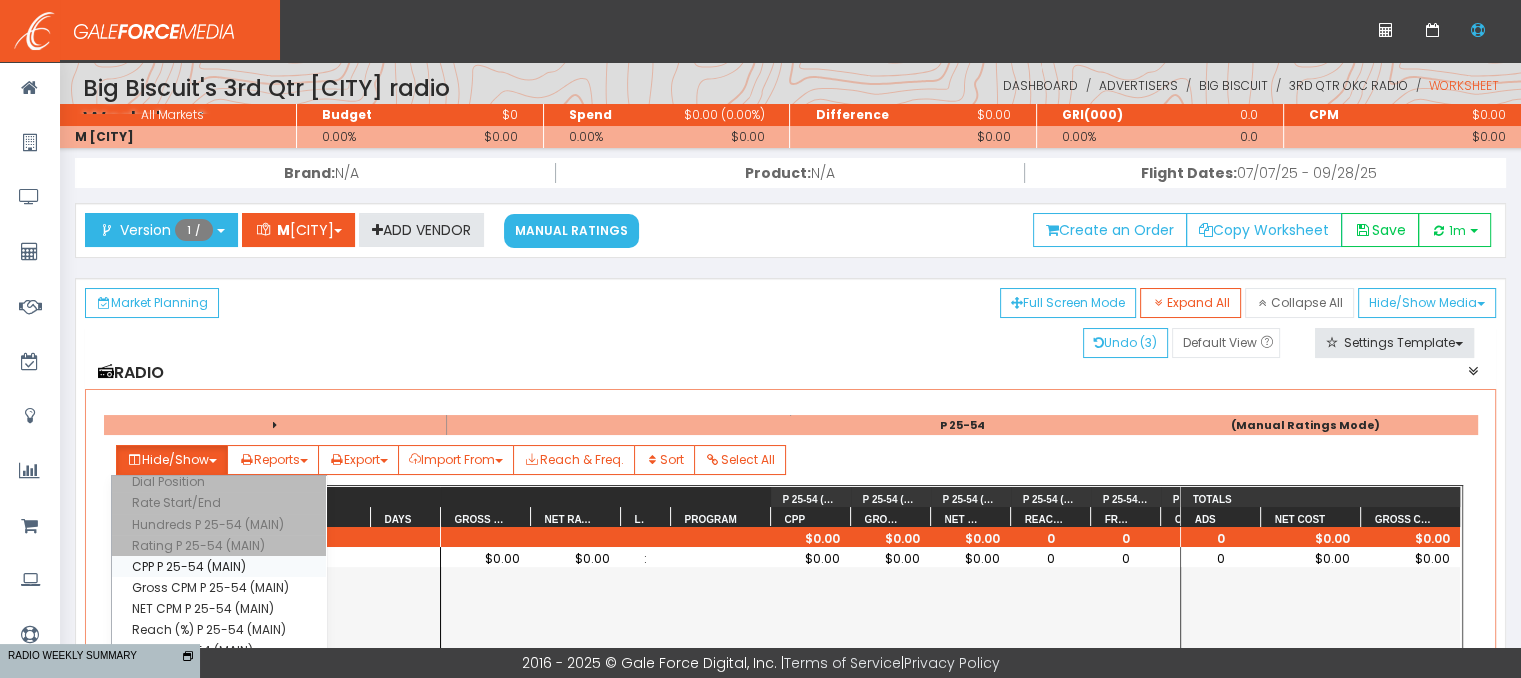click on "CPP P 25-54 (MAIN)" at bounding box center [219, 291] 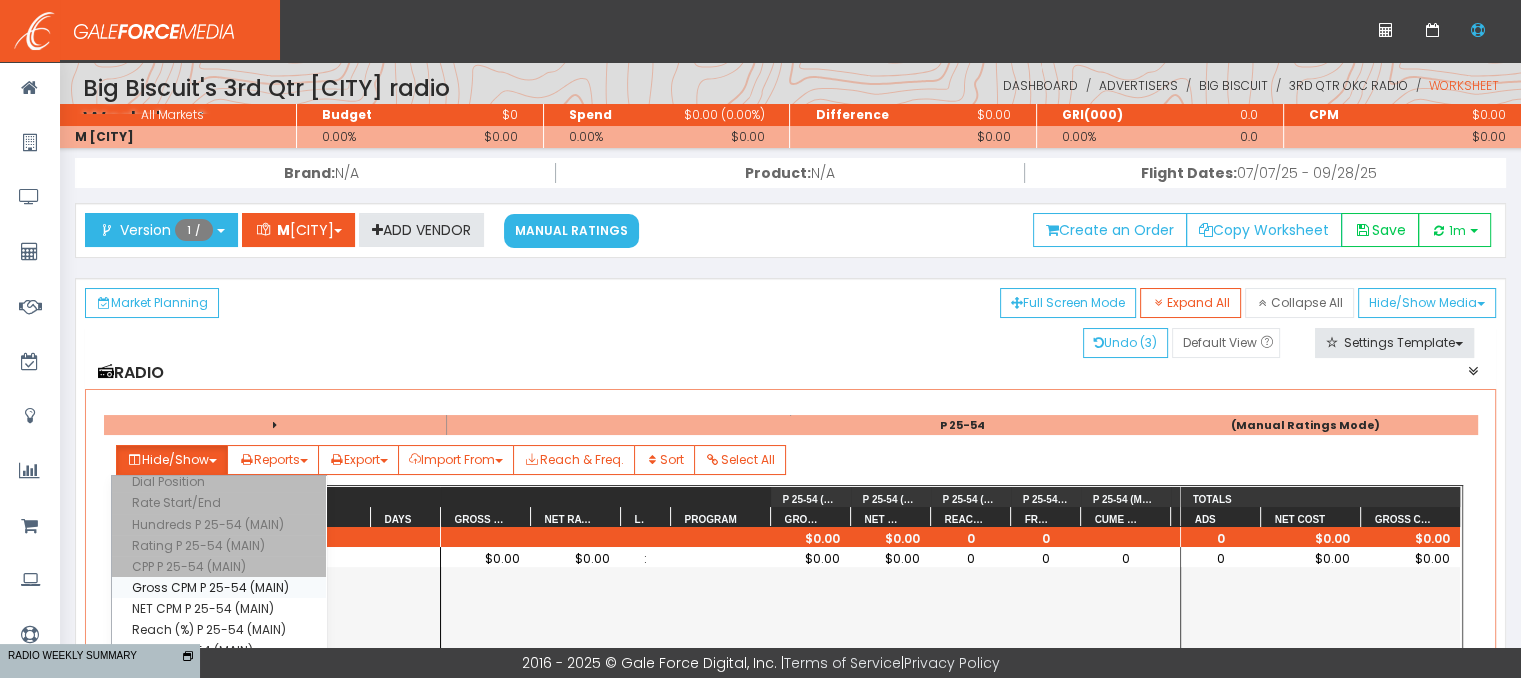 click on "Gross CPM P 25-54 (MAIN)" at bounding box center [219, 291] 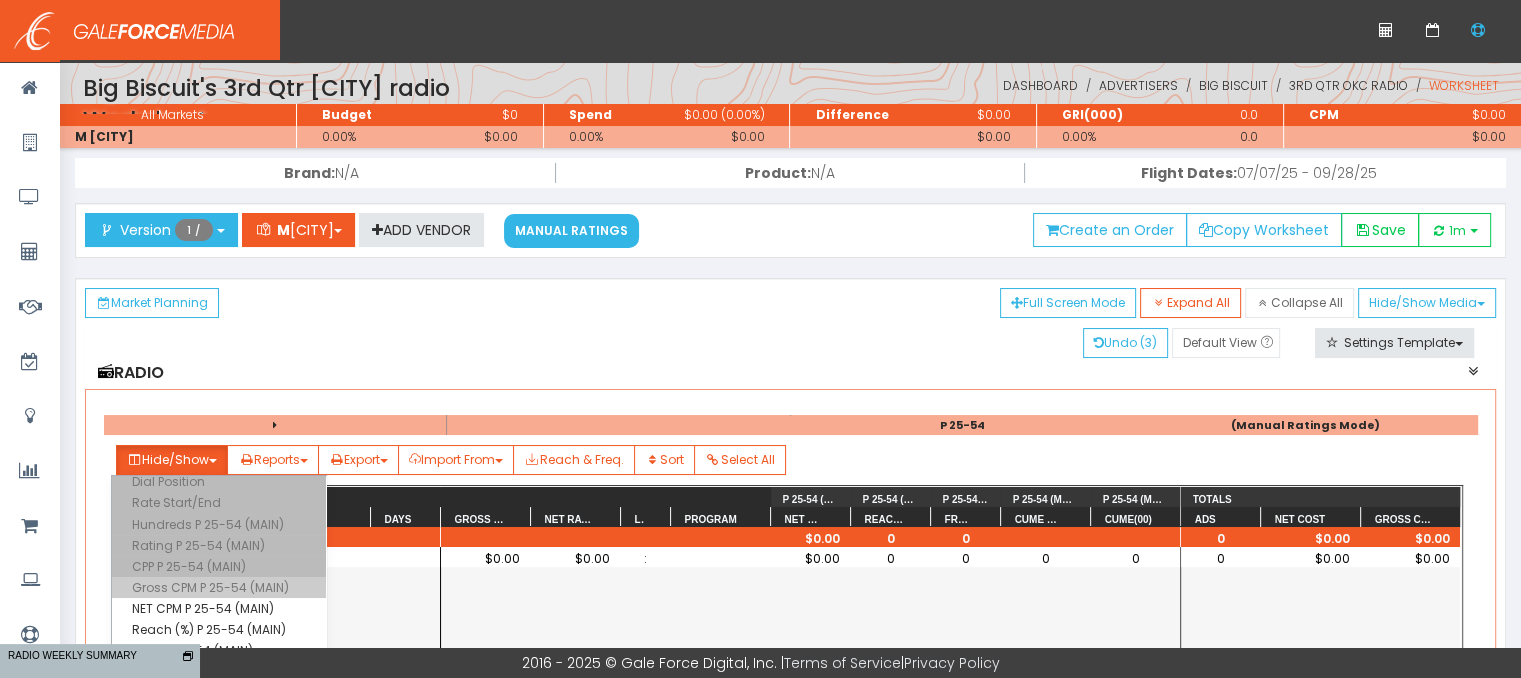 click on "Gross CPM P 25-54 (MAIN)" at bounding box center [219, 291] 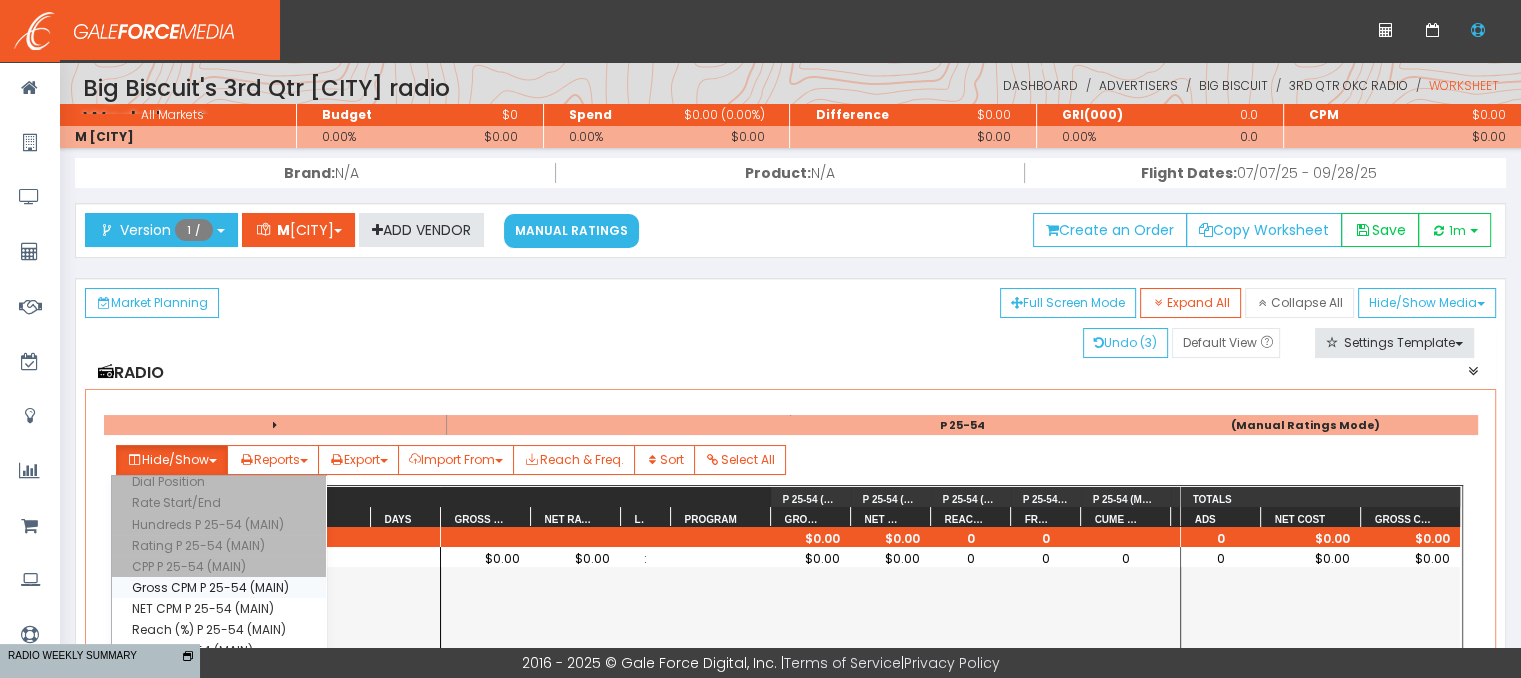 click on "Gross CPM P 25-54 (MAIN)" at bounding box center [219, 291] 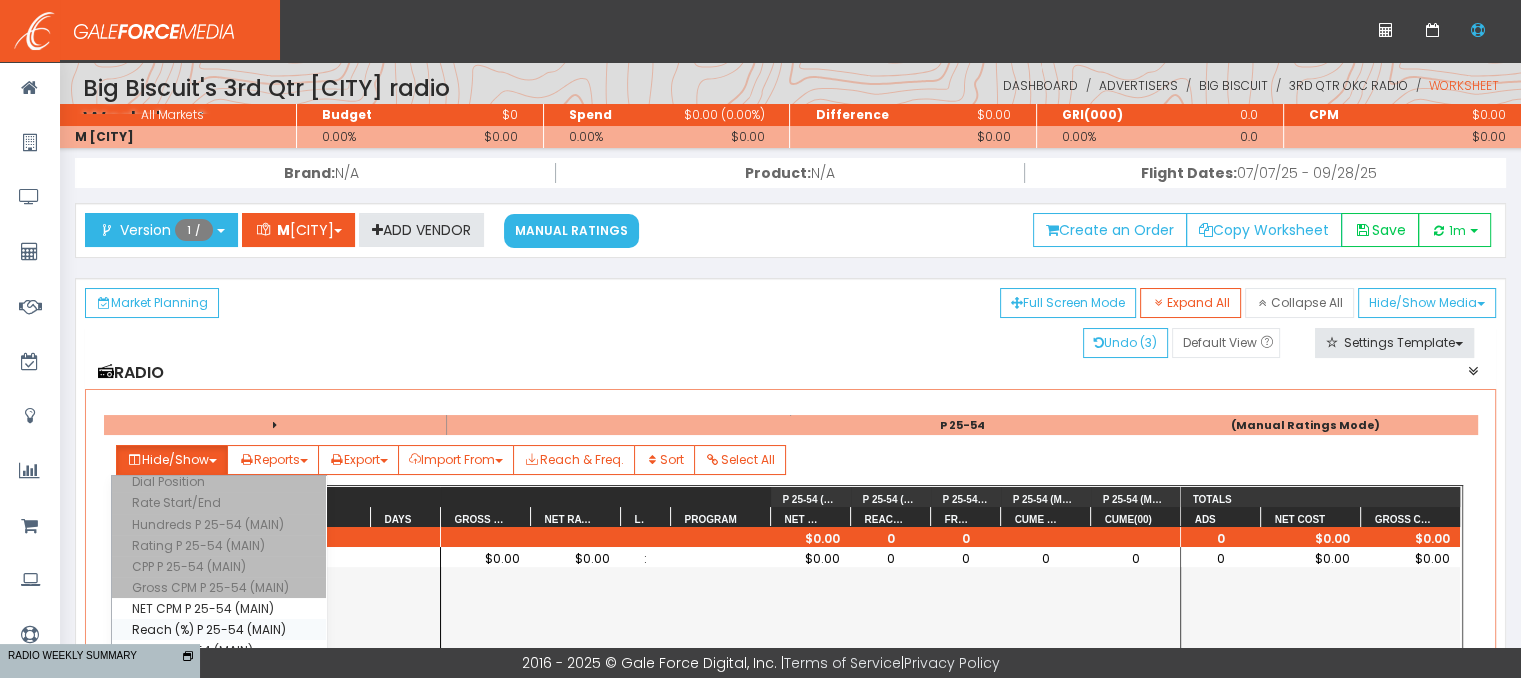 drag, startPoint x: 198, startPoint y: 604, endPoint x: 192, endPoint y: 621, distance: 18.027756 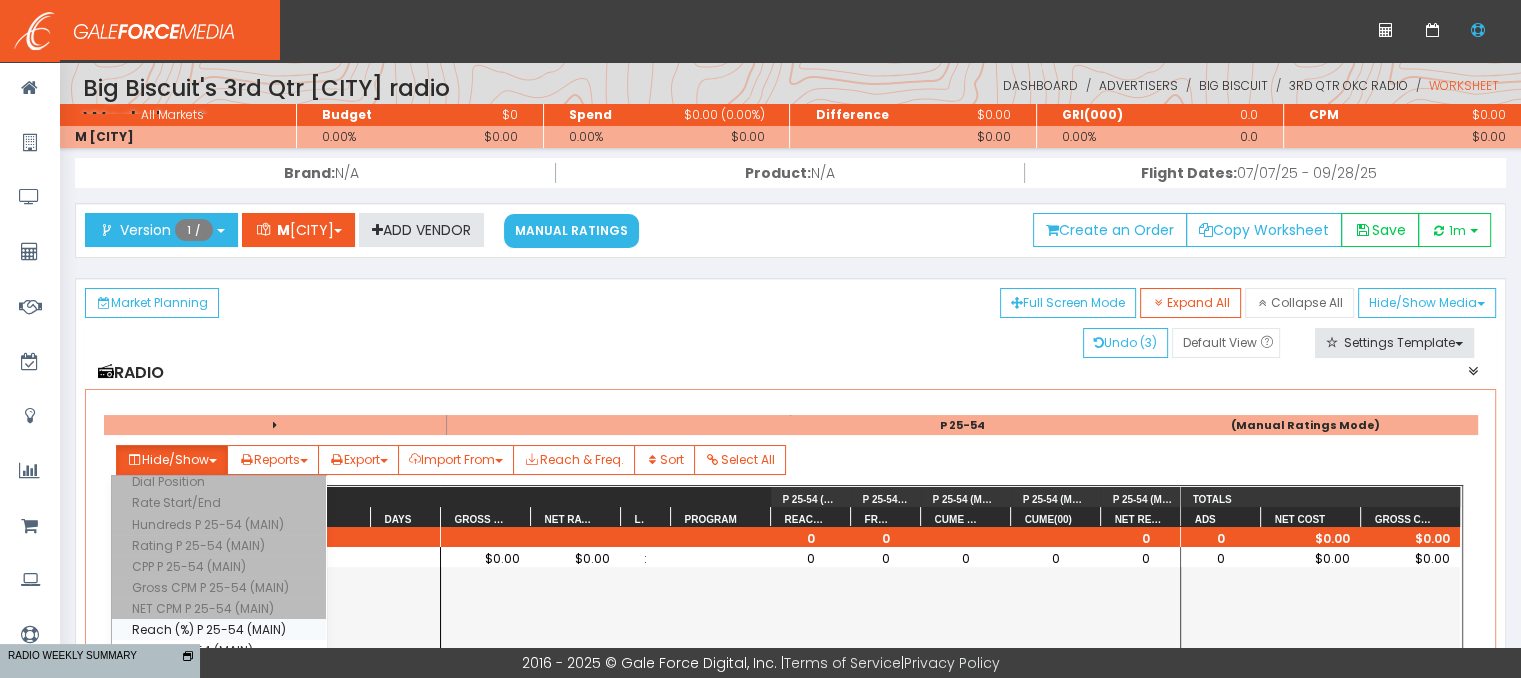 click on "Reach (%) P 25-54 (MAIN)" at bounding box center [219, 291] 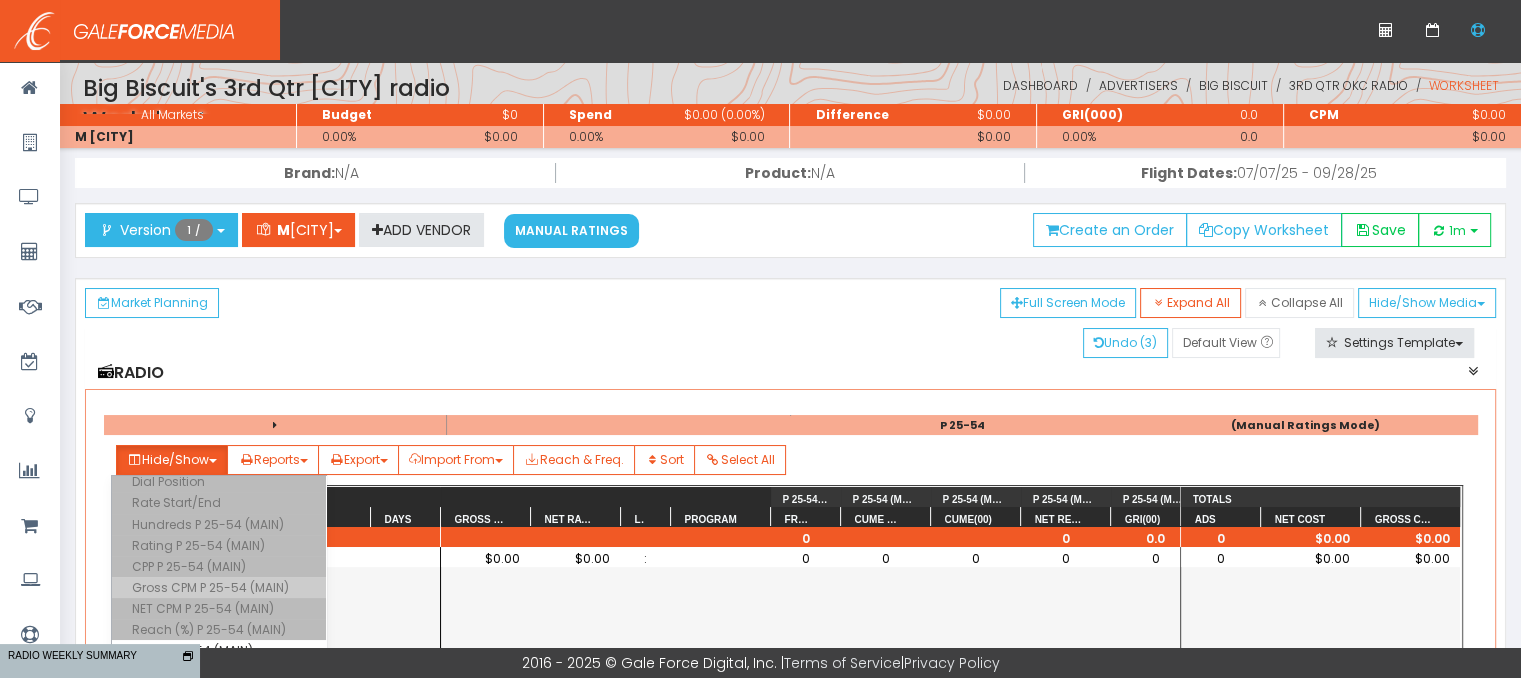 scroll, scrollTop: 300, scrollLeft: 0, axis: vertical 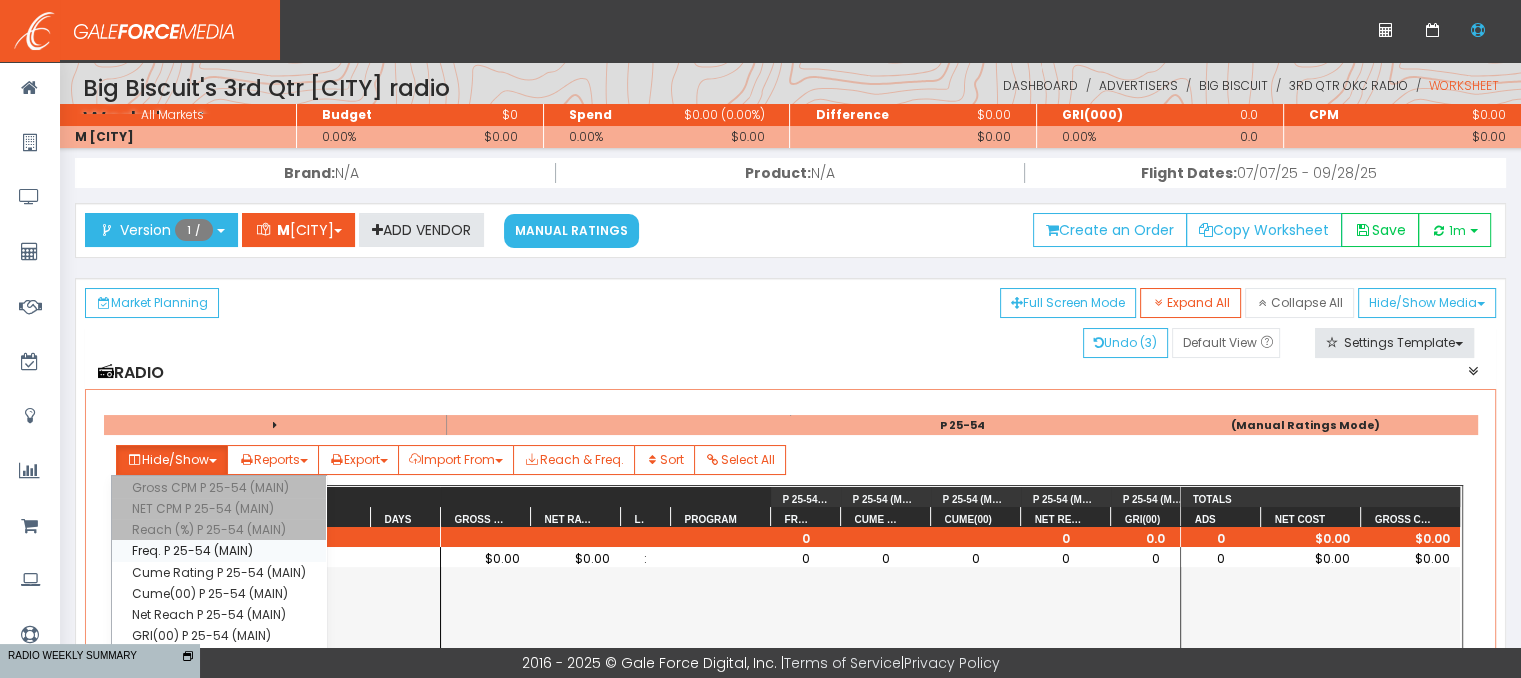 click on "Freq. P 25-54 (MAIN)" at bounding box center [219, 191] 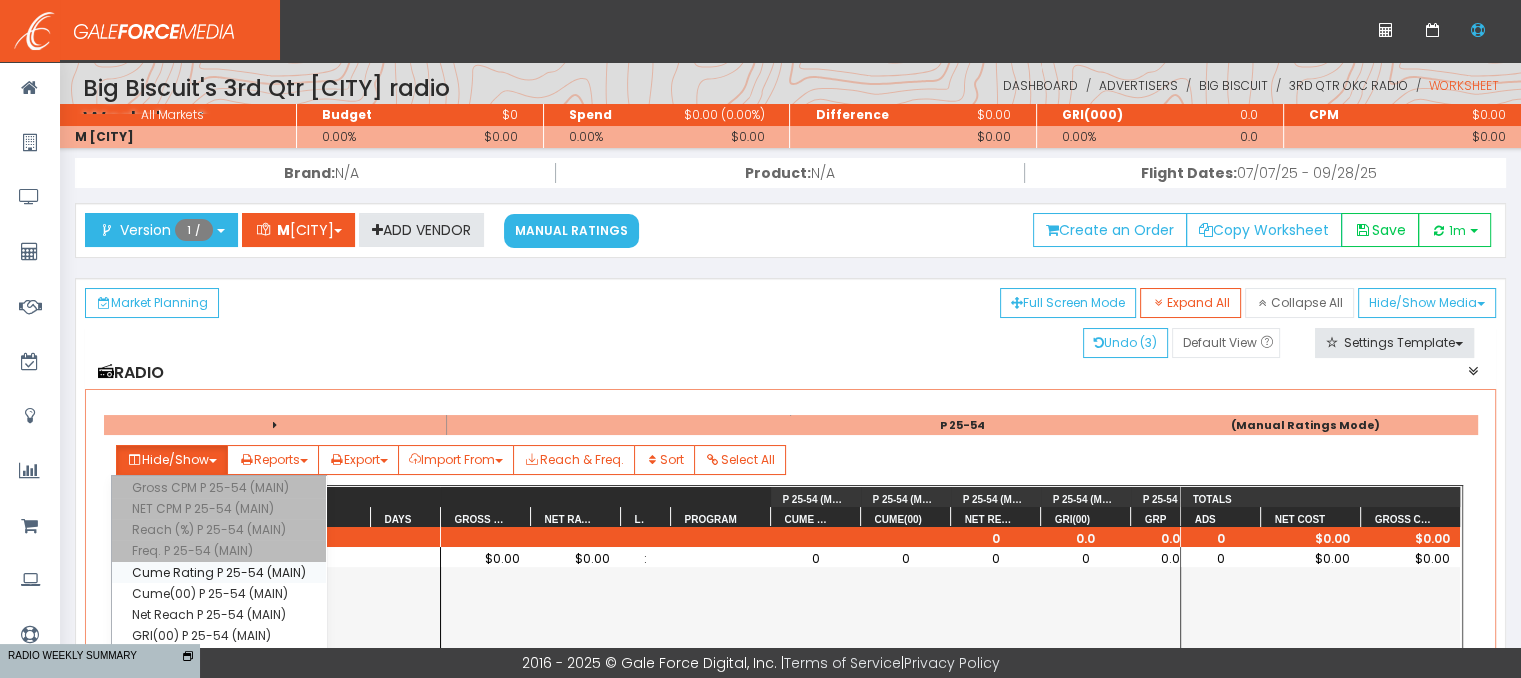 click on "Cume Rating P 25-54 (MAIN)" at bounding box center (219, 191) 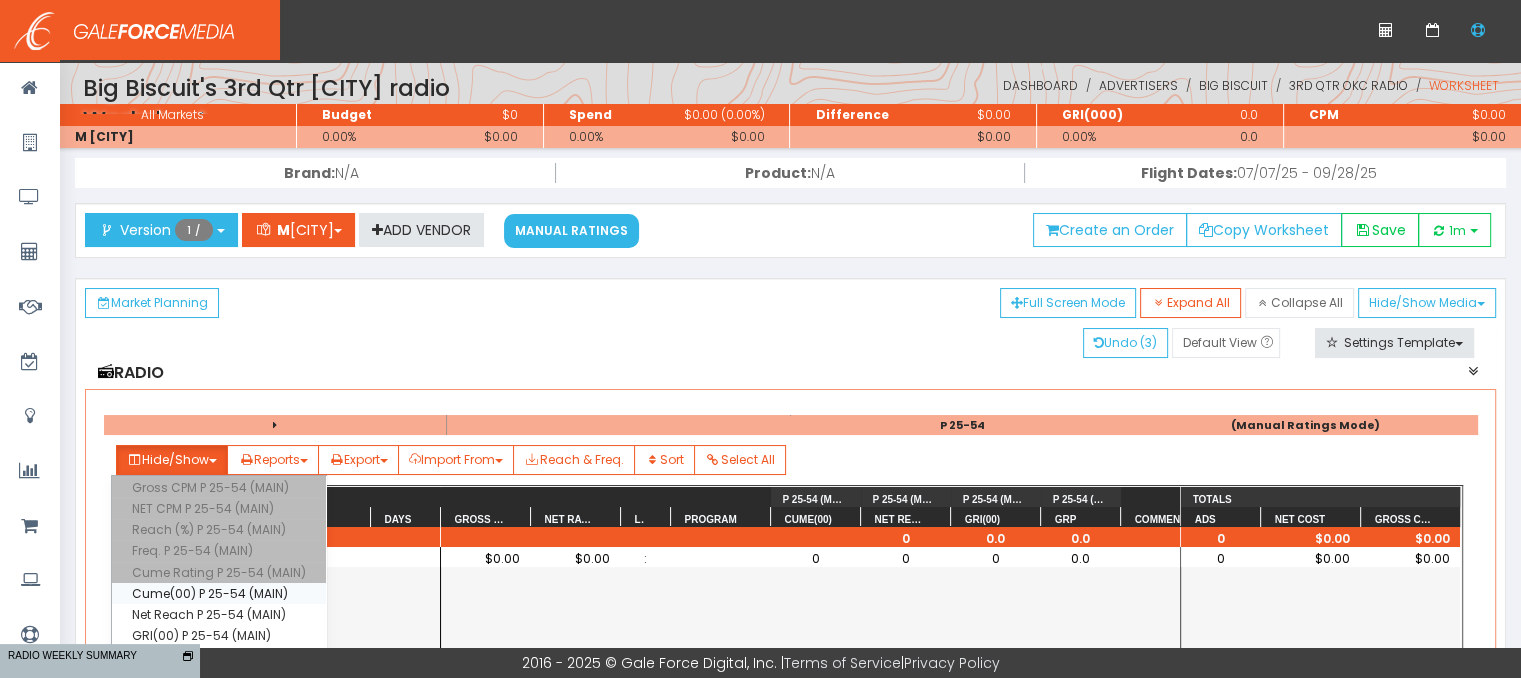 click on "Cume(00) P 25-54 (MAIN)" at bounding box center (219, 191) 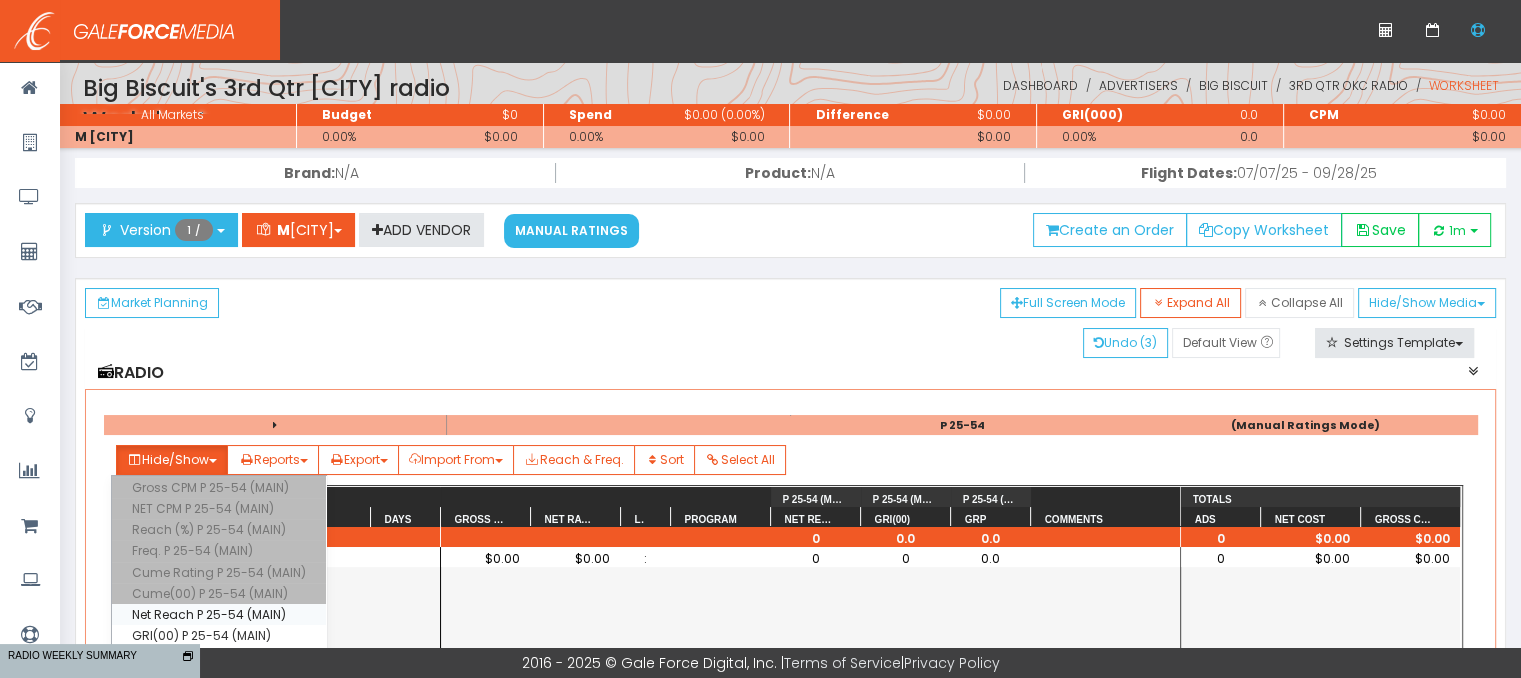 click on "Net Reach P 25-54 (MAIN)" at bounding box center [219, 191] 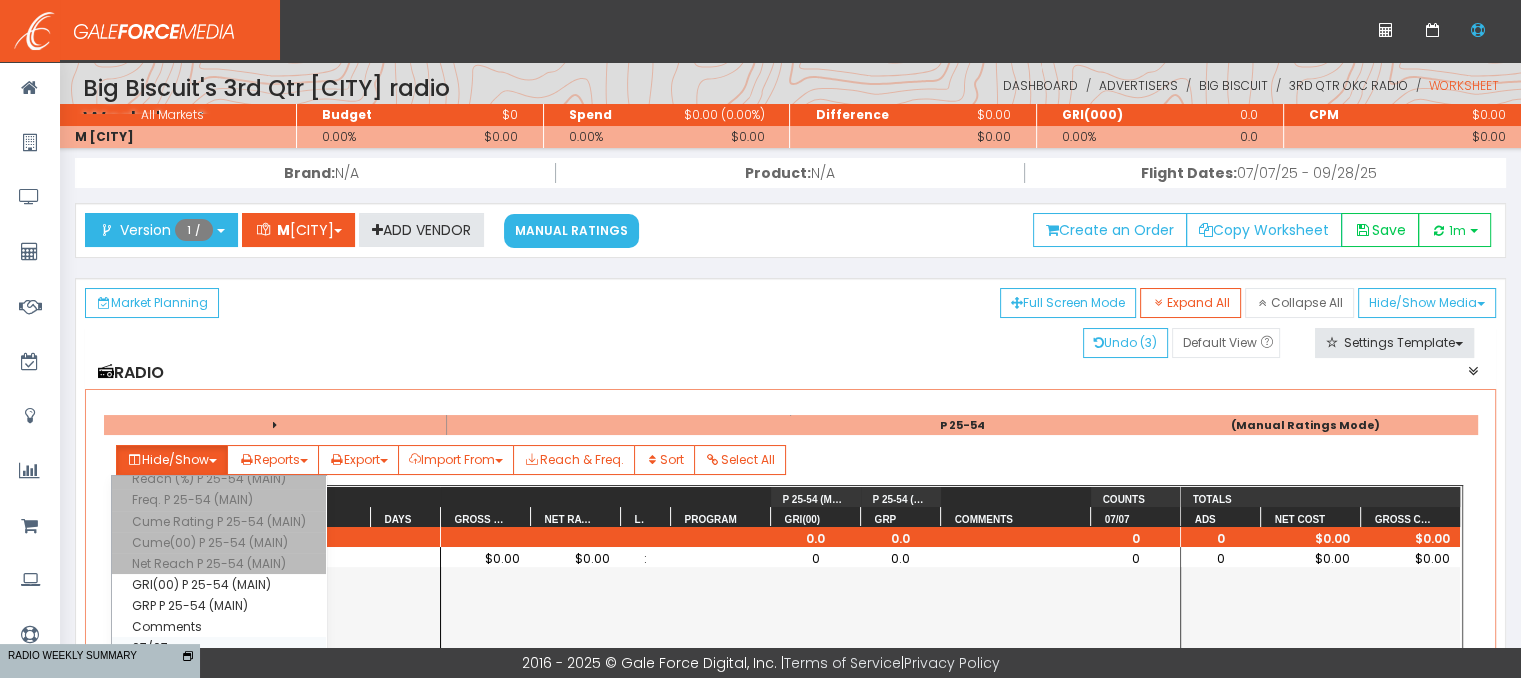 scroll, scrollTop: 400, scrollLeft: 0, axis: vertical 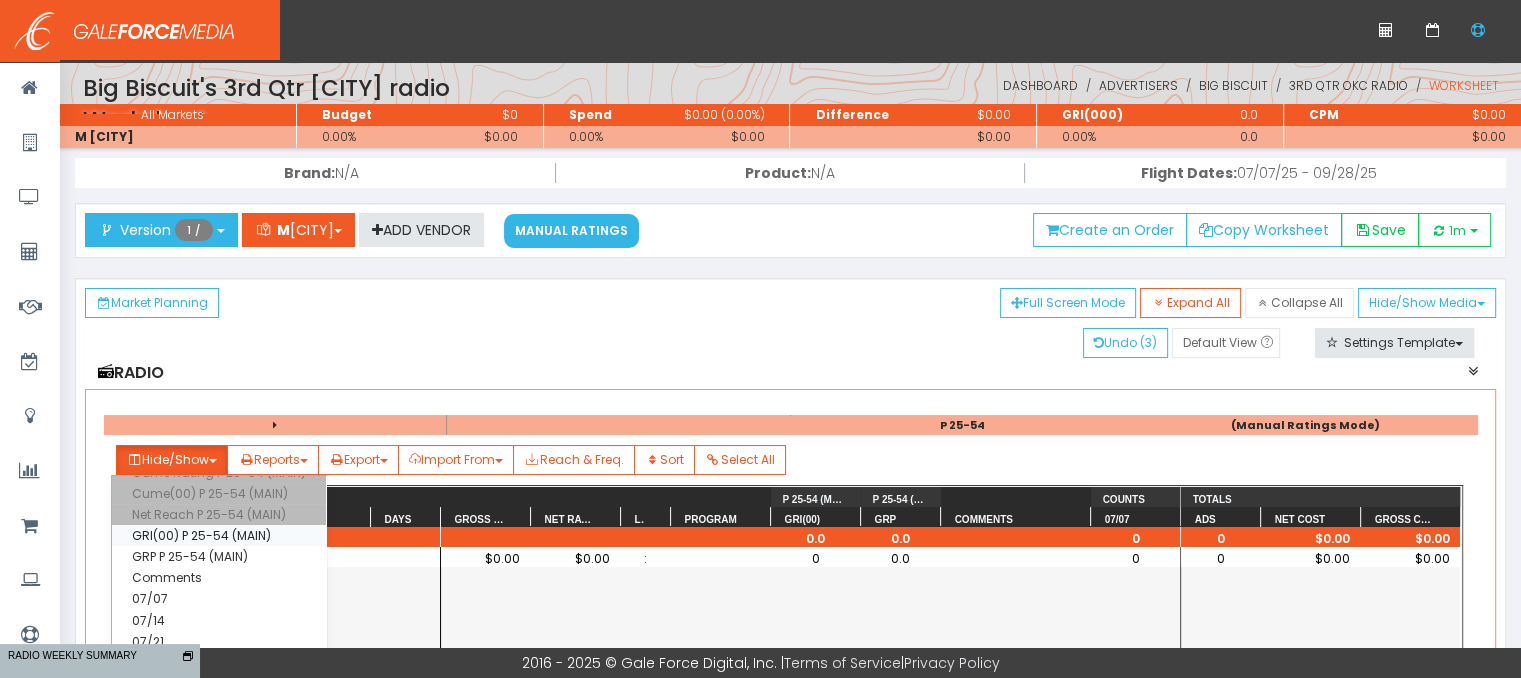 click on "GRI(00) P 25-54 (MAIN)" at bounding box center (219, 91) 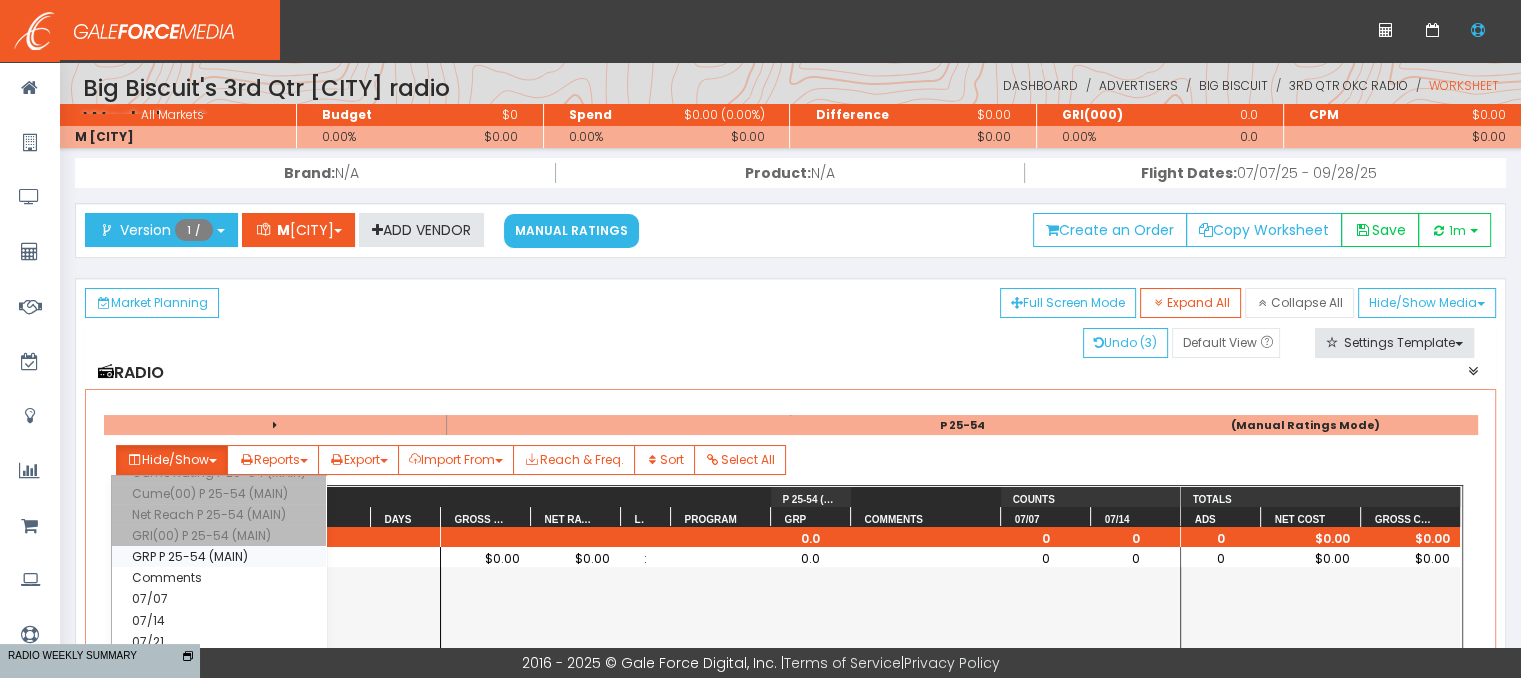 click on "GRP P 25-54 (MAIN)" at bounding box center (219, 91) 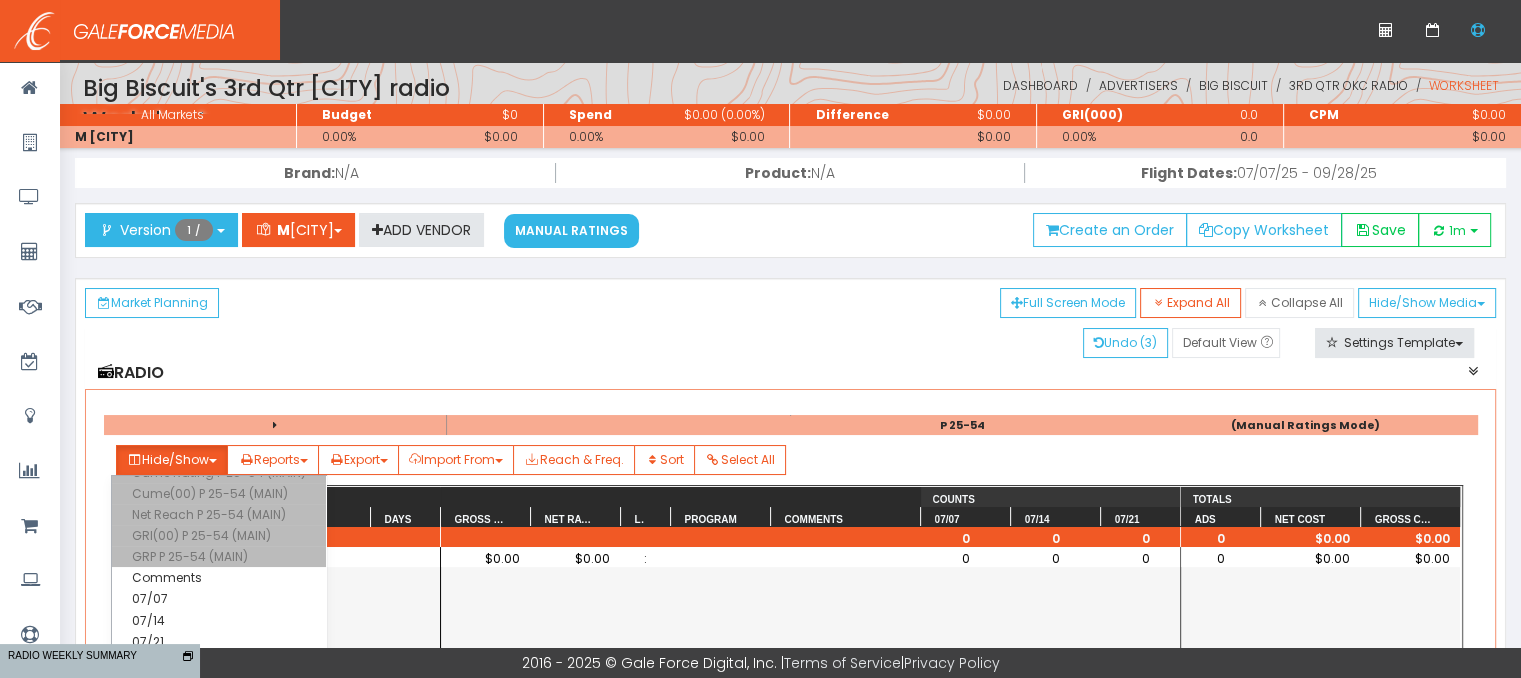 click on "$0.00 $0.00 : 0 0 0" at bounding box center [810, 742] 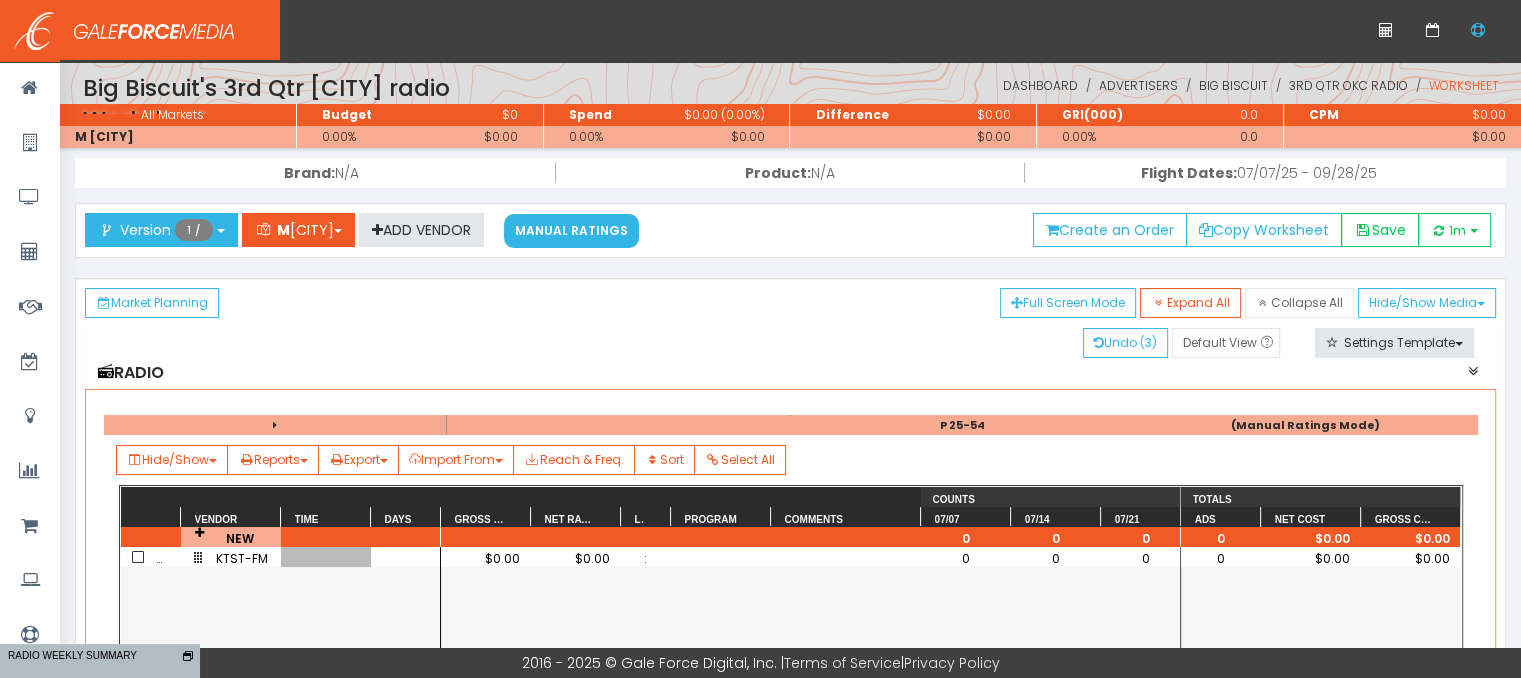 drag, startPoint x: 313, startPoint y: 546, endPoint x: 326, endPoint y: 557, distance: 17.029387 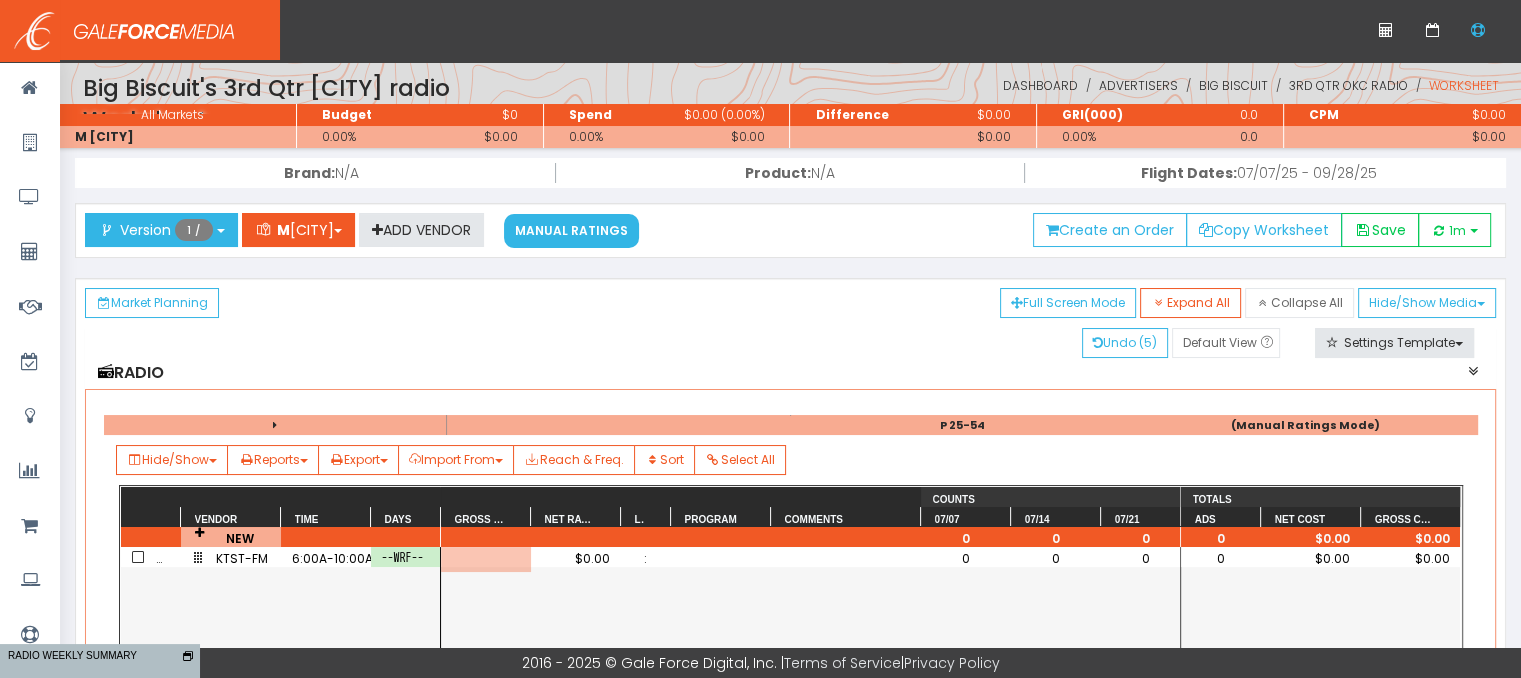 scroll, scrollTop: 0, scrollLeft: 67, axis: horizontal 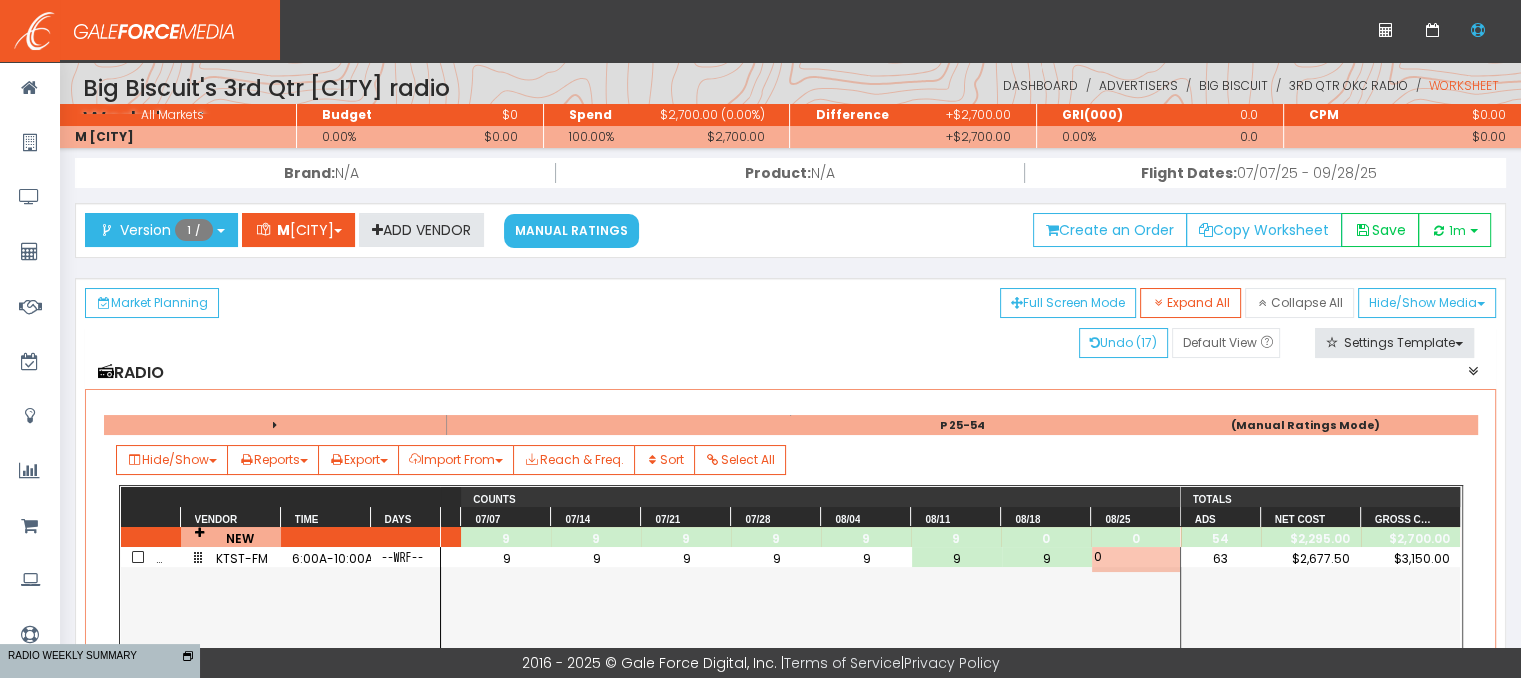 type on "9" 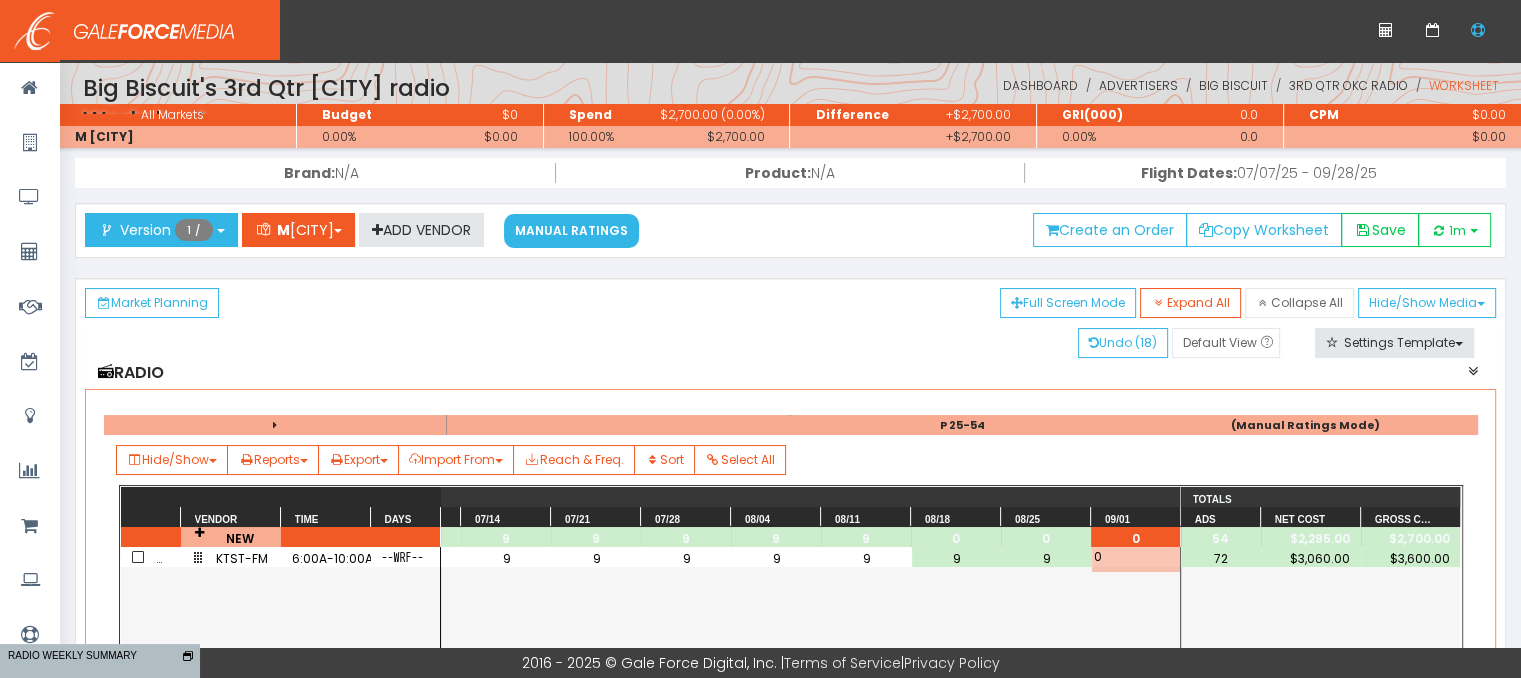 type on "9" 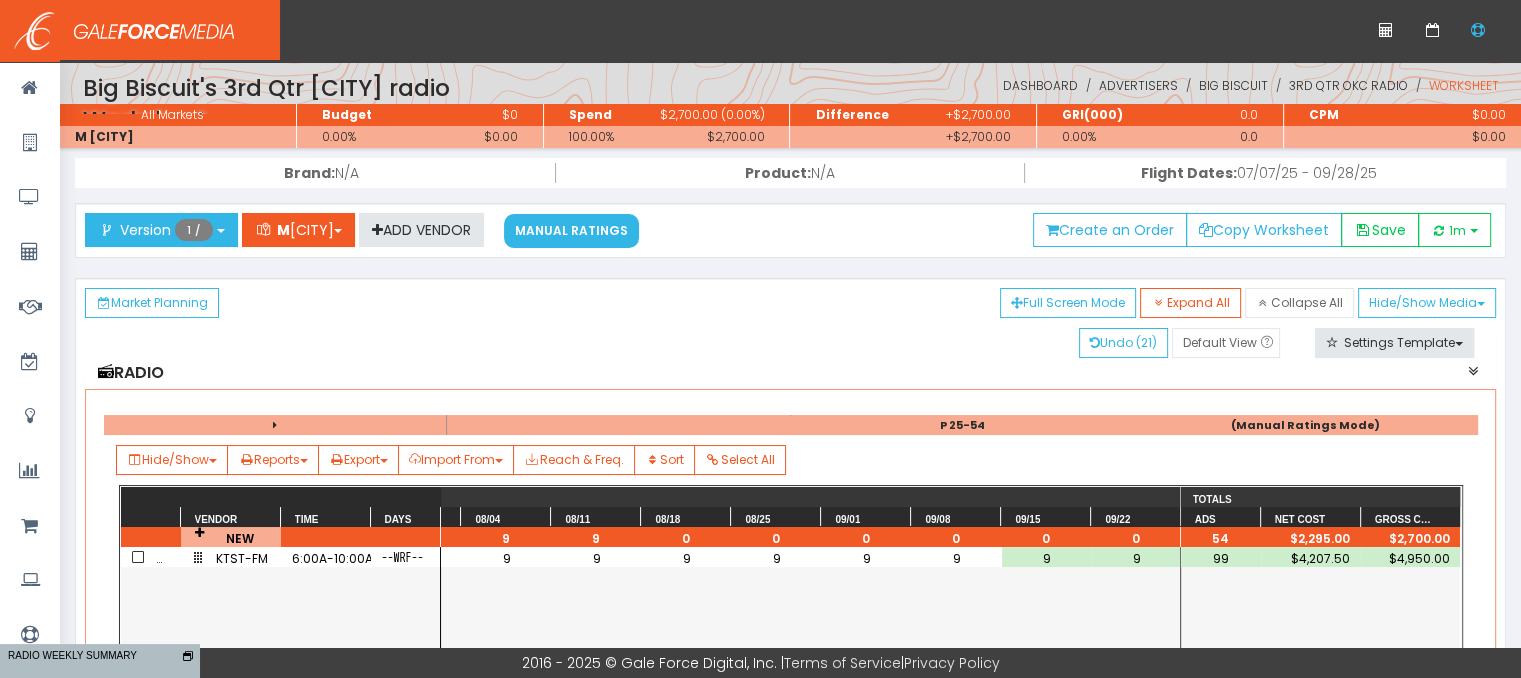 scroll, scrollTop: 0, scrollLeft: 819, axis: horizontal 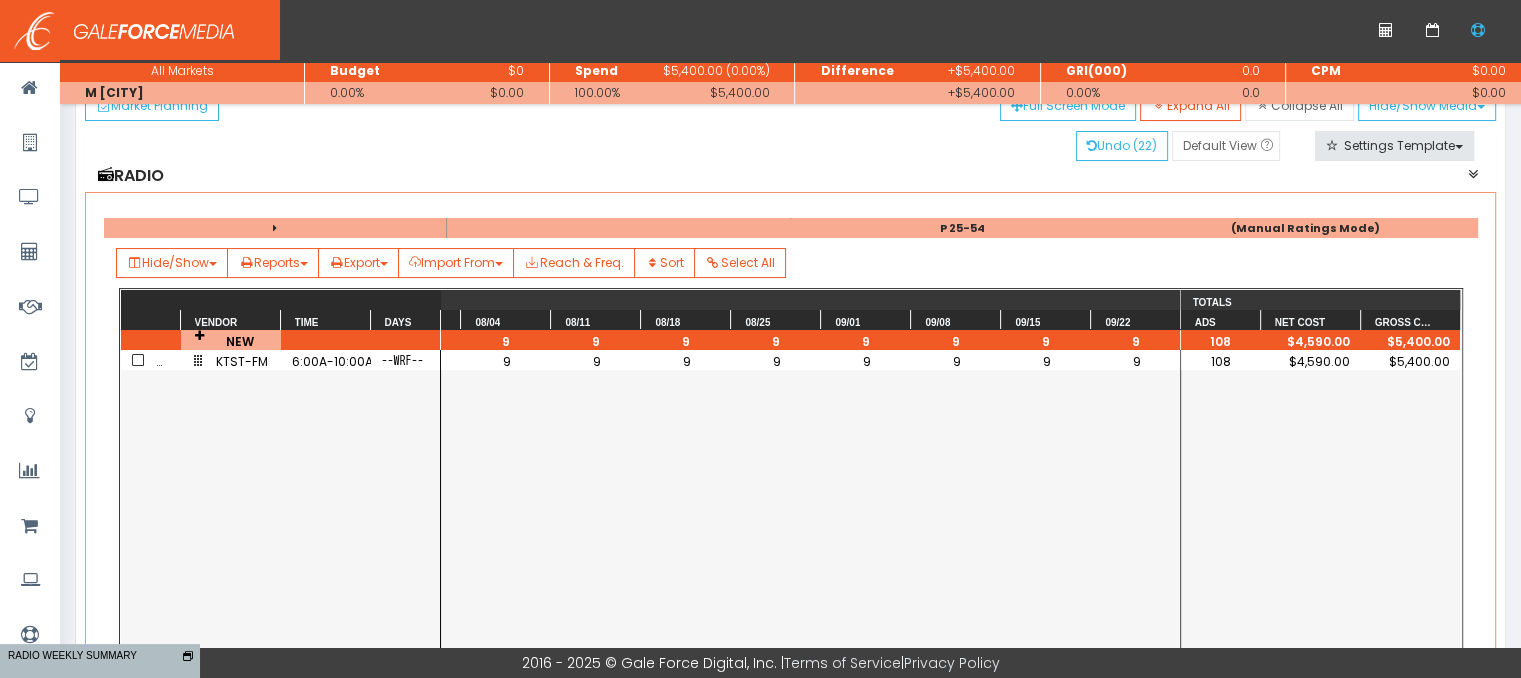 click at bounding box center (138, 360) 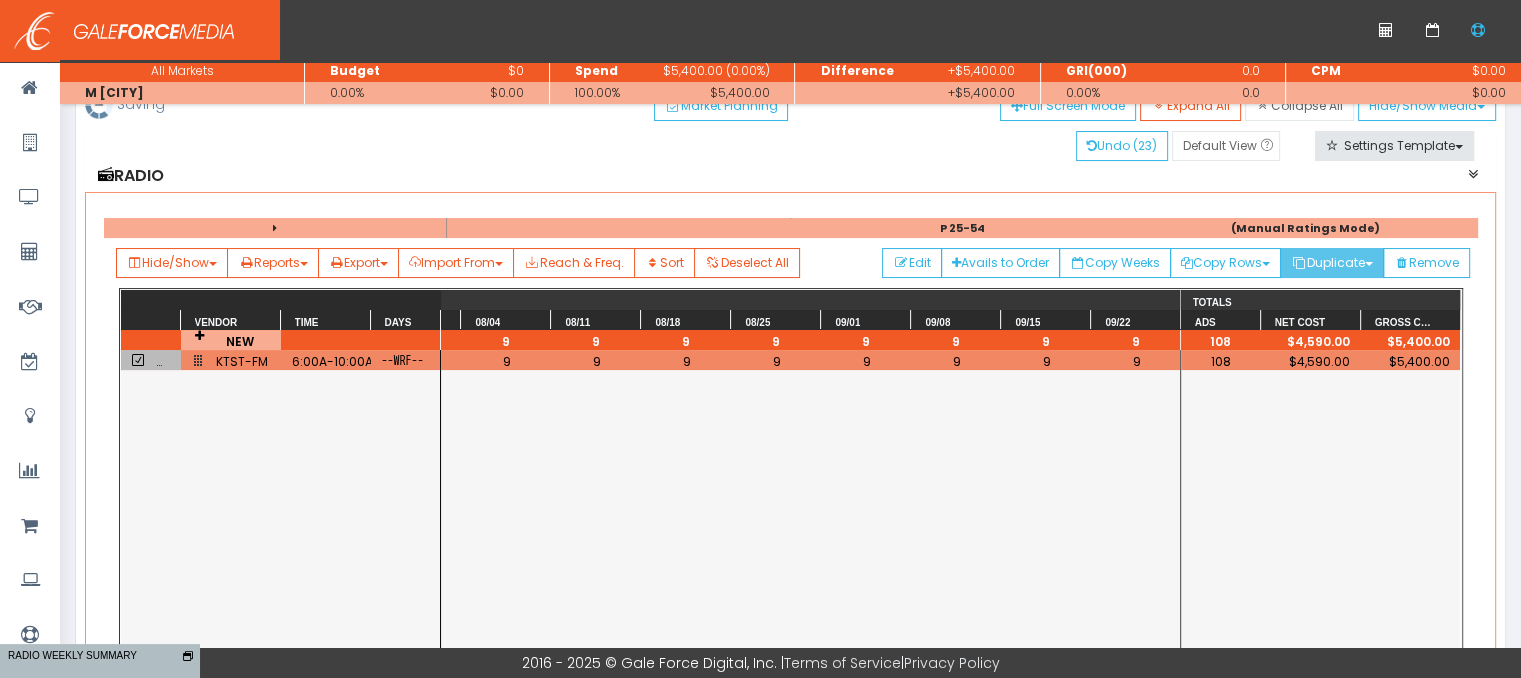 click on "Duplicate" at bounding box center (1225, 263) 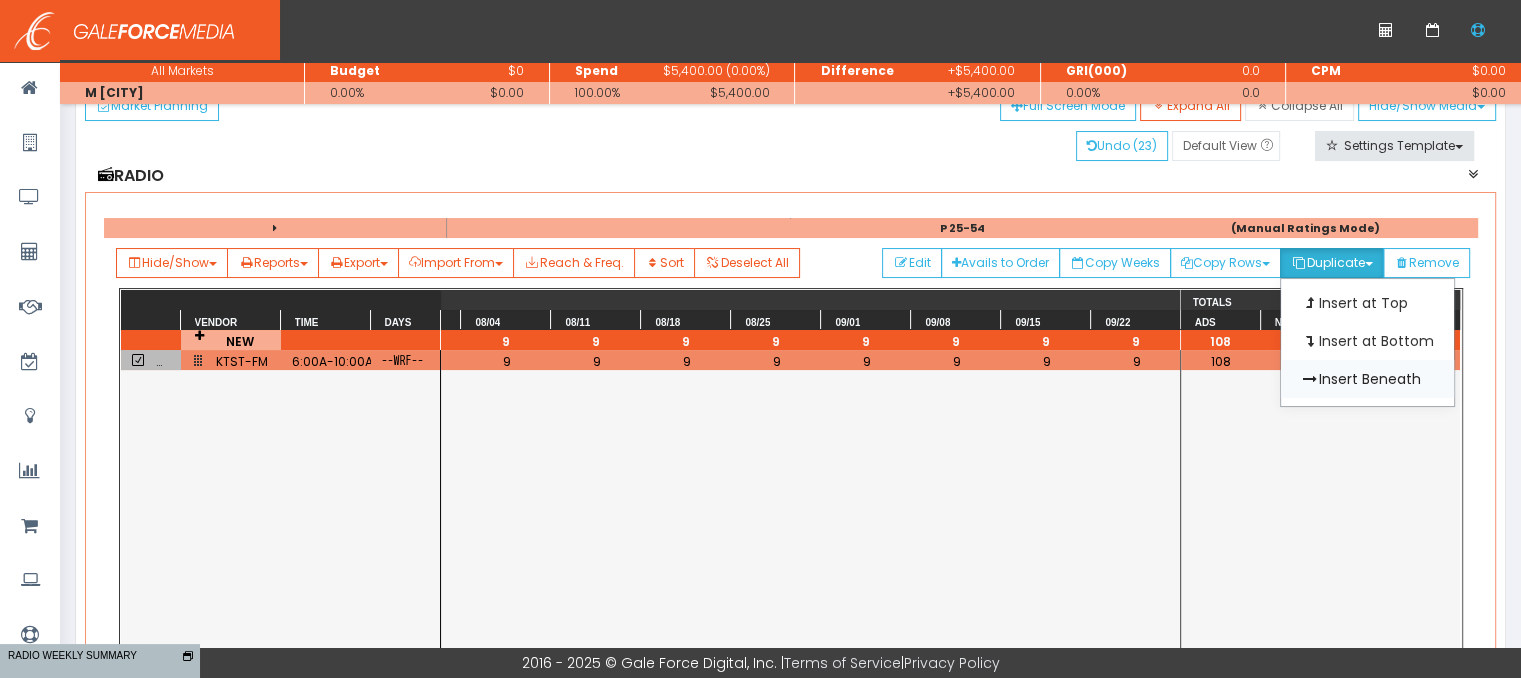 click on "Insert Beneath" at bounding box center [1367, 303] 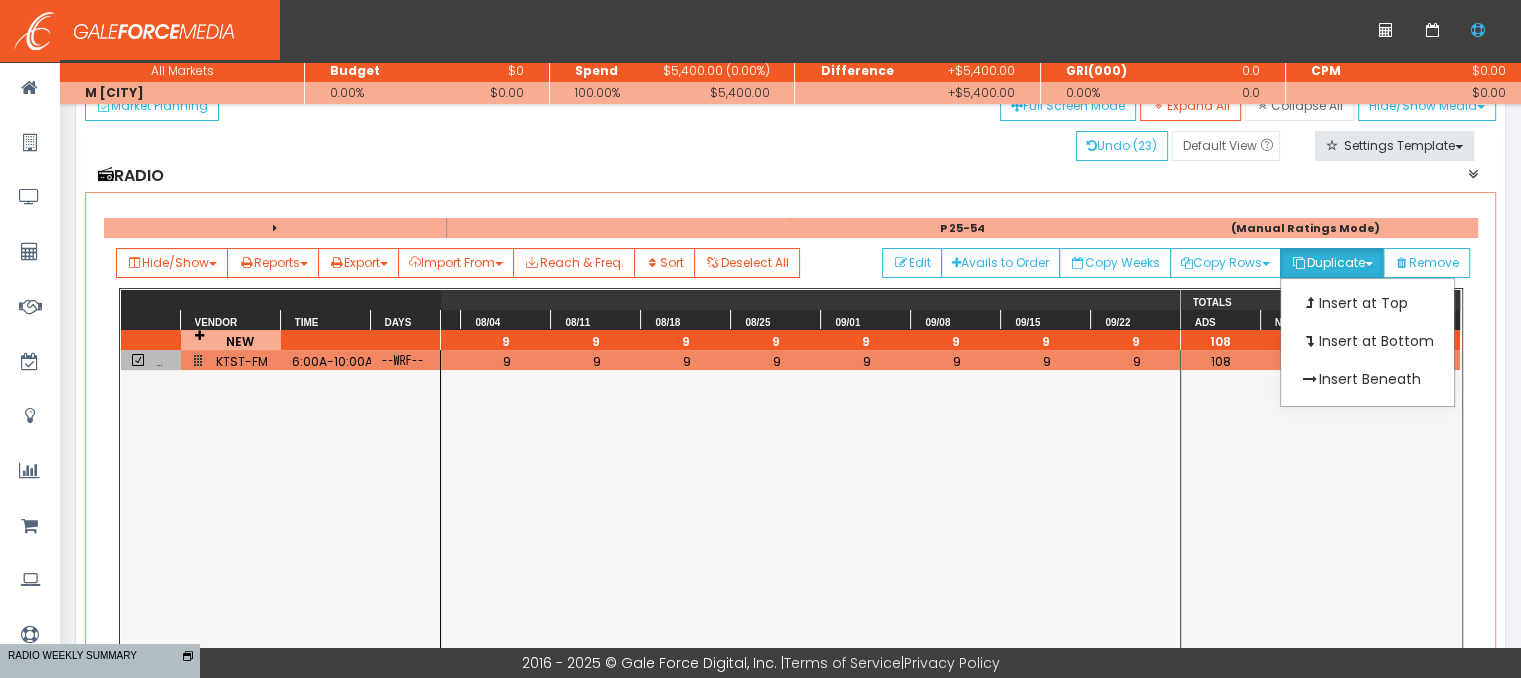 scroll, scrollTop: 0, scrollLeft: 0, axis: both 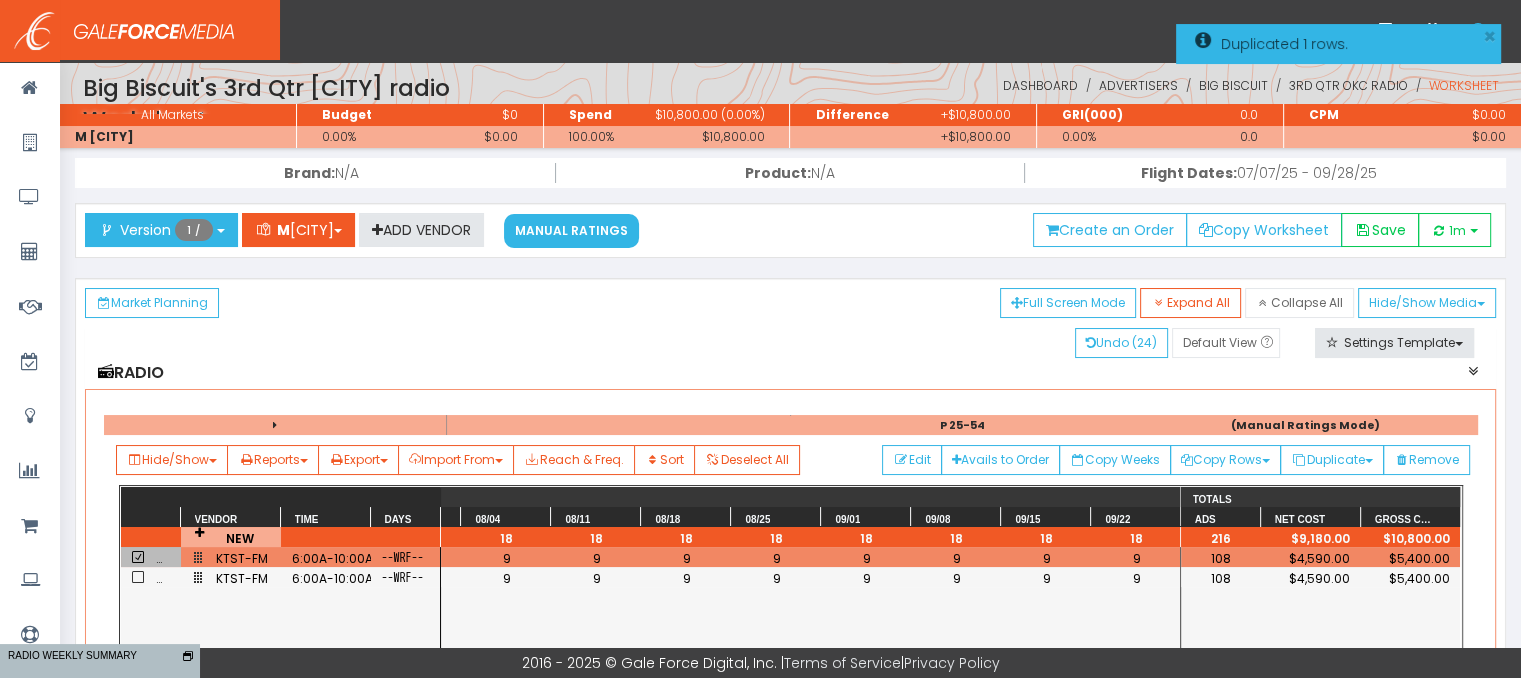 click at bounding box center [138, 557] 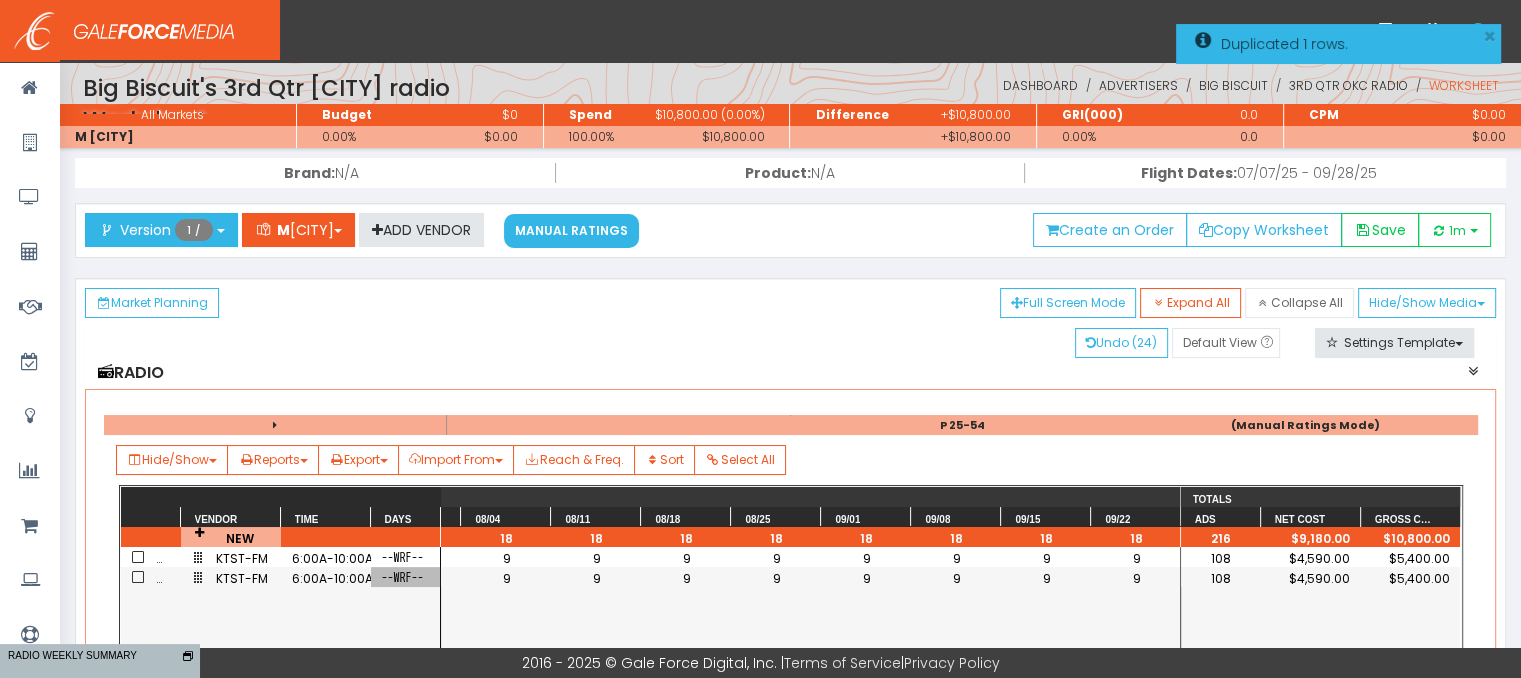 click on "--WRF--" at bounding box center [406, 578] 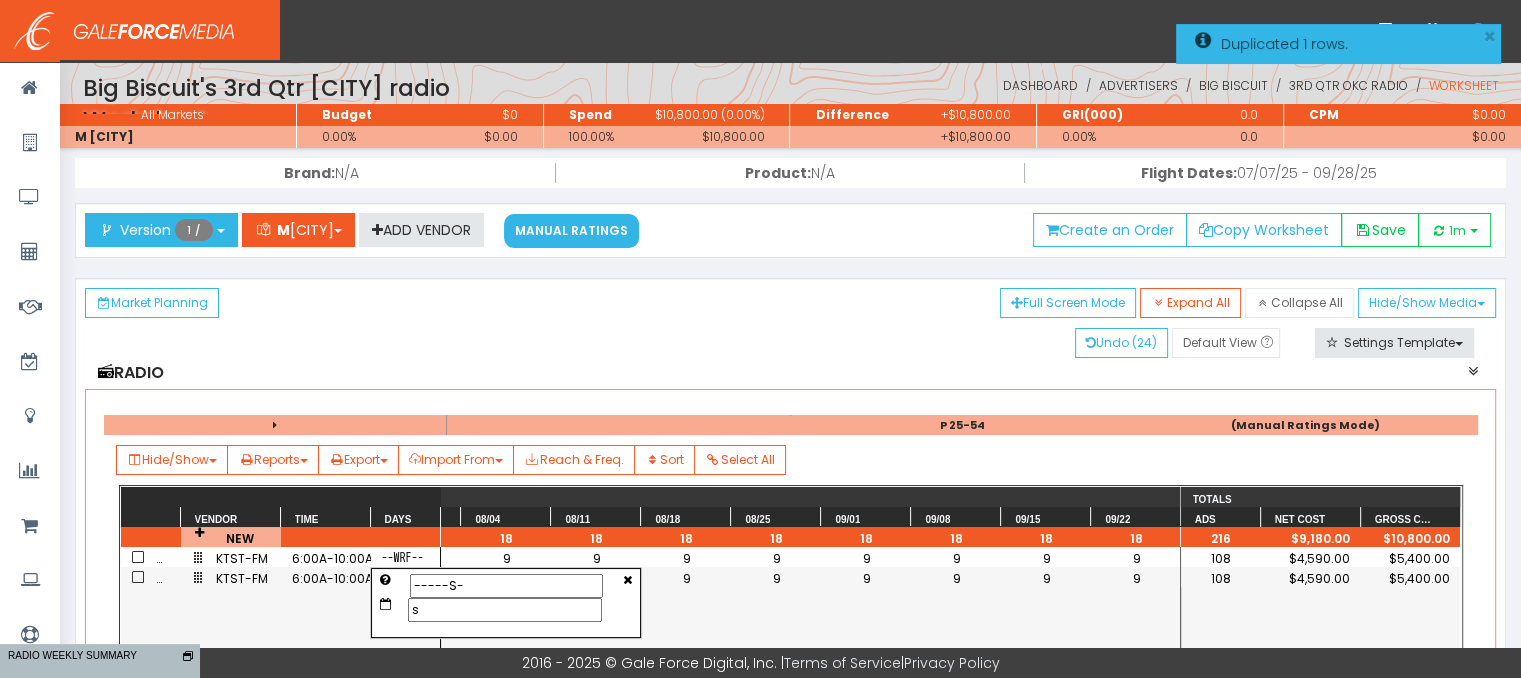 scroll, scrollTop: 0, scrollLeft: 0, axis: both 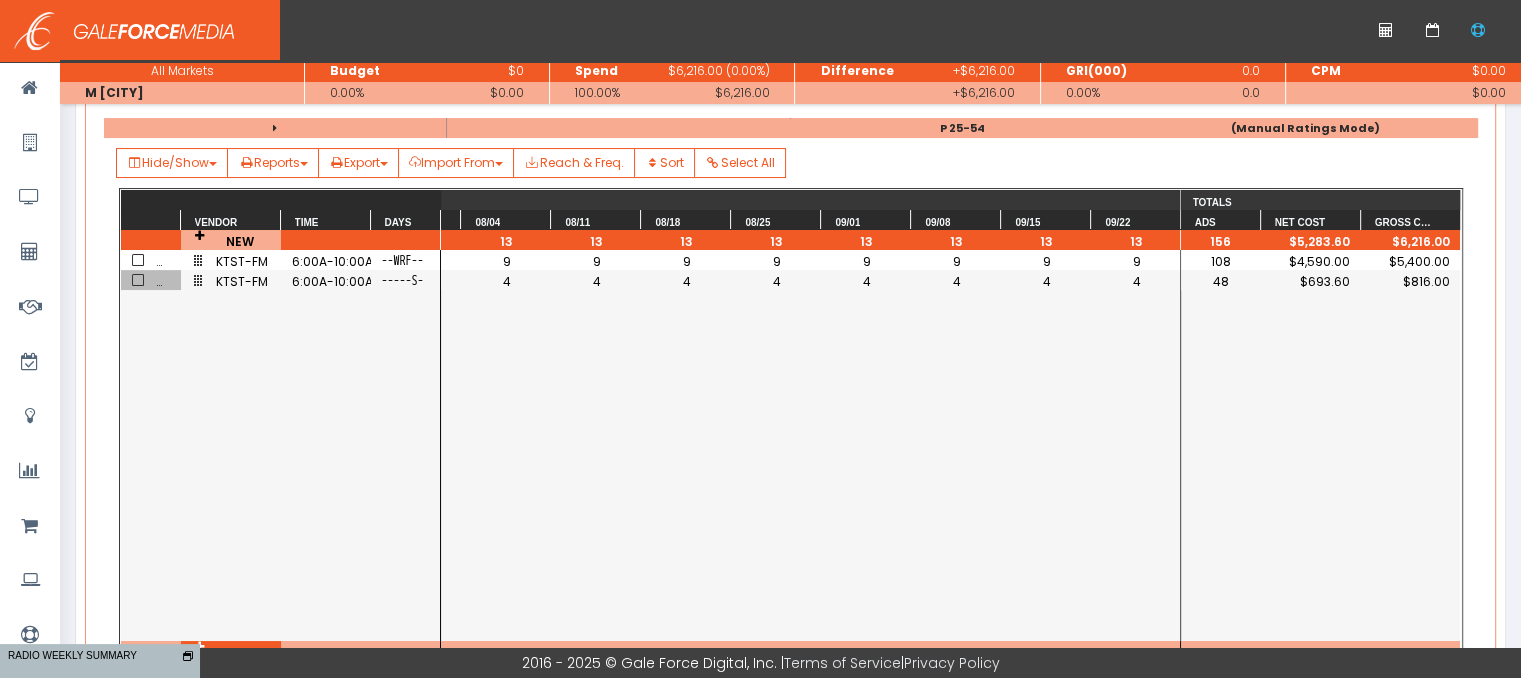 click at bounding box center (138, 280) 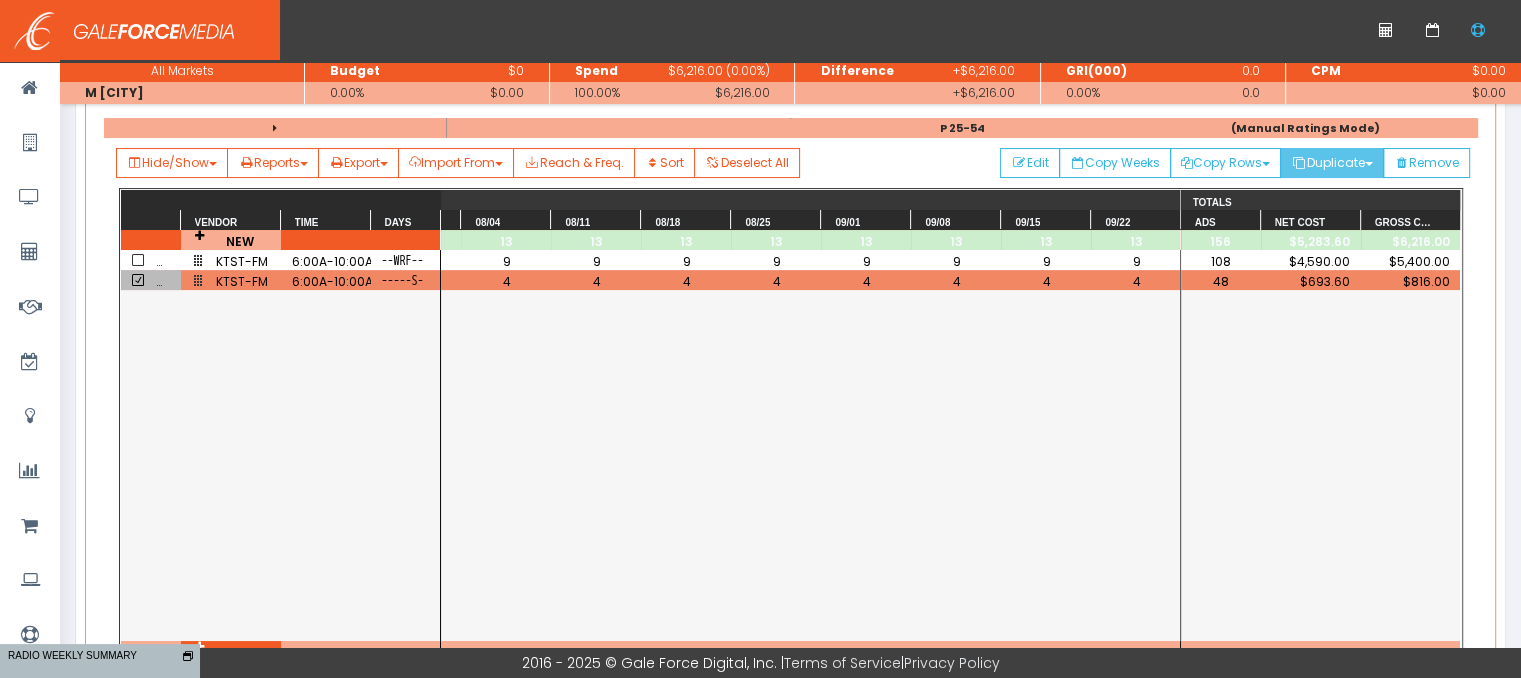 click on "Duplicate" at bounding box center (1225, 163) 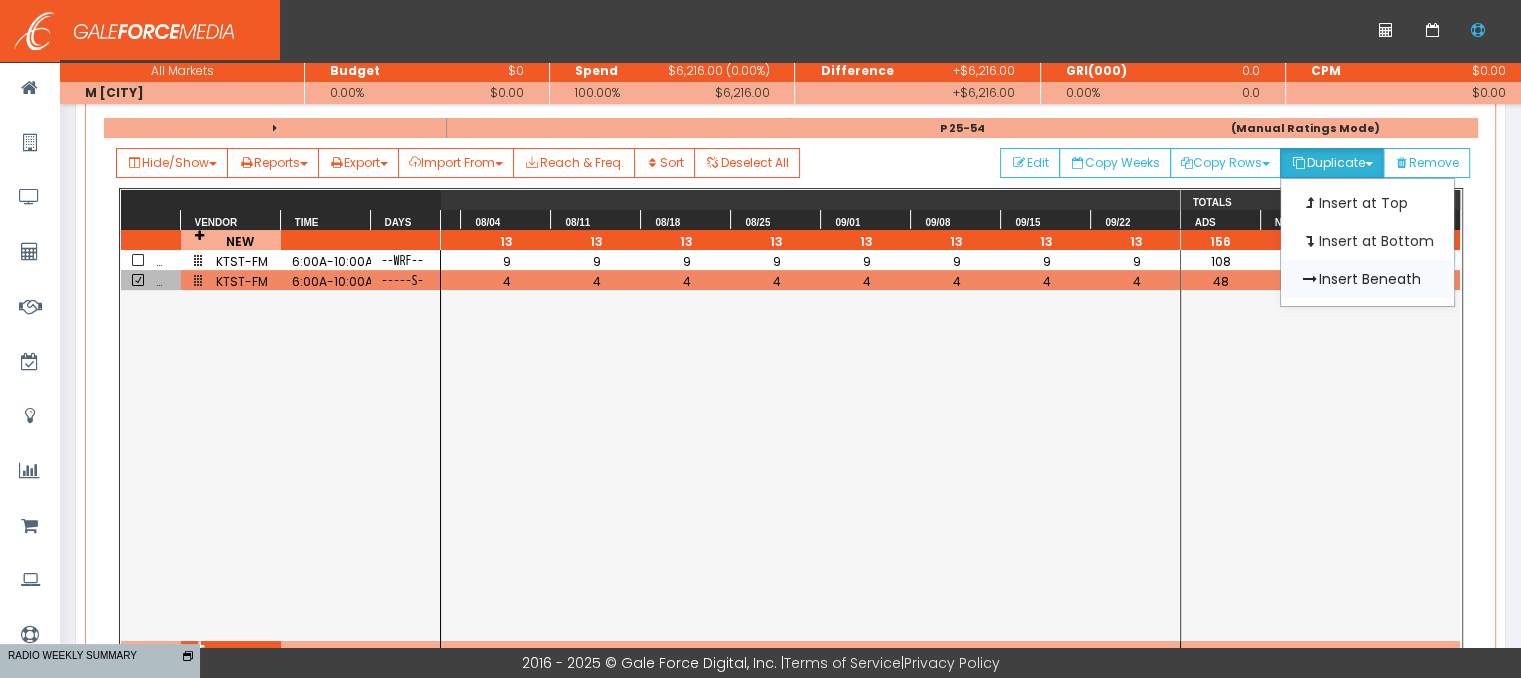 click on "Insert Beneath" at bounding box center (1367, 203) 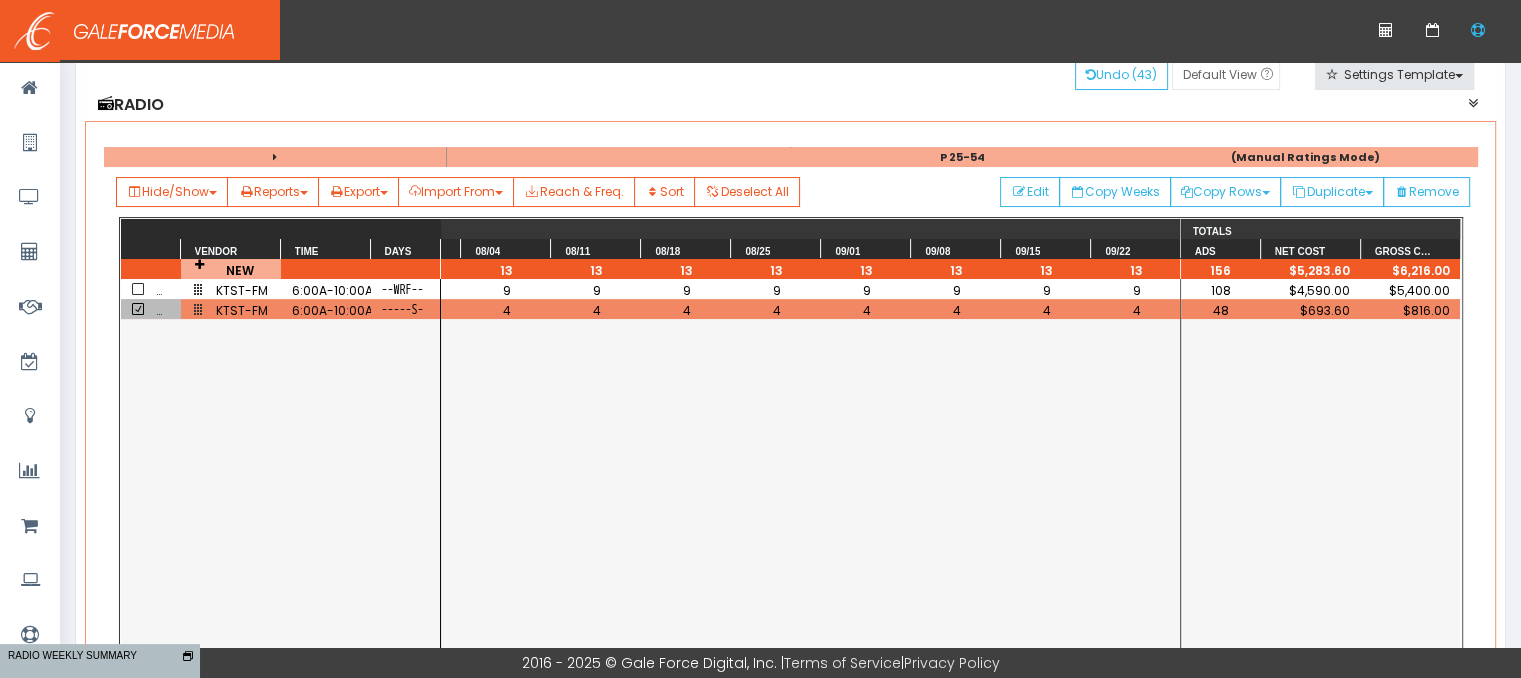 scroll, scrollTop: 0, scrollLeft: 0, axis: both 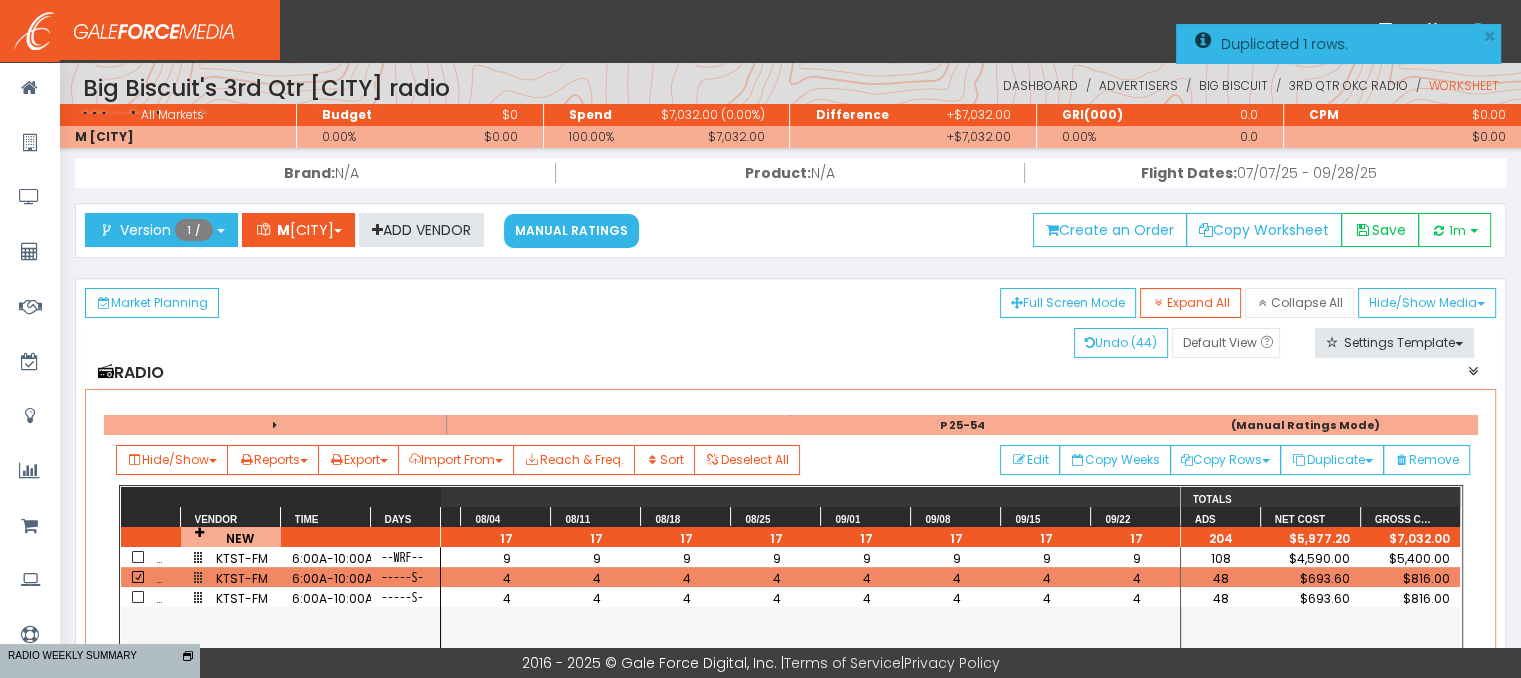 click at bounding box center (138, 577) 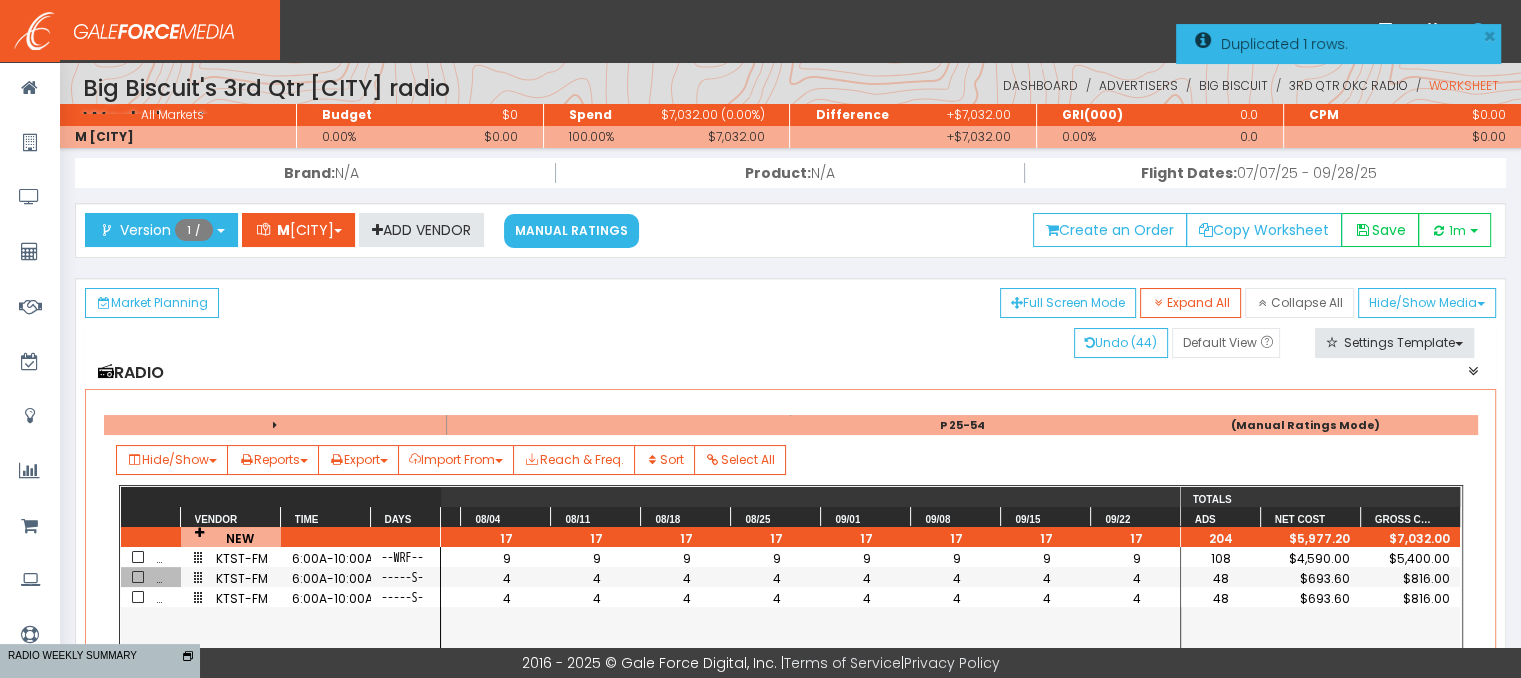 click on "6:00A-10:00A" at bounding box center (326, 598) 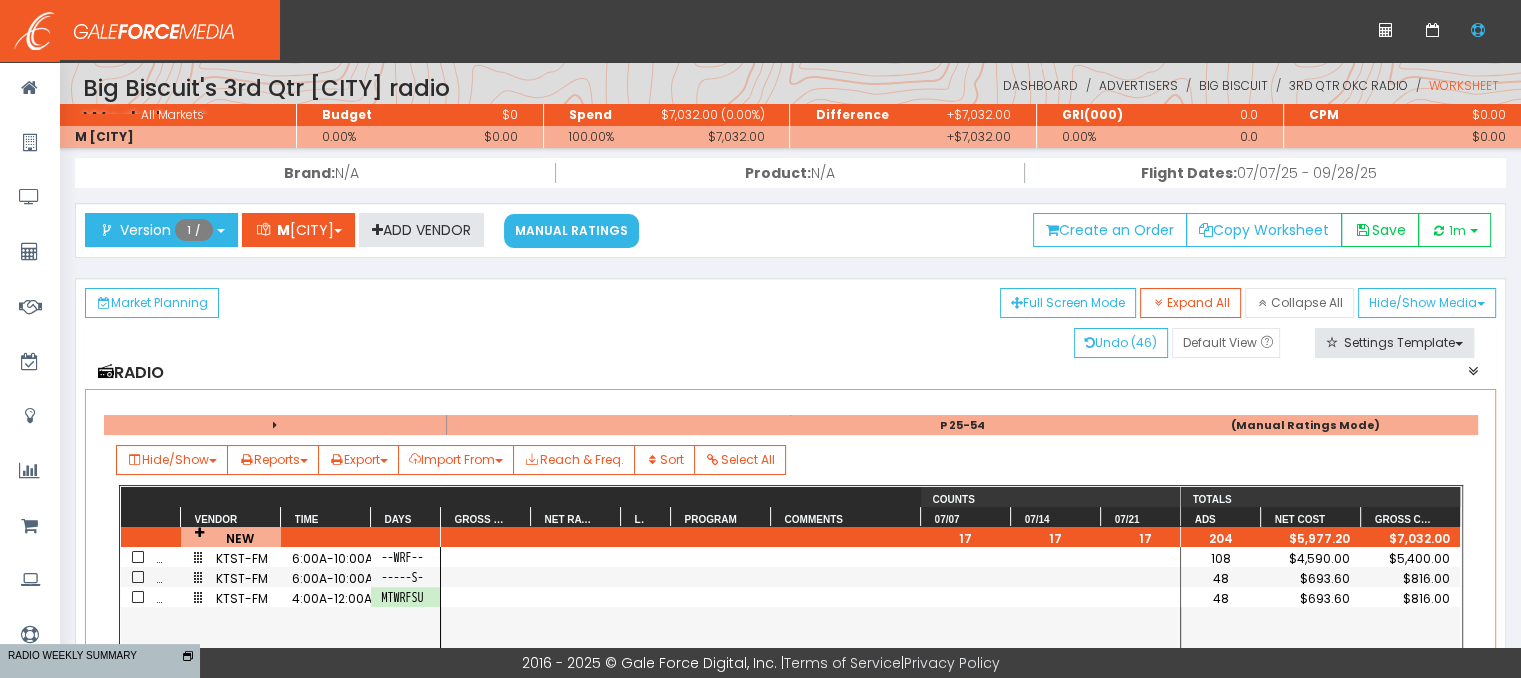 scroll, scrollTop: 0, scrollLeft: 0, axis: both 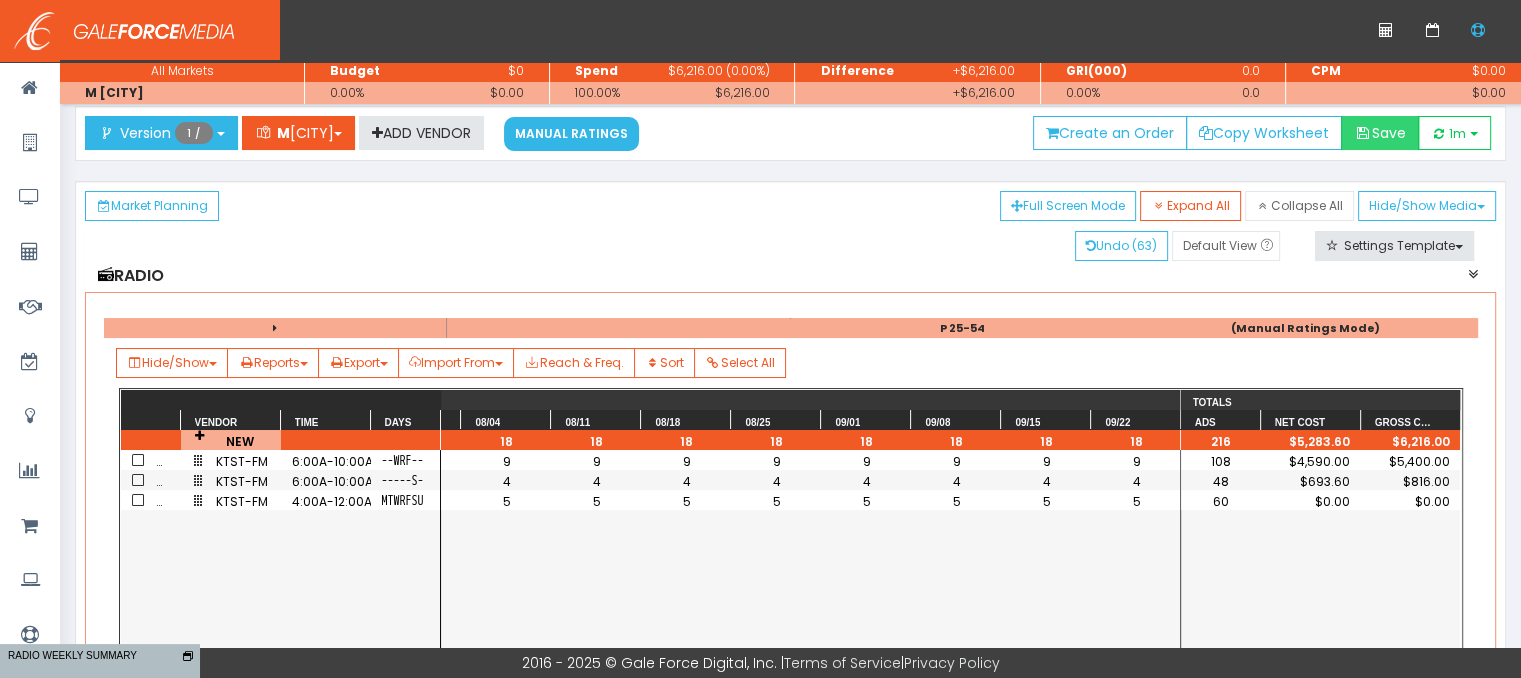 click on "Save" at bounding box center [1380, 133] 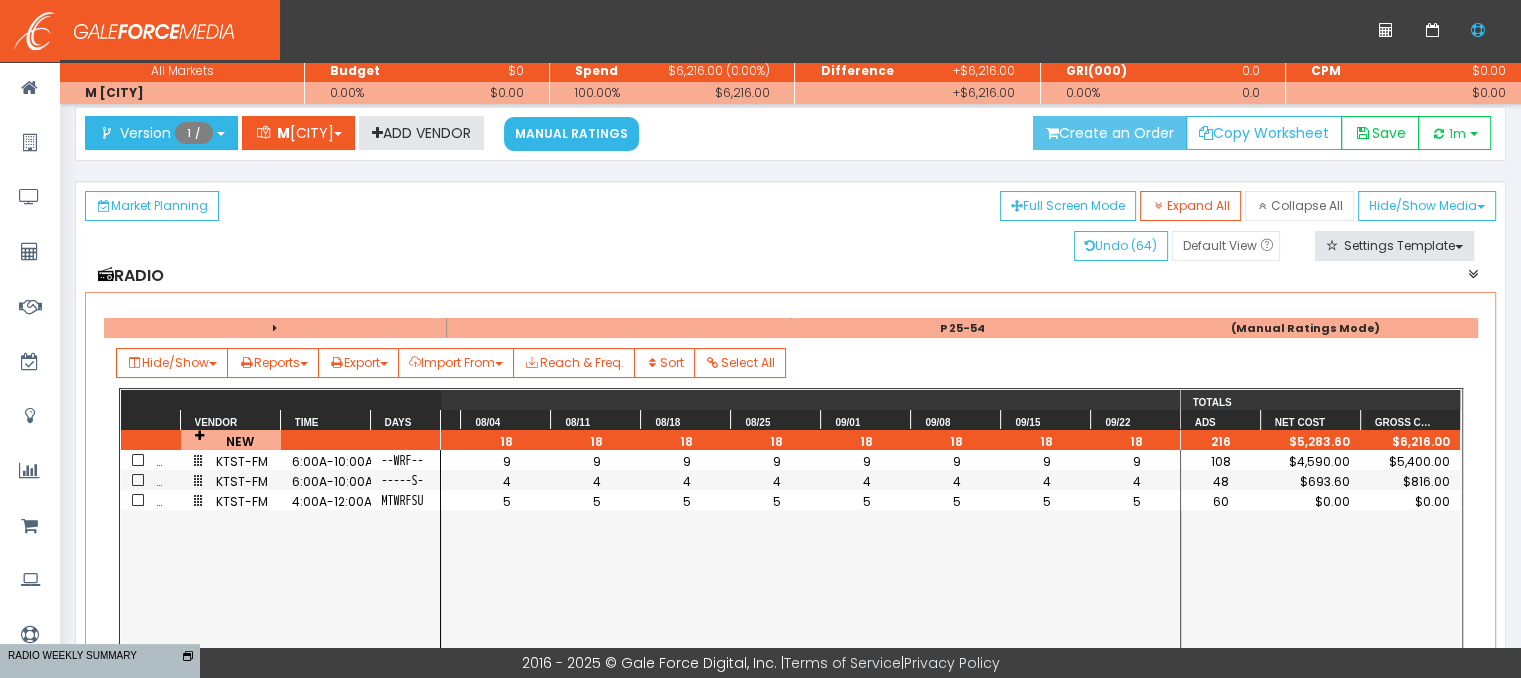 click on "Create an Order" at bounding box center [1110, 133] 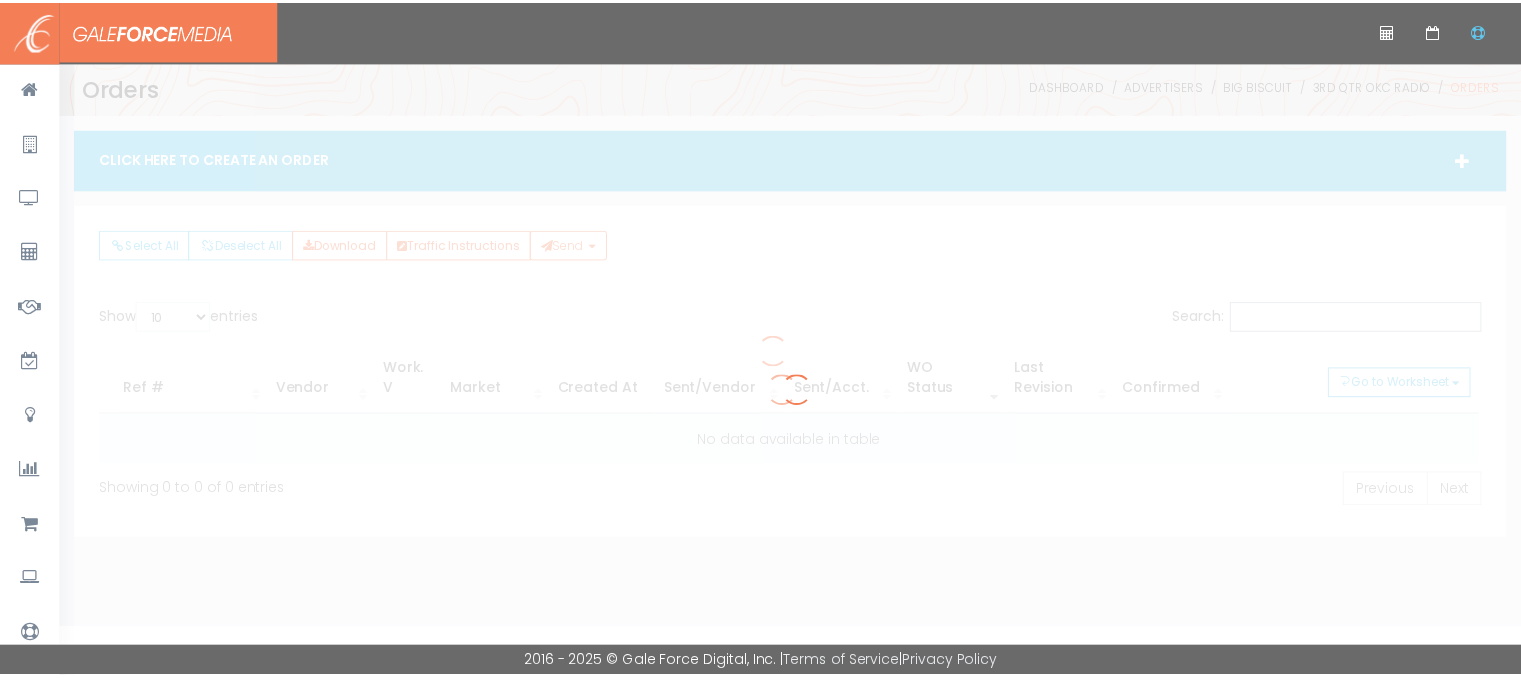 scroll, scrollTop: 0, scrollLeft: 0, axis: both 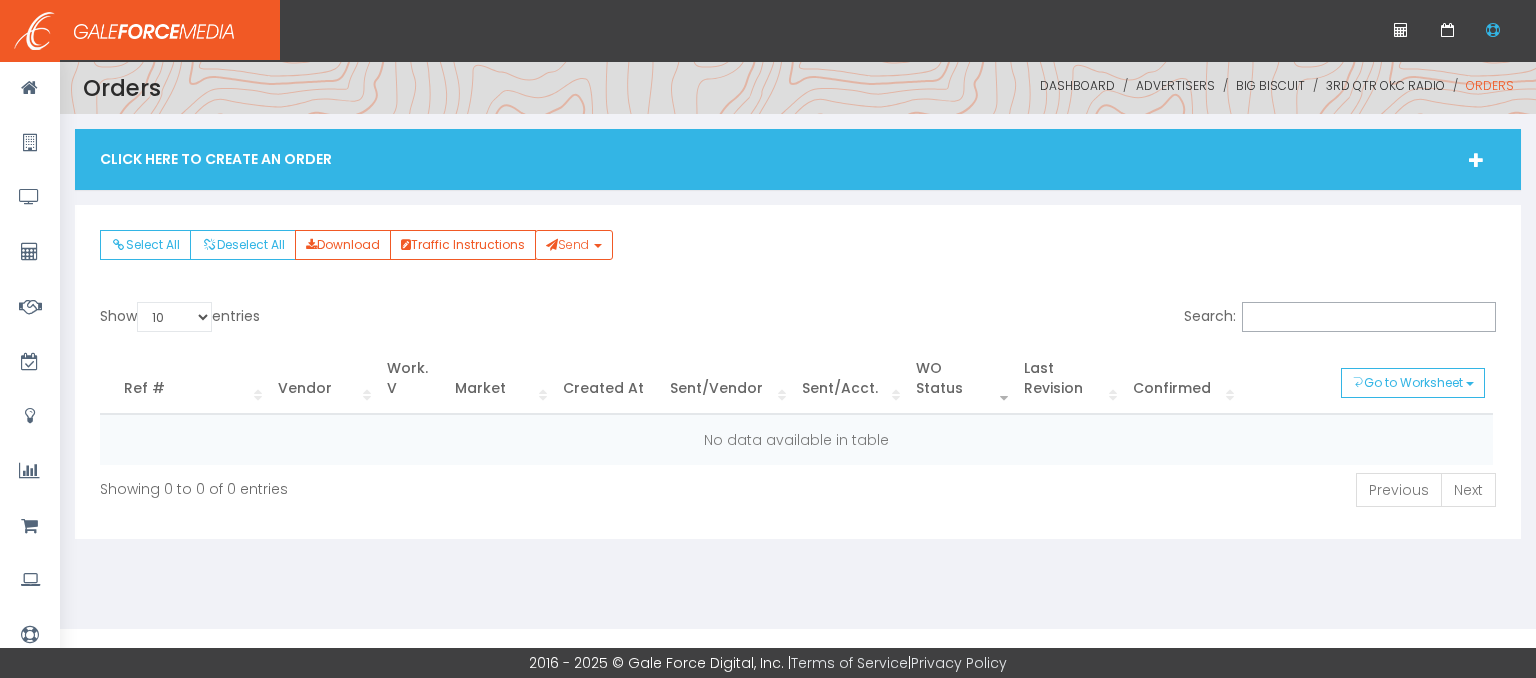 click on "Click Here To Create An Order" at bounding box center [798, 159] 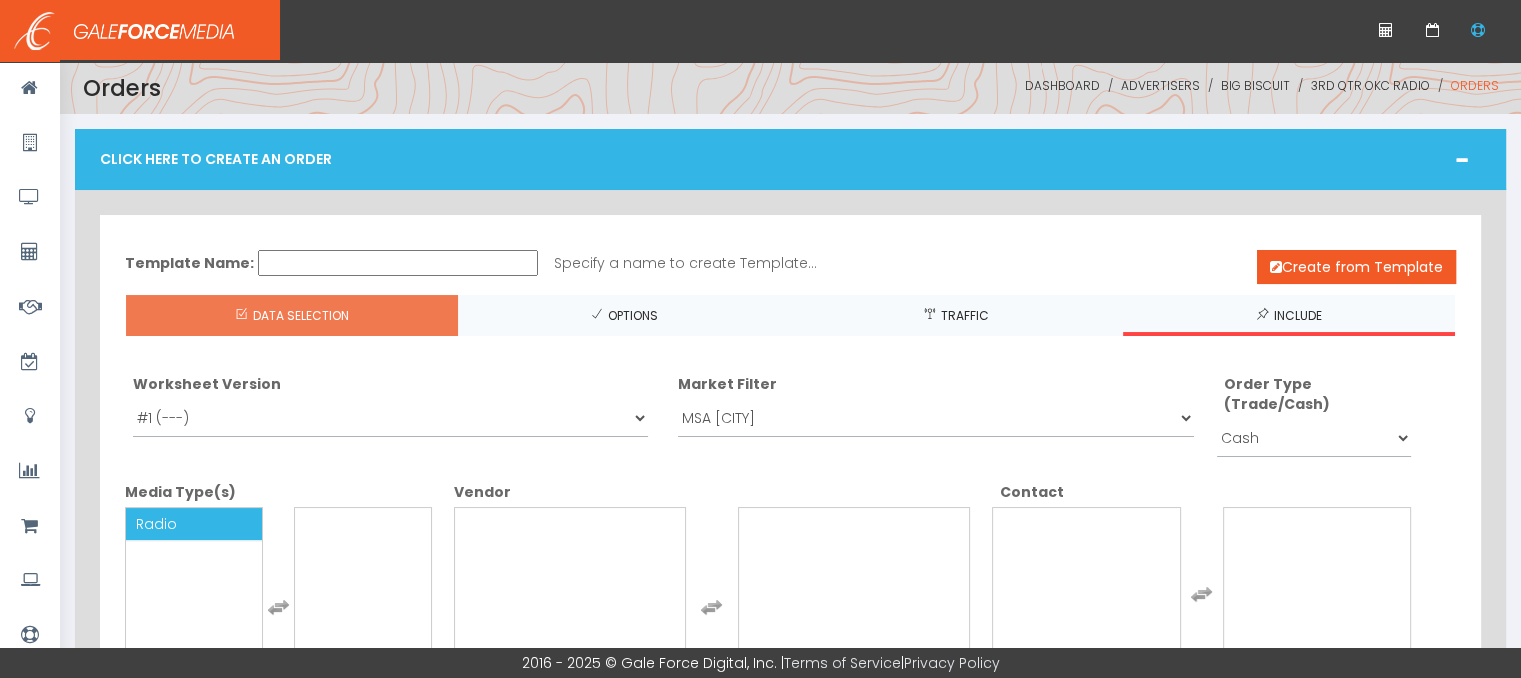 click on "Radio" at bounding box center [194, 524] 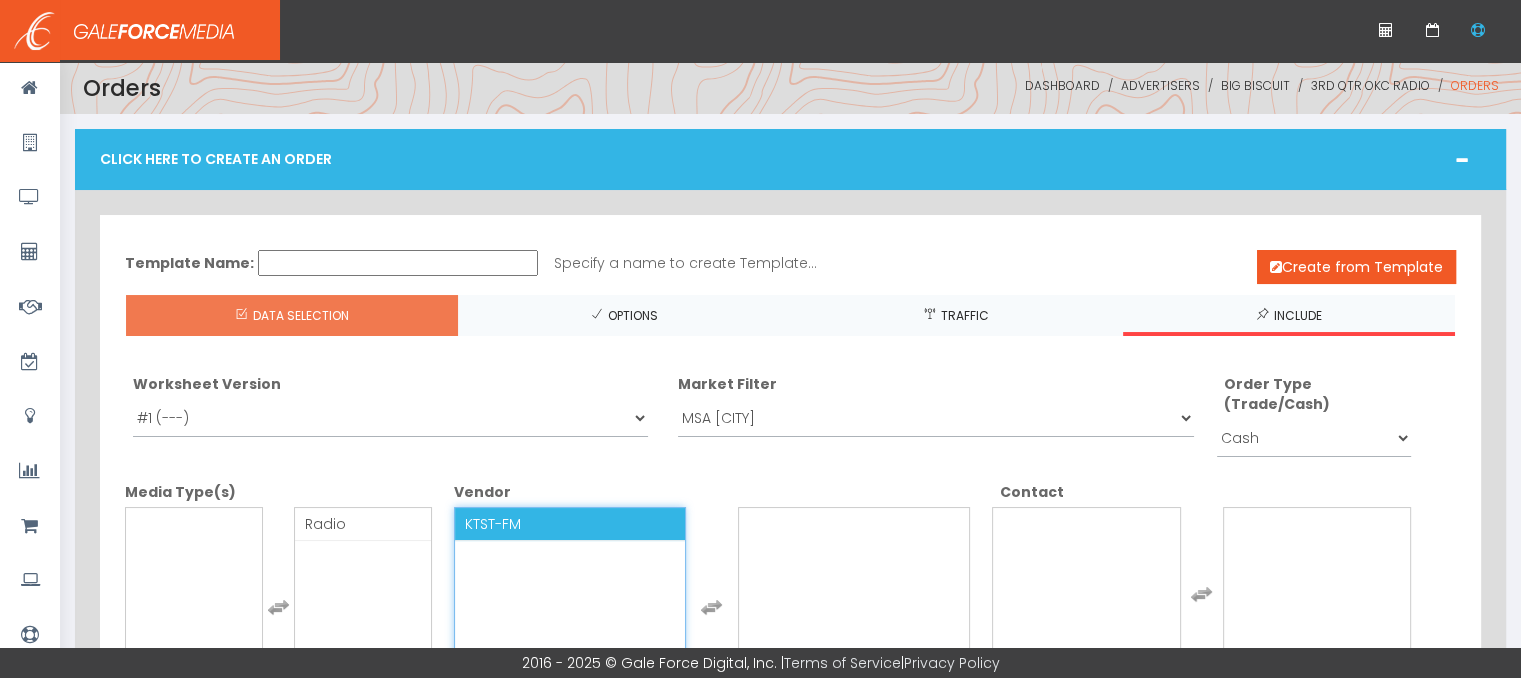 click on "KTST-FM" at bounding box center (570, 524) 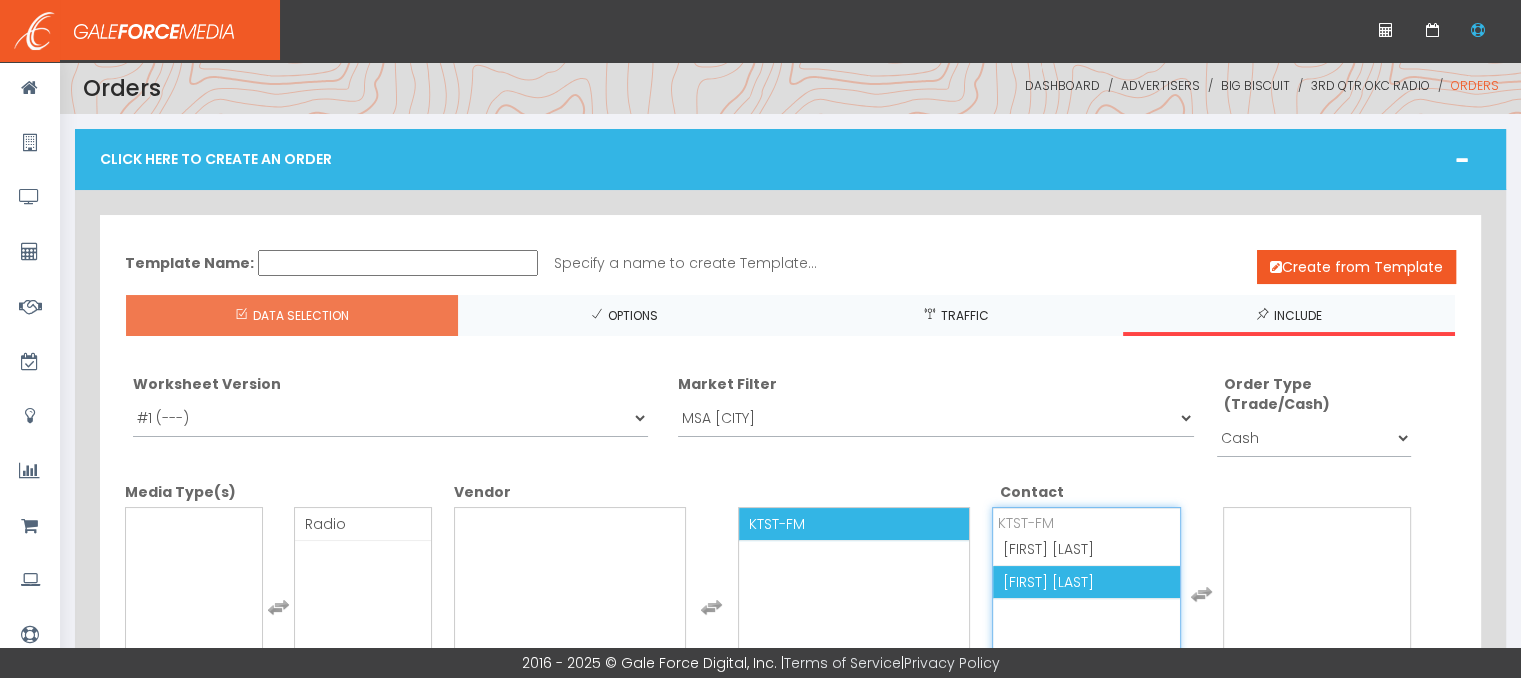 drag, startPoint x: 1041, startPoint y: 572, endPoint x: 1145, endPoint y: 561, distance: 104.58012 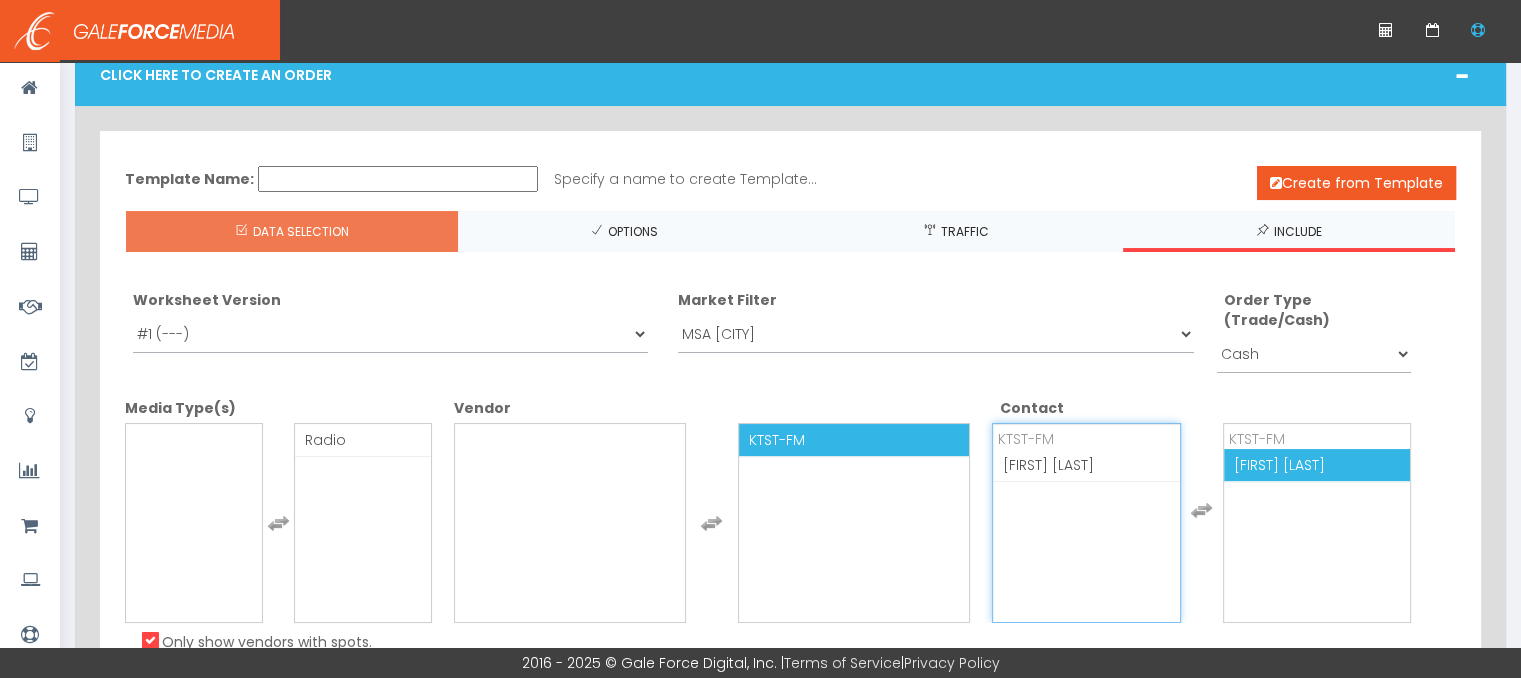 scroll, scrollTop: 200, scrollLeft: 0, axis: vertical 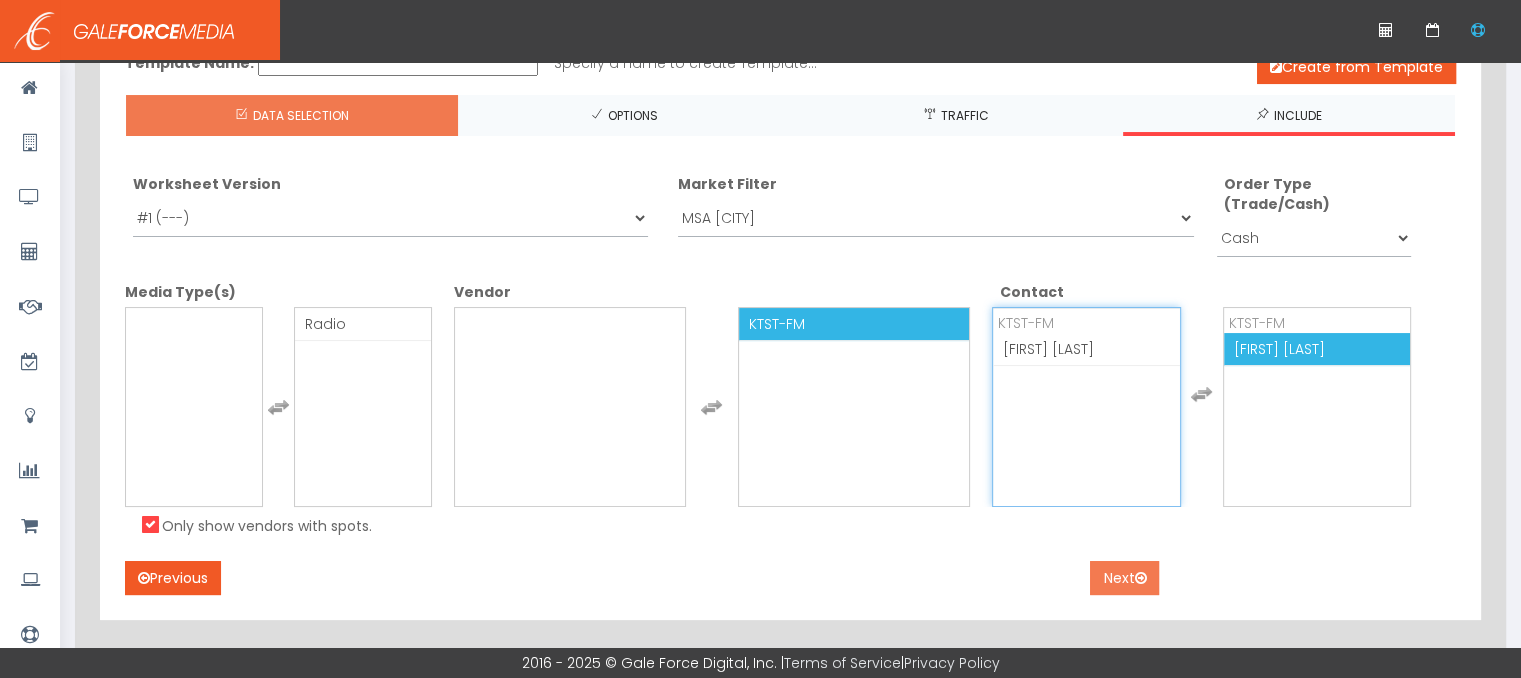 click on "Next" at bounding box center [1124, 578] 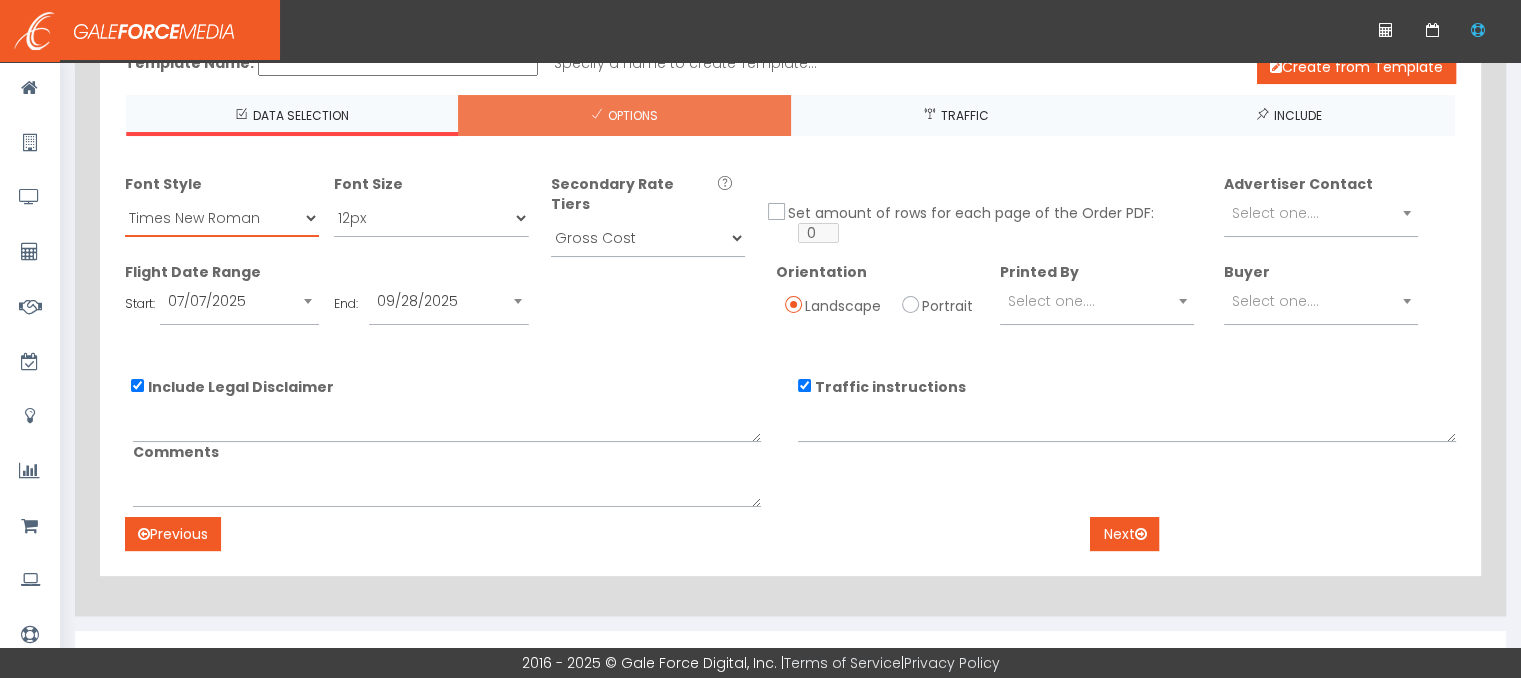 click on "Times New Roman   Arial   Verdana" at bounding box center (222, 218) 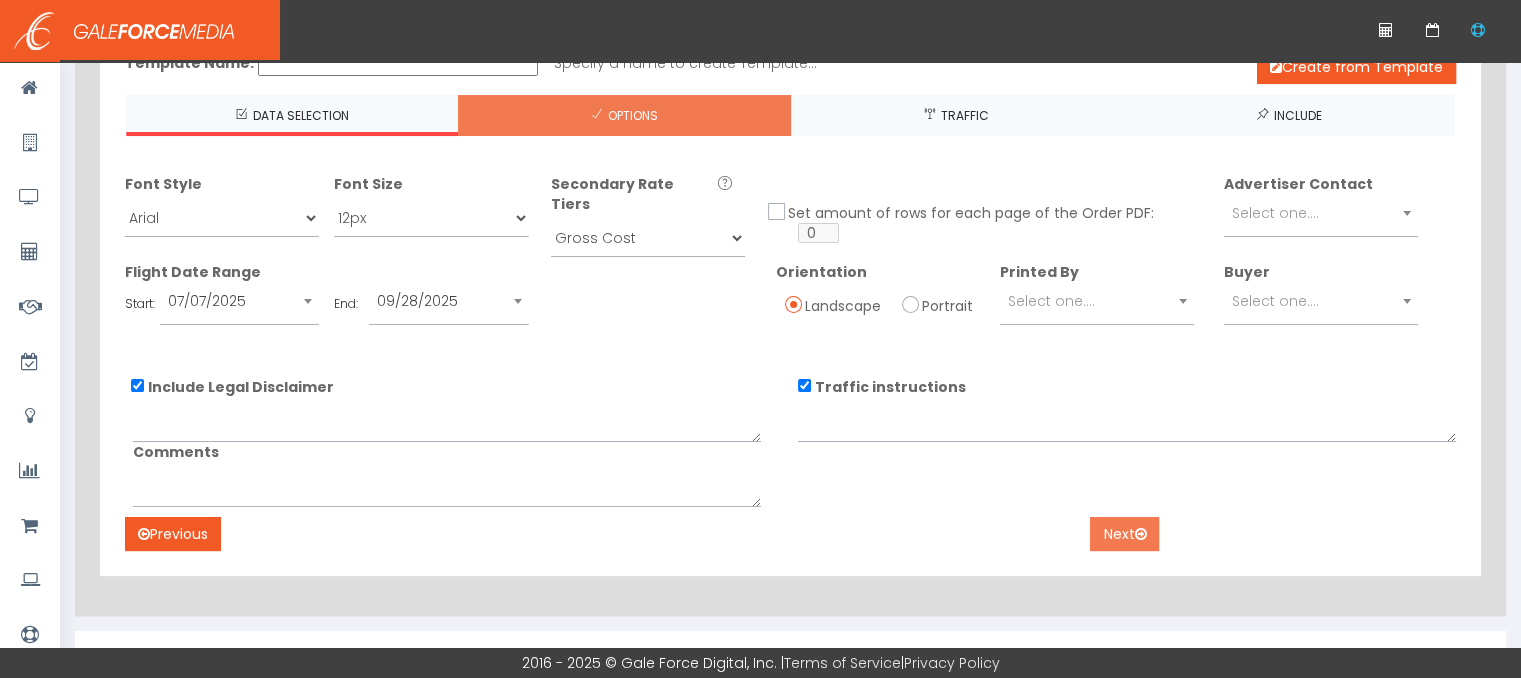 click on "Next" at bounding box center (1124, 534) 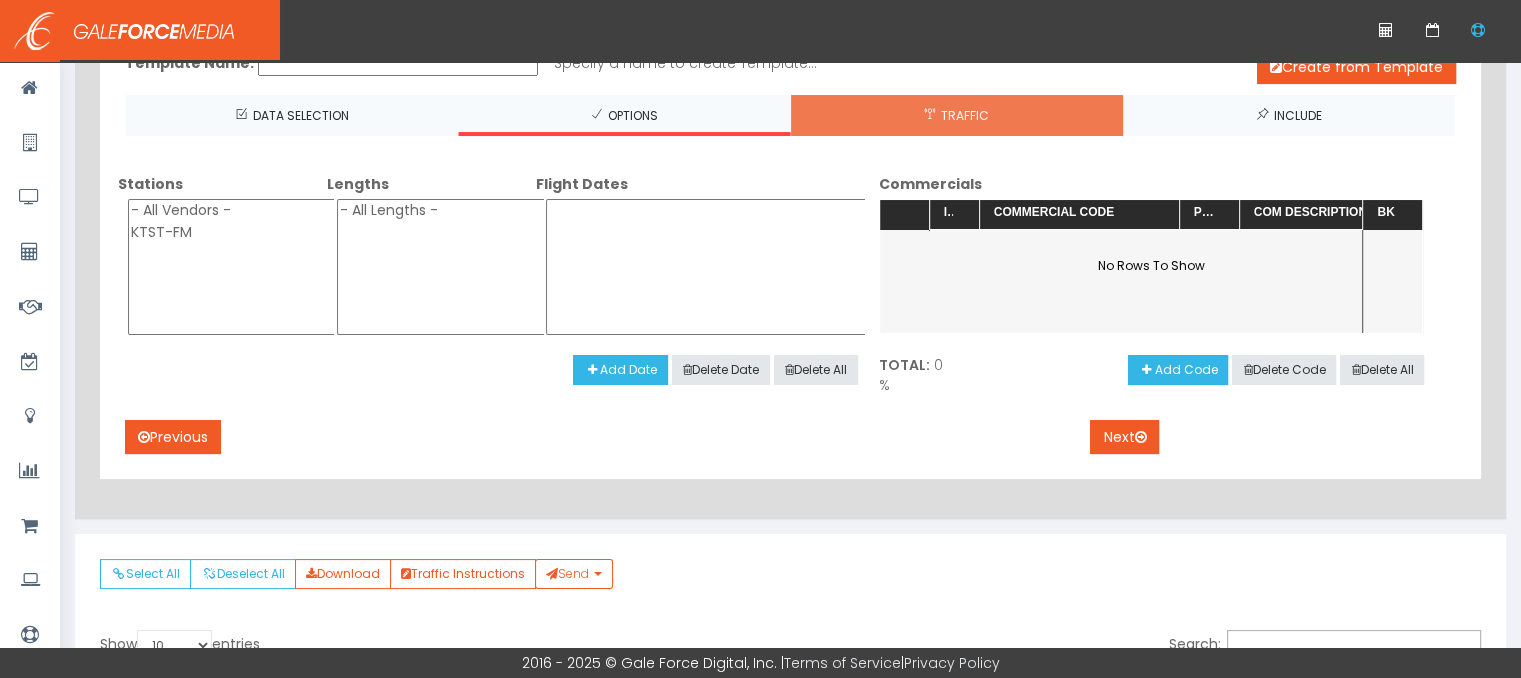 select on "all" 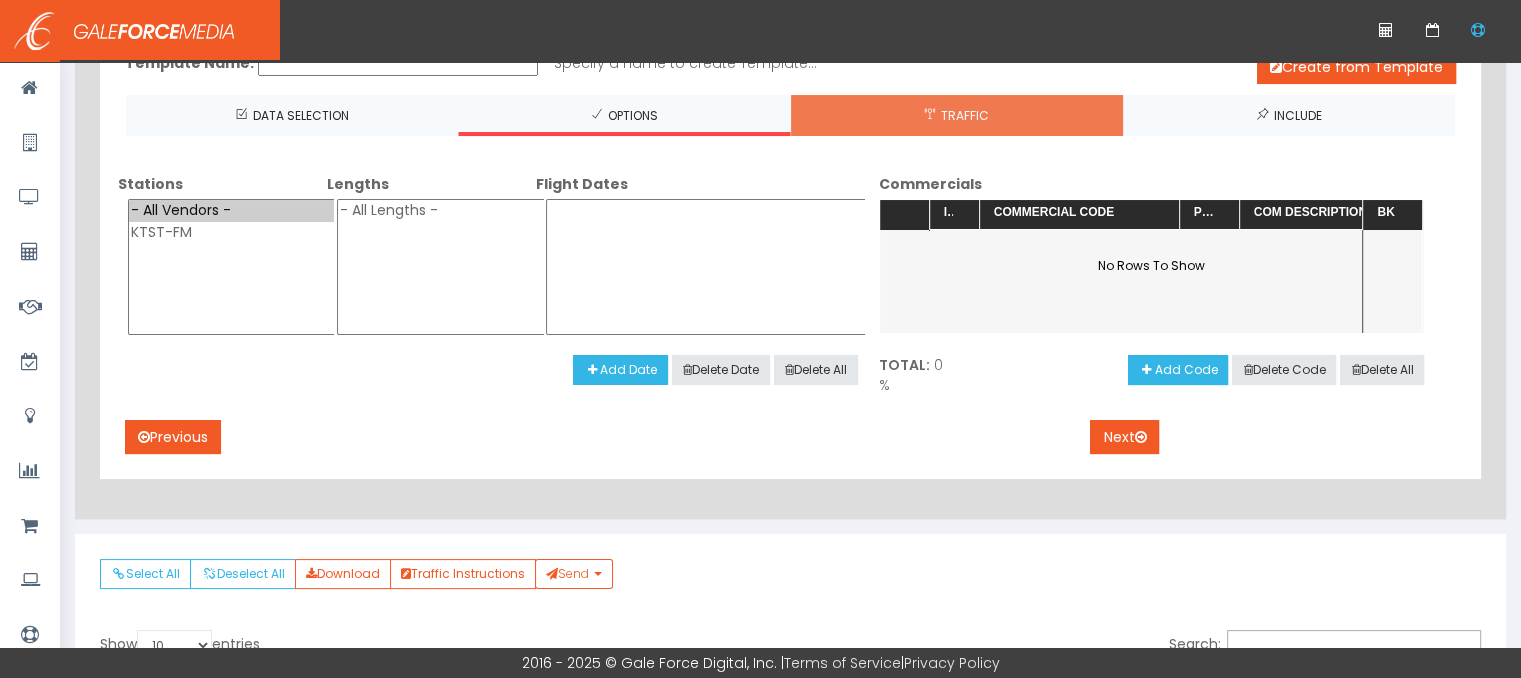 click on "- All Vendors -" at bounding box center [232, 211] 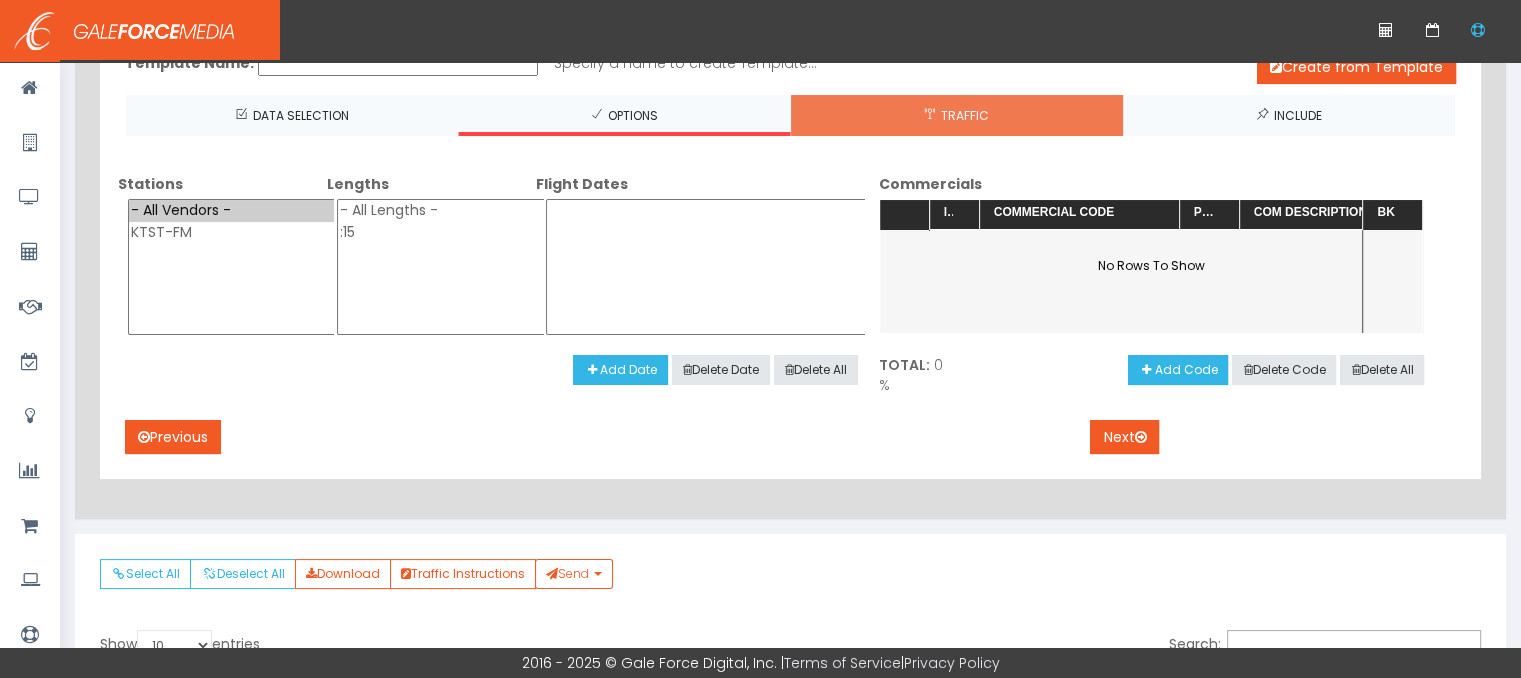 drag, startPoint x: 388, startPoint y: 203, endPoint x: 414, endPoint y: 205, distance: 26.076809 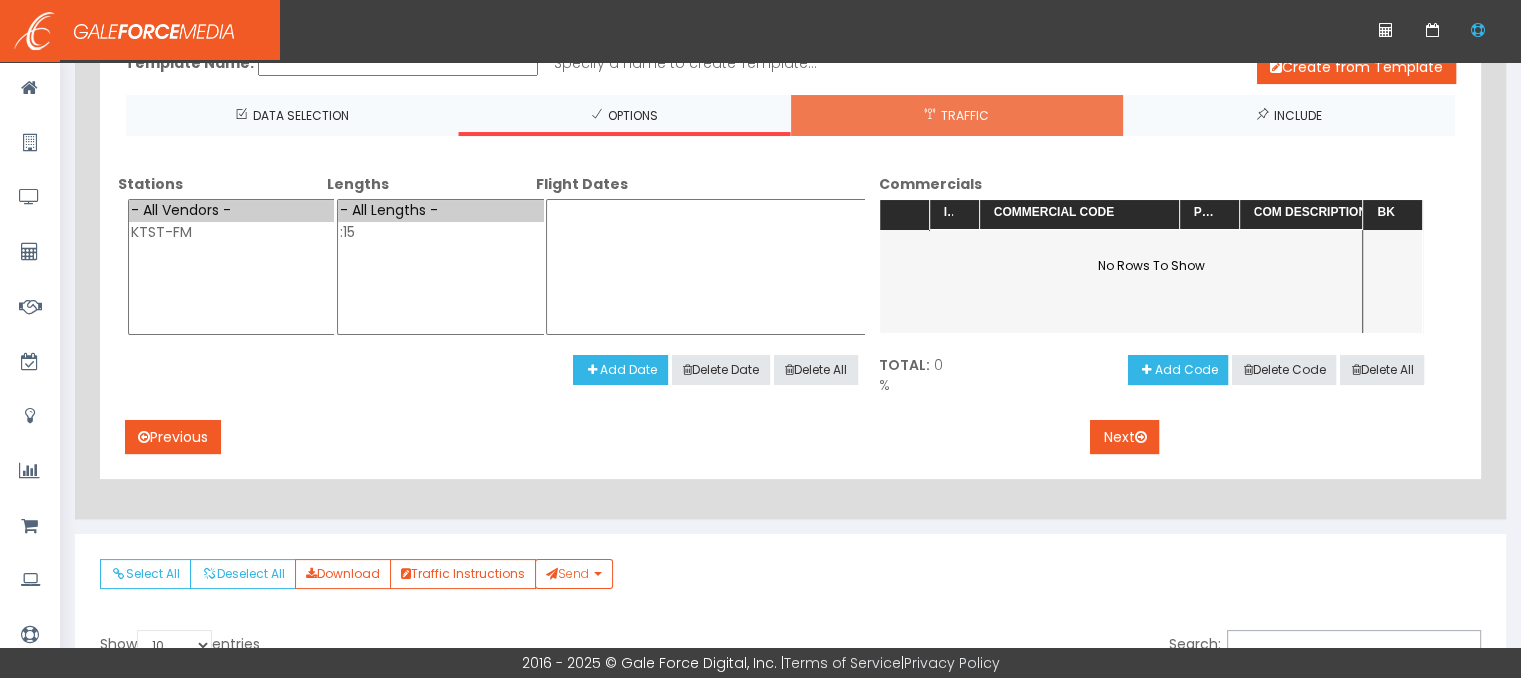 click on "- All Lengths -" at bounding box center (441, 211) 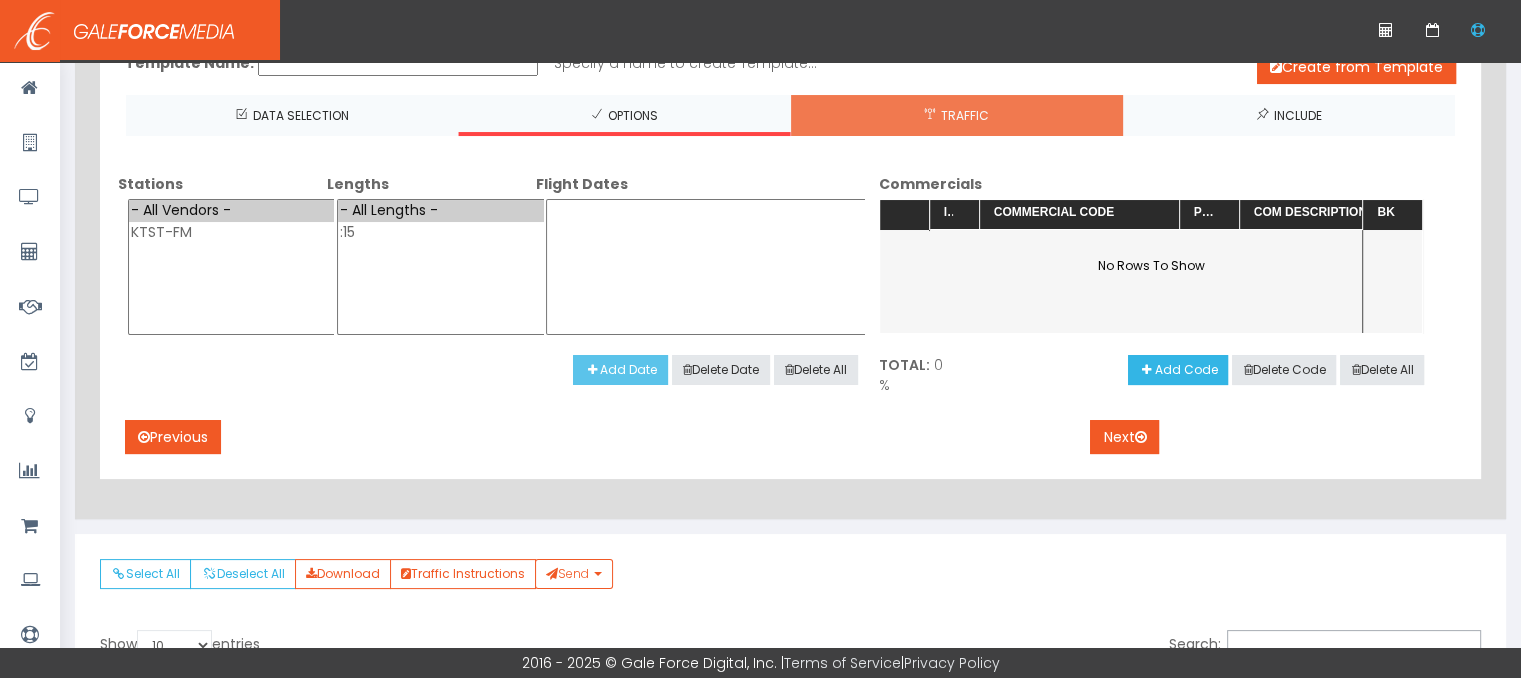 click on "Add Date" at bounding box center (620, 370) 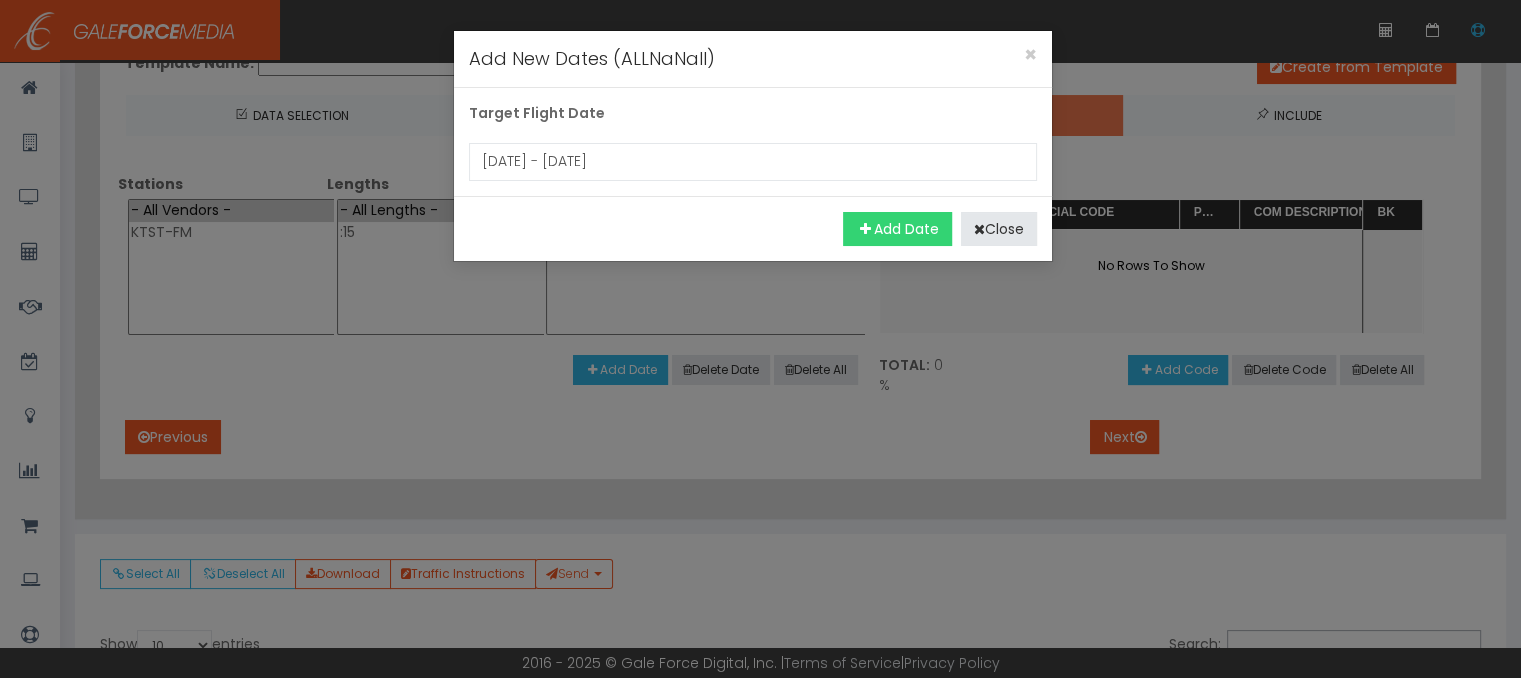 click on "Add Date" at bounding box center [897, 229] 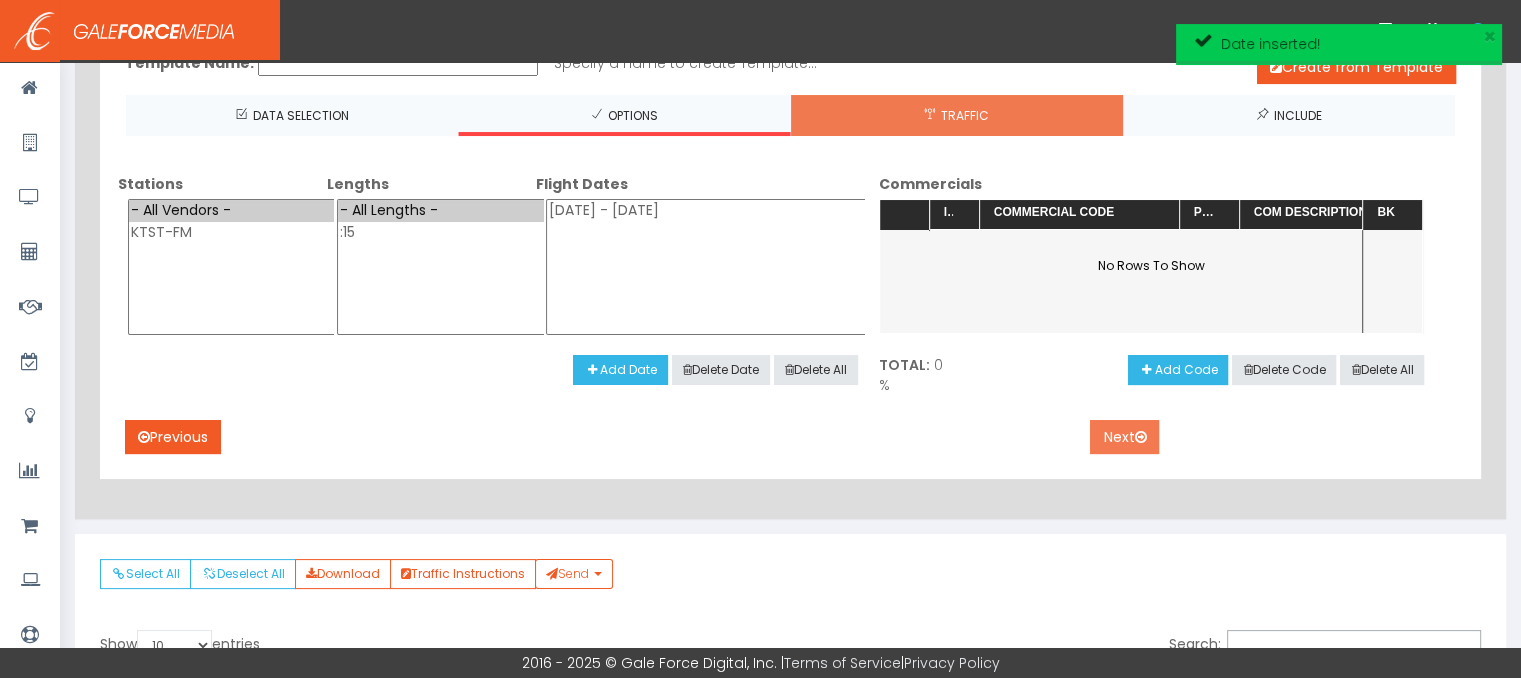 click on "Next" at bounding box center [1124, 437] 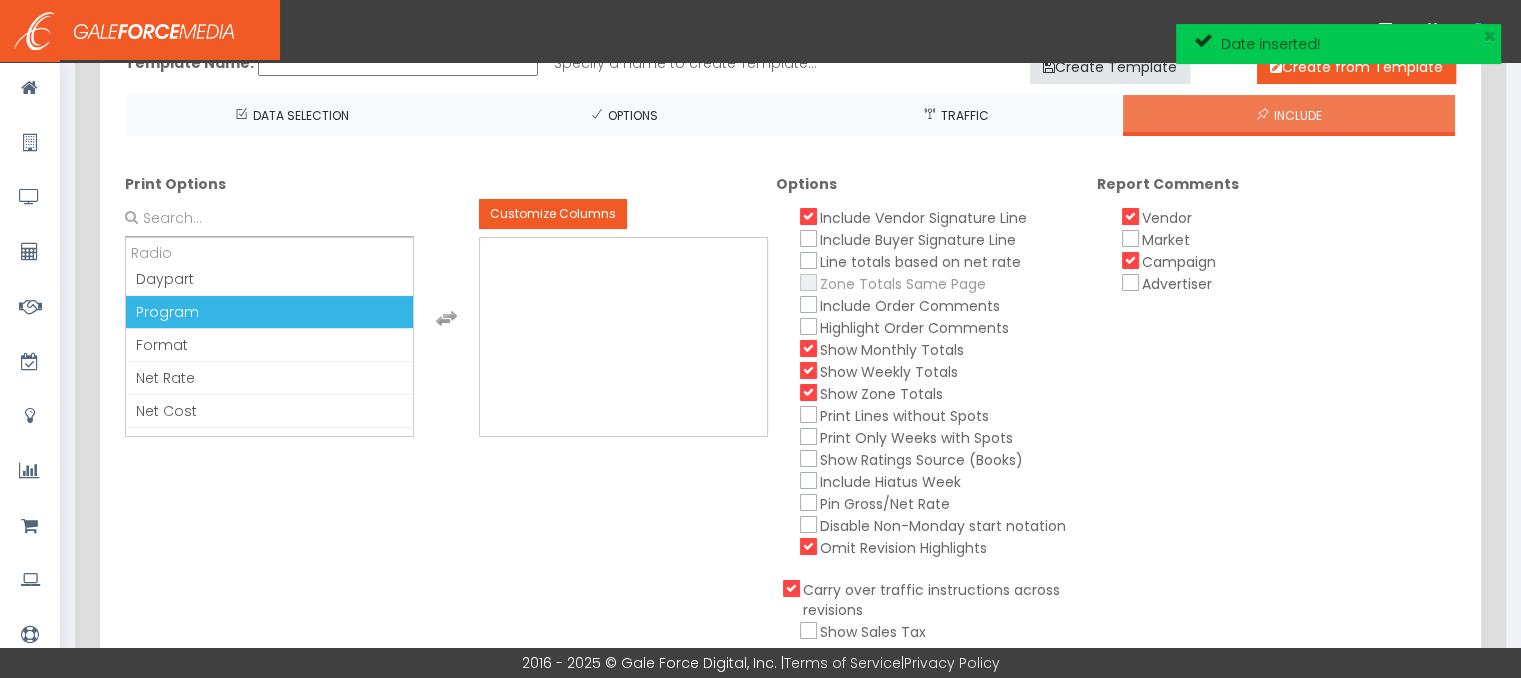 click on "Omit Revision Highlights" at bounding box center (809, 546) 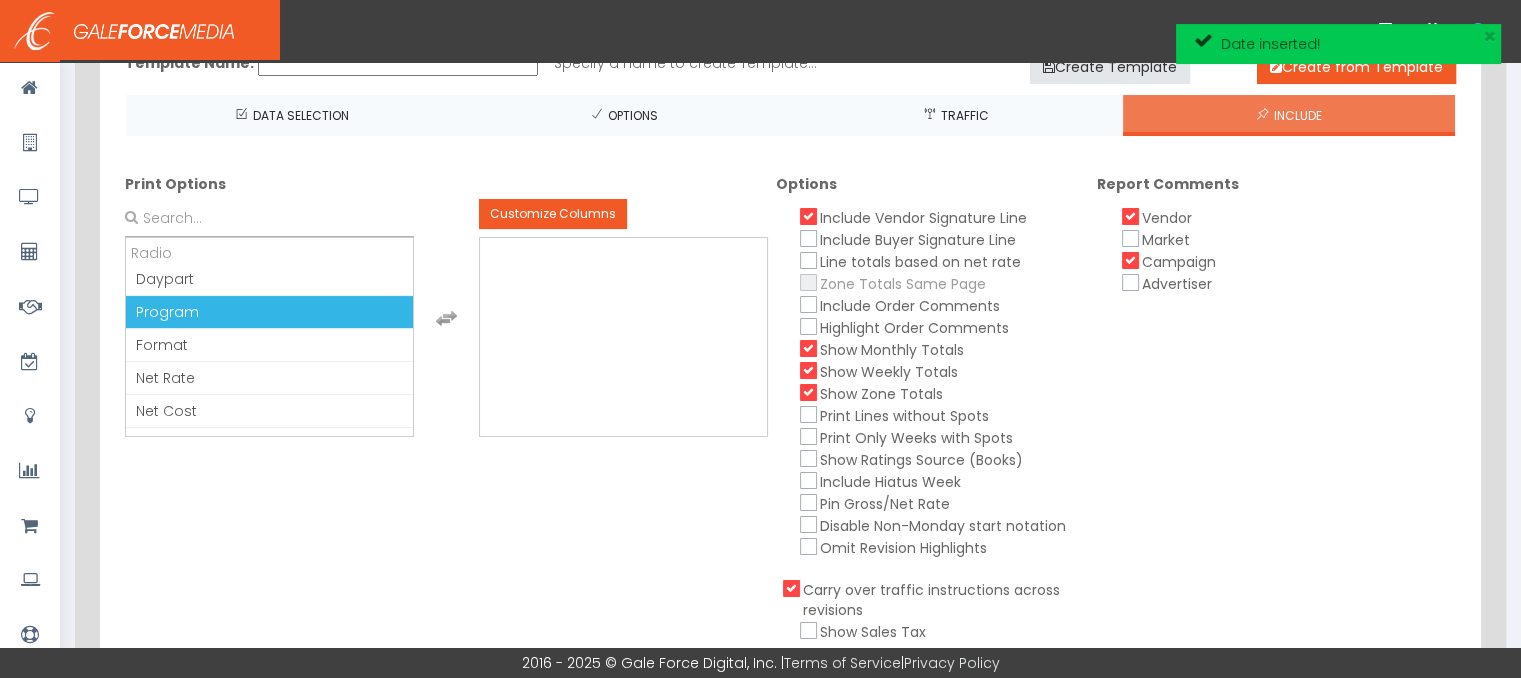 click on "Show Zone Totals" at bounding box center (809, 392) 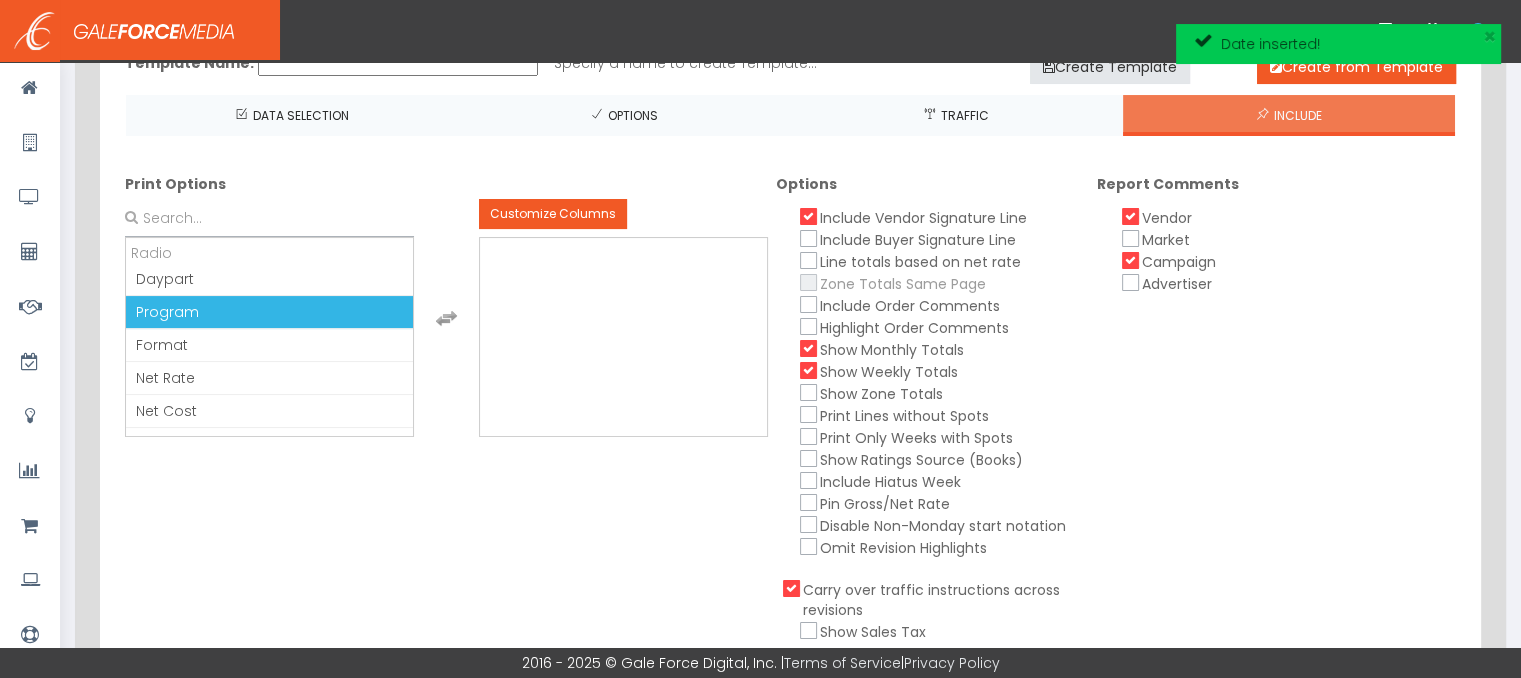 click on "Show Weekly Totals" at bounding box center (809, 370) 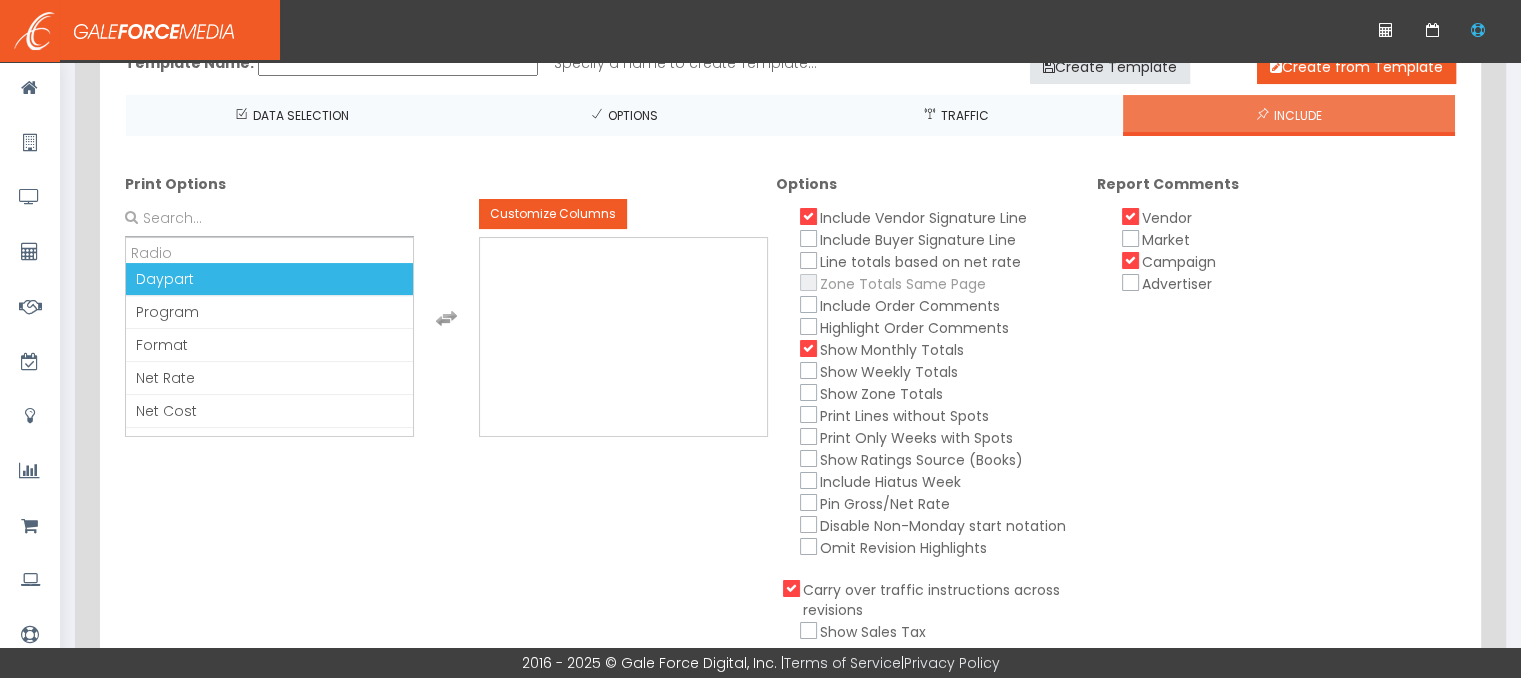 click on "Daypart" at bounding box center (165, 279) 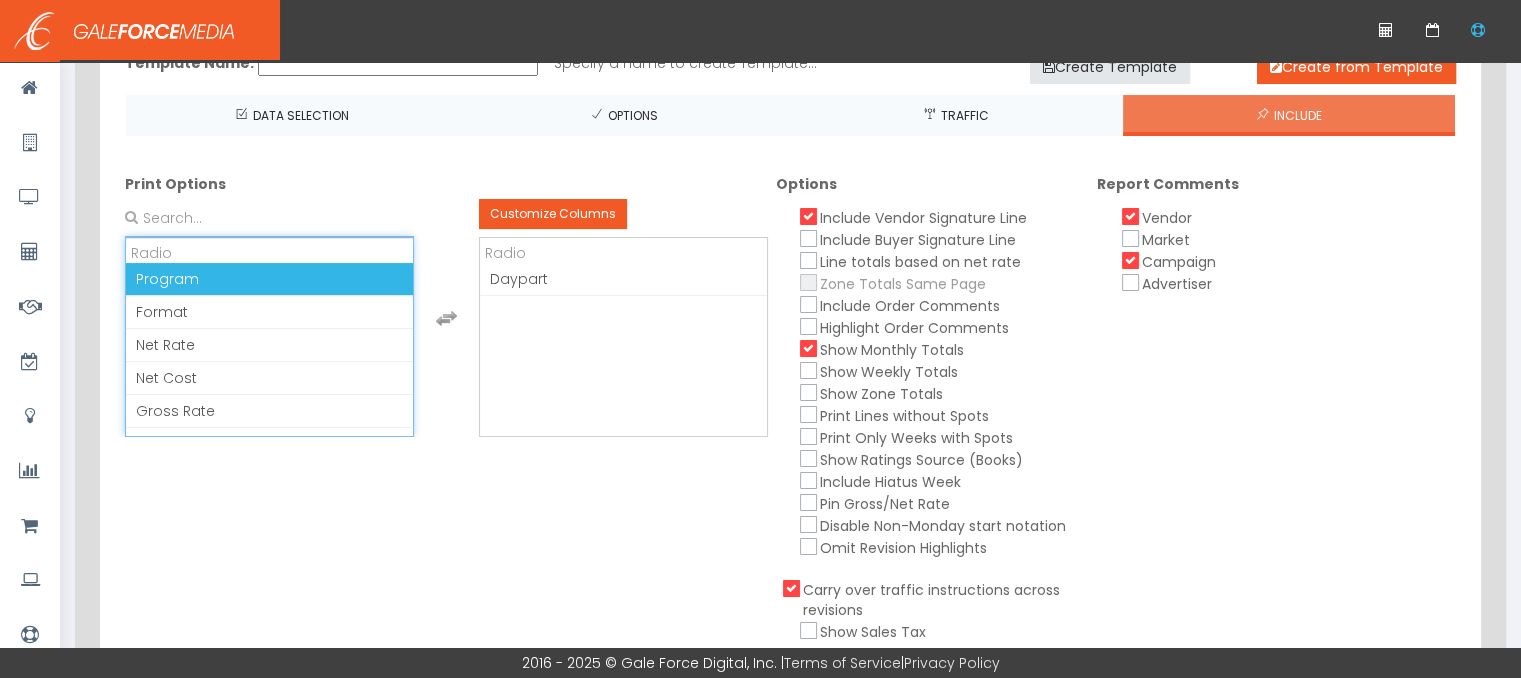 click on "Program" at bounding box center [167, 279] 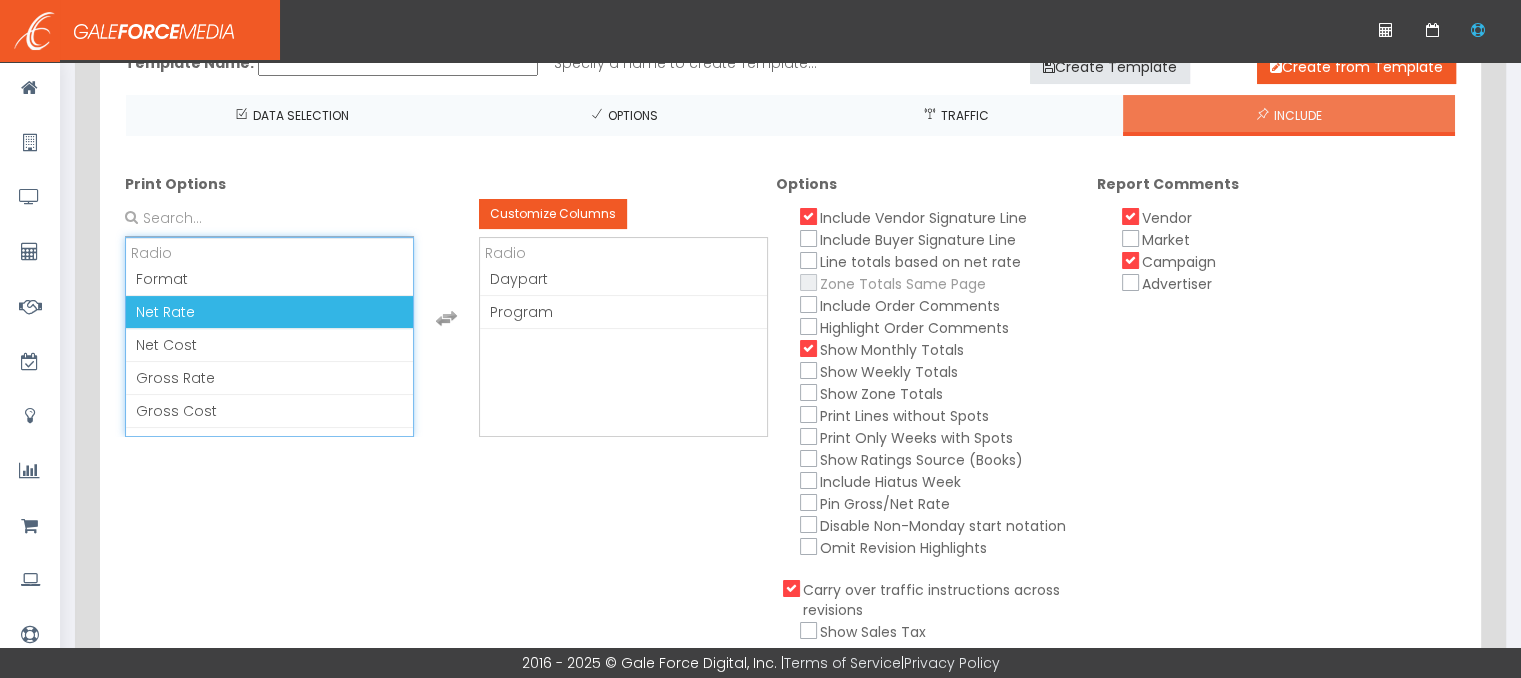click on "Net Rate" at bounding box center (165, 312) 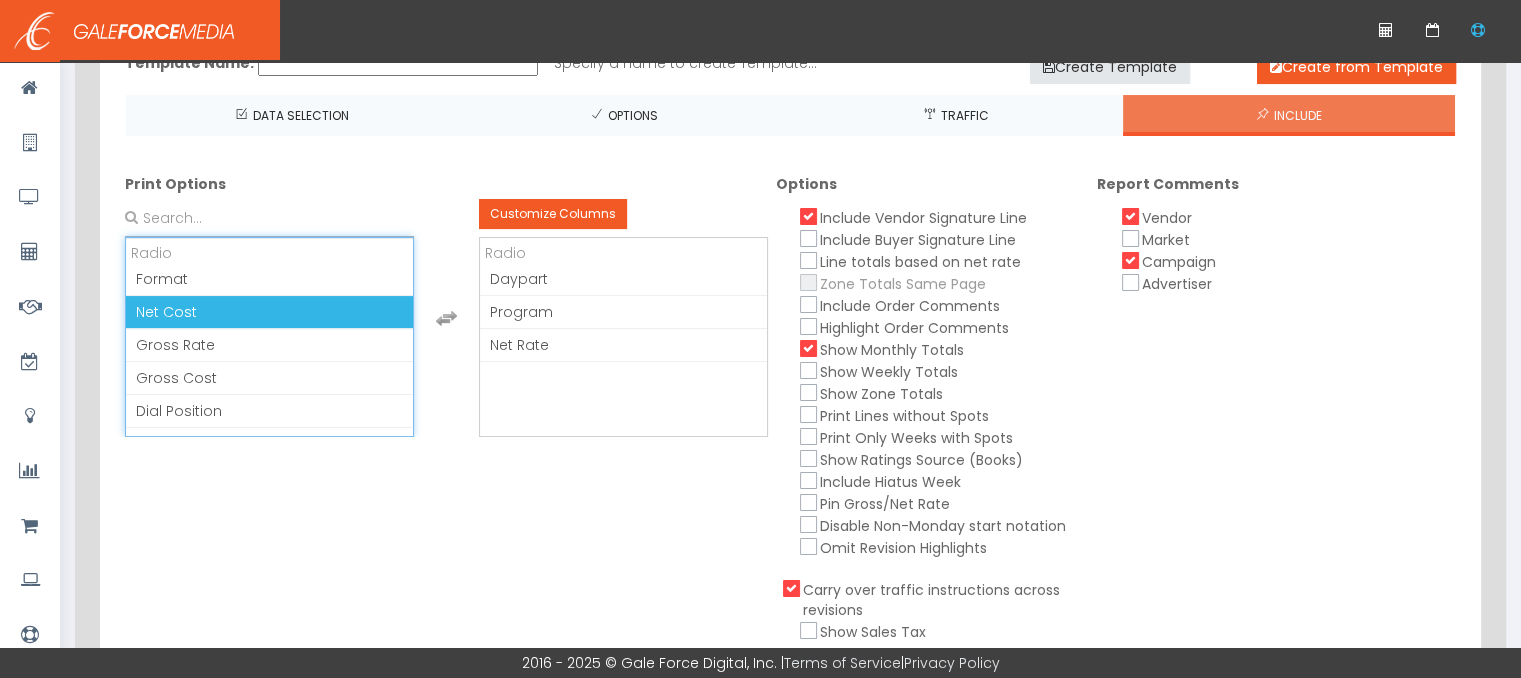click on "Net Cost" at bounding box center [166, 312] 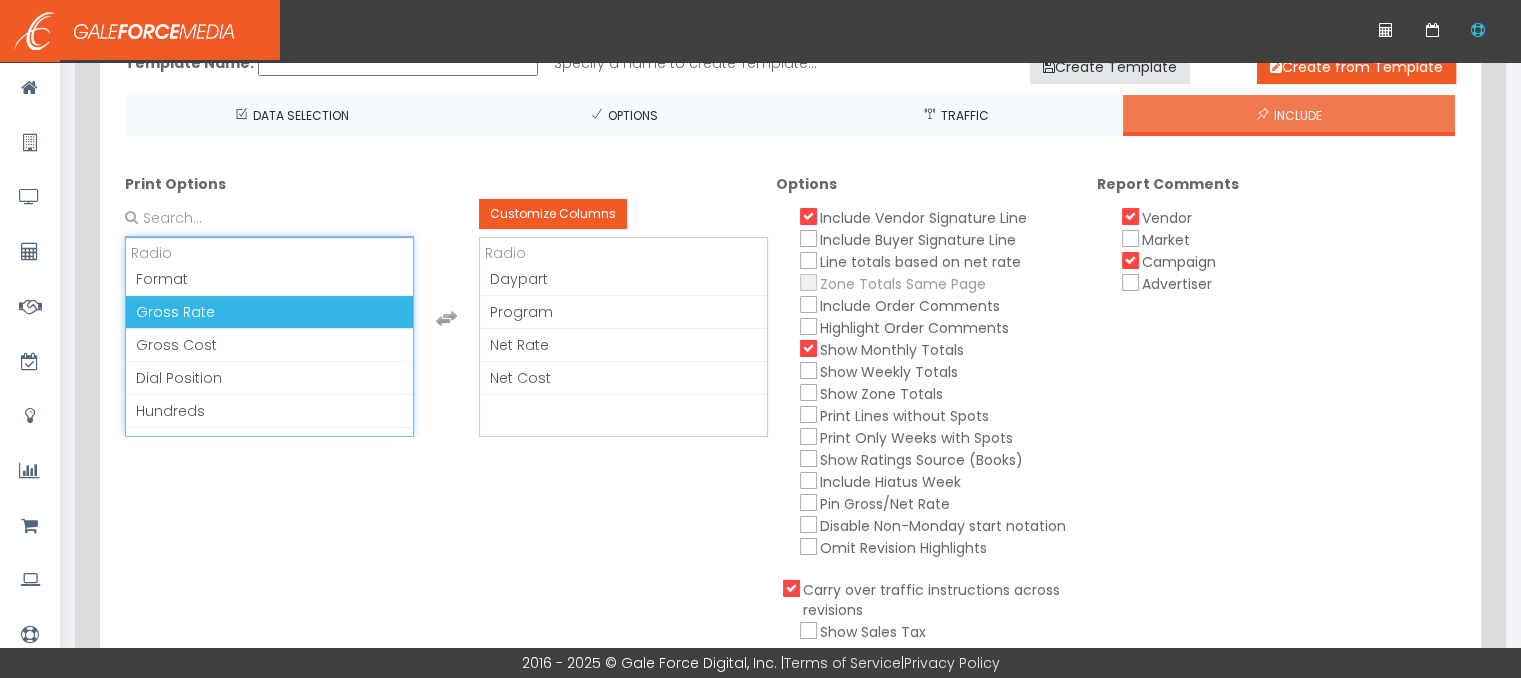 click on "Gross Rate" at bounding box center (175, 312) 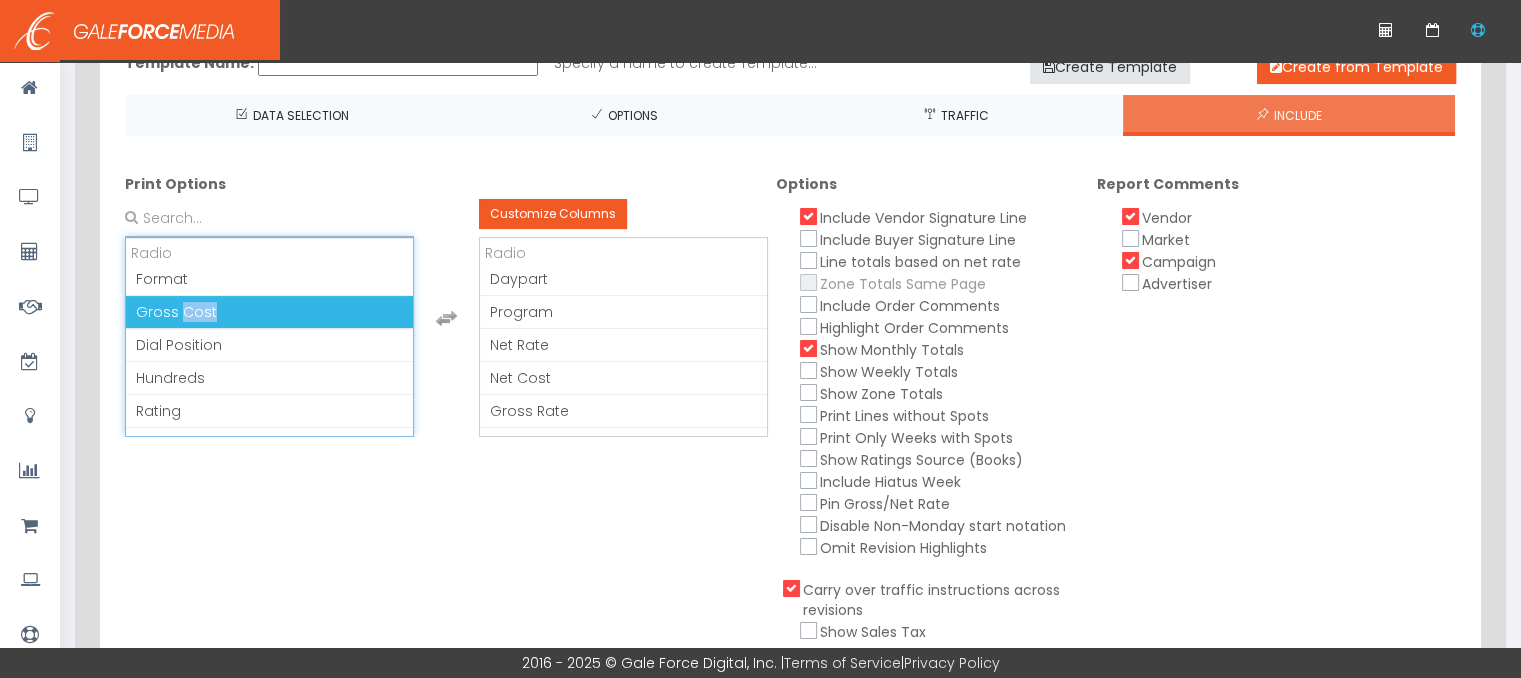 click on "Gross Cost" at bounding box center (176, 312) 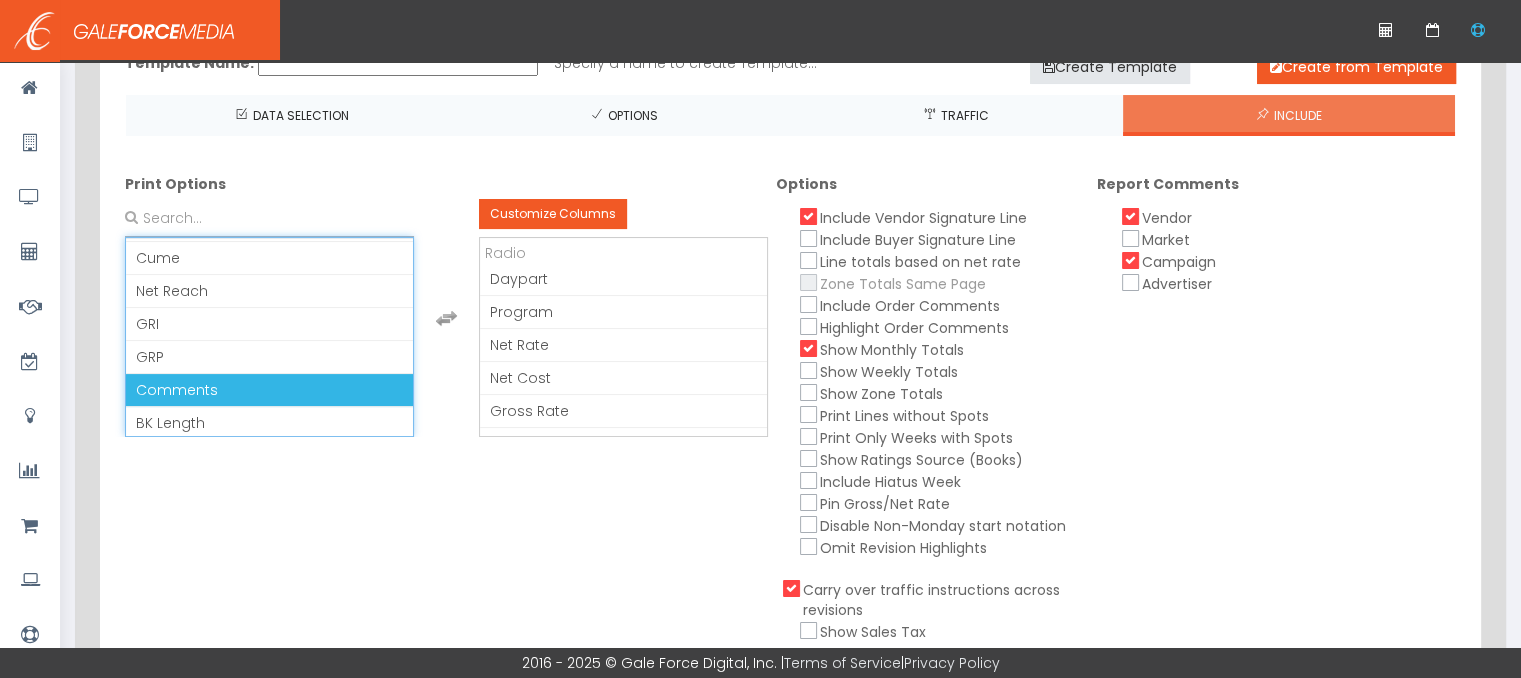click on "Comments" at bounding box center [269, 390] 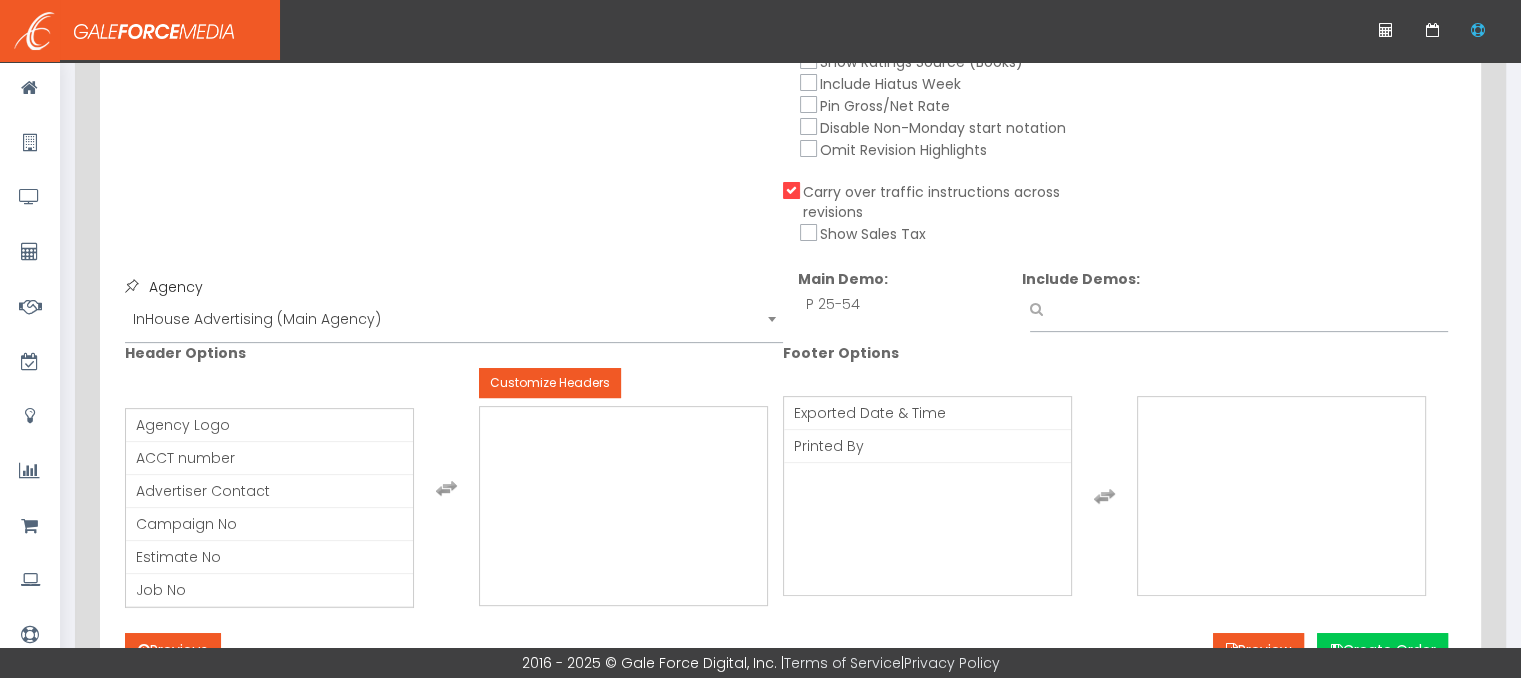 scroll, scrollTop: 600, scrollLeft: 0, axis: vertical 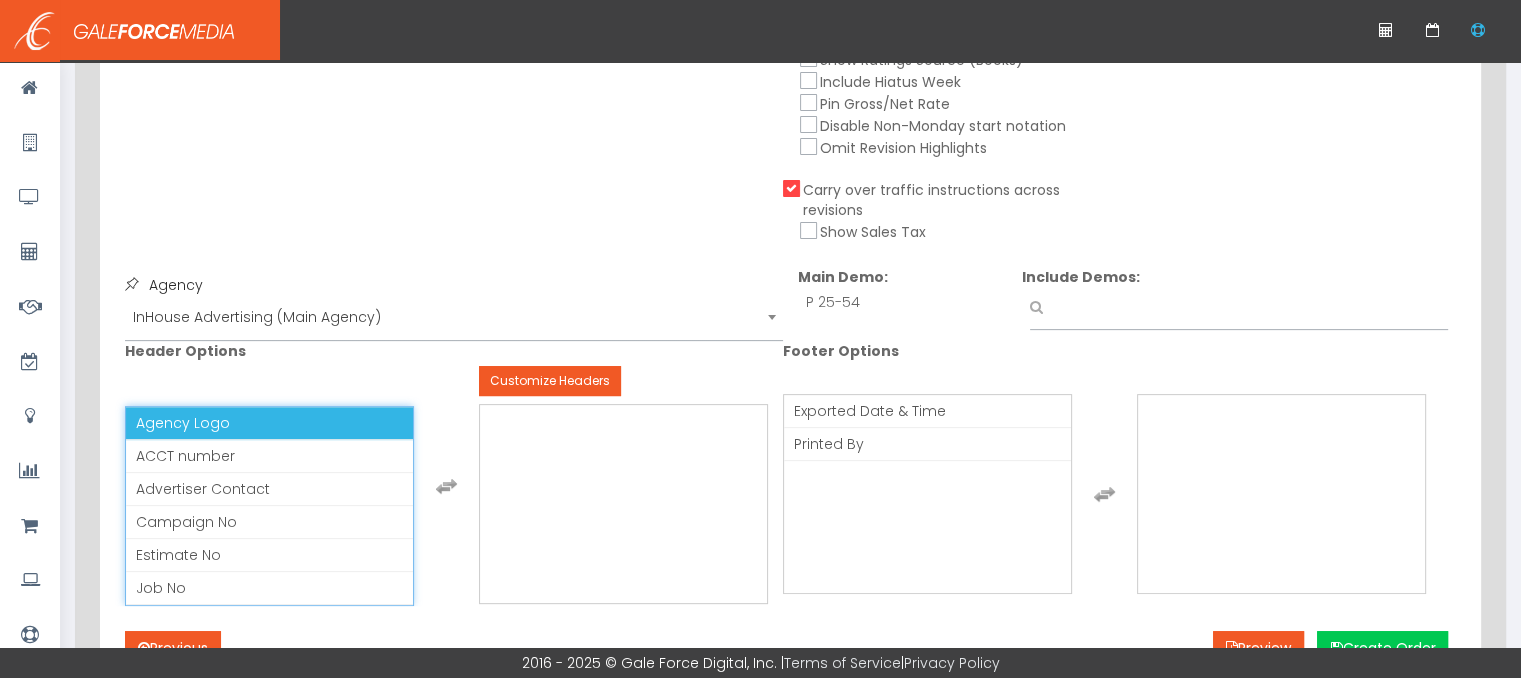 click on "Agency Logo" at bounding box center (269, 423) 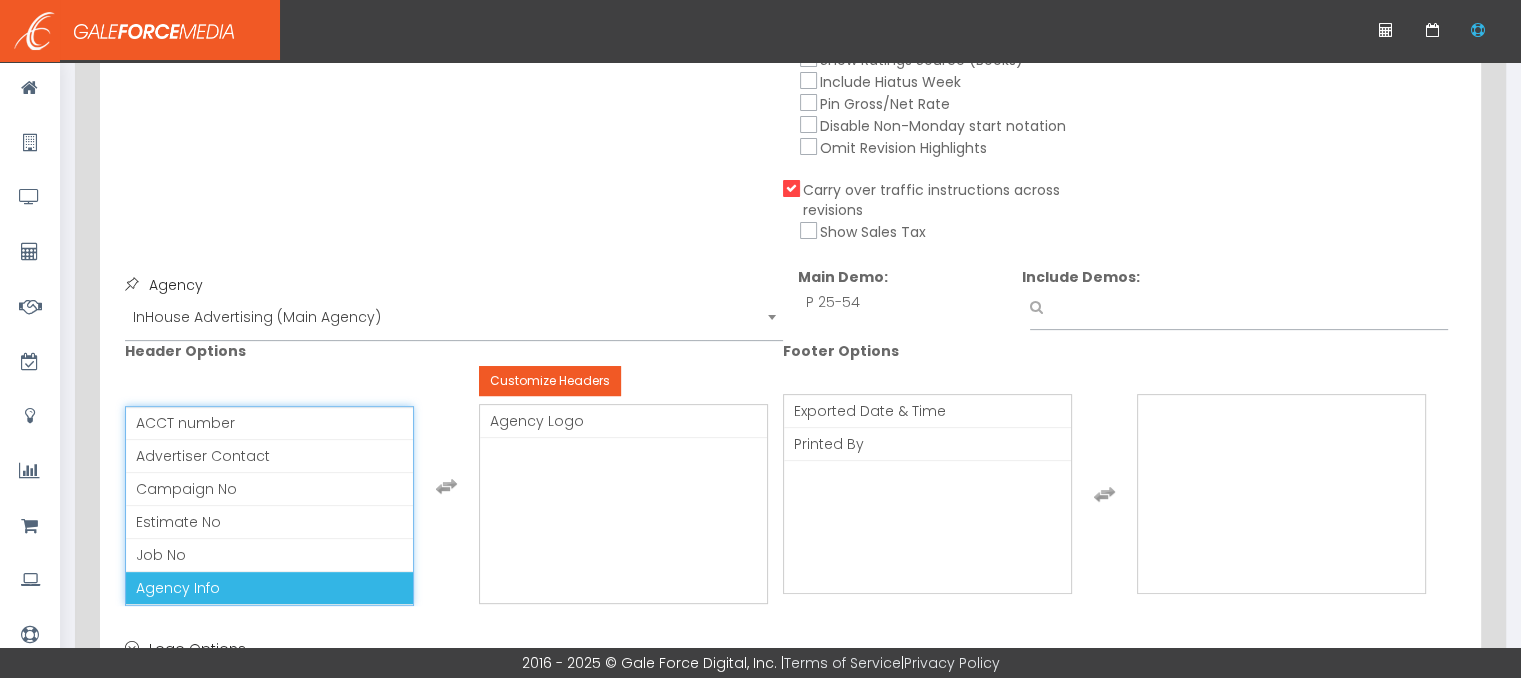 click on "Agency Info" at bounding box center (269, 588) 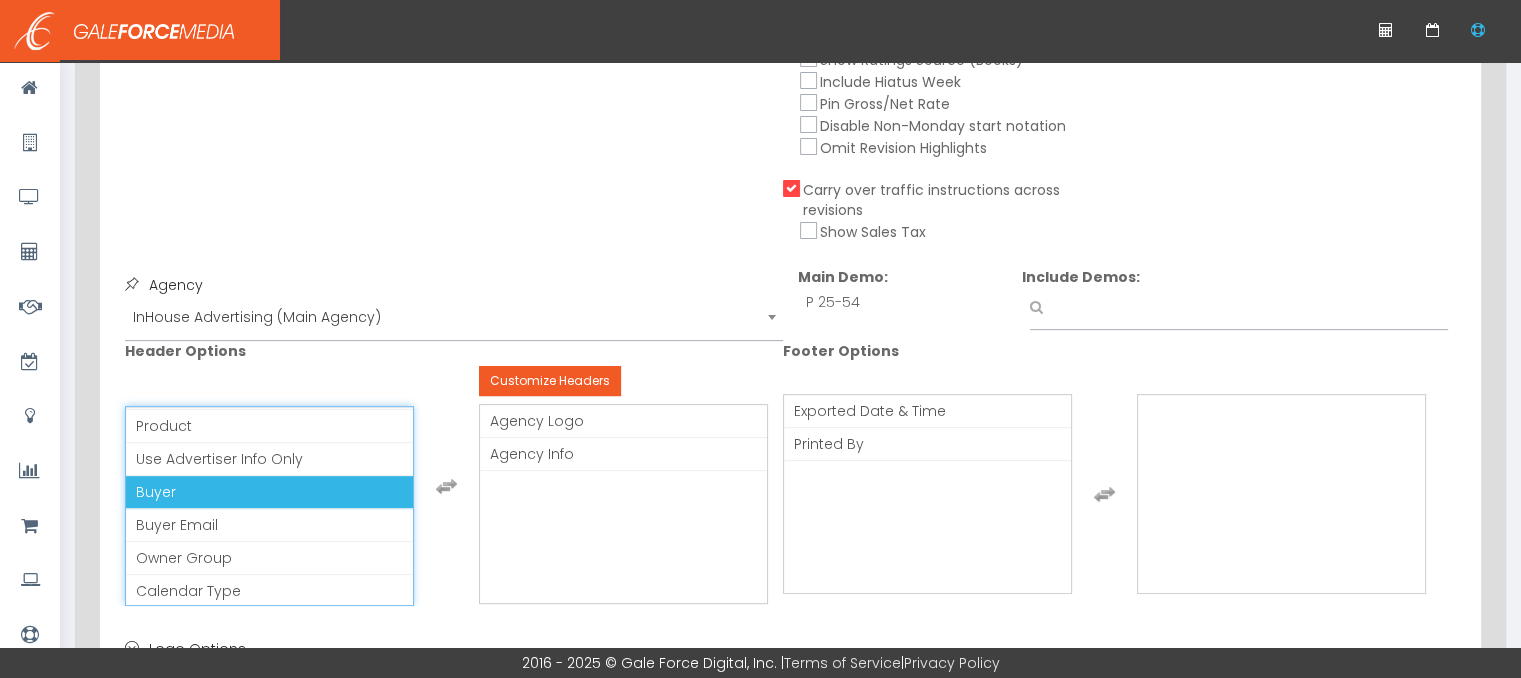 click on "Buyer" at bounding box center (269, 492) 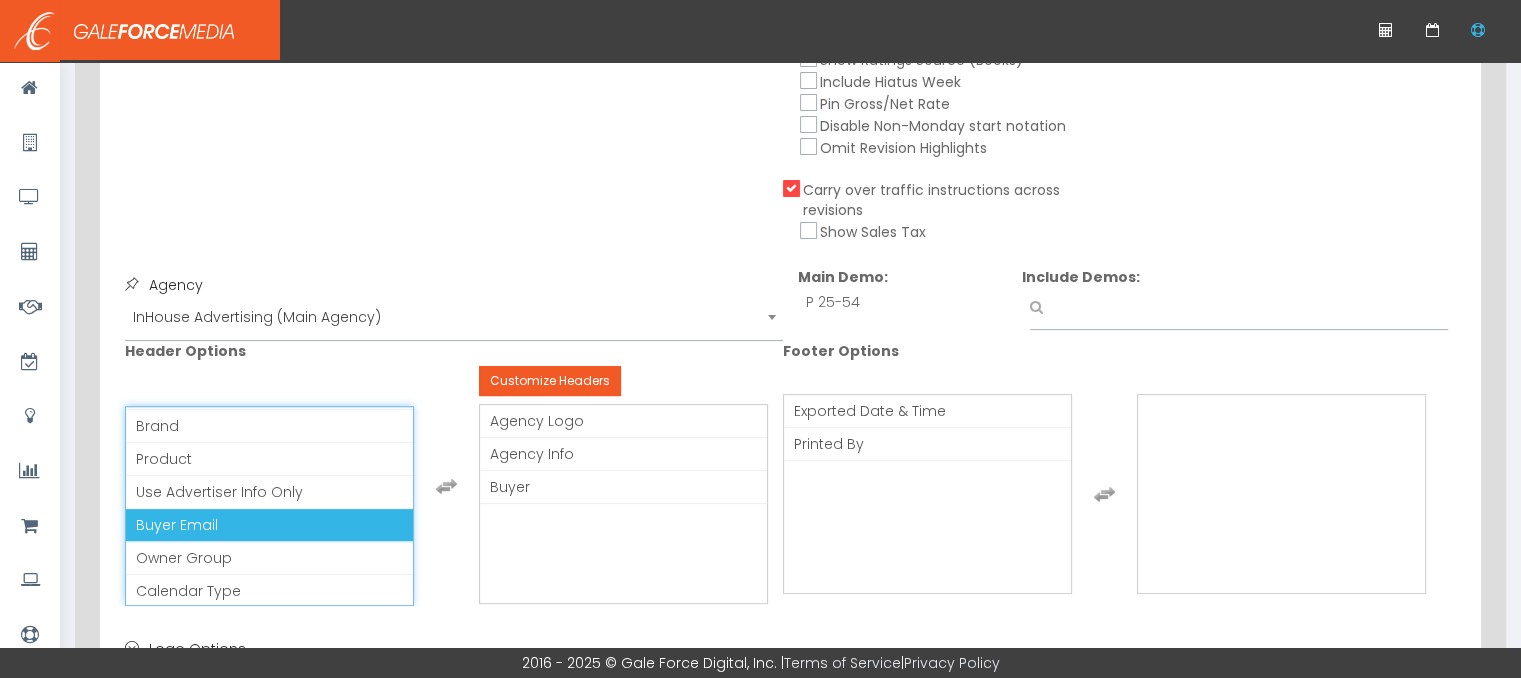 click on "Buyer Email" at bounding box center [269, 525] 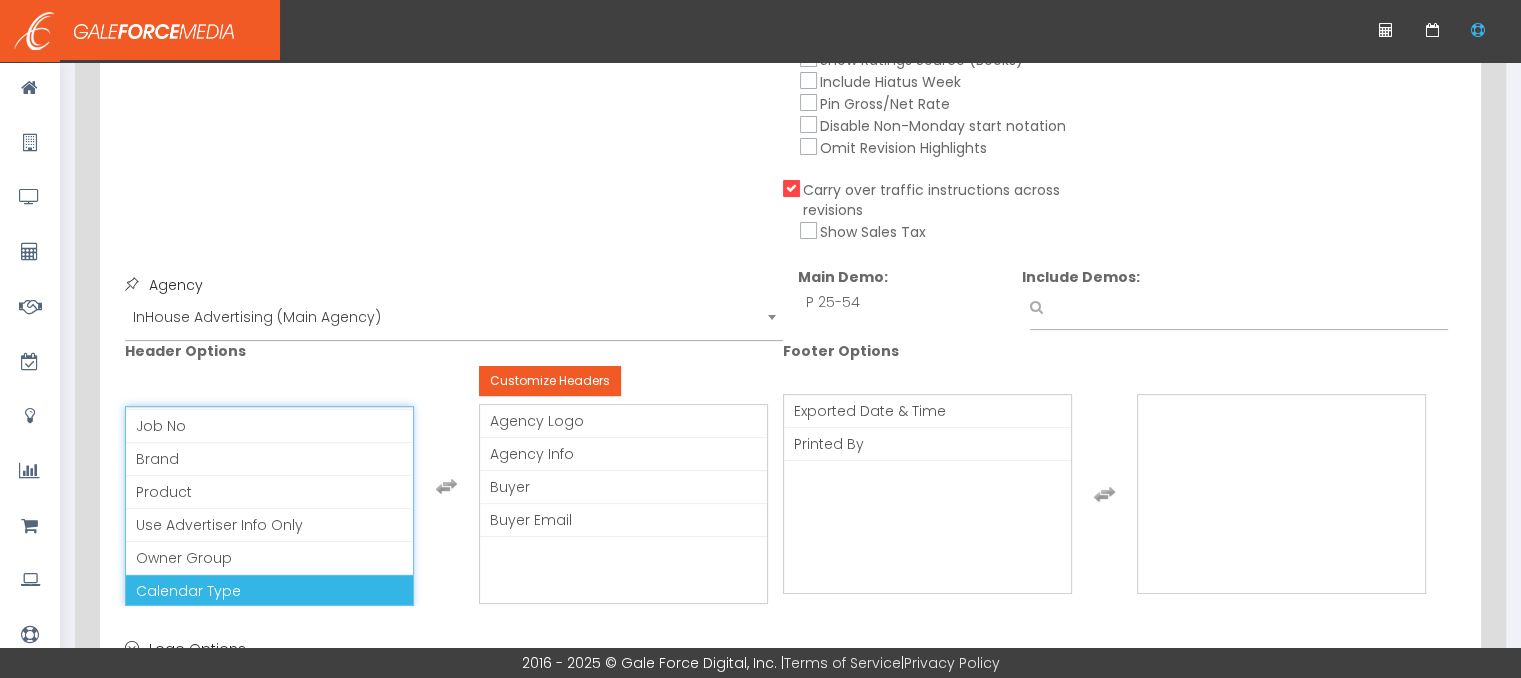 click on "Calendar Type" at bounding box center [269, 591] 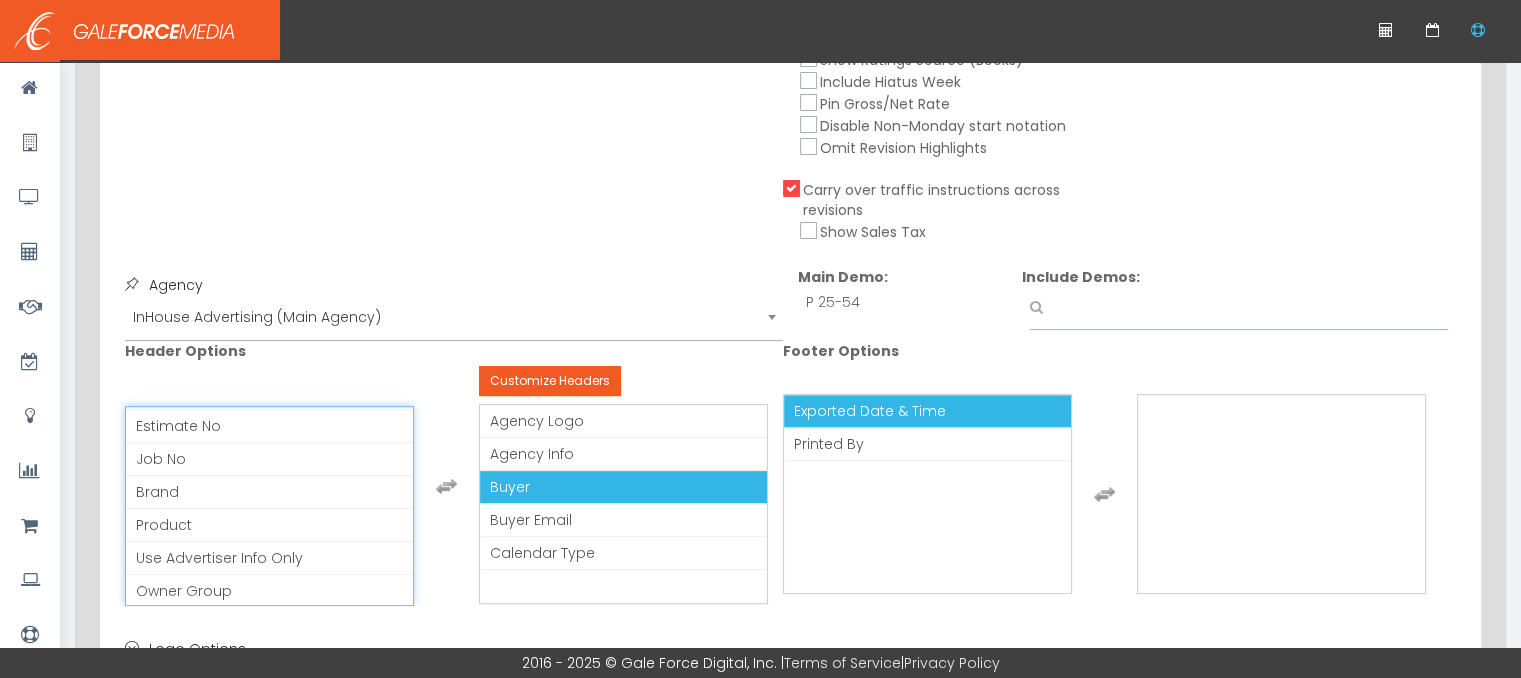 click on "Exported Date & Time" at bounding box center (870, 411) 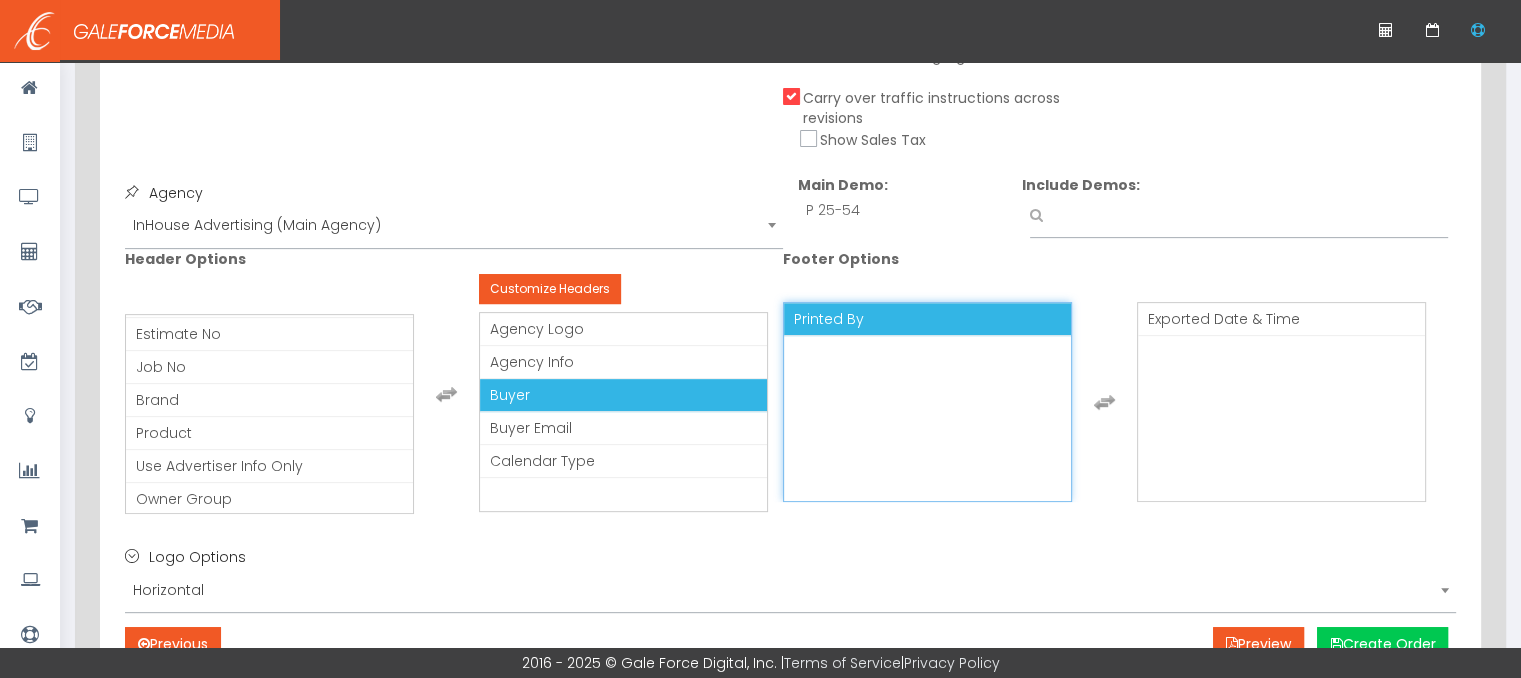scroll, scrollTop: 900, scrollLeft: 0, axis: vertical 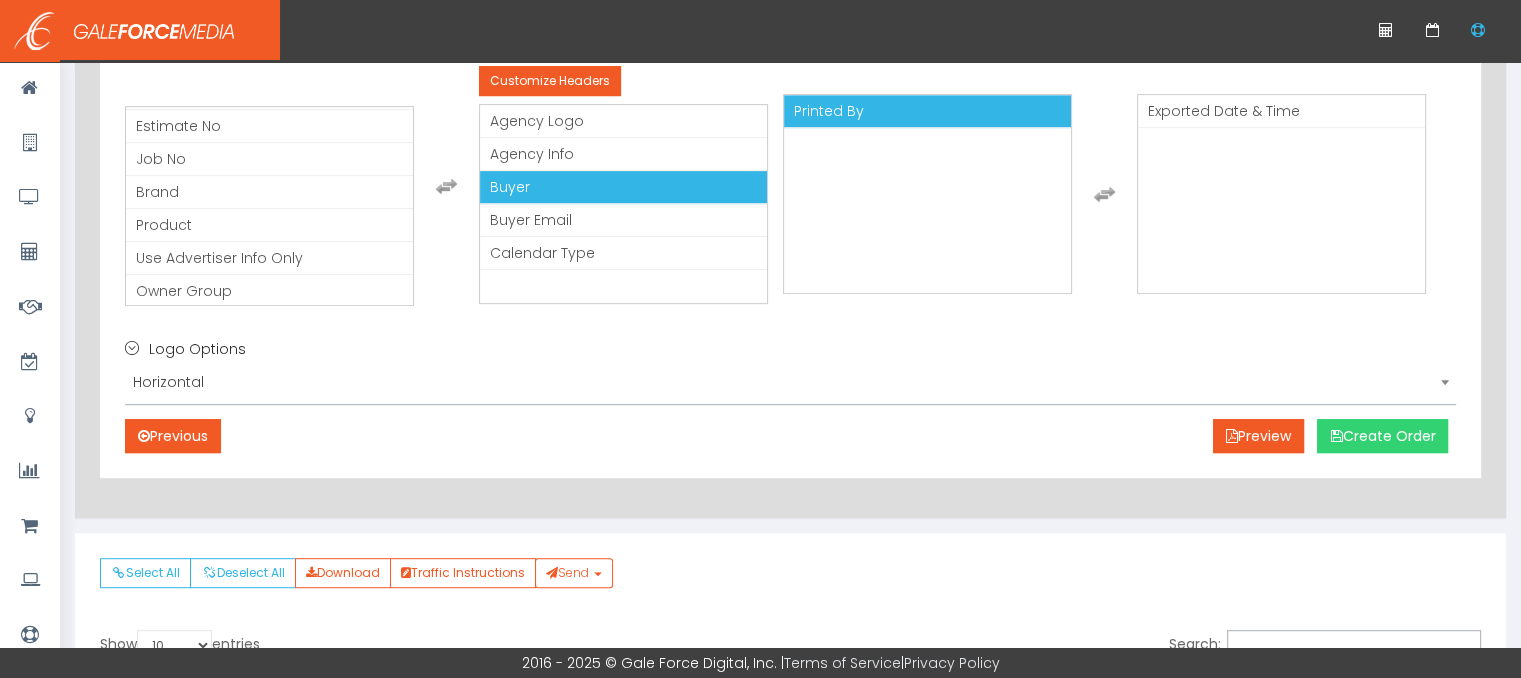 click on "Create Order" at bounding box center [1382, 436] 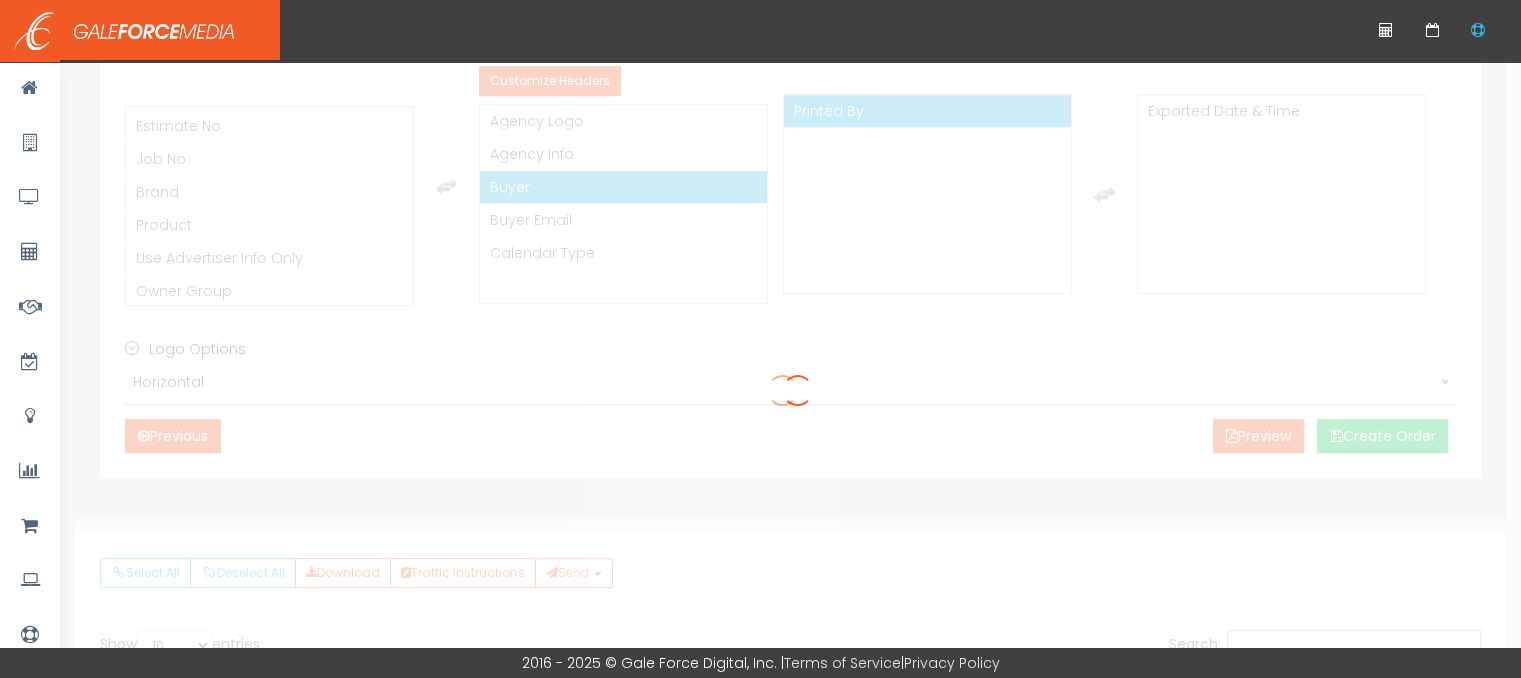 scroll, scrollTop: 0, scrollLeft: 0, axis: both 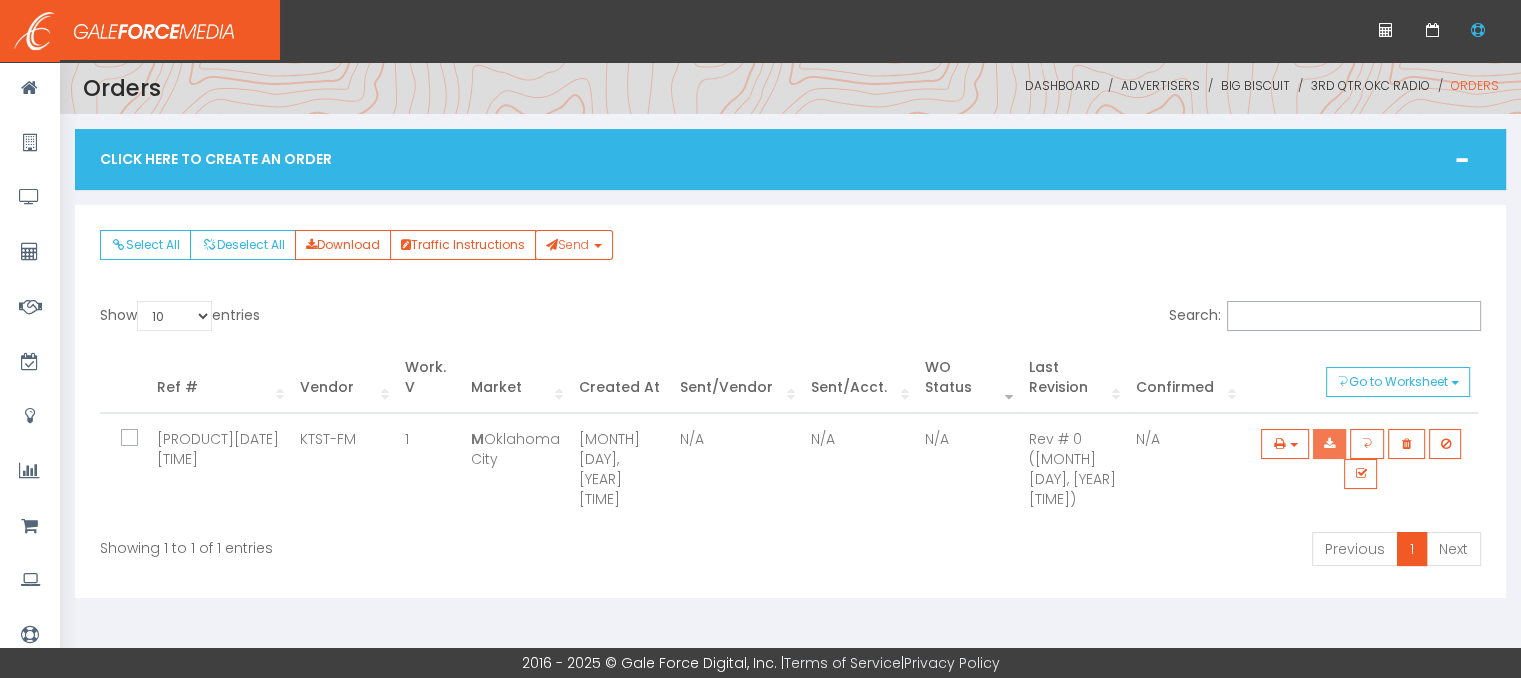 click at bounding box center [1329, 444] 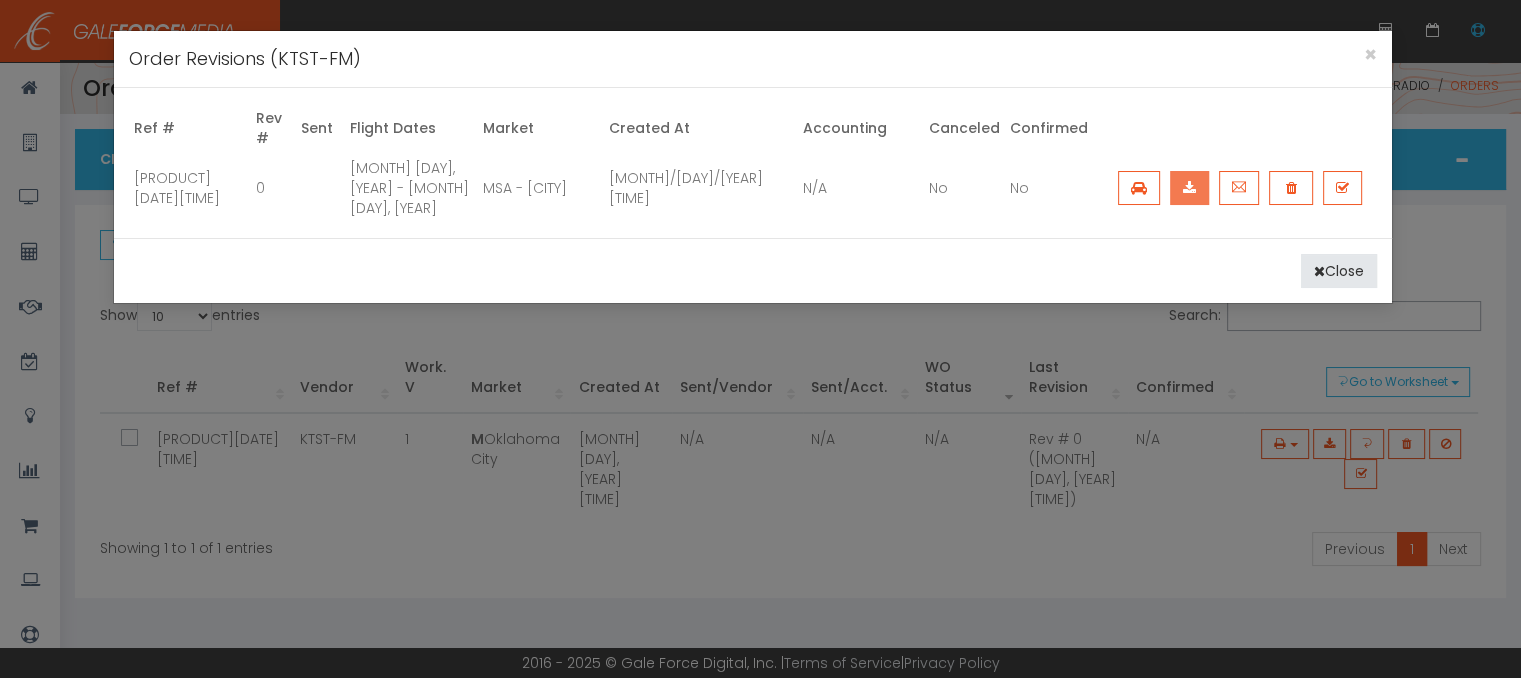 click at bounding box center (1189, 188) 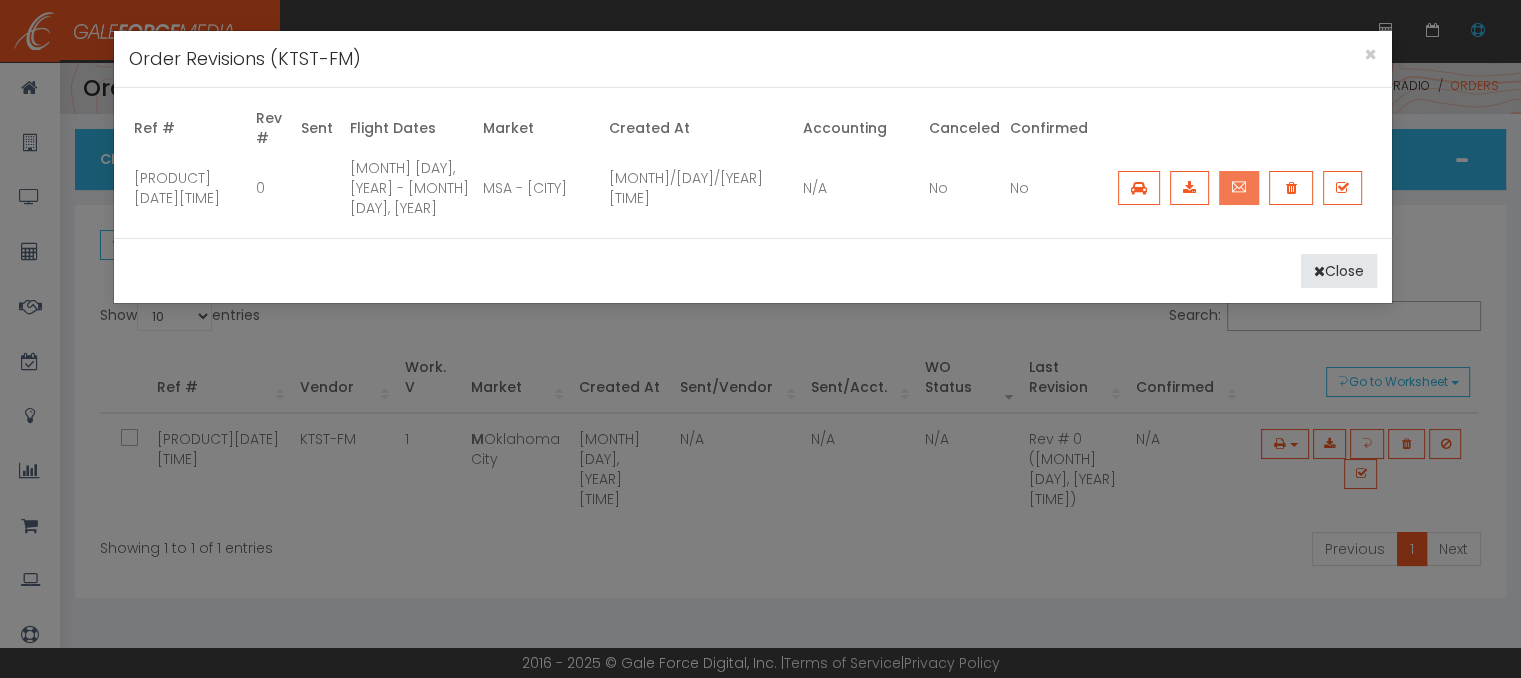 click at bounding box center (1239, 187) 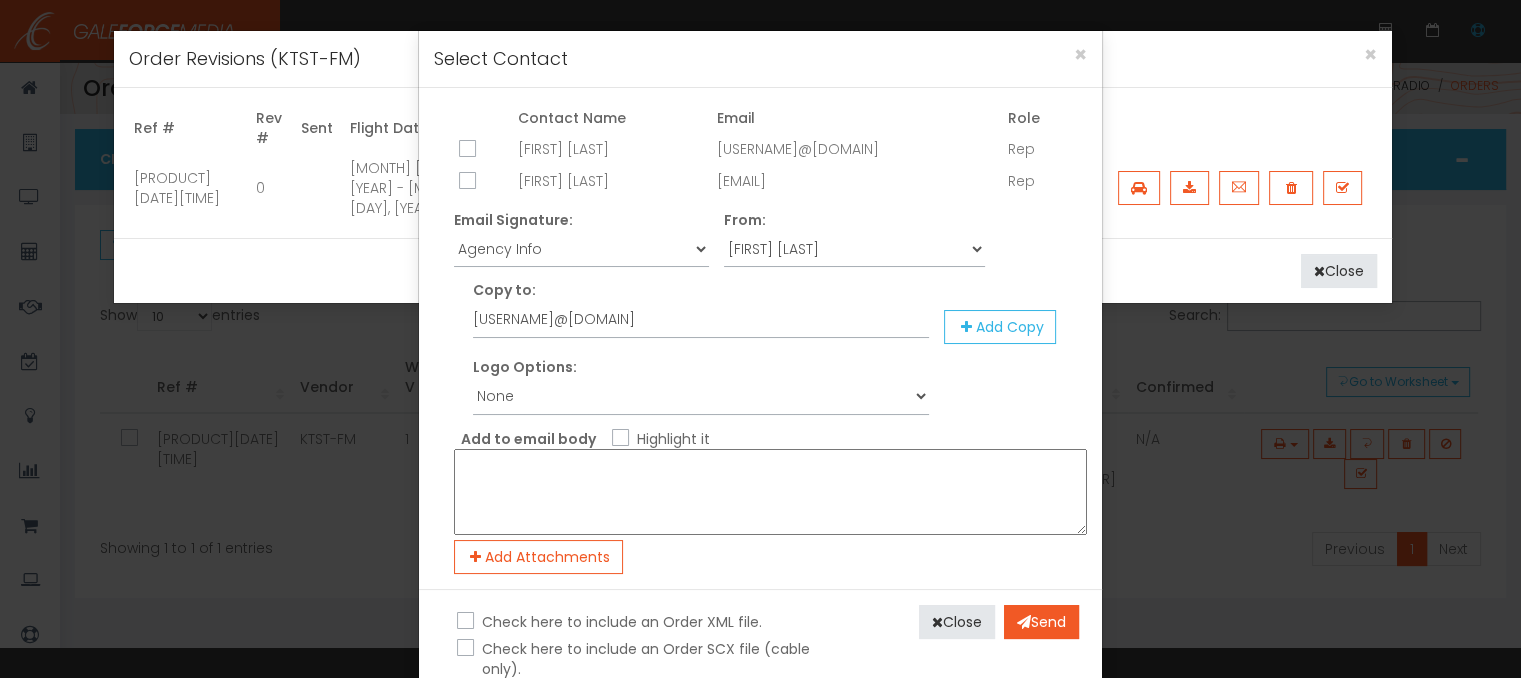 click at bounding box center [465, 182] 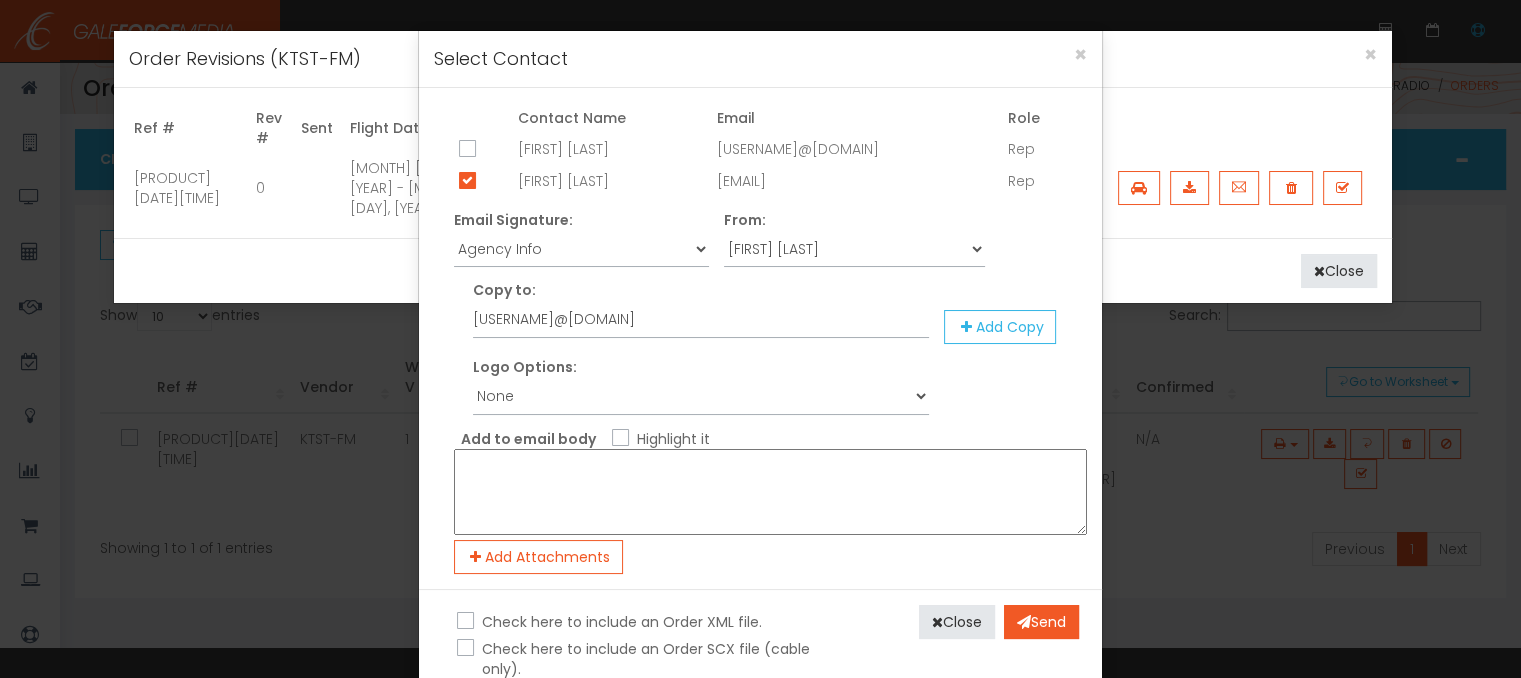 click on "Highlight it" at bounding box center (618, 439) 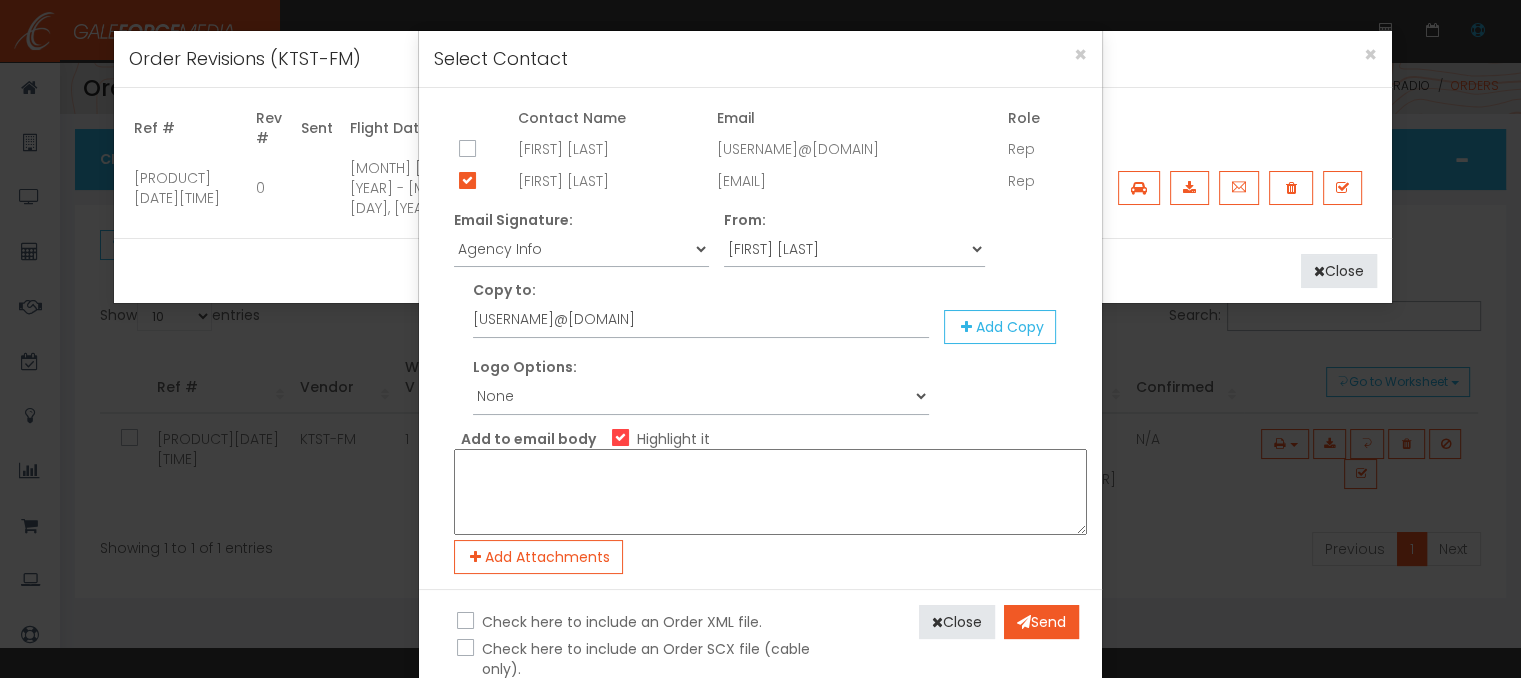 click at bounding box center [770, 492] 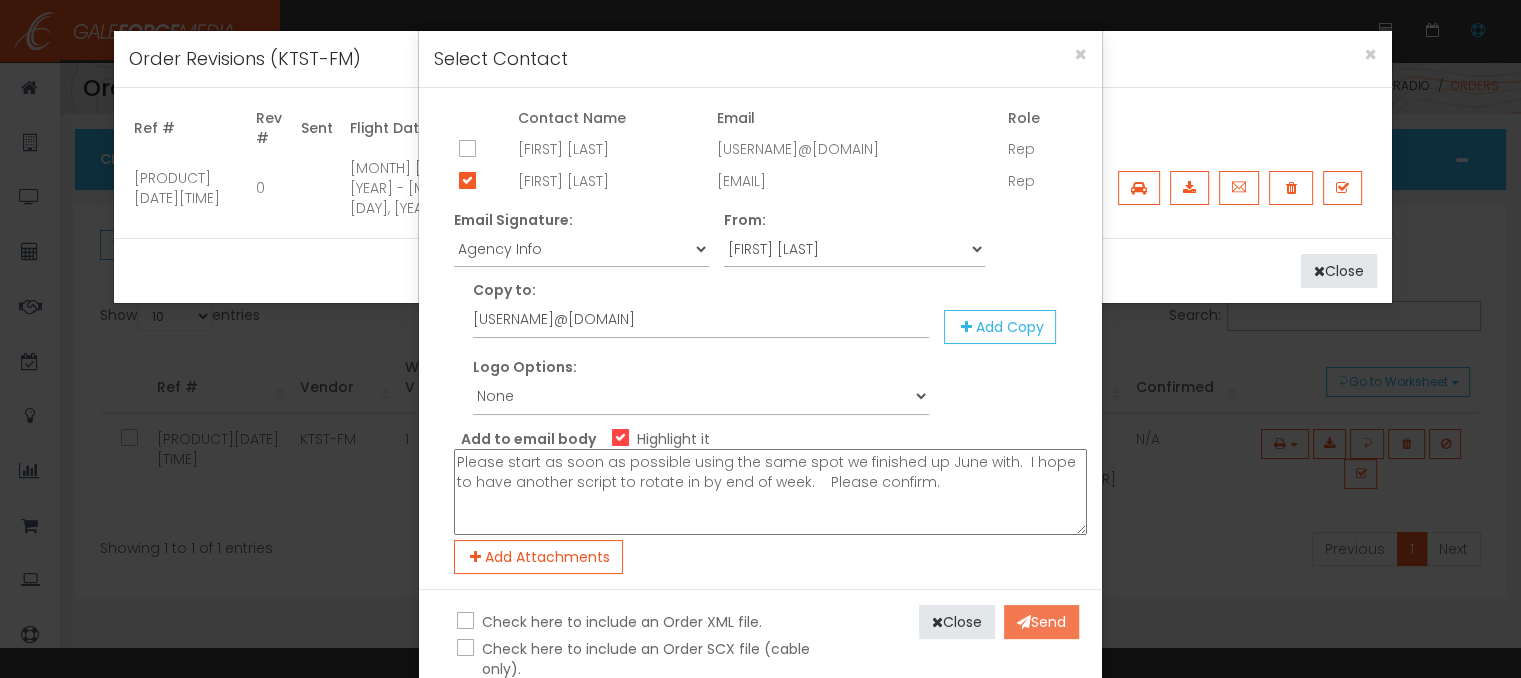 type on "Please start as soon as possible using the same spot we finished up June with.  I hope to have another script to rotate in by end of week.    Please confirm." 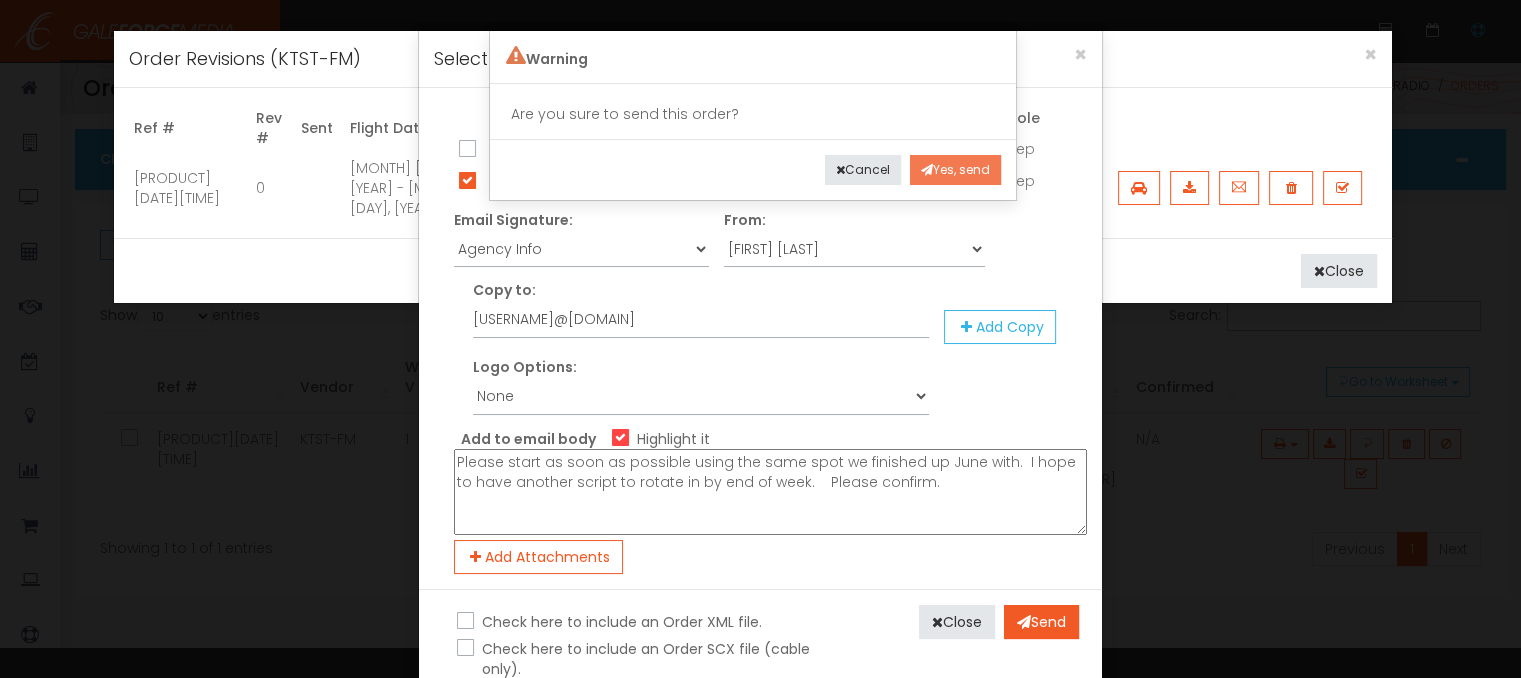 click on "Yes, send" at bounding box center (955, 170) 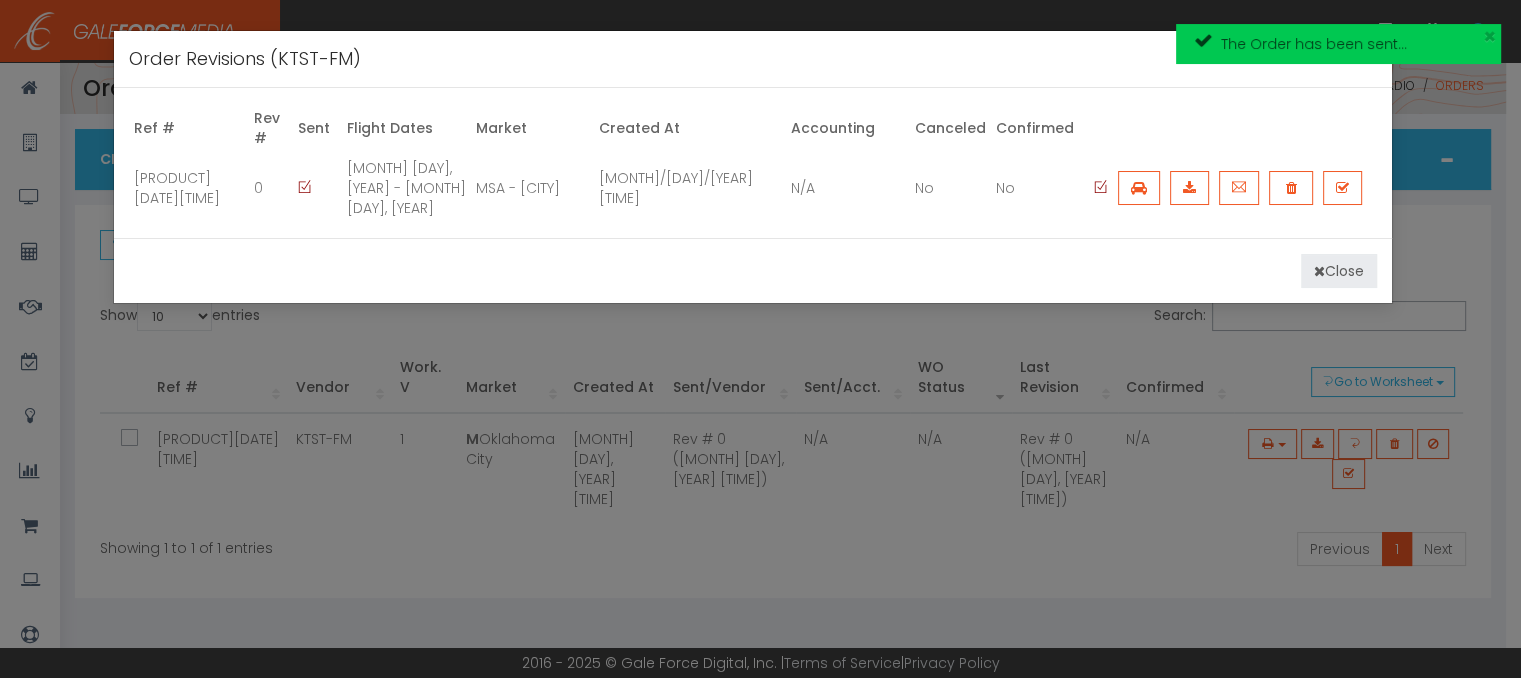 click on "Close" at bounding box center (1339, 271) 